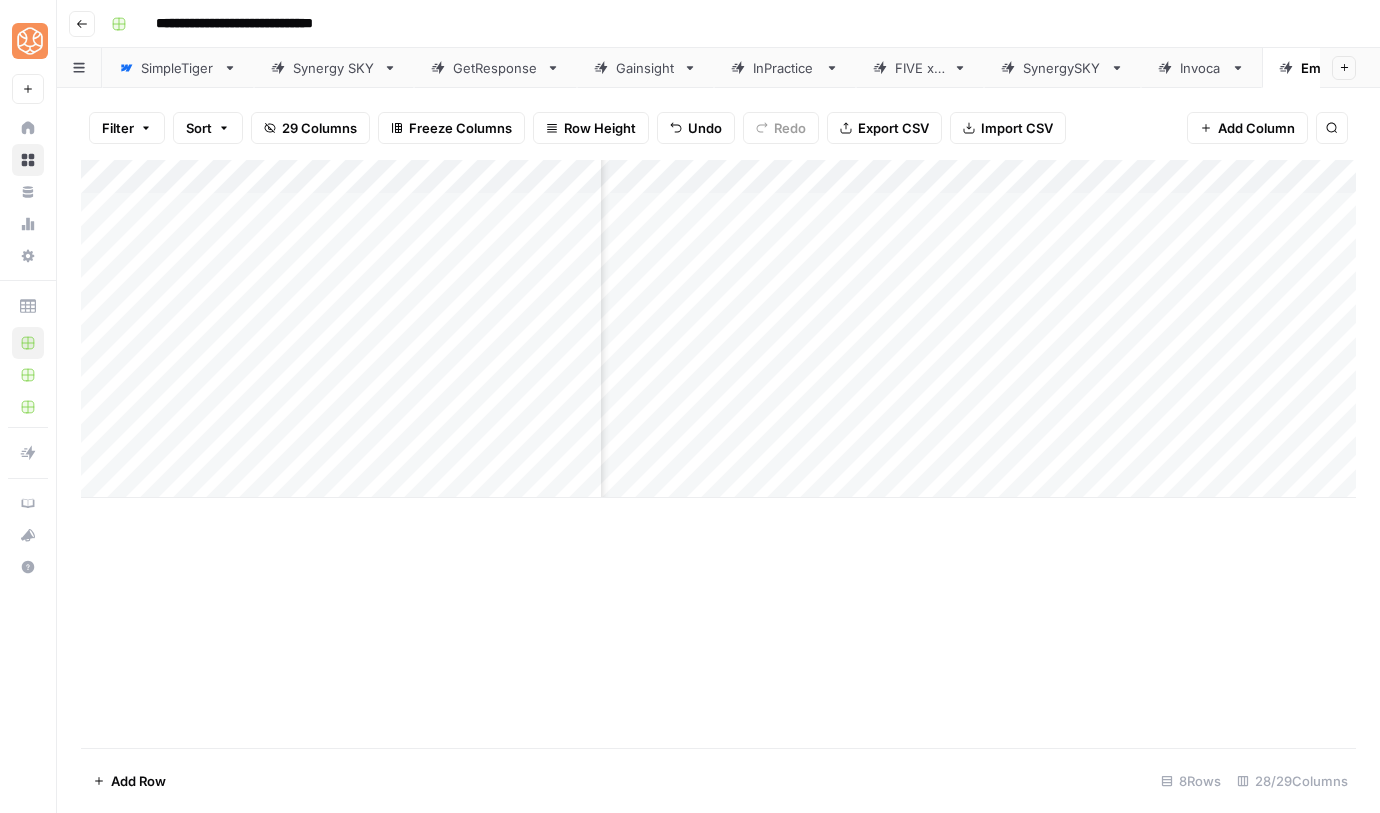 scroll, scrollTop: 0, scrollLeft: 0, axis: both 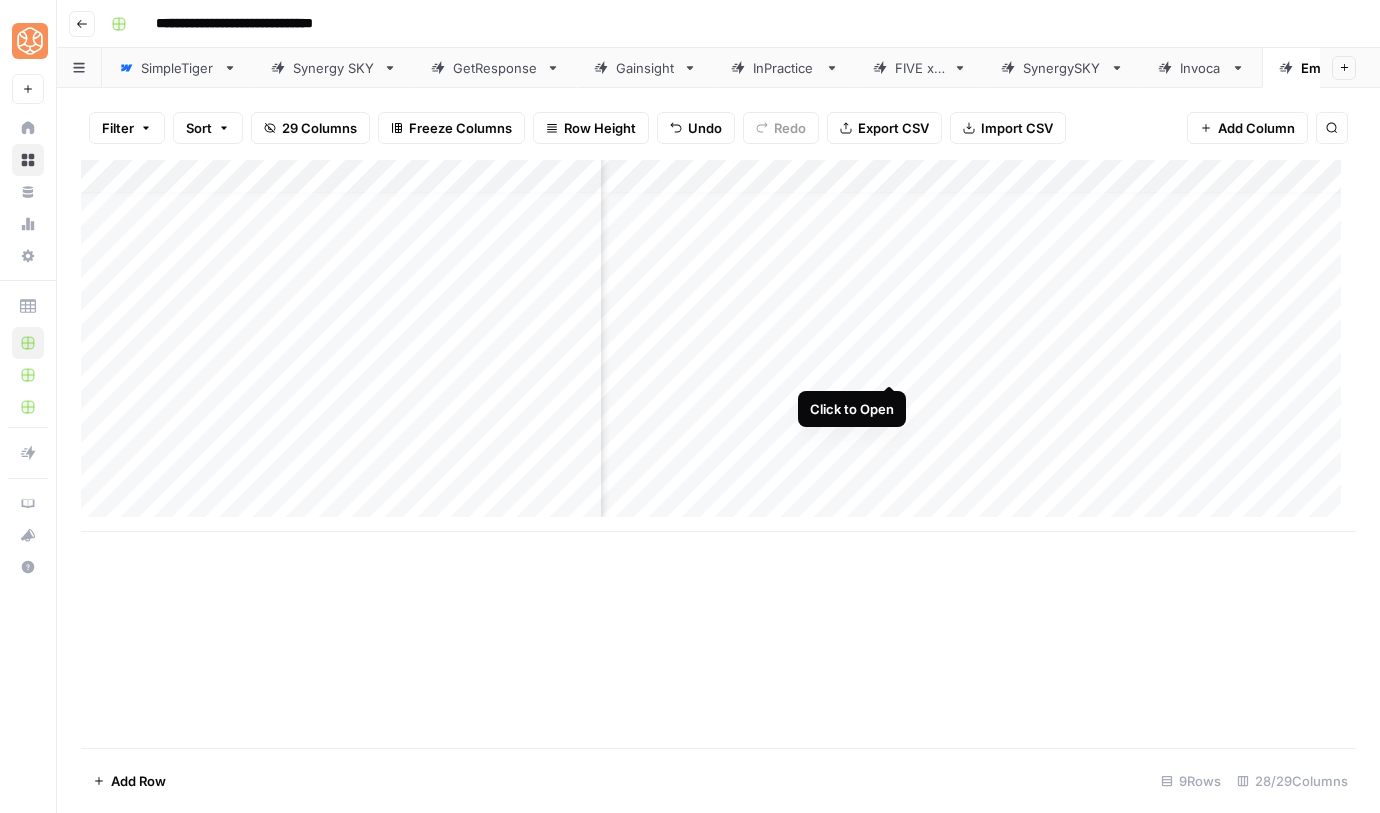 click on "Add Column" at bounding box center (718, 346) 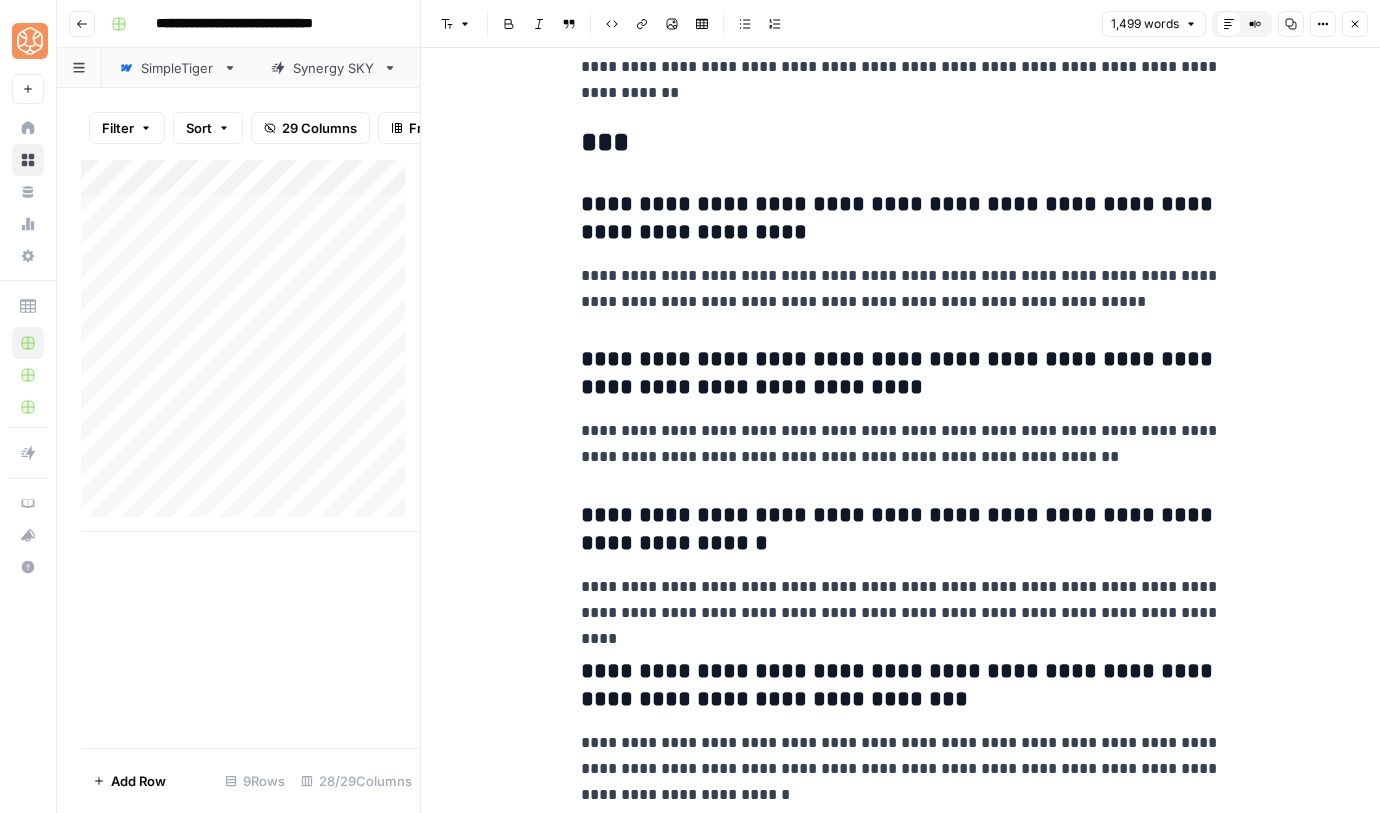 scroll, scrollTop: 6689, scrollLeft: 0, axis: vertical 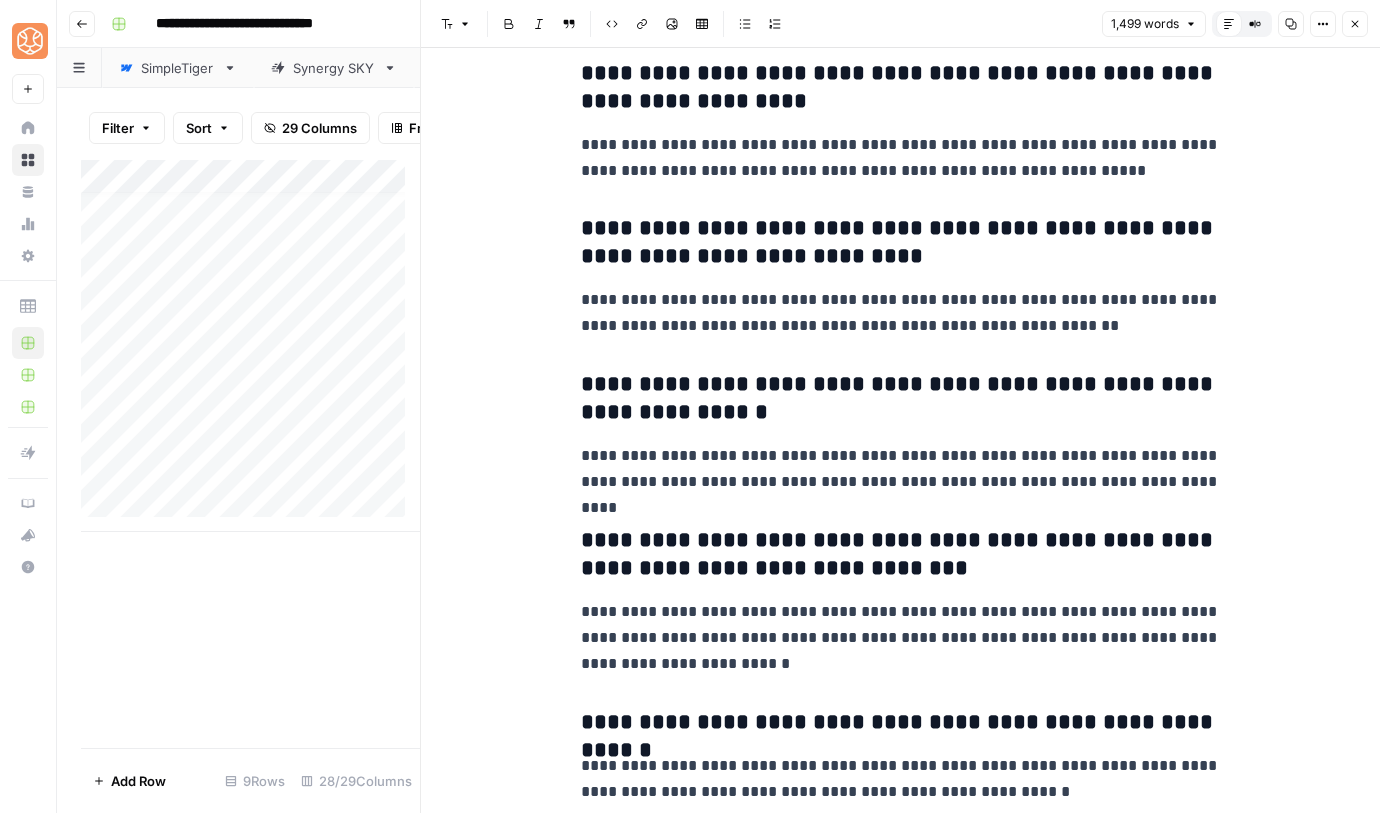 click 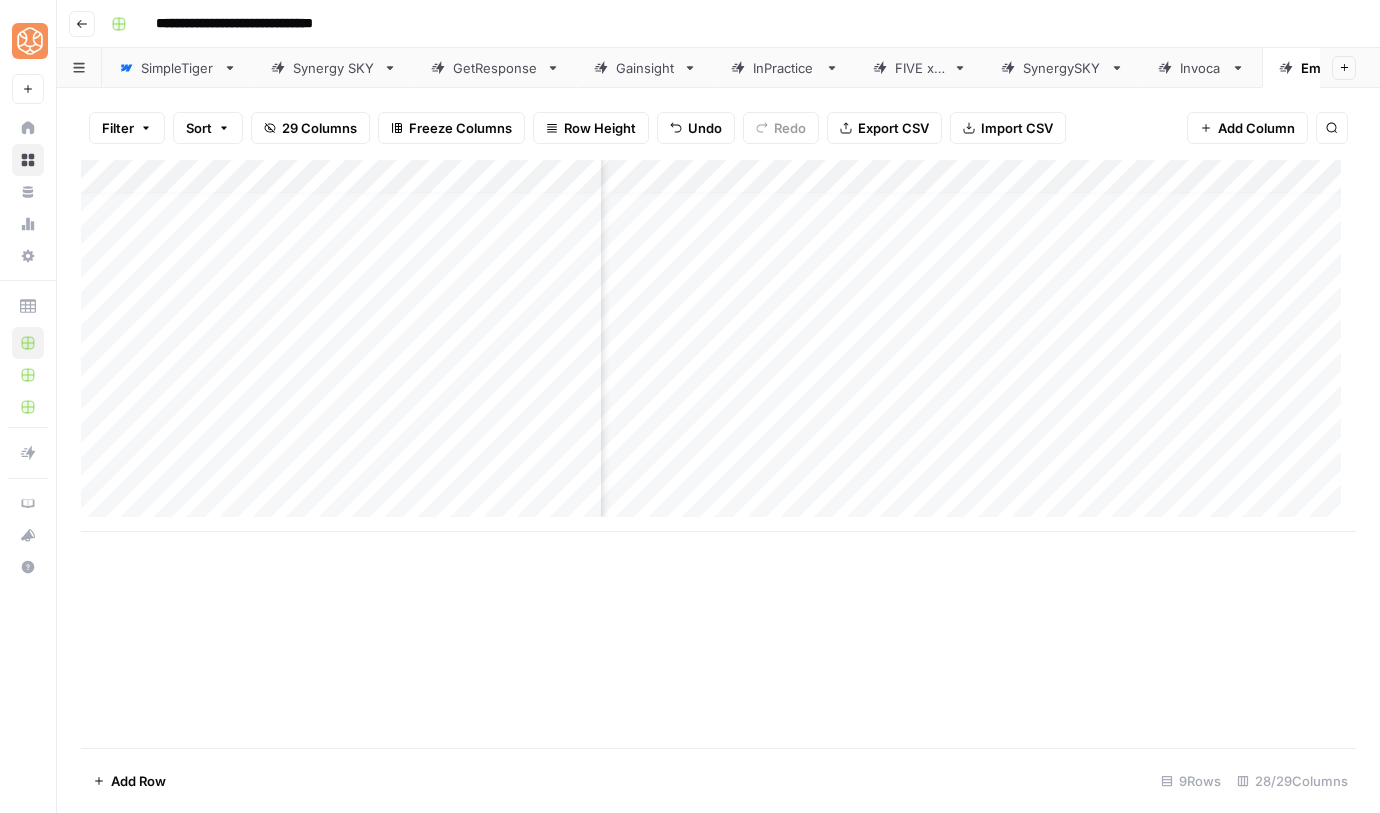 click on "Add Column" at bounding box center (718, 346) 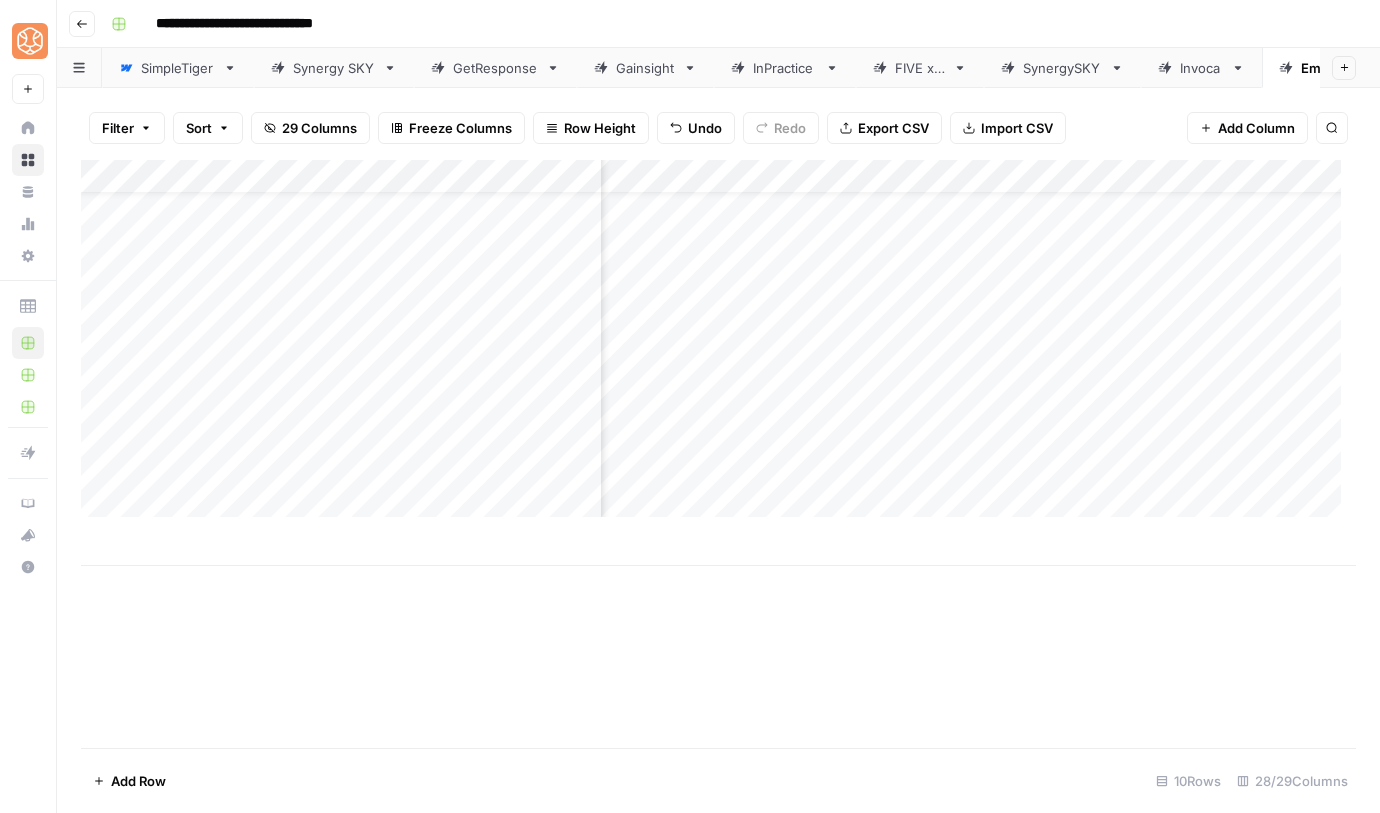 scroll, scrollTop: 15, scrollLeft: 1024, axis: both 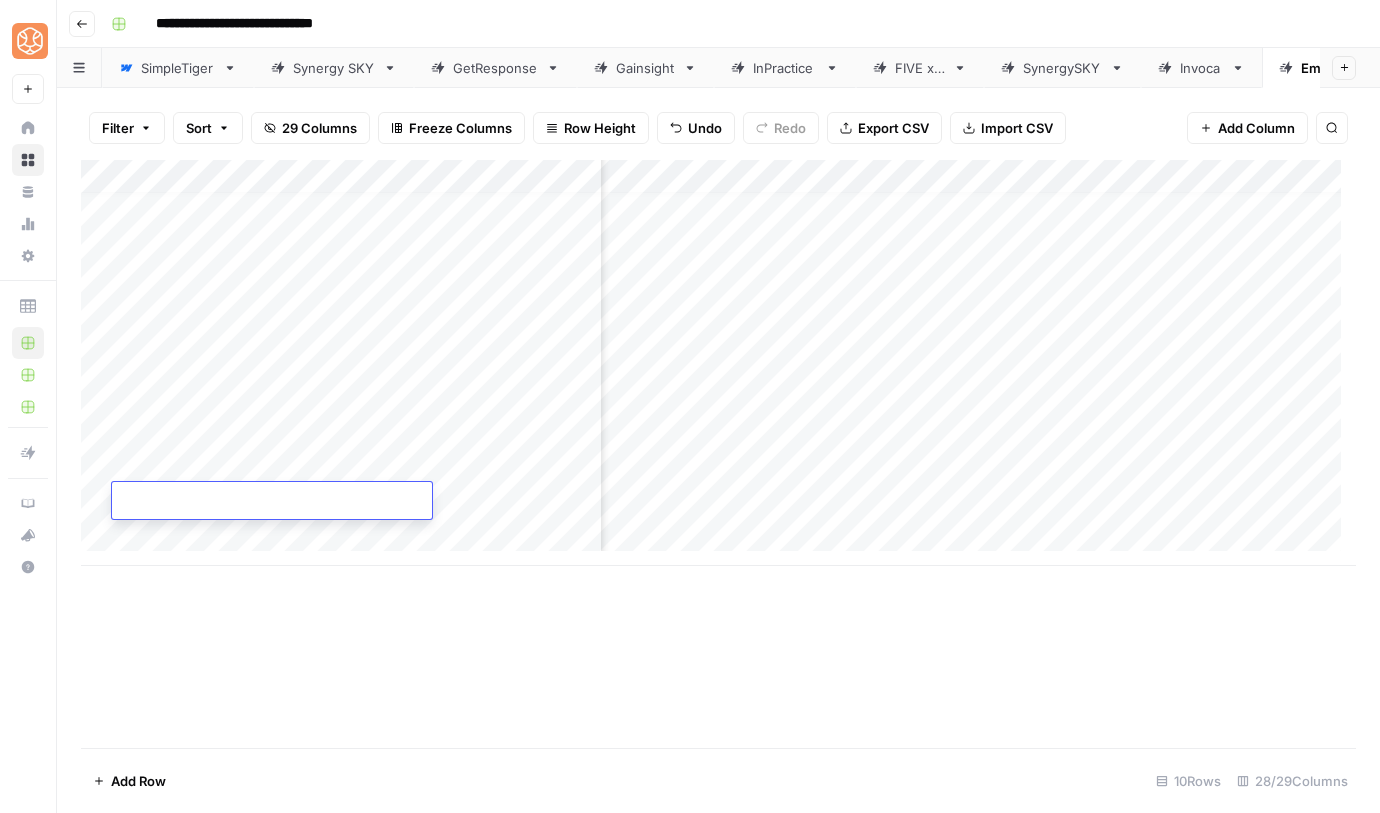 click at bounding box center (272, 502) 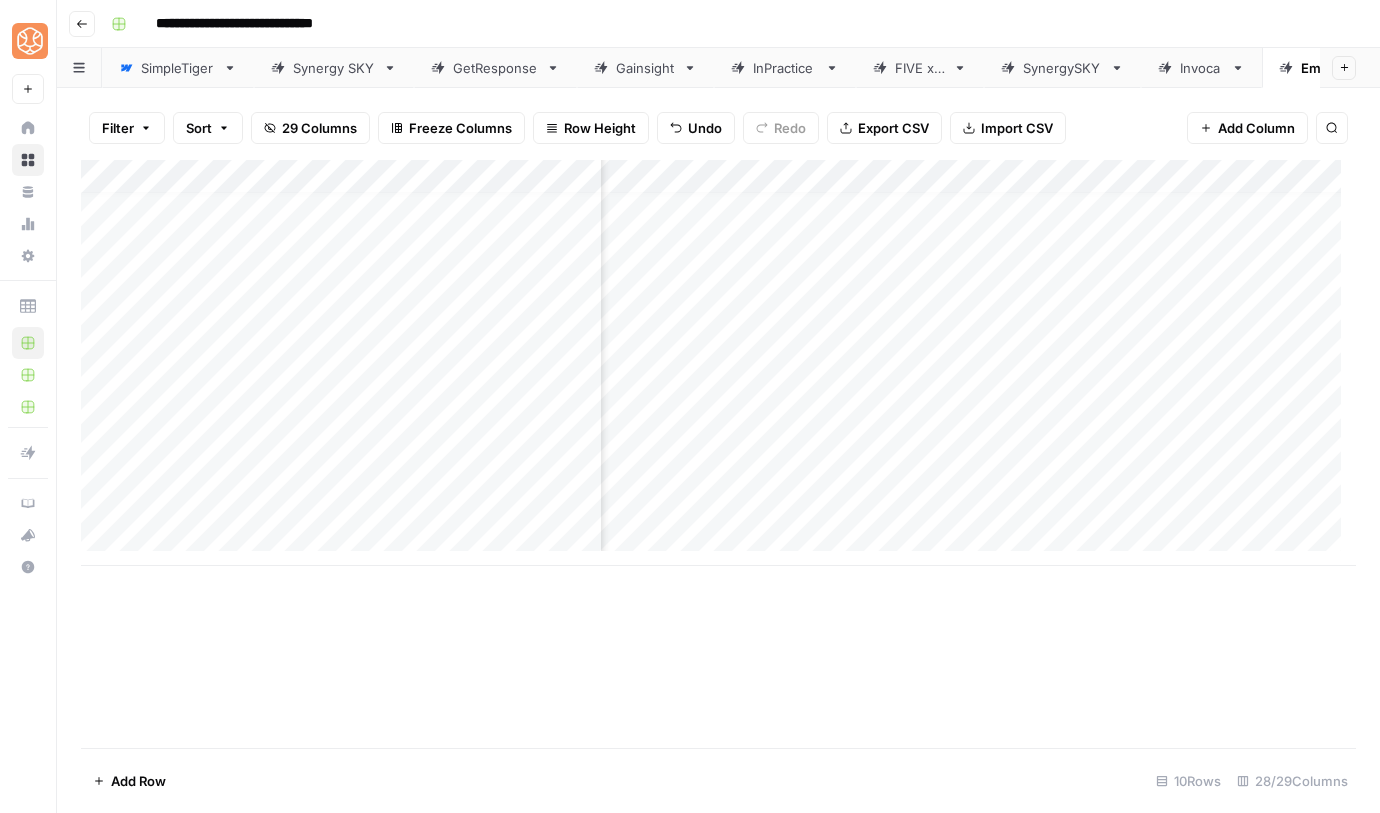 click on "Add Column" at bounding box center (718, 454) 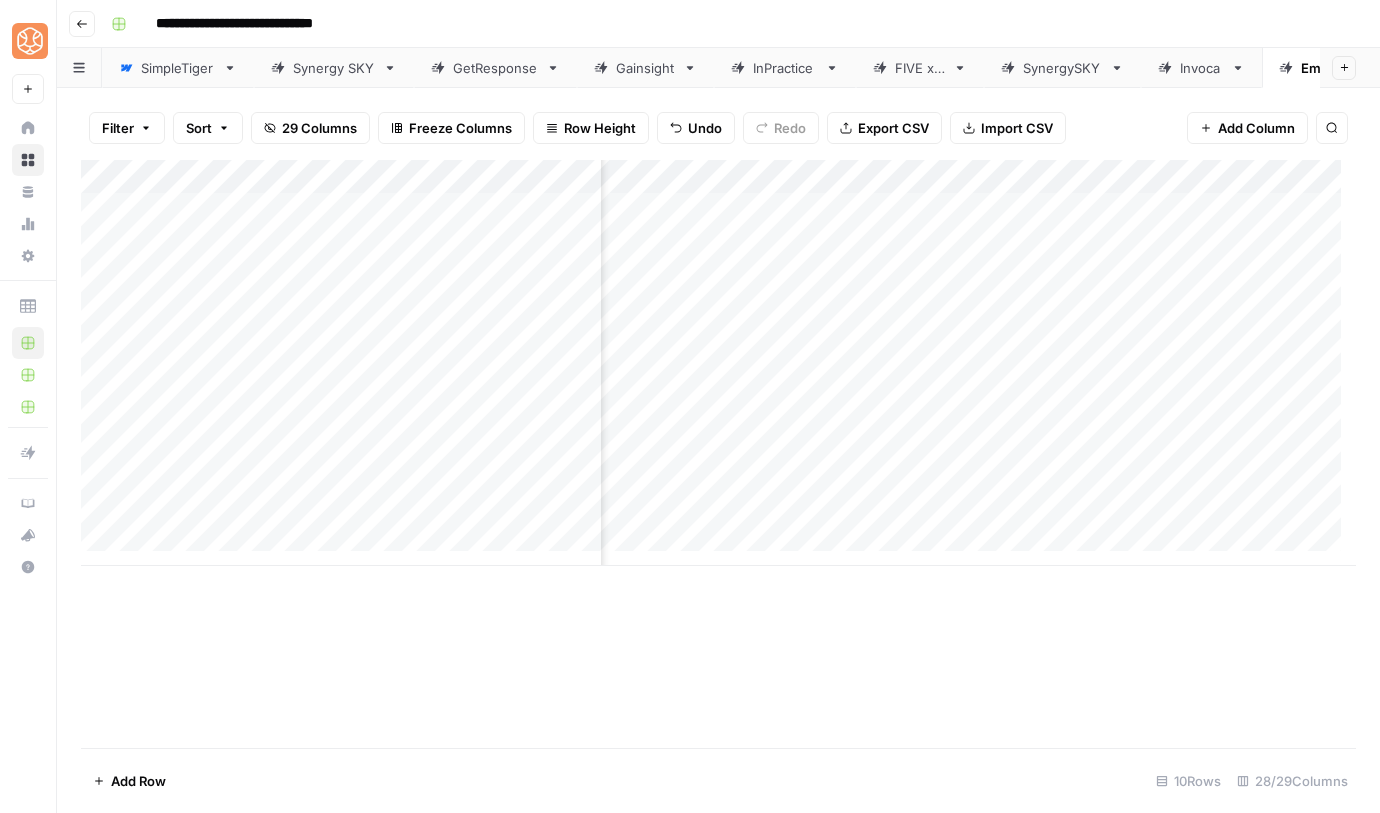 scroll, scrollTop: 0, scrollLeft: 3084, axis: horizontal 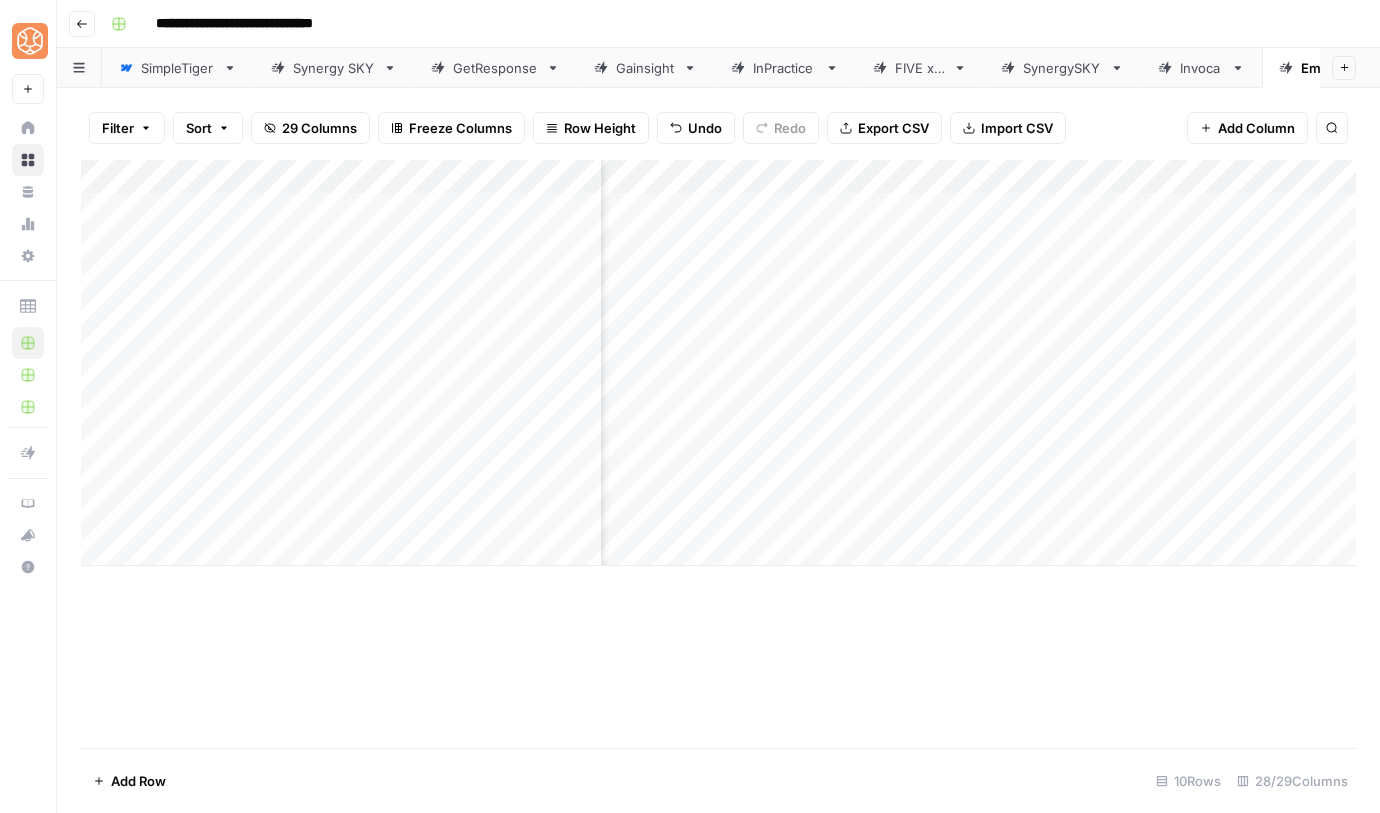click on "Add Column" at bounding box center (718, 454) 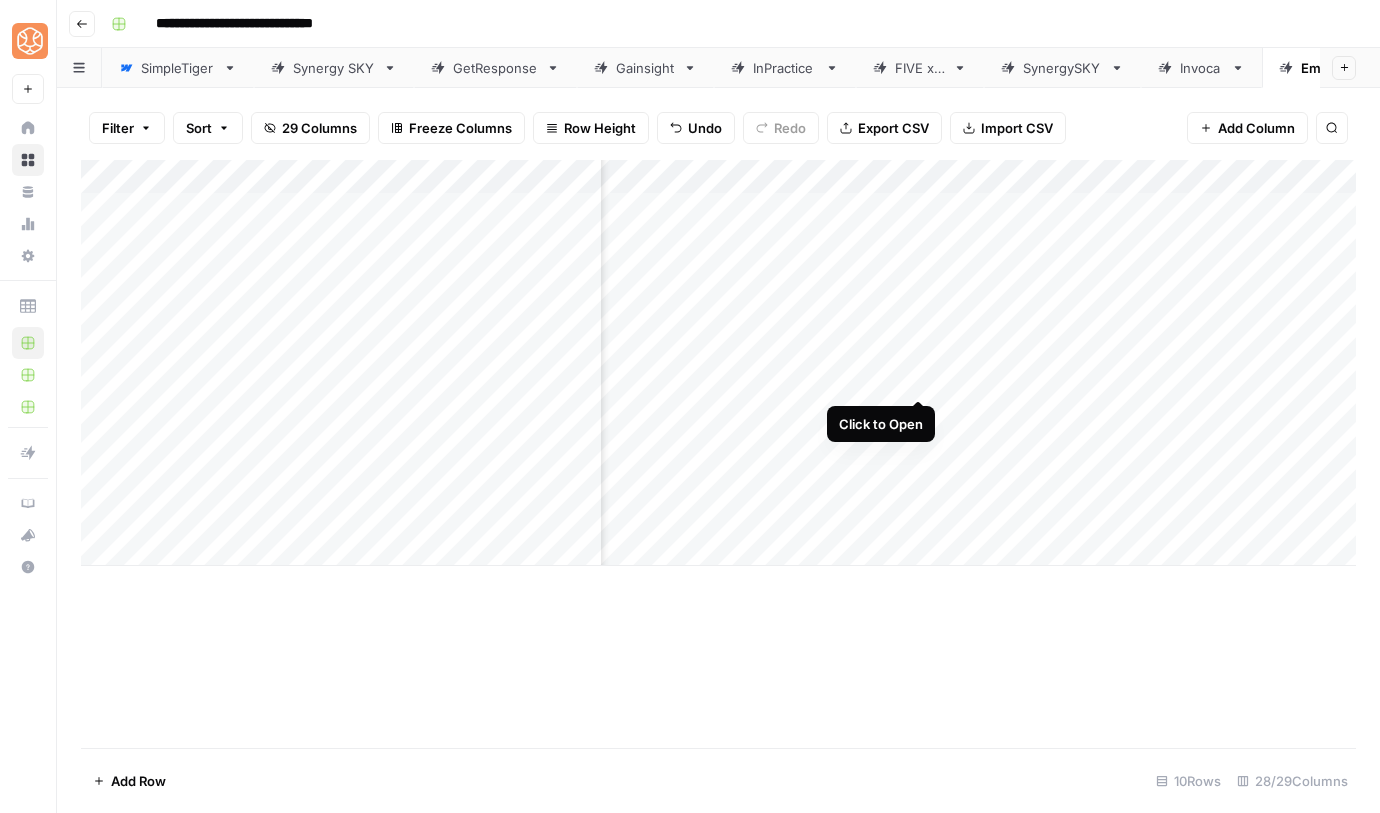 click on "Add Column" at bounding box center (718, 363) 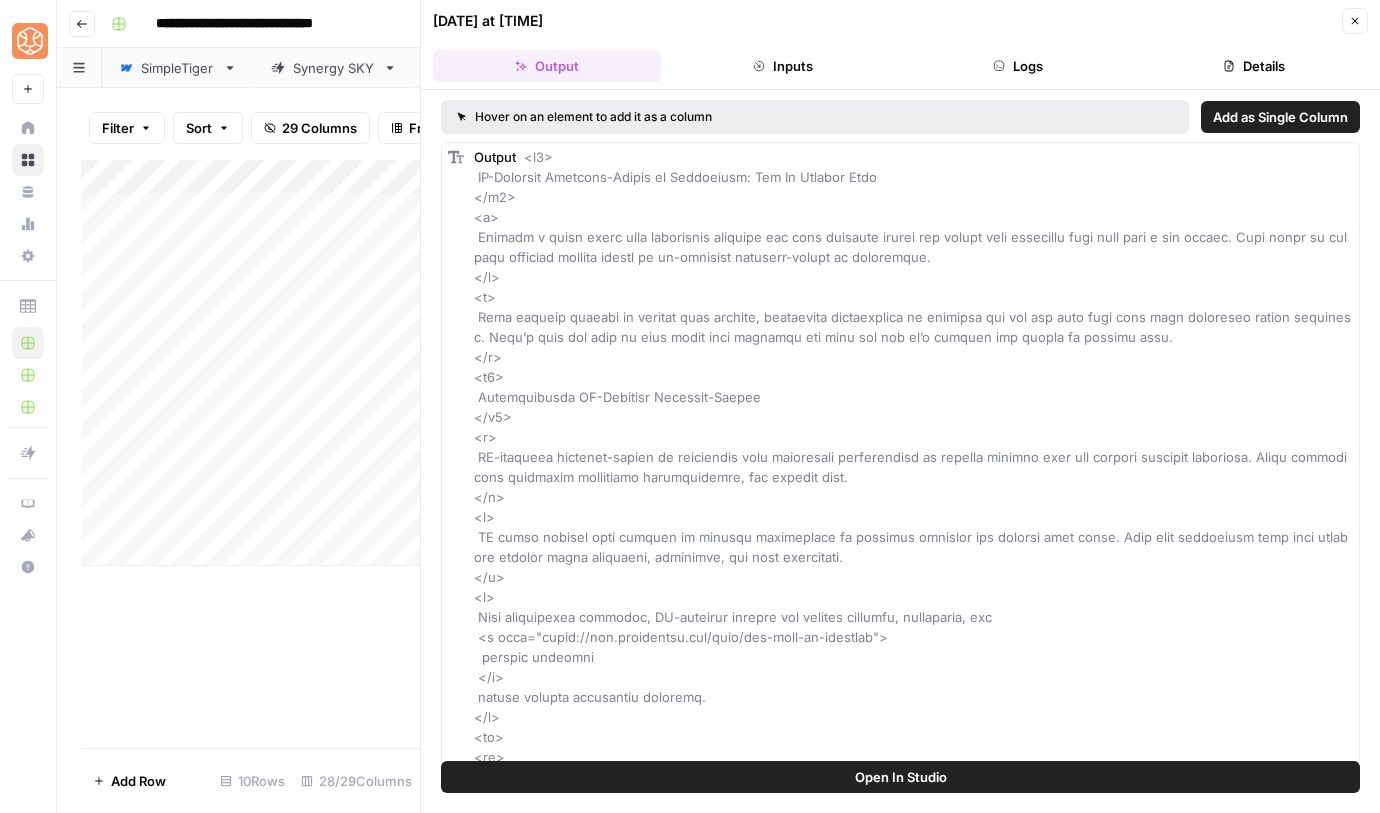 click 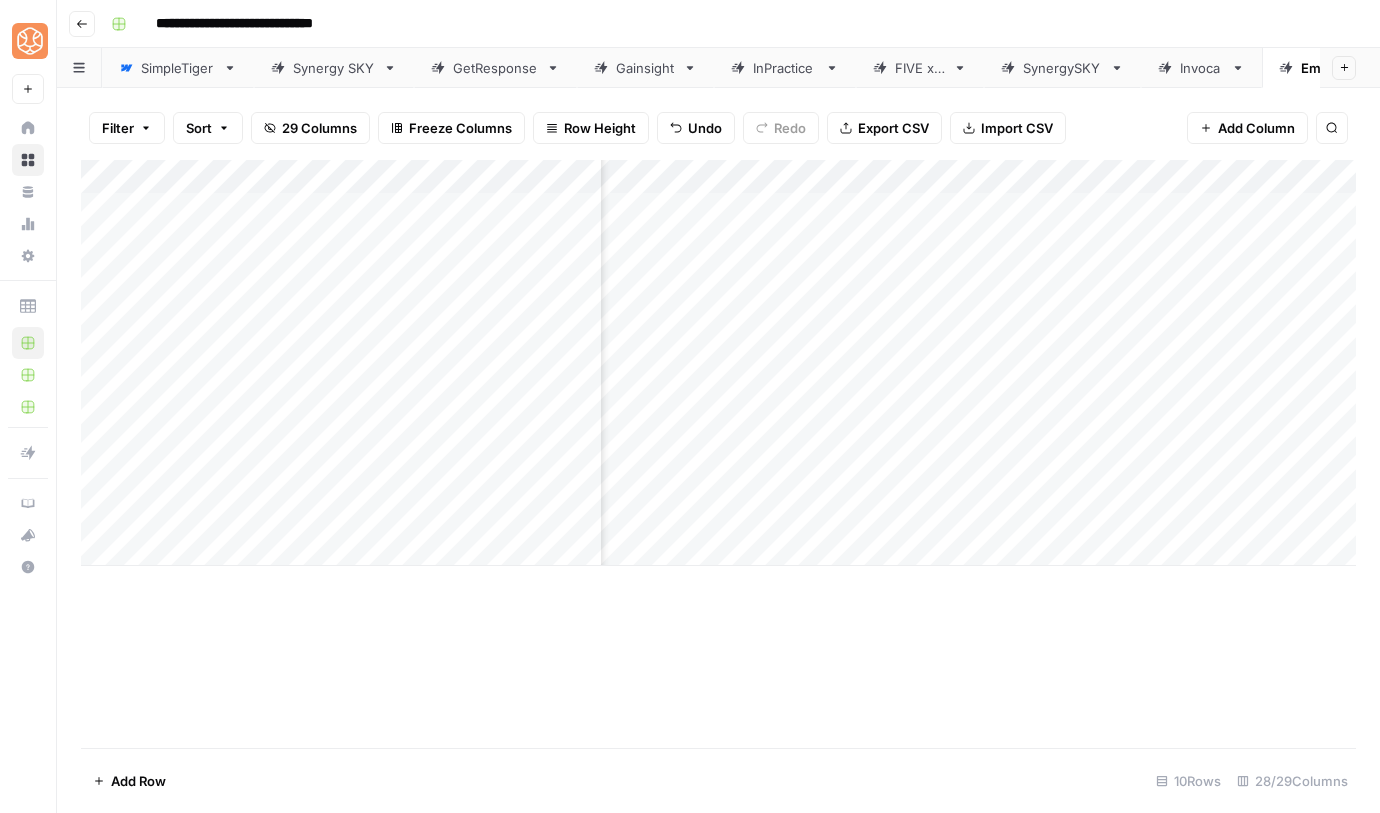 scroll, scrollTop: 0, scrollLeft: 2667, axis: horizontal 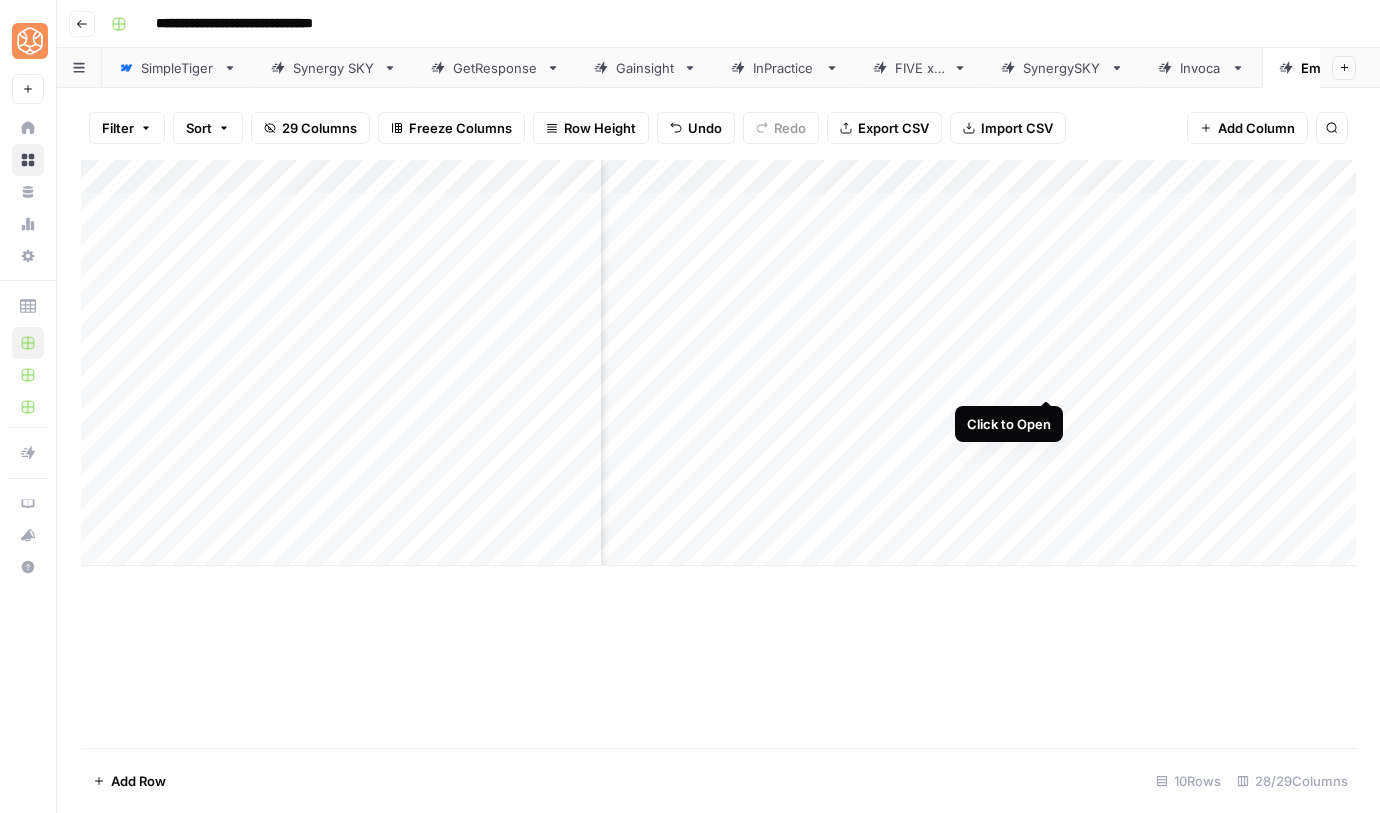 click on "Add Column" at bounding box center [718, 363] 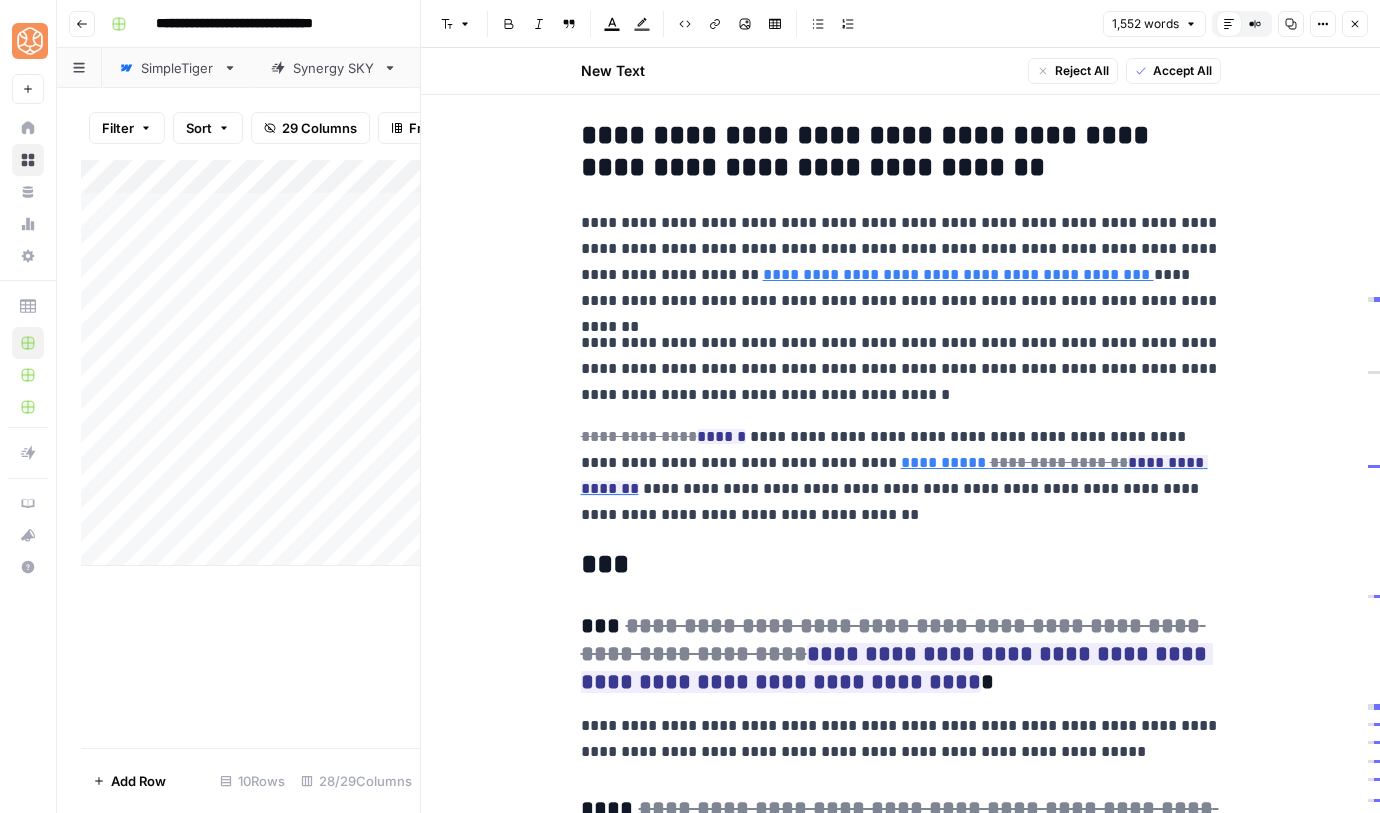scroll, scrollTop: 6284, scrollLeft: 0, axis: vertical 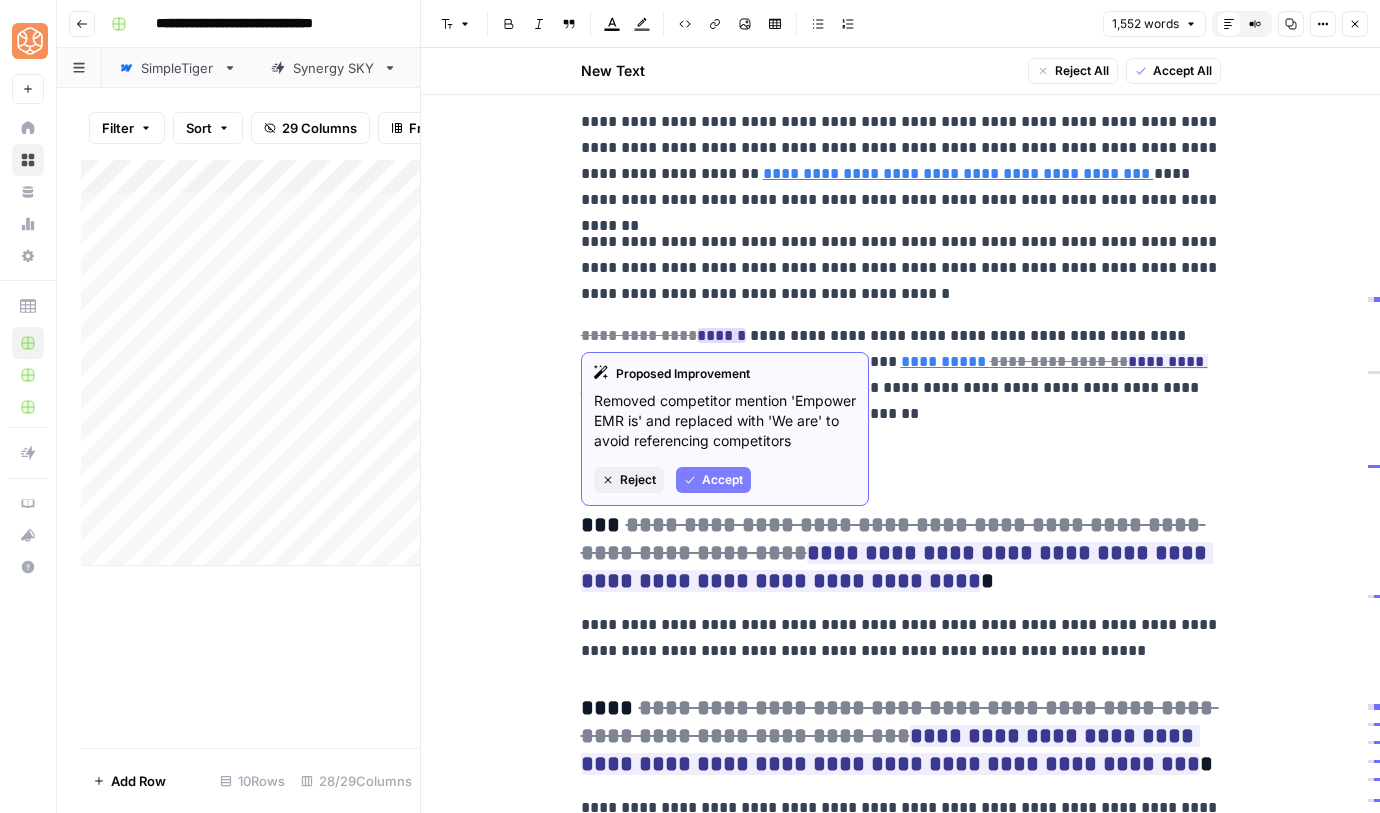 click on "Accept" at bounding box center [722, 480] 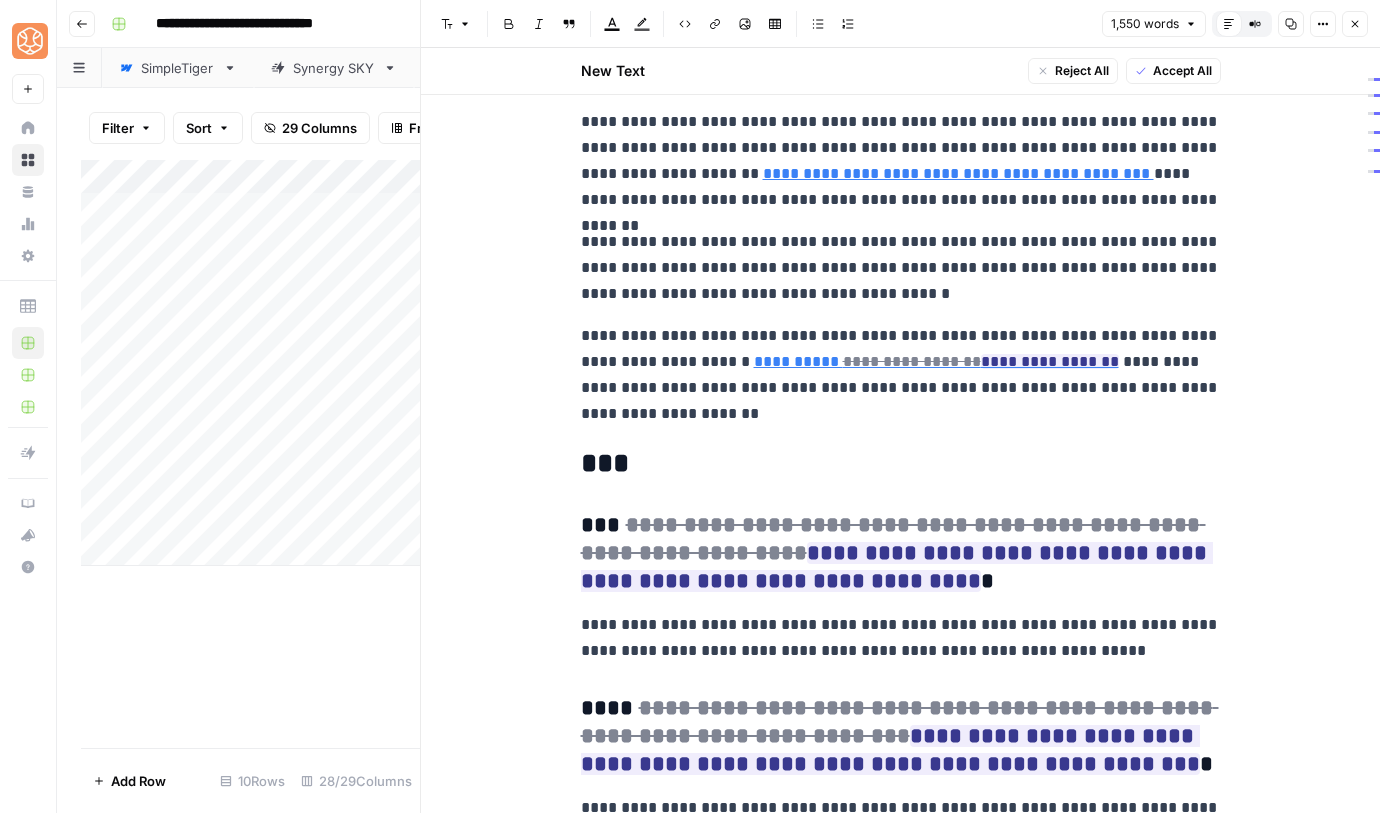 click on "**********" at bounding box center (901, -2376) 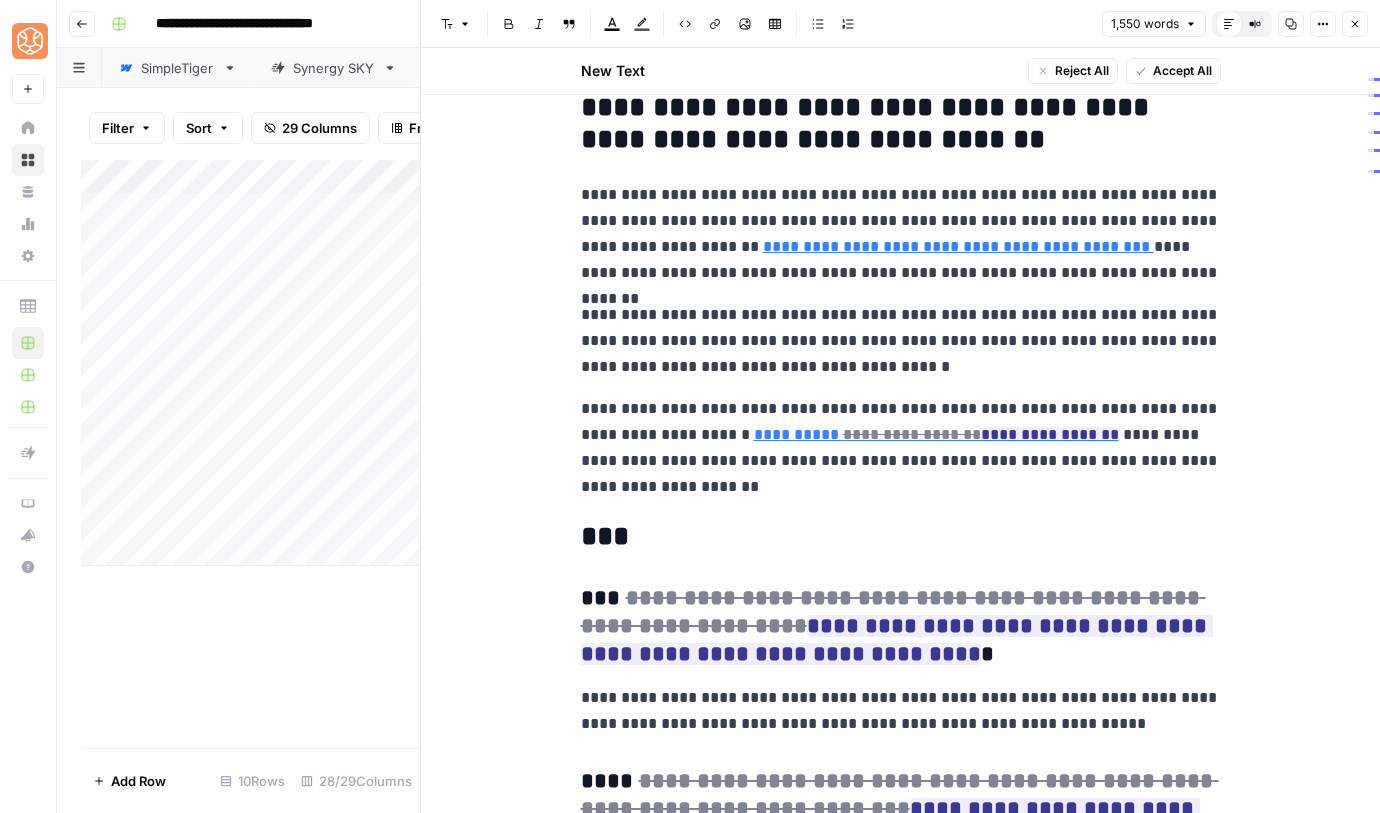 scroll, scrollTop: 6207, scrollLeft: 0, axis: vertical 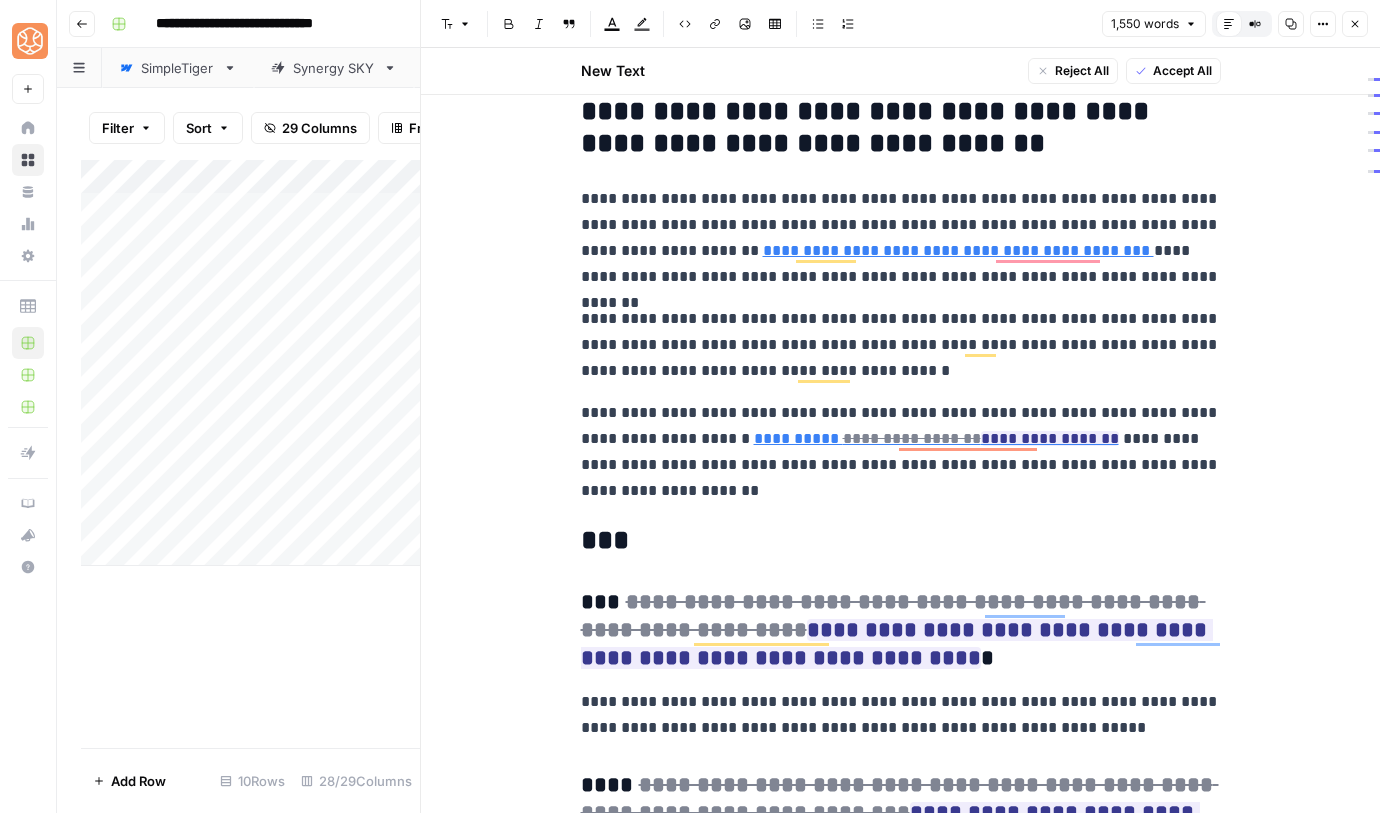 click on "**********" at bounding box center [901, 452] 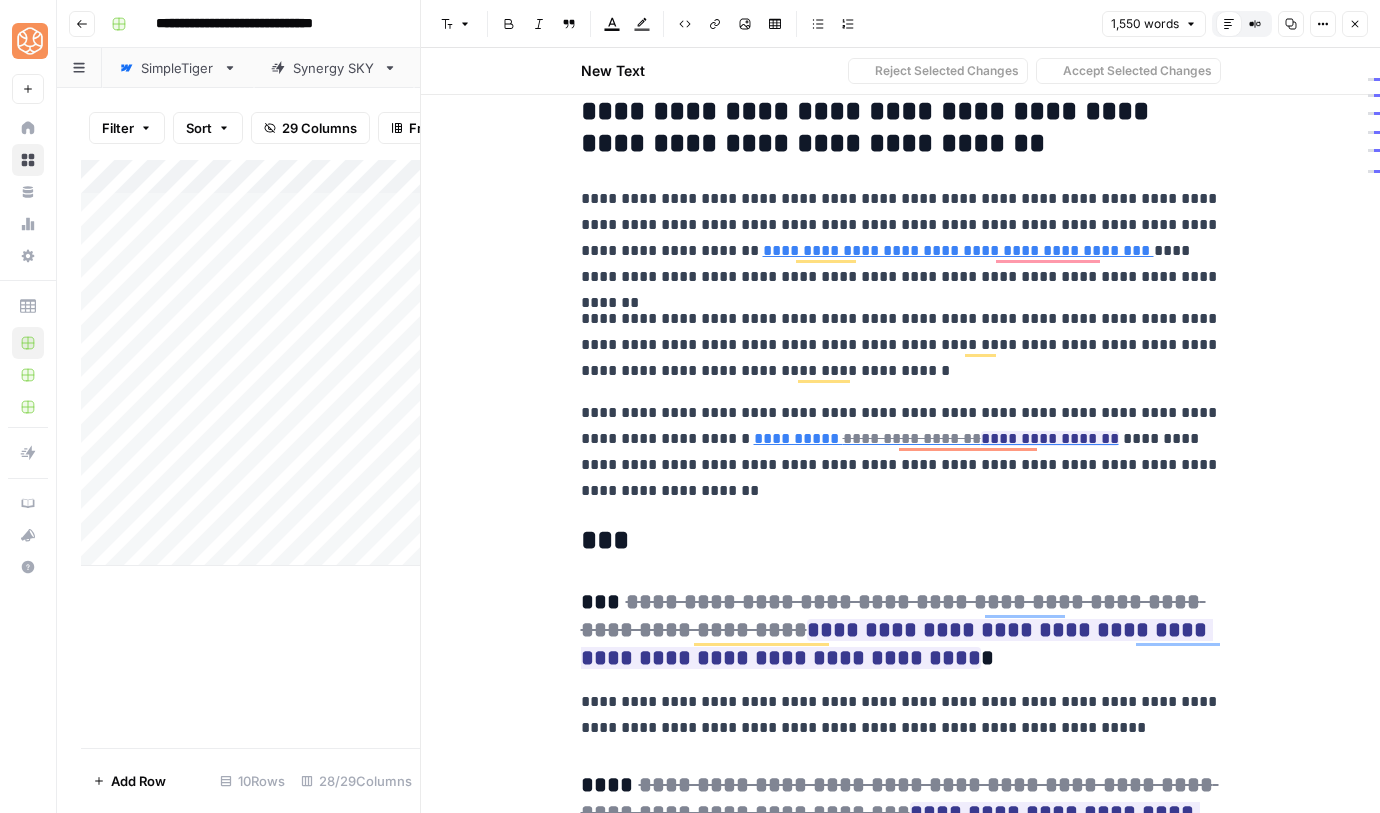 drag, startPoint x: 634, startPoint y: 415, endPoint x: 534, endPoint y: 404, distance: 100.60318 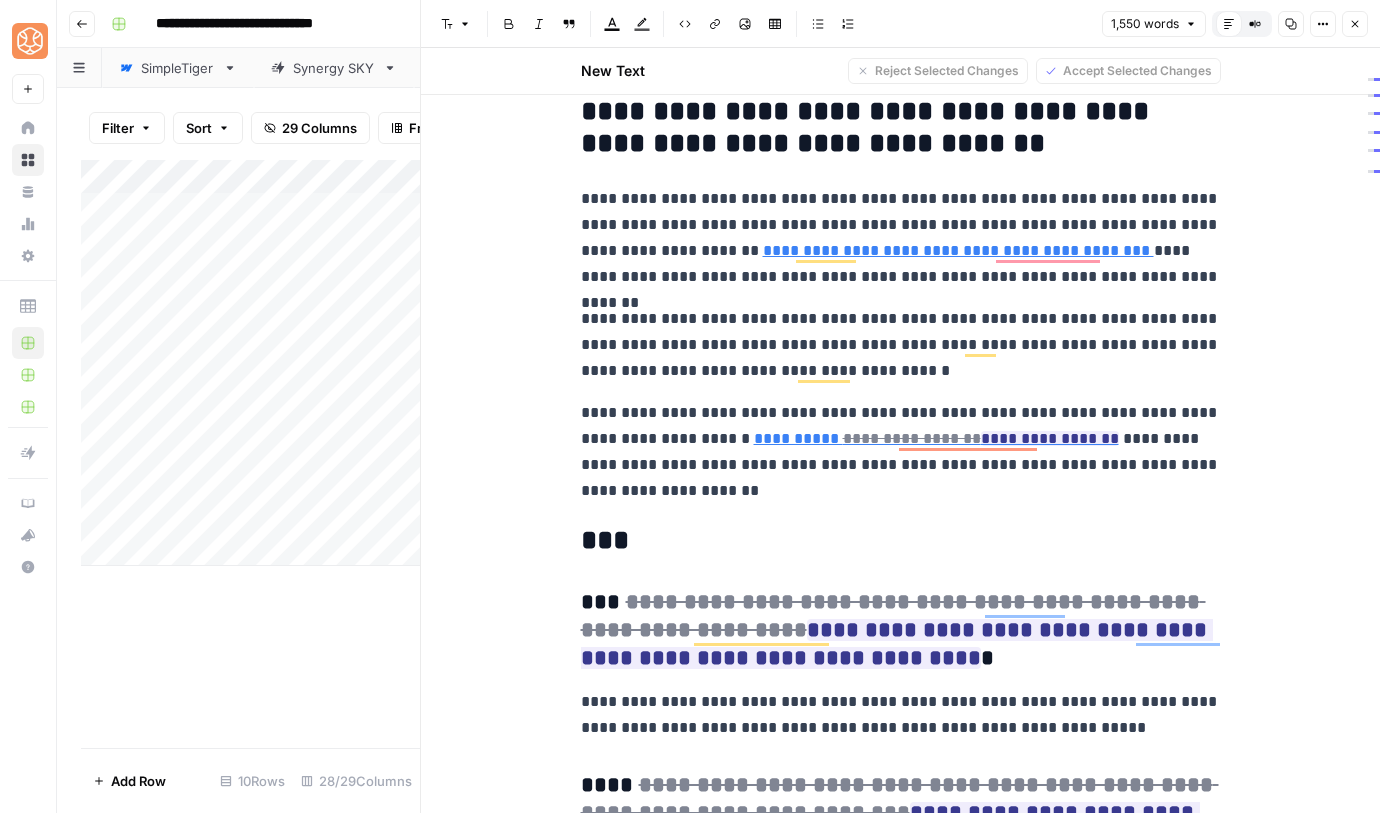 type 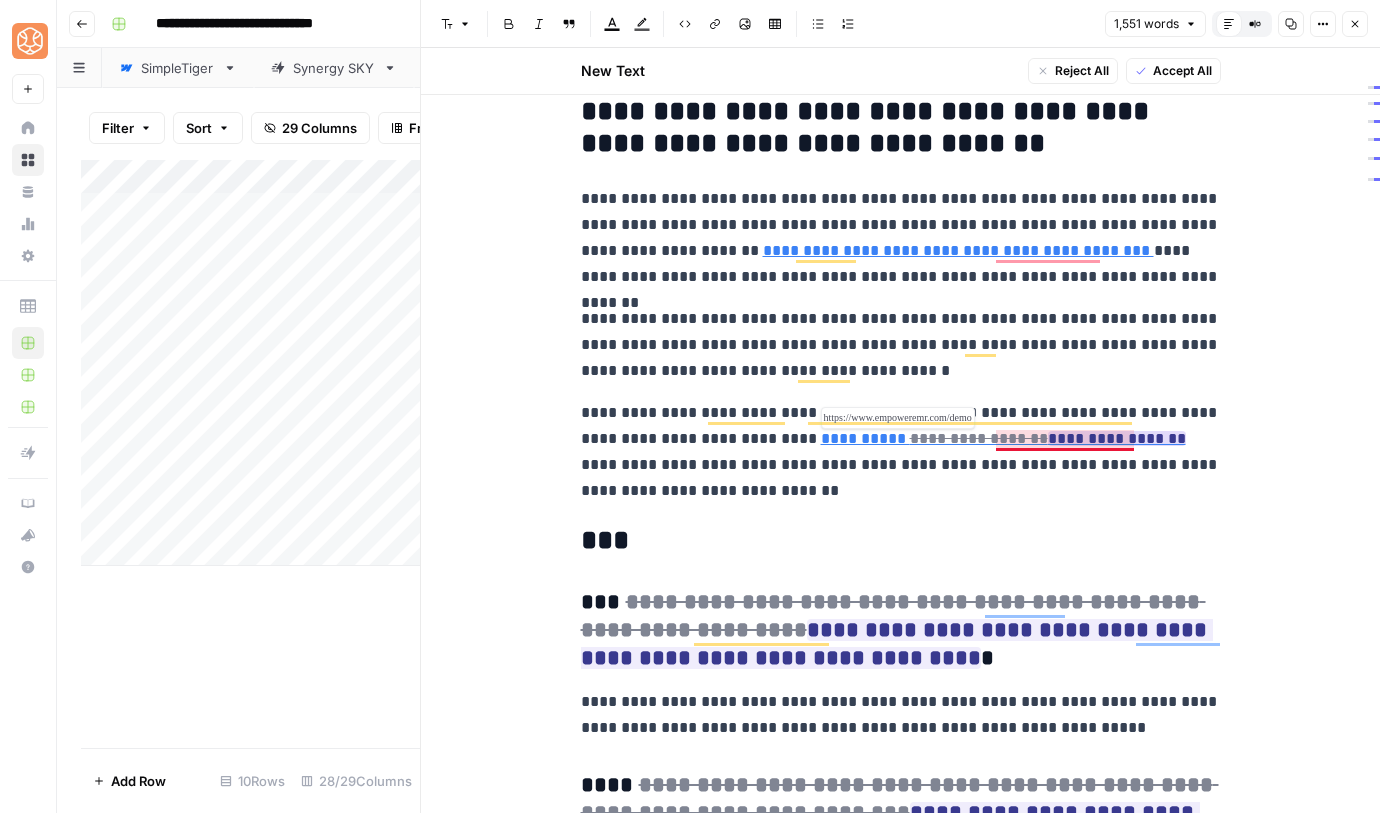 click on "**********" at bounding box center (1117, 438) 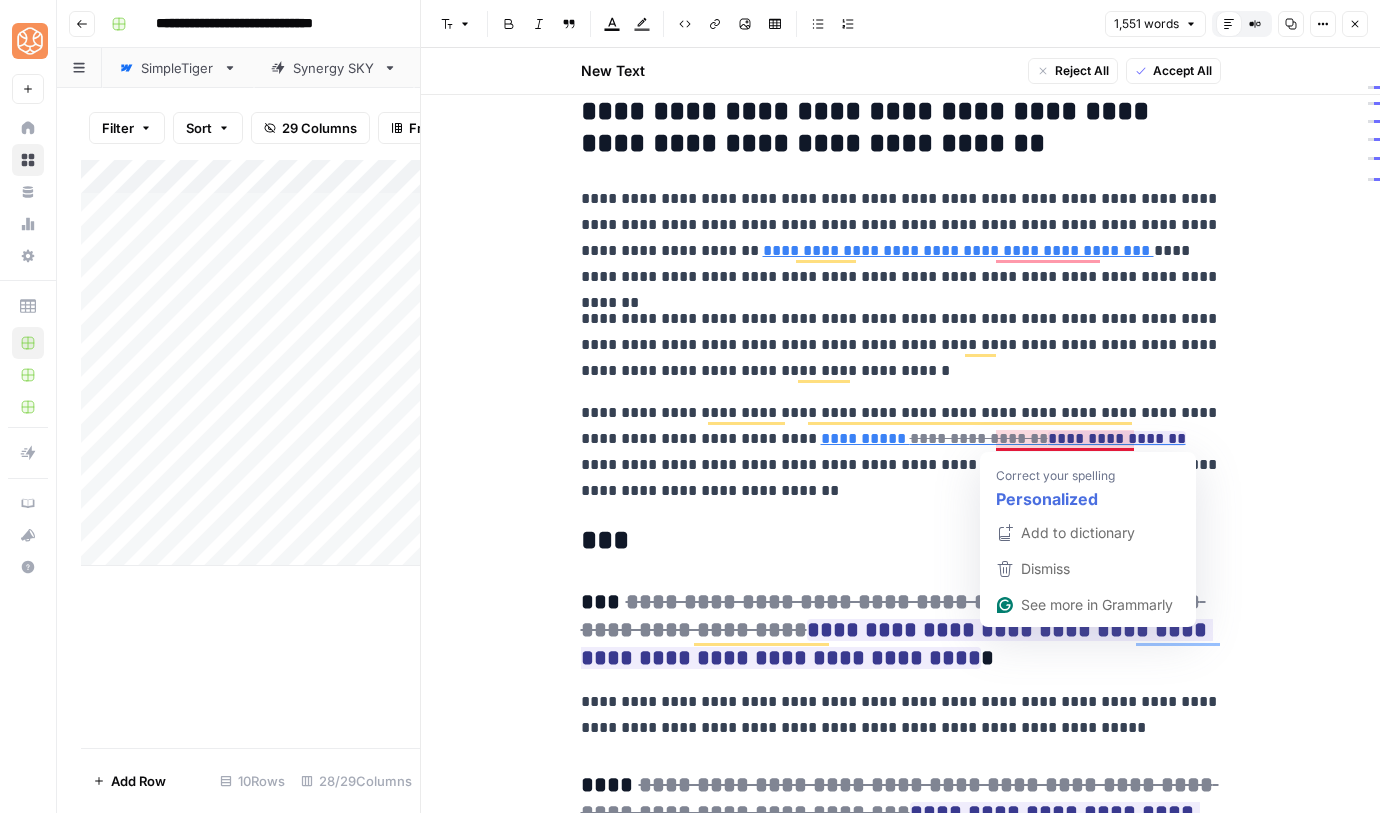 click on "**********" at bounding box center [901, 452] 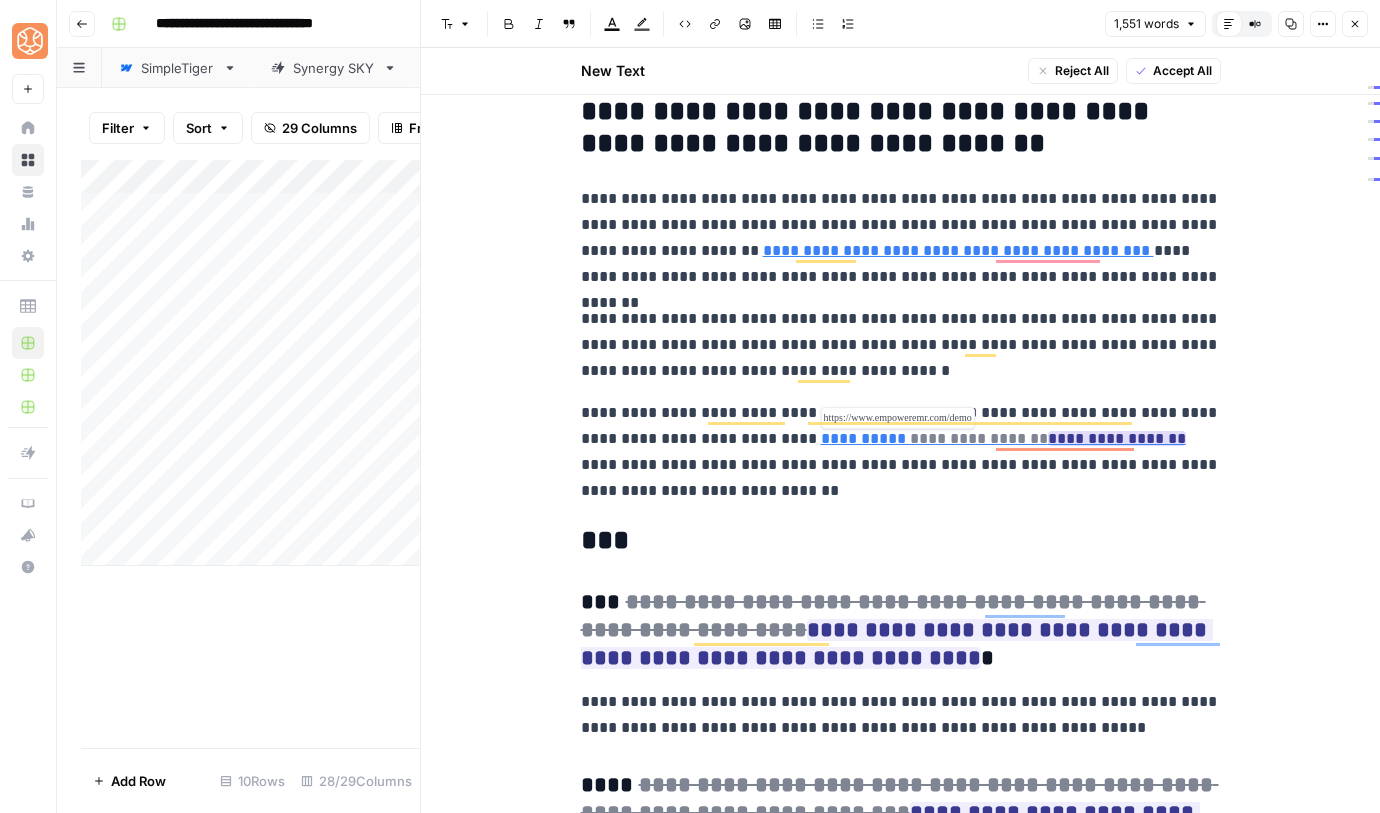 click on "**********" at bounding box center (979, 438) 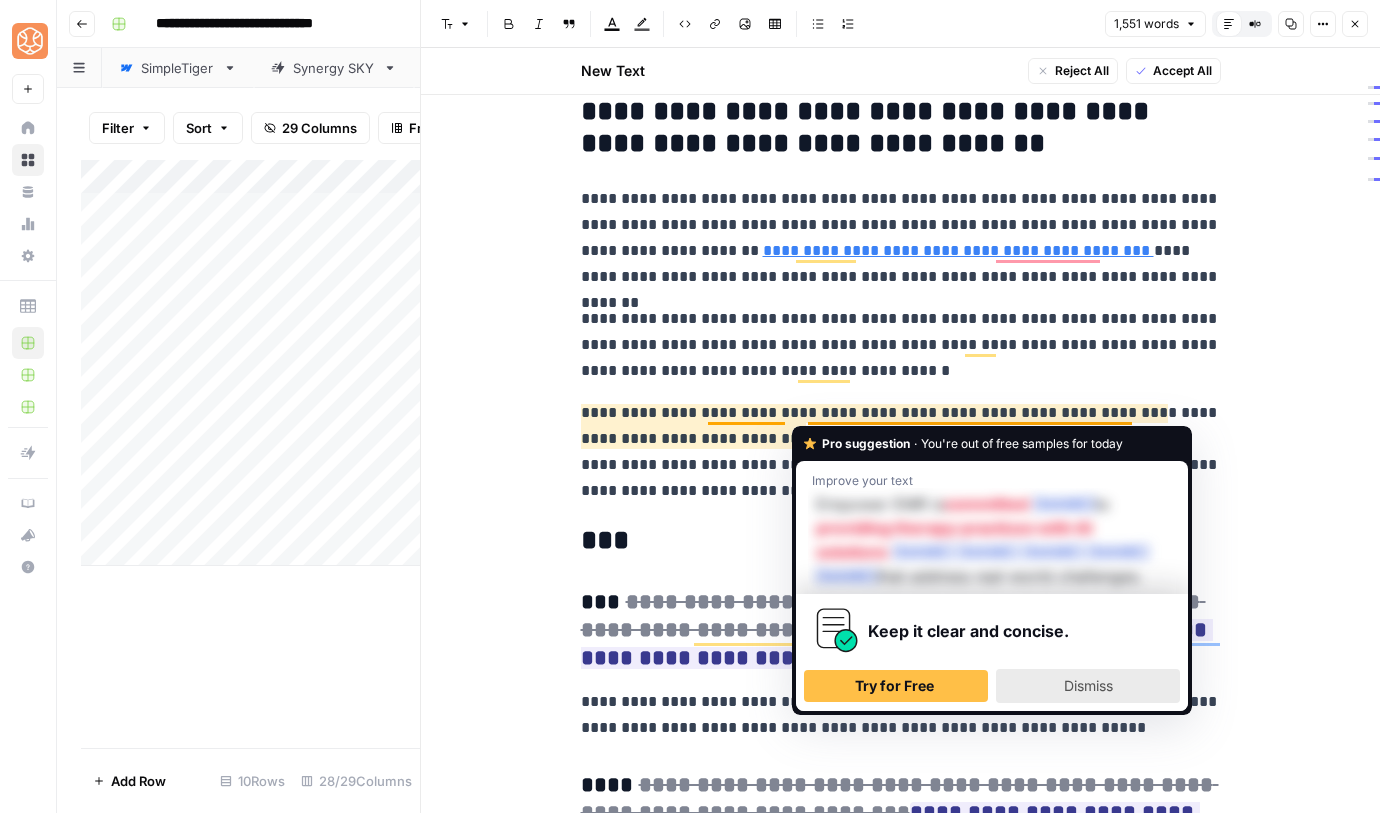 click on "Dismiss" at bounding box center (1088, 686) 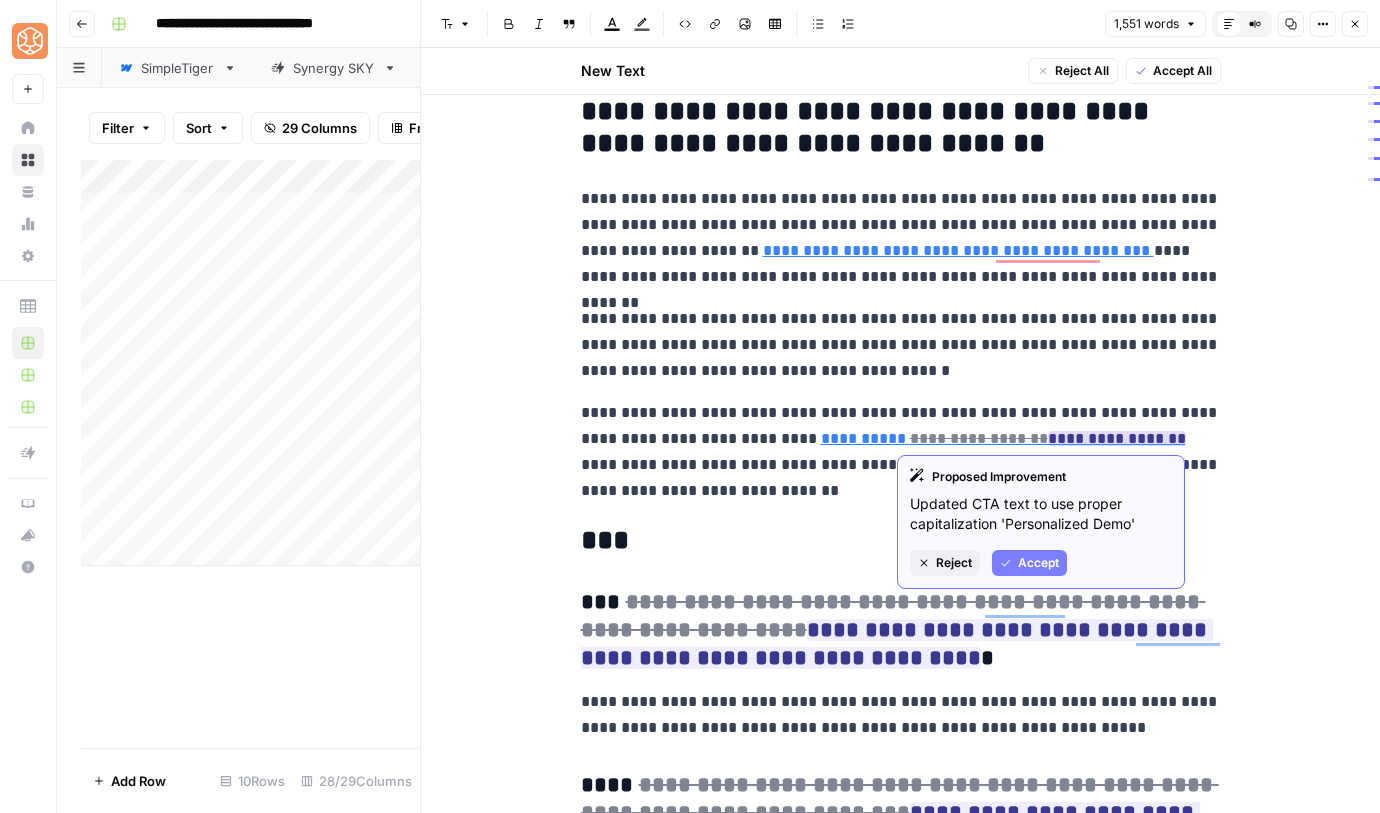 click on "Reject" at bounding box center (954, 563) 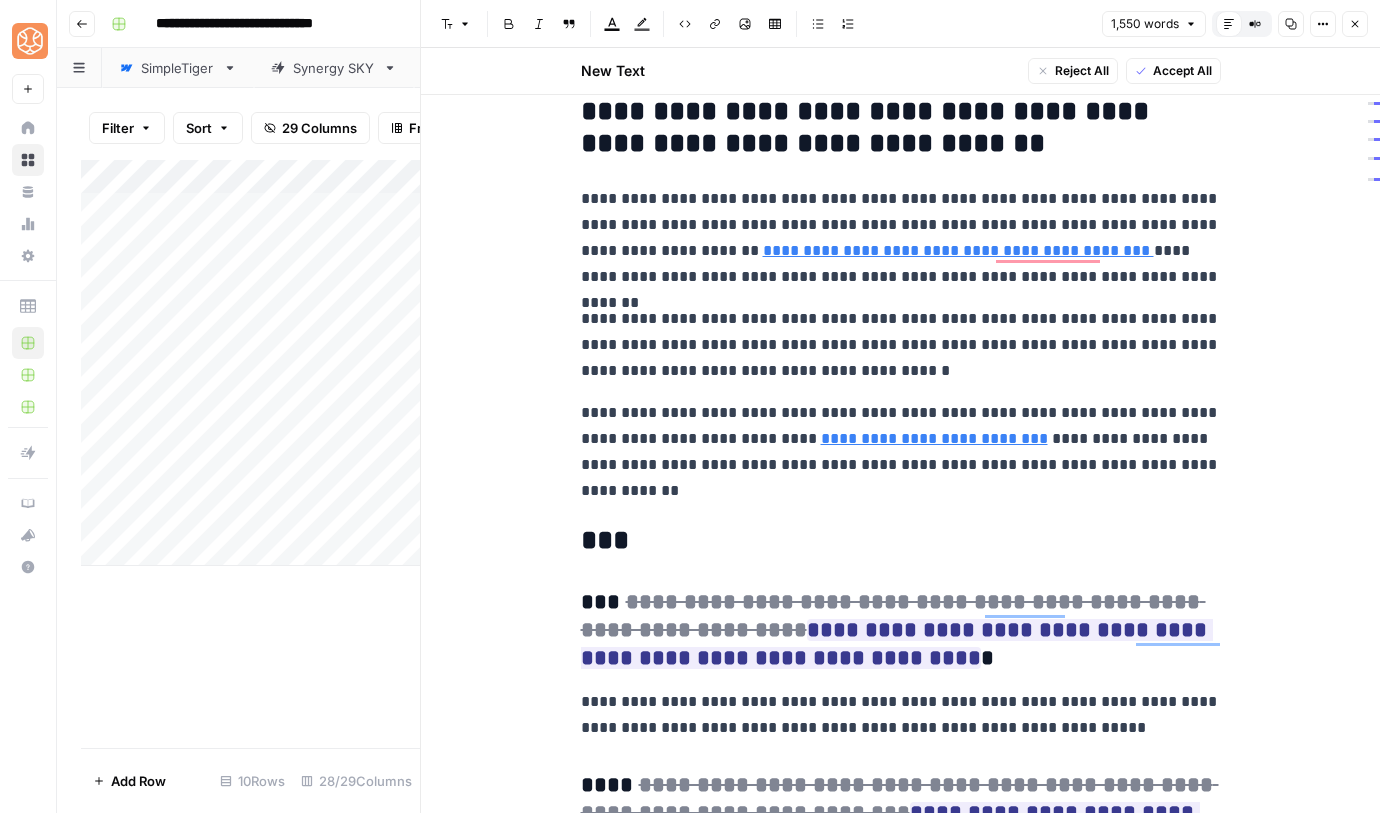 scroll, scrollTop: 6492, scrollLeft: 0, axis: vertical 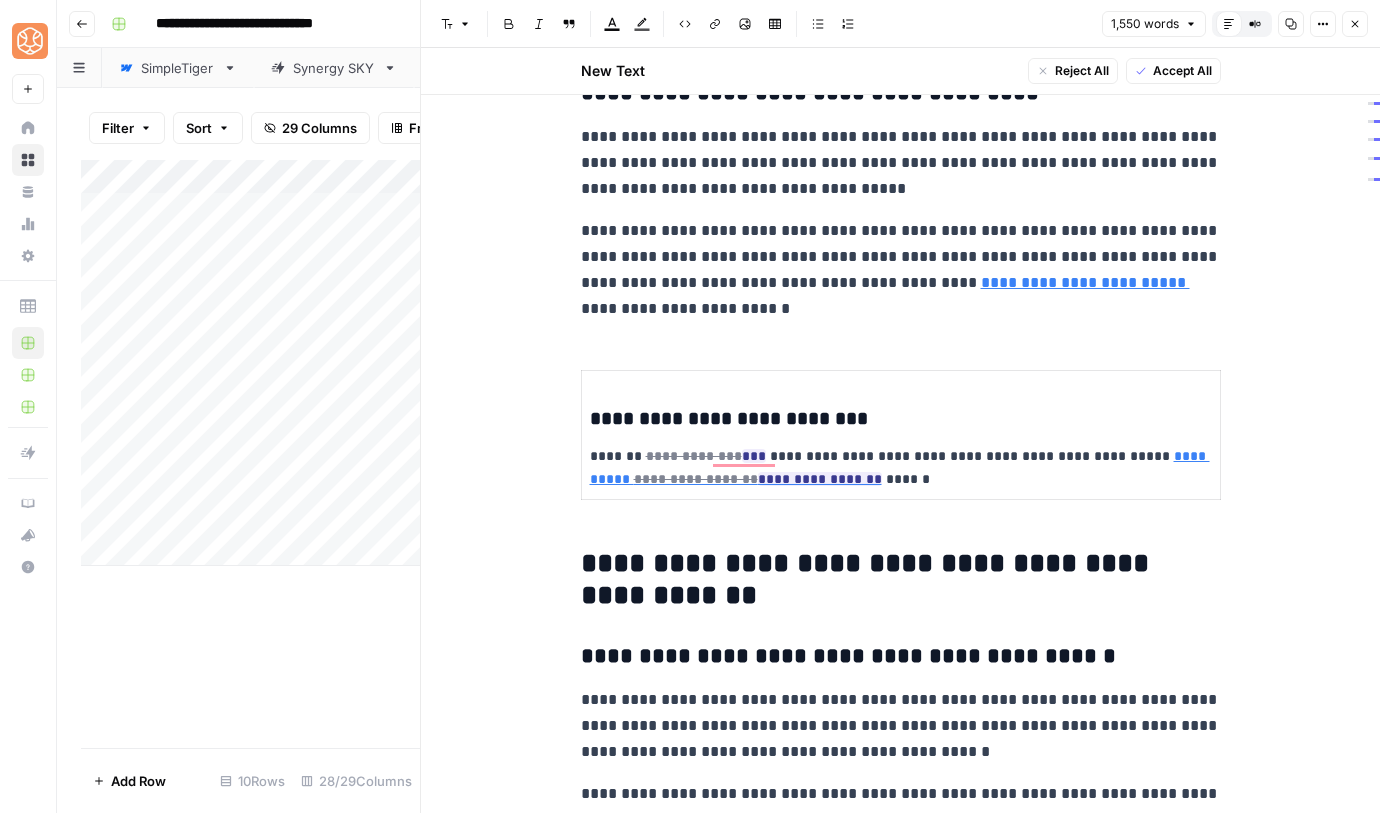click on "Close" at bounding box center [1360, 24] 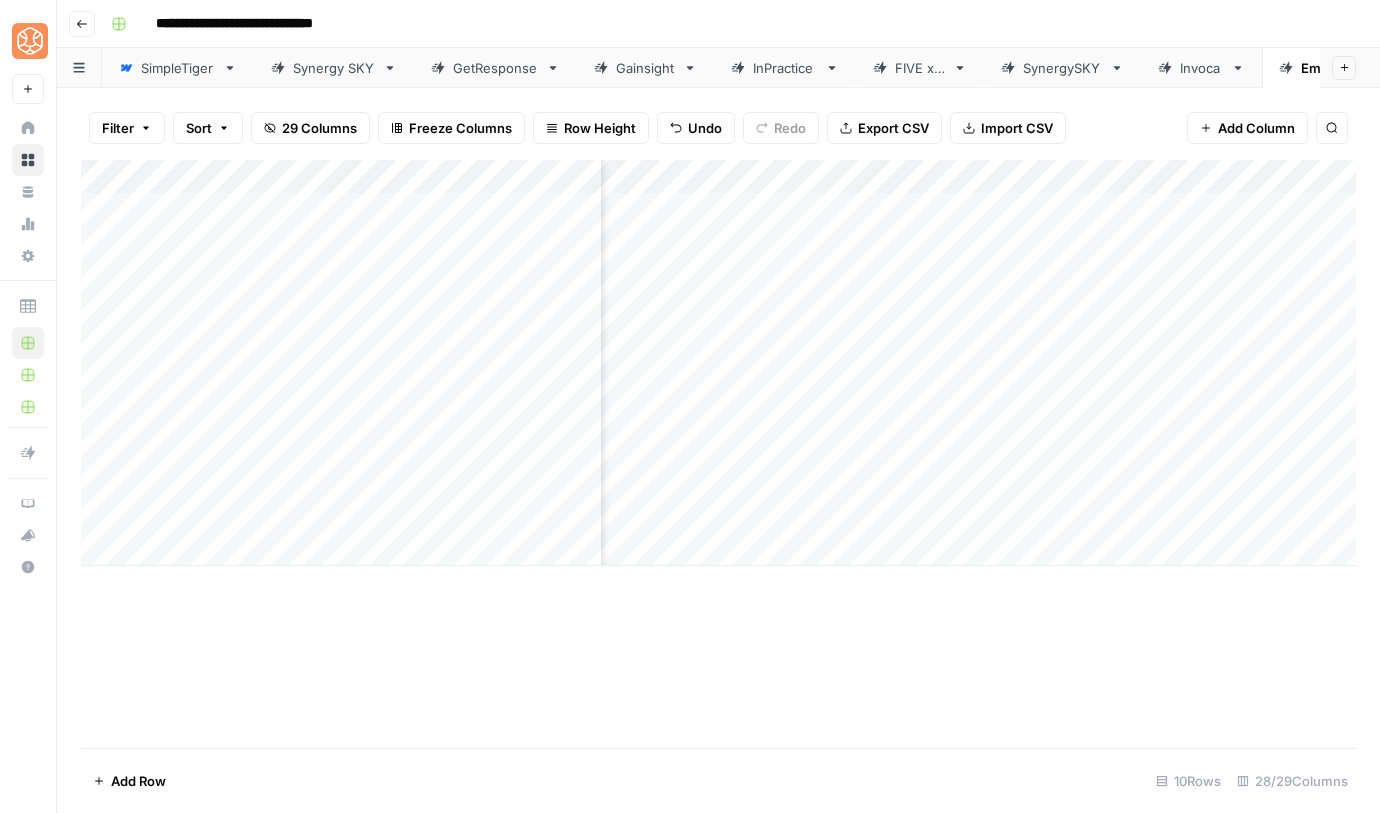 click on "Add Column" at bounding box center [718, 363] 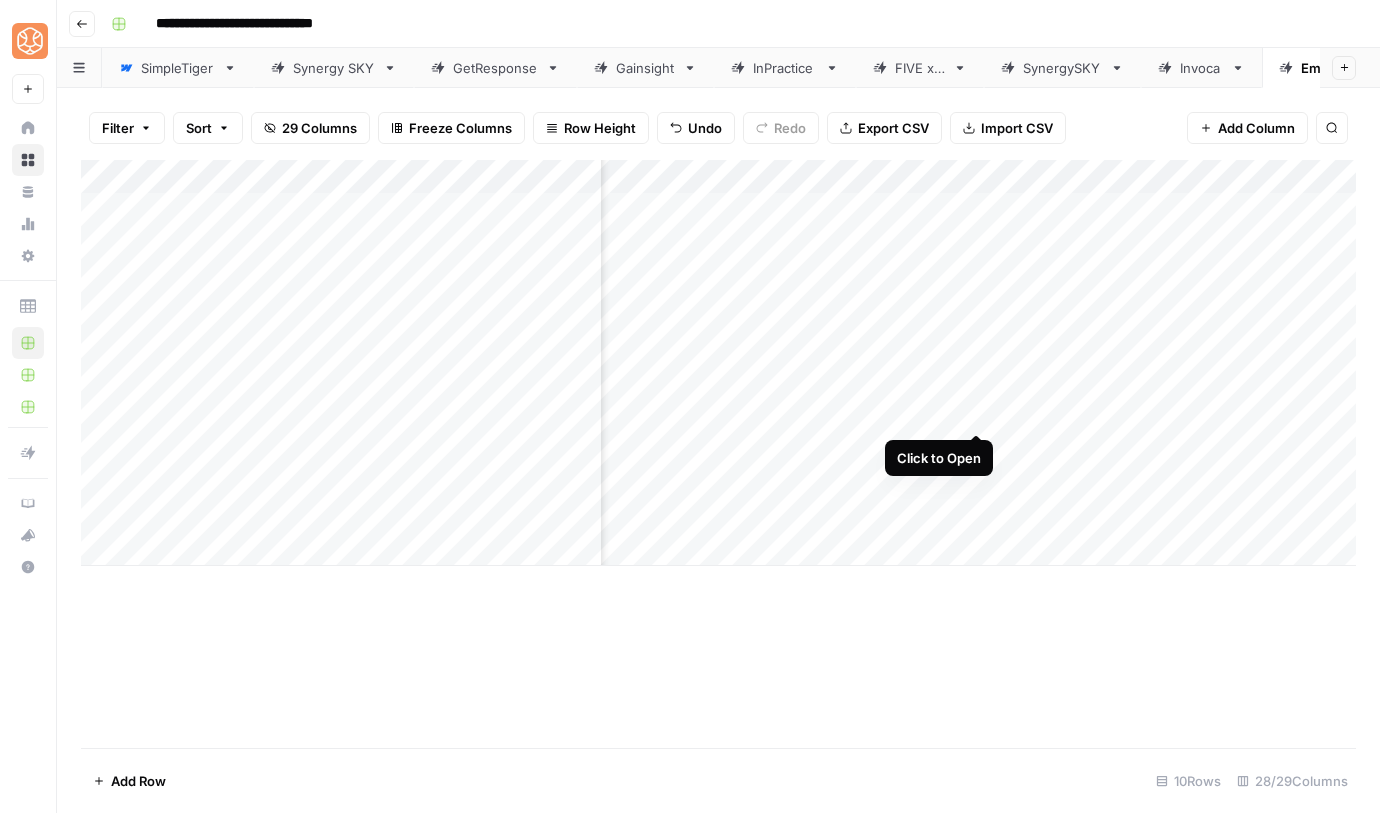 click on "Add Column" at bounding box center [718, 363] 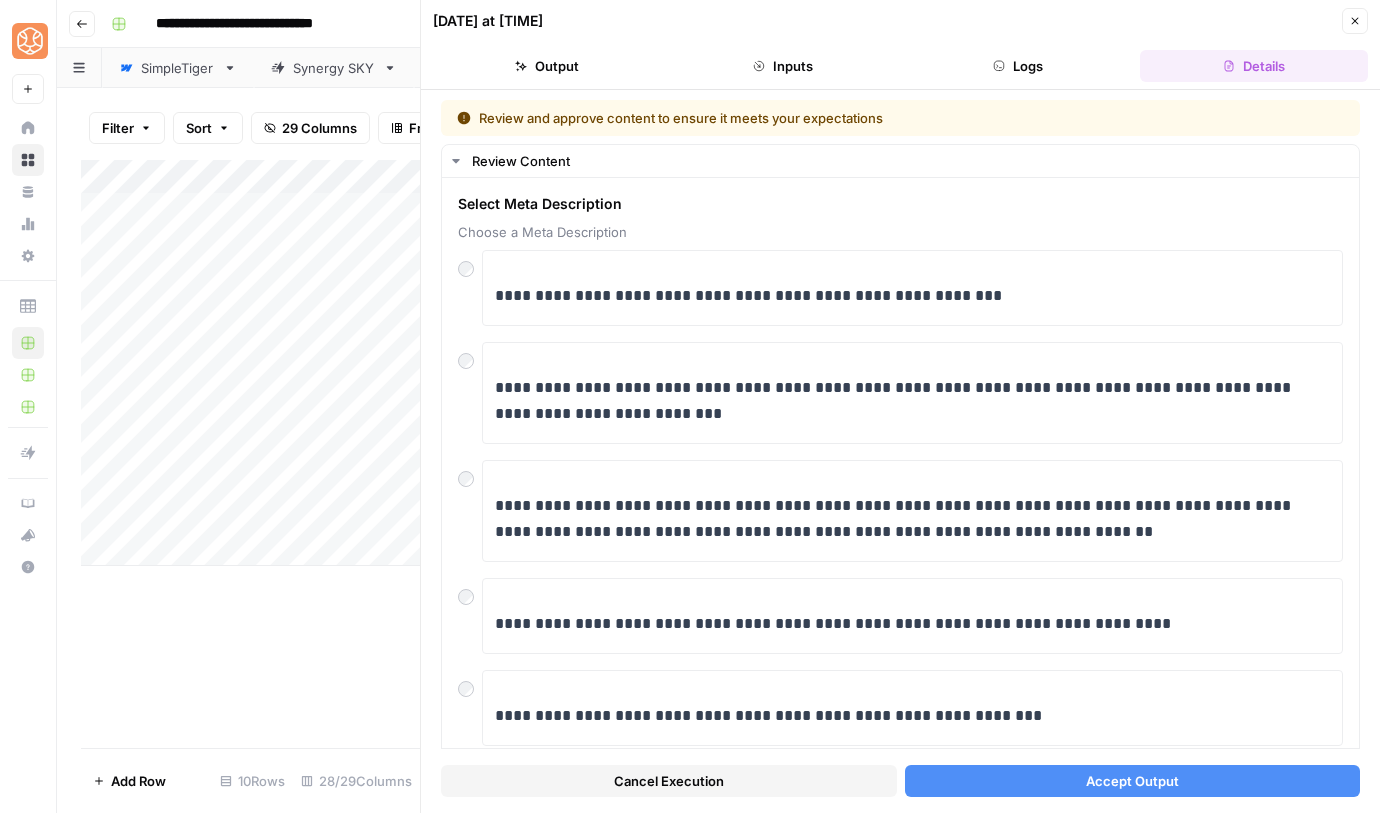 click on "Accept Output" at bounding box center (1132, 781) 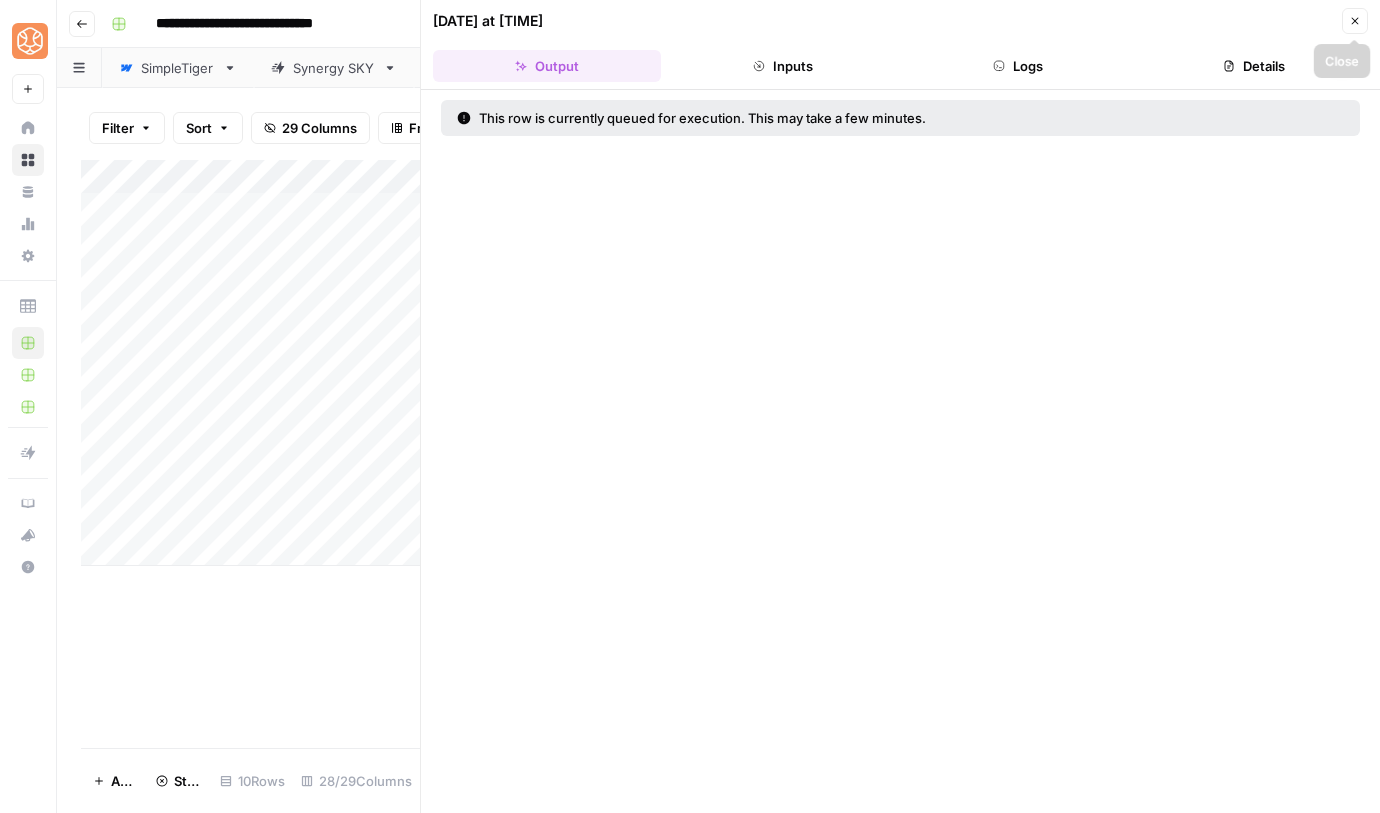 click on "Close" at bounding box center [1355, 21] 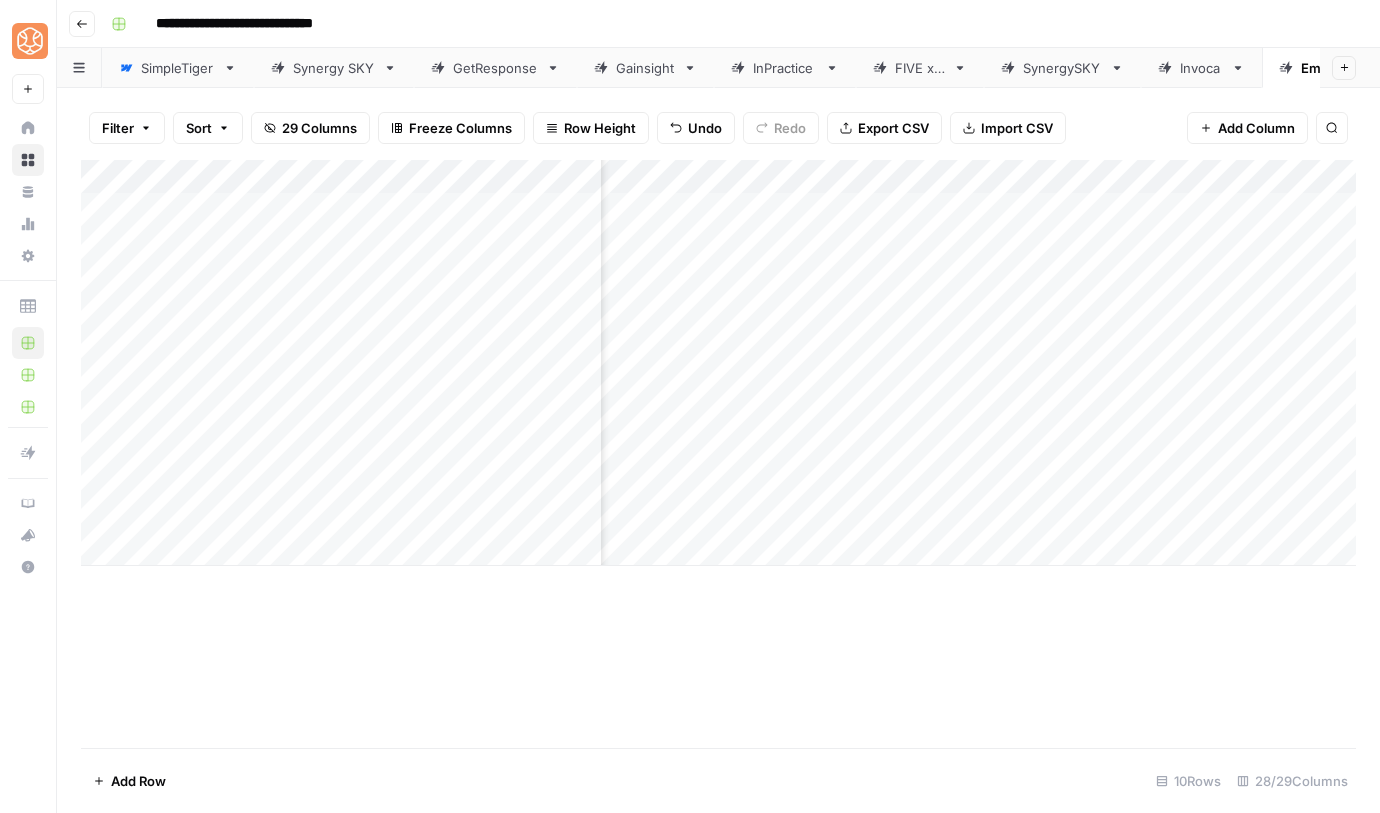 click on "Add Column" at bounding box center (718, 363) 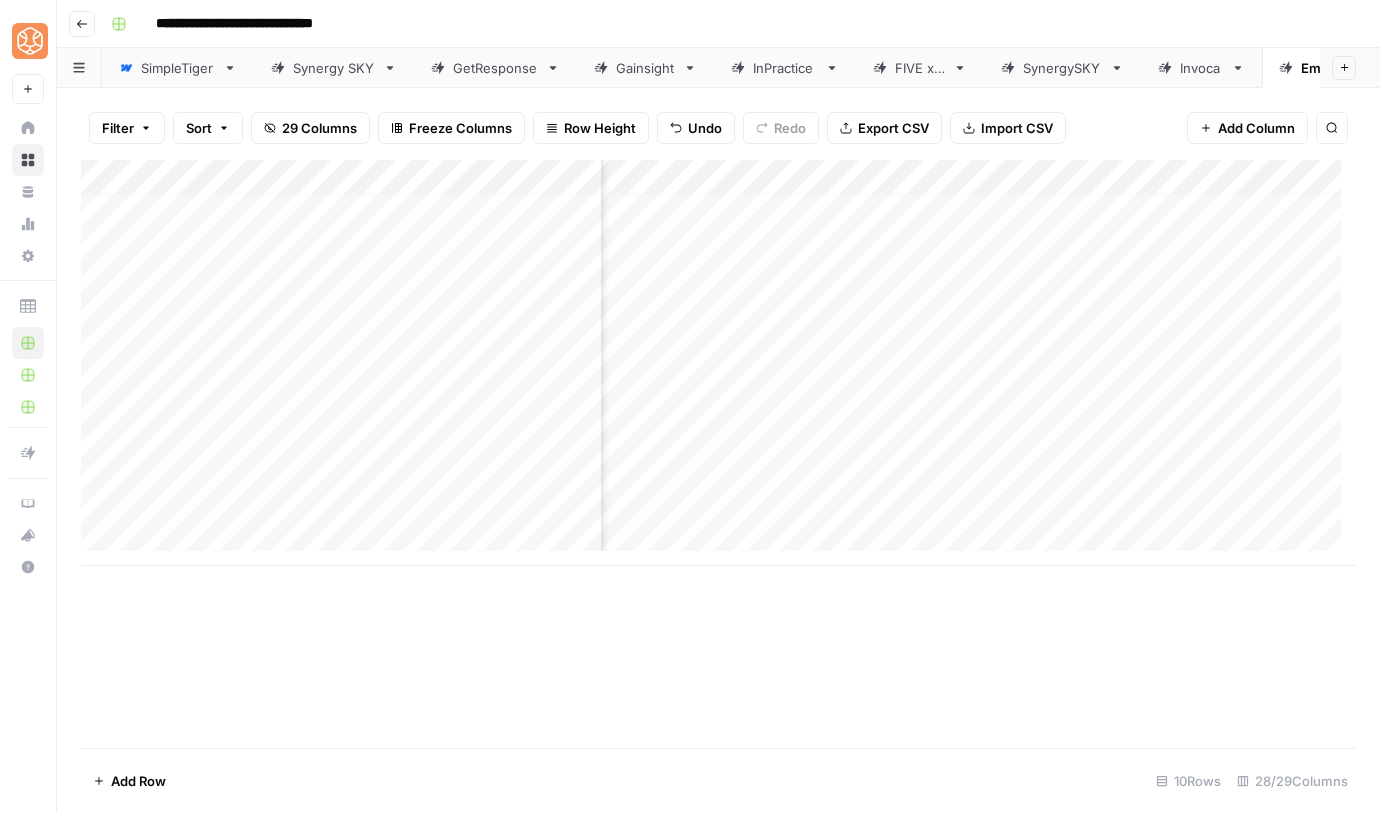 scroll, scrollTop: 15, scrollLeft: 2110, axis: both 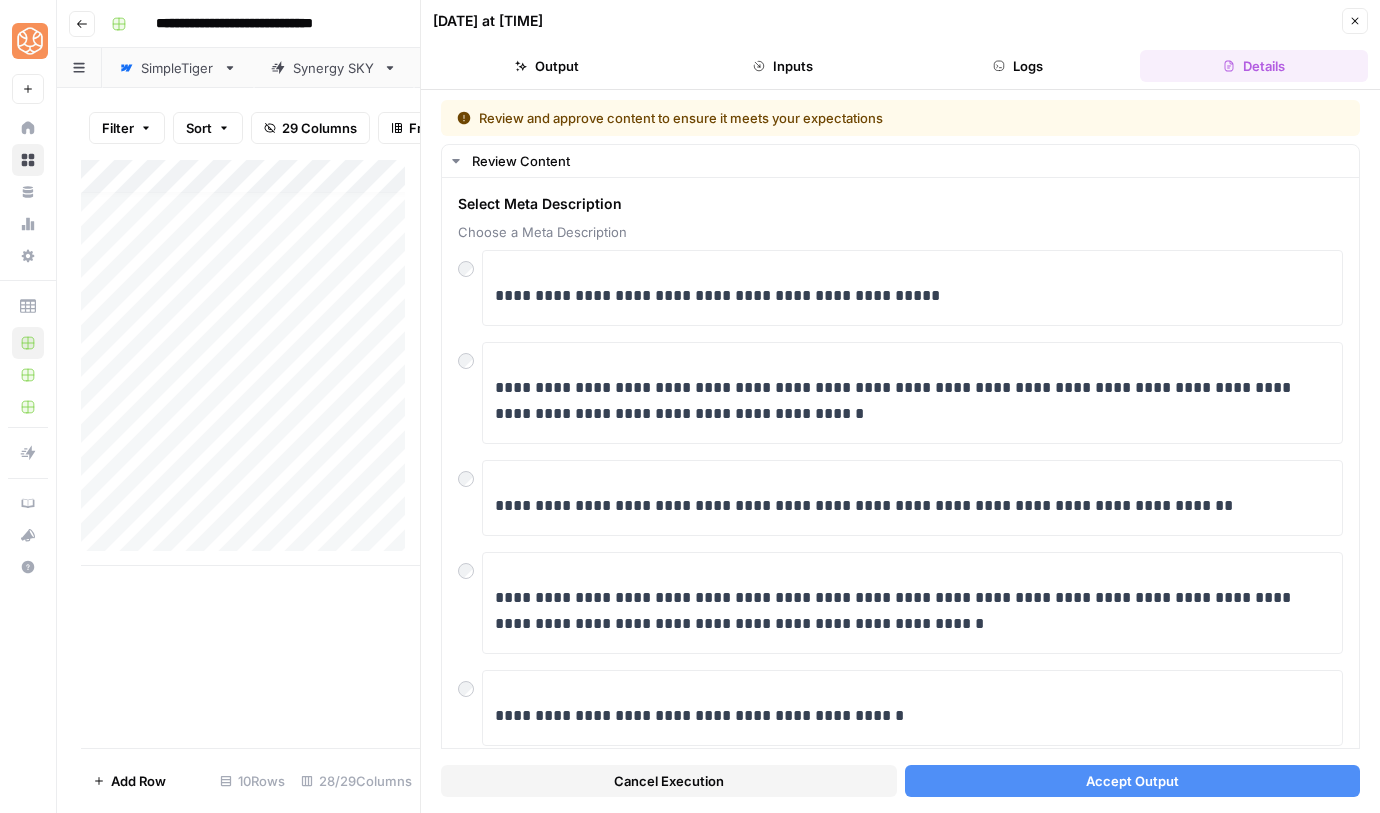 click on "Accept Output" at bounding box center [1133, 781] 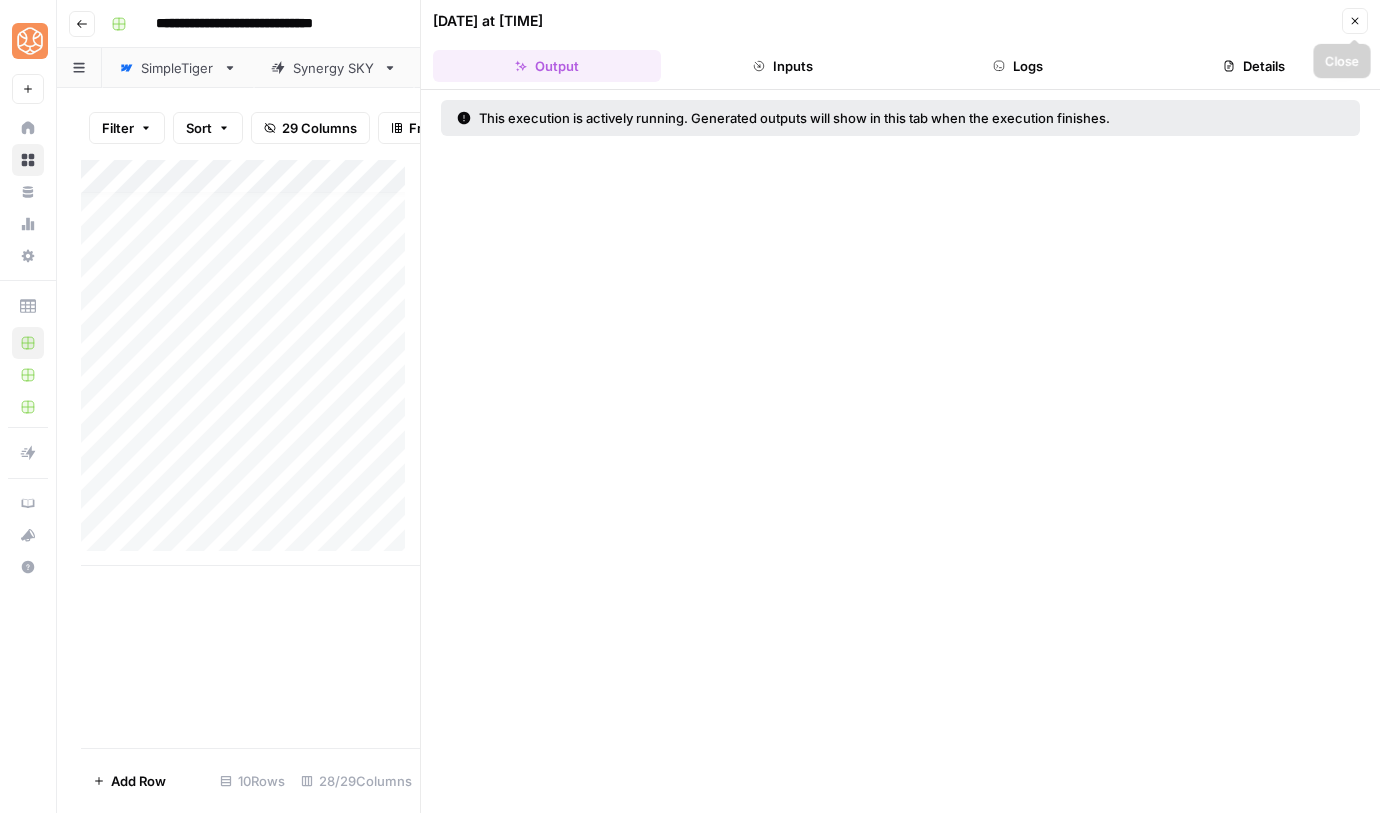 click on "Close" at bounding box center (1355, 21) 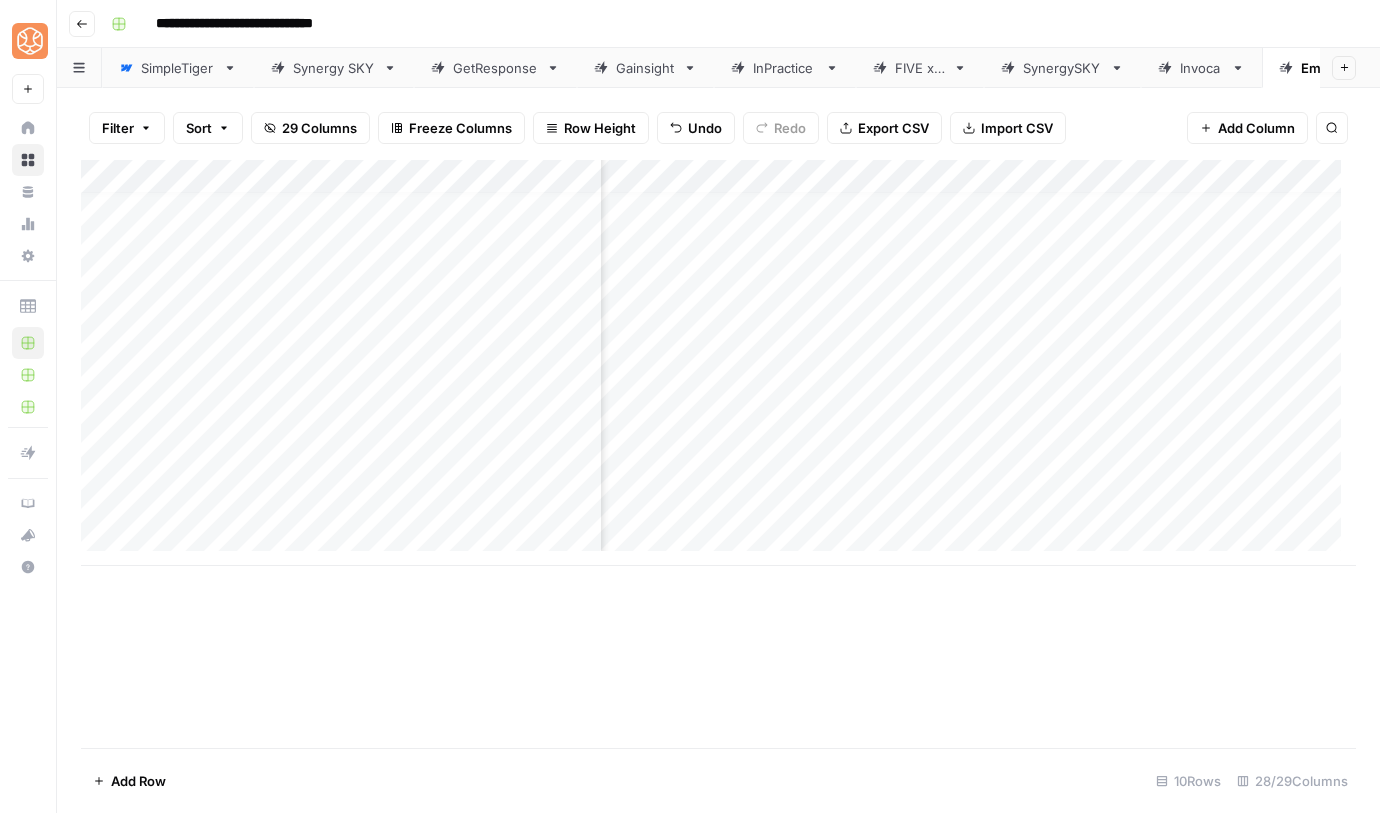click on "Add Column" at bounding box center (718, 363) 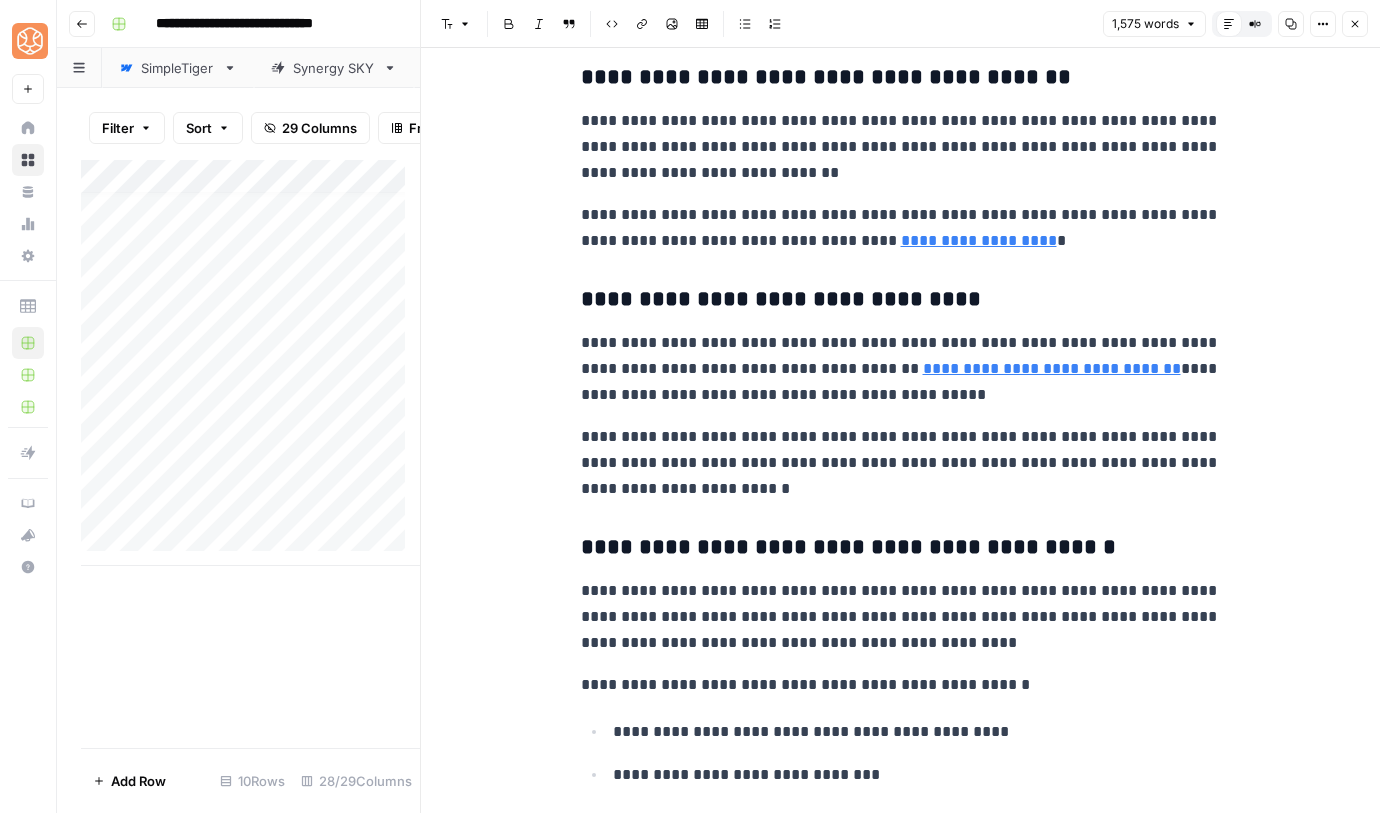 scroll, scrollTop: 3369, scrollLeft: 0, axis: vertical 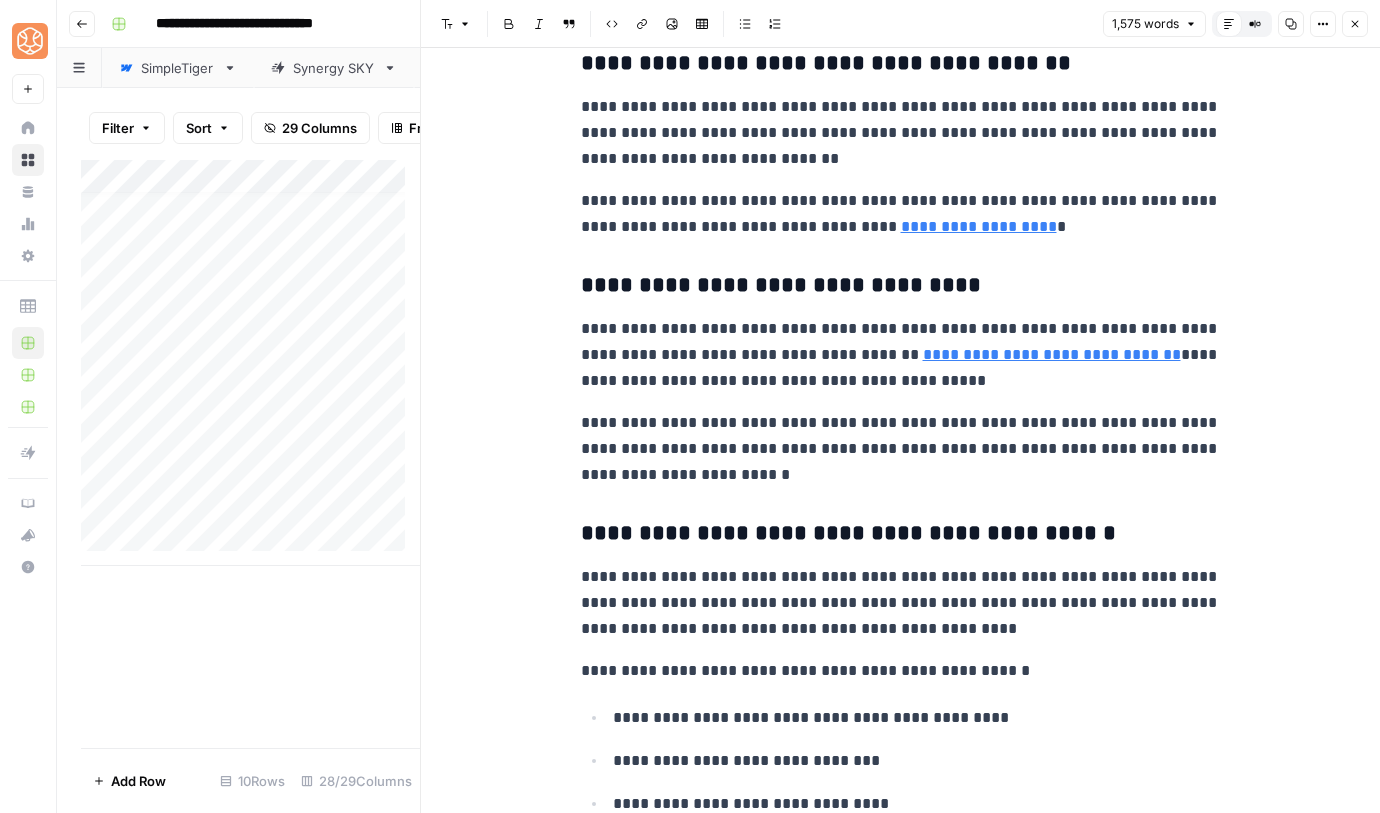 click on "Close" at bounding box center [1355, 24] 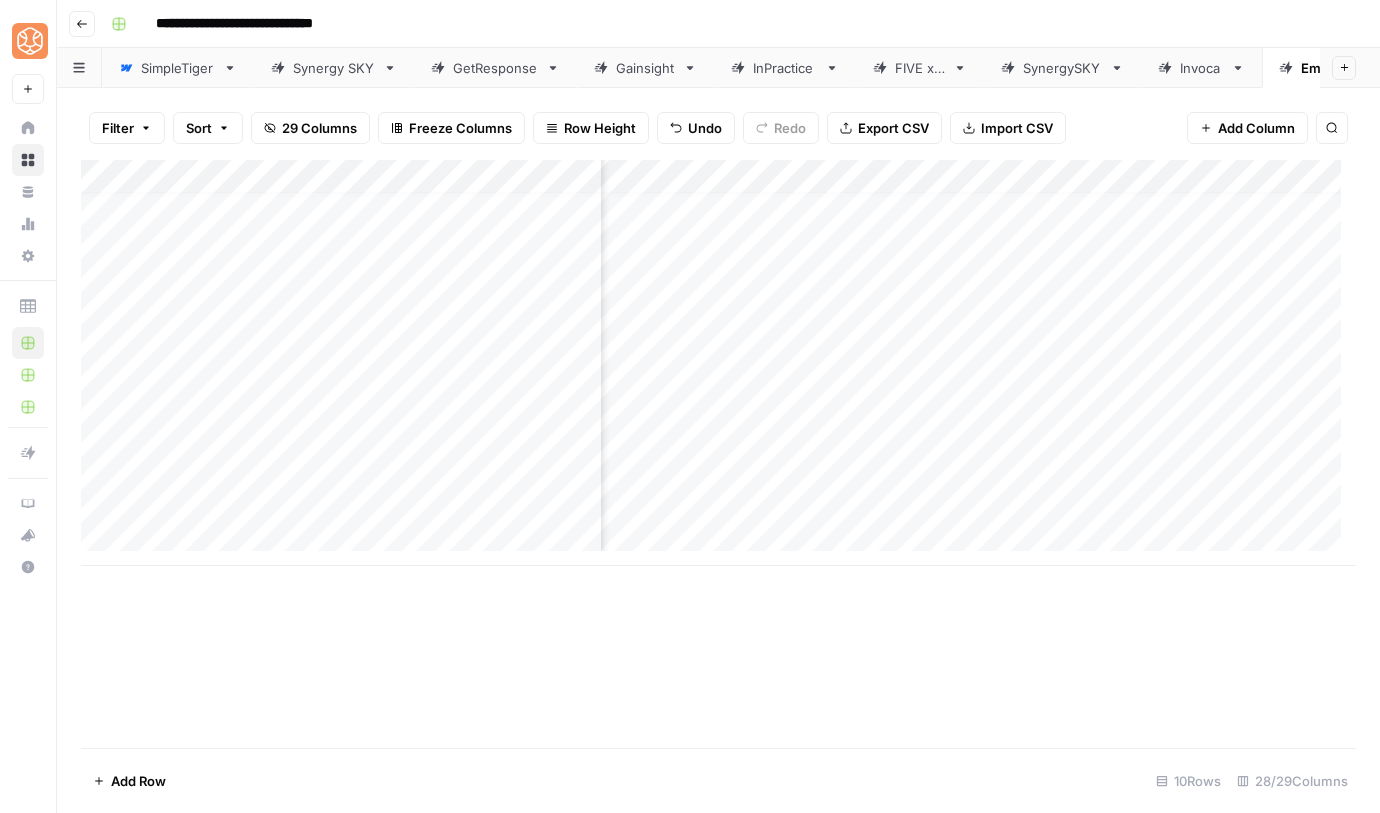 scroll, scrollTop: 0, scrollLeft: 107, axis: horizontal 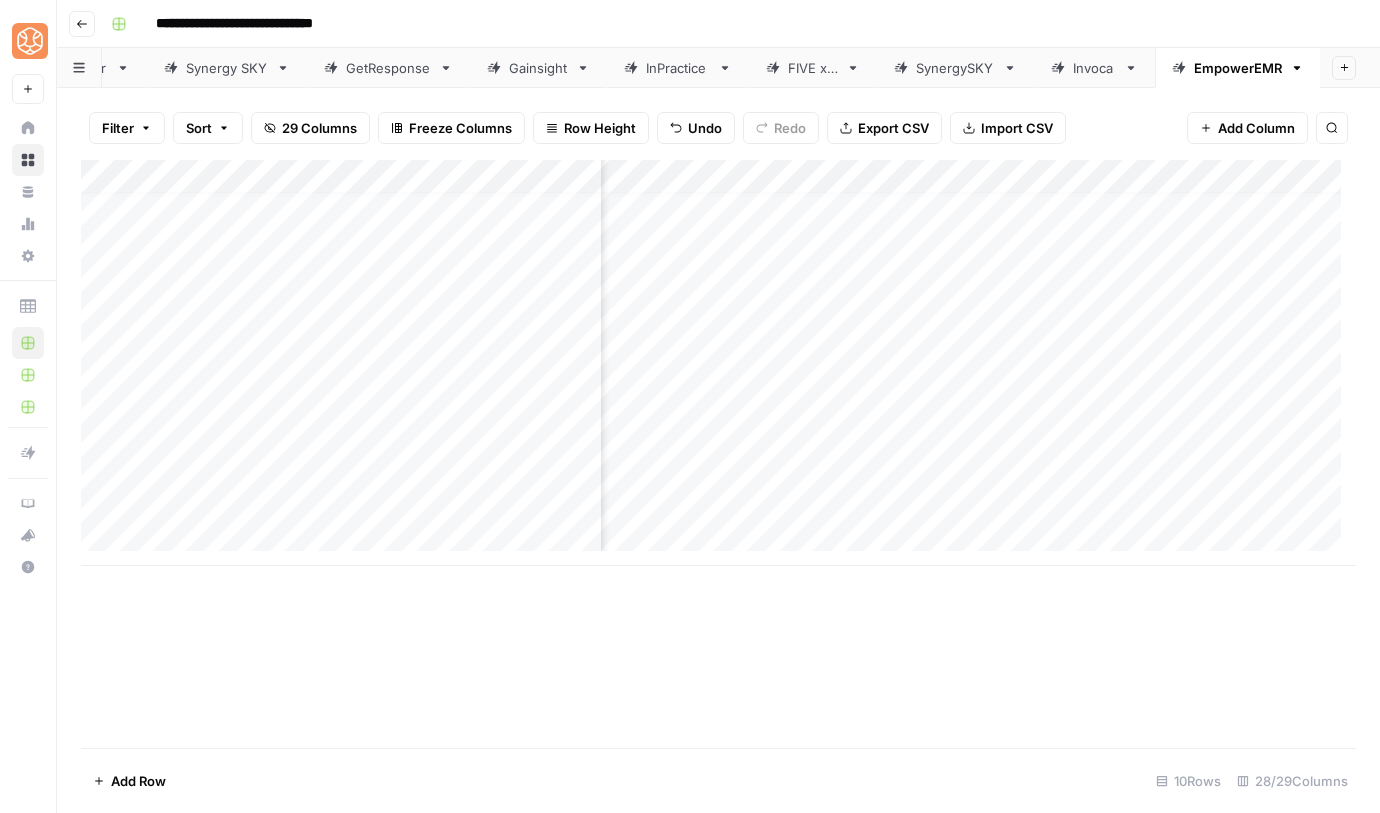 click 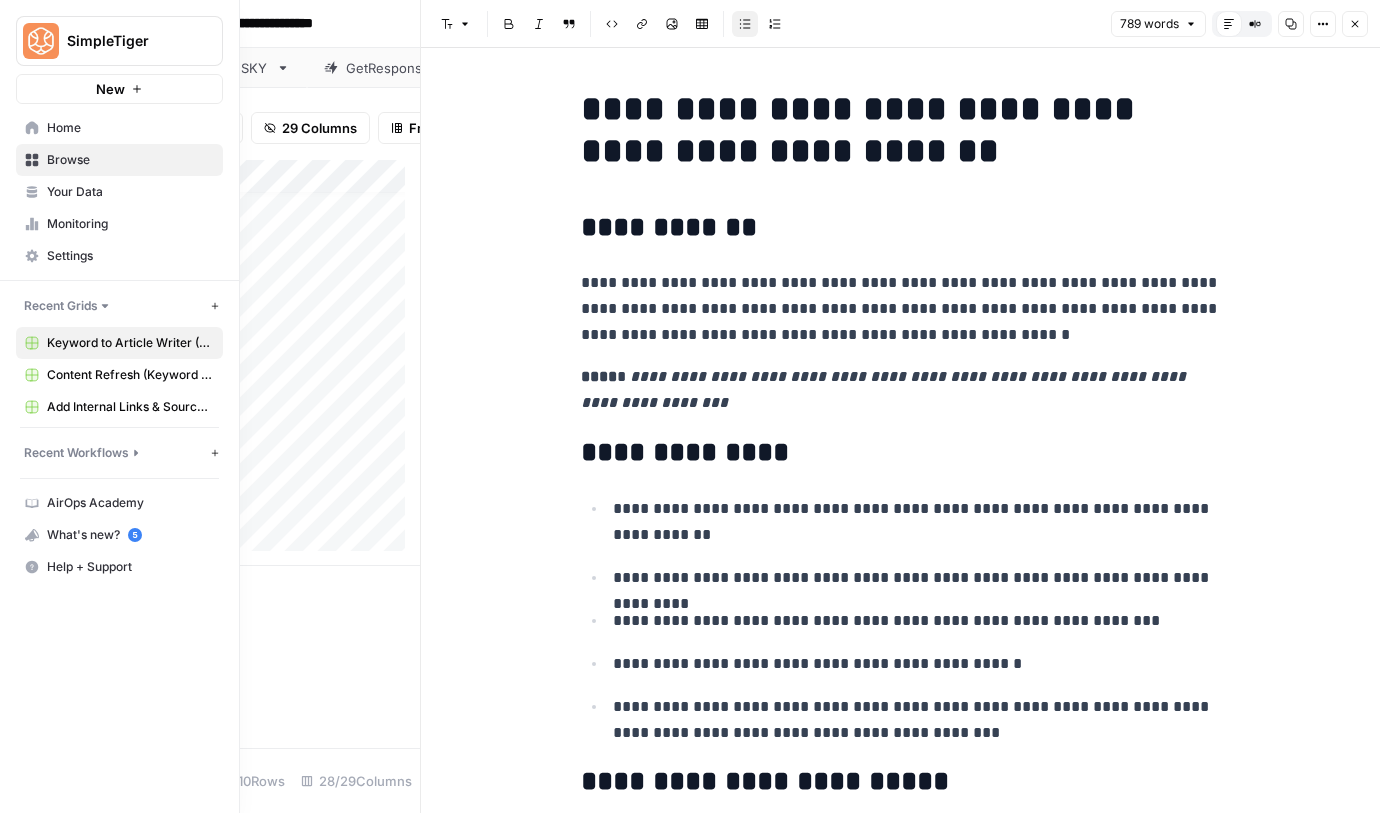 click on "Browse" at bounding box center (130, 160) 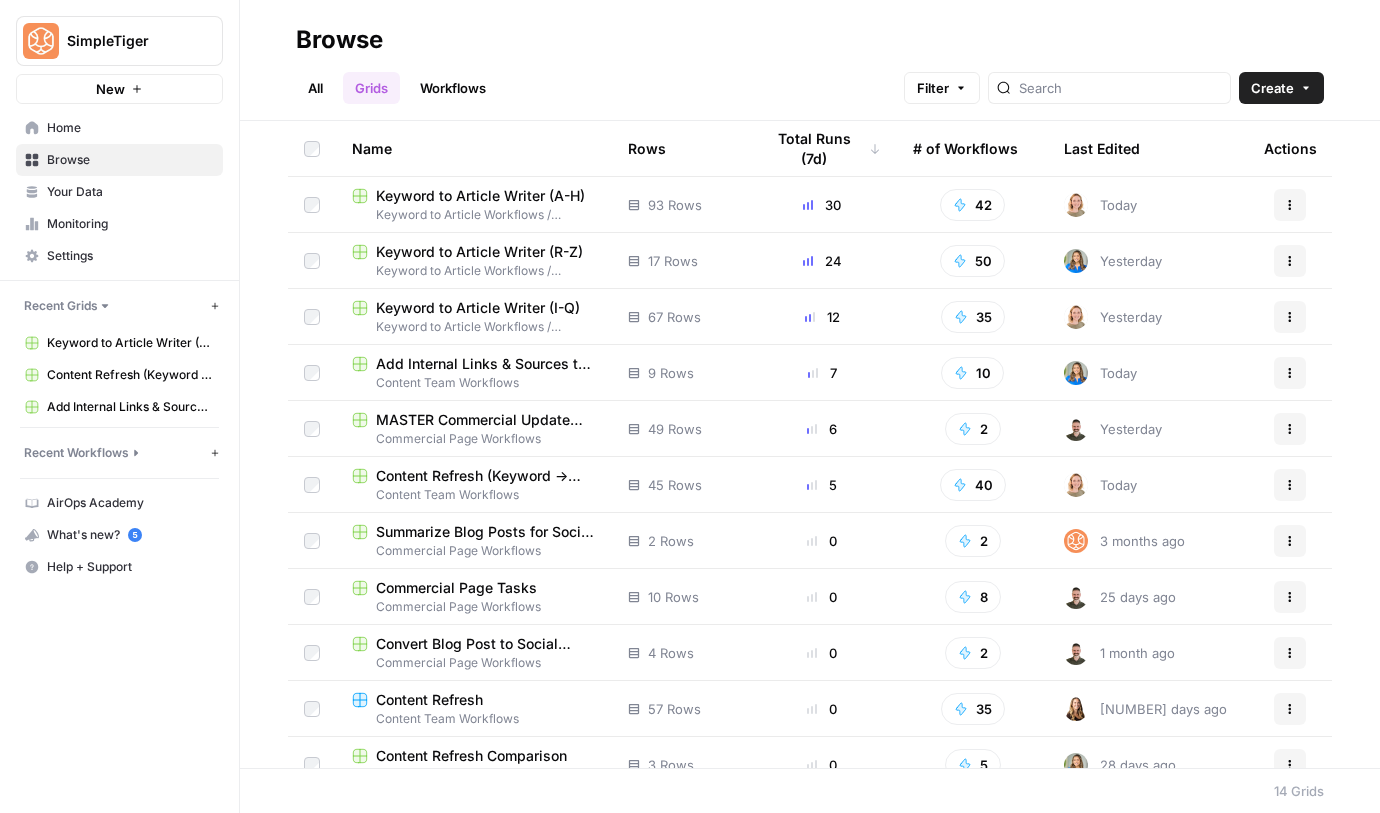 scroll, scrollTop: 0, scrollLeft: 0, axis: both 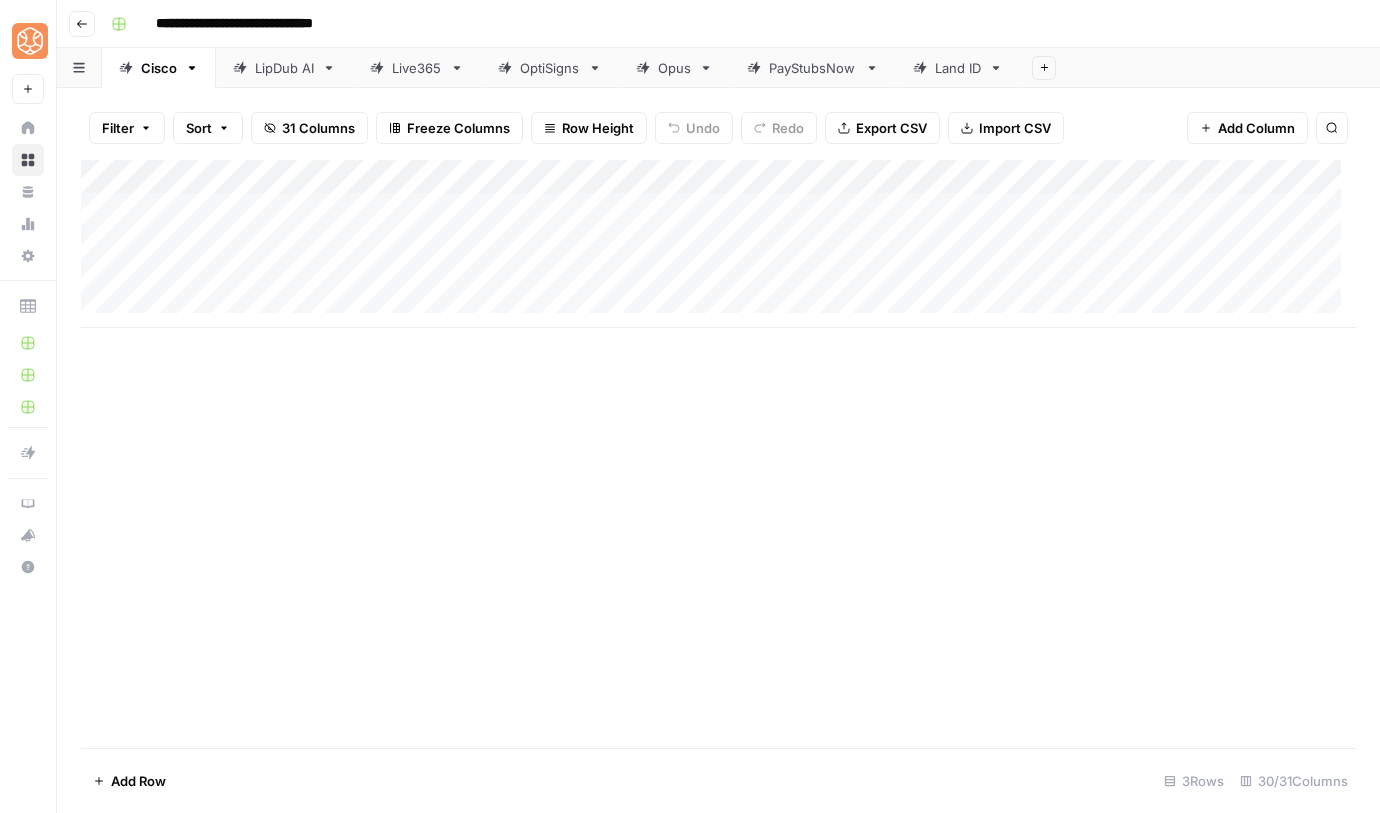 click on "Live365" at bounding box center [417, 68] 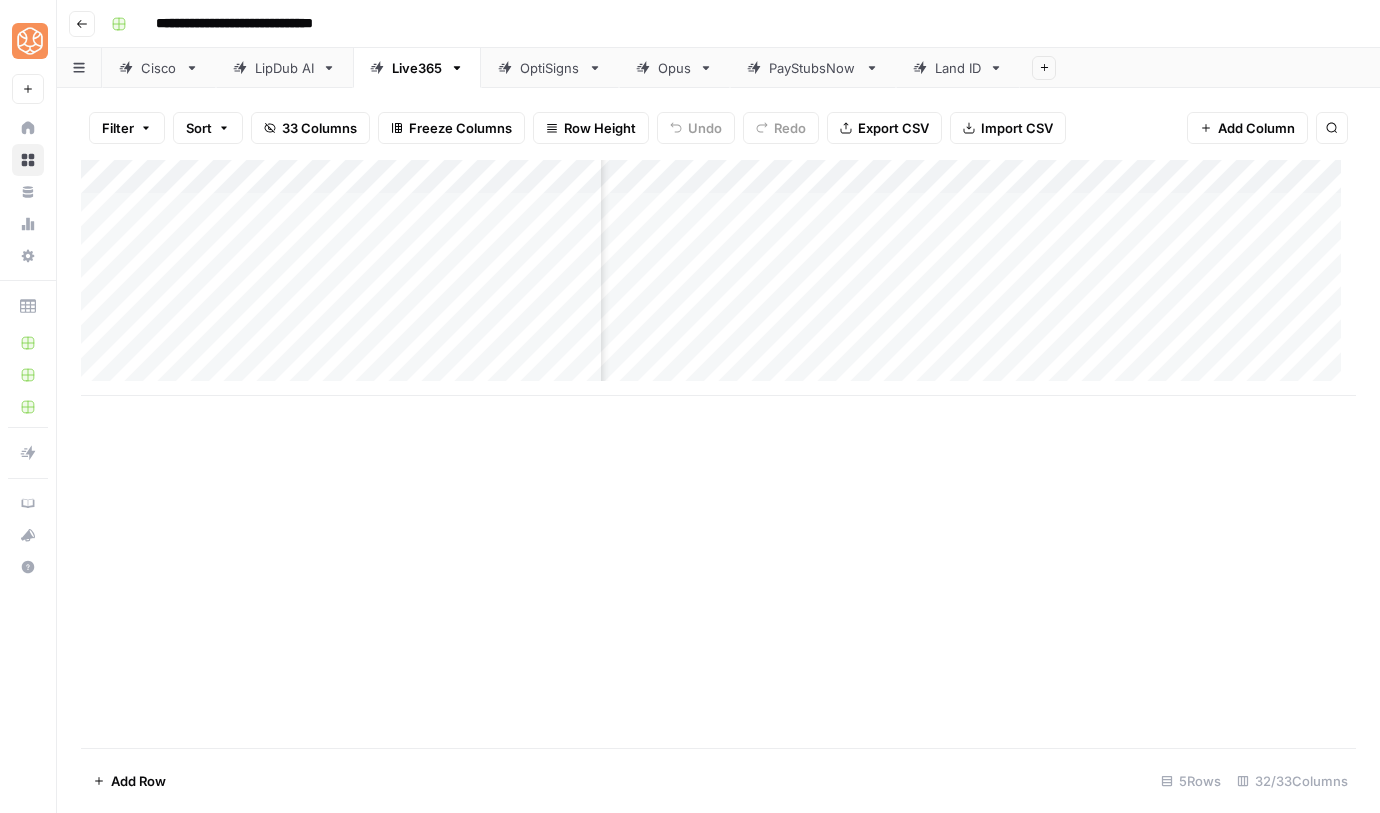 scroll, scrollTop: 0, scrollLeft: 1898, axis: horizontal 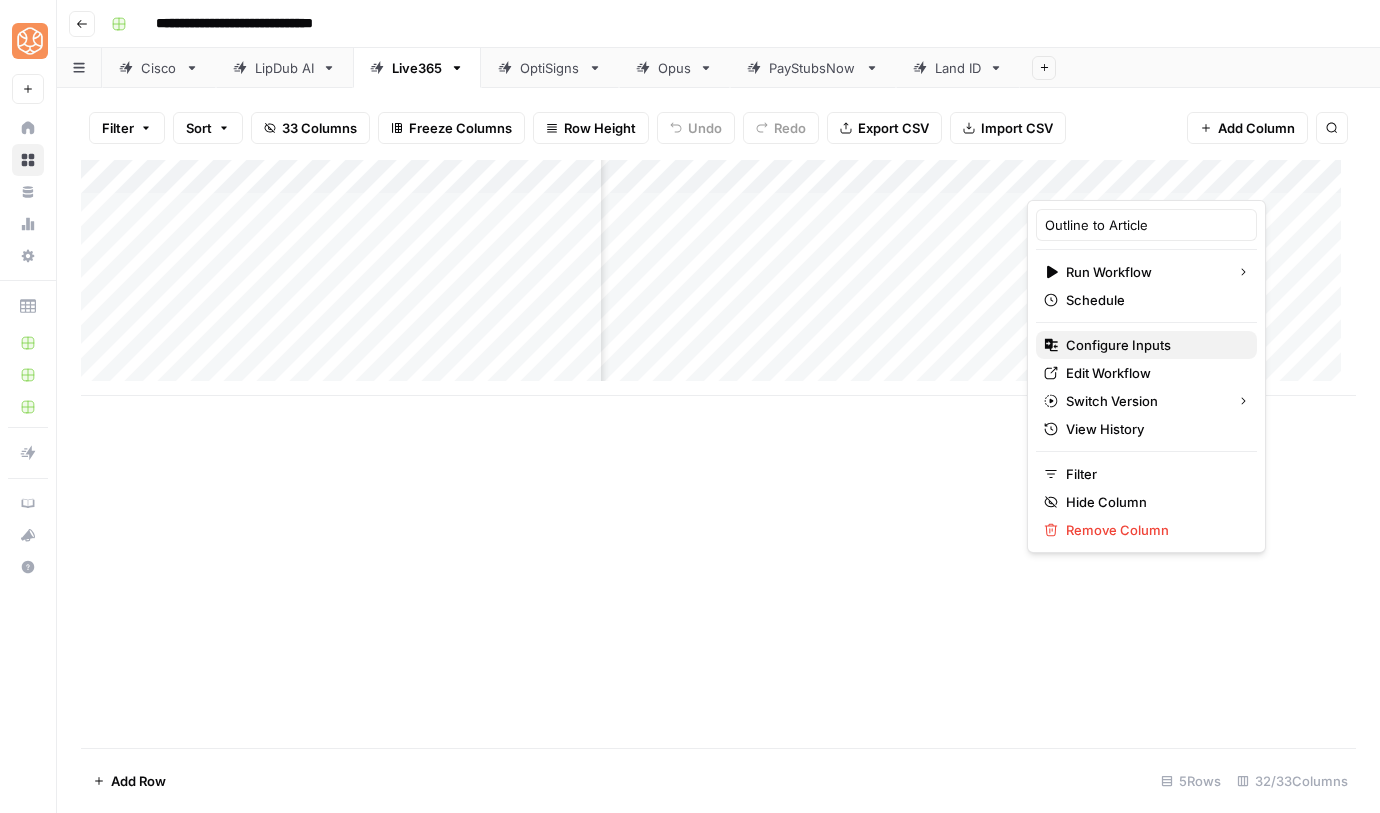 click on "Configure Inputs" at bounding box center [1153, 345] 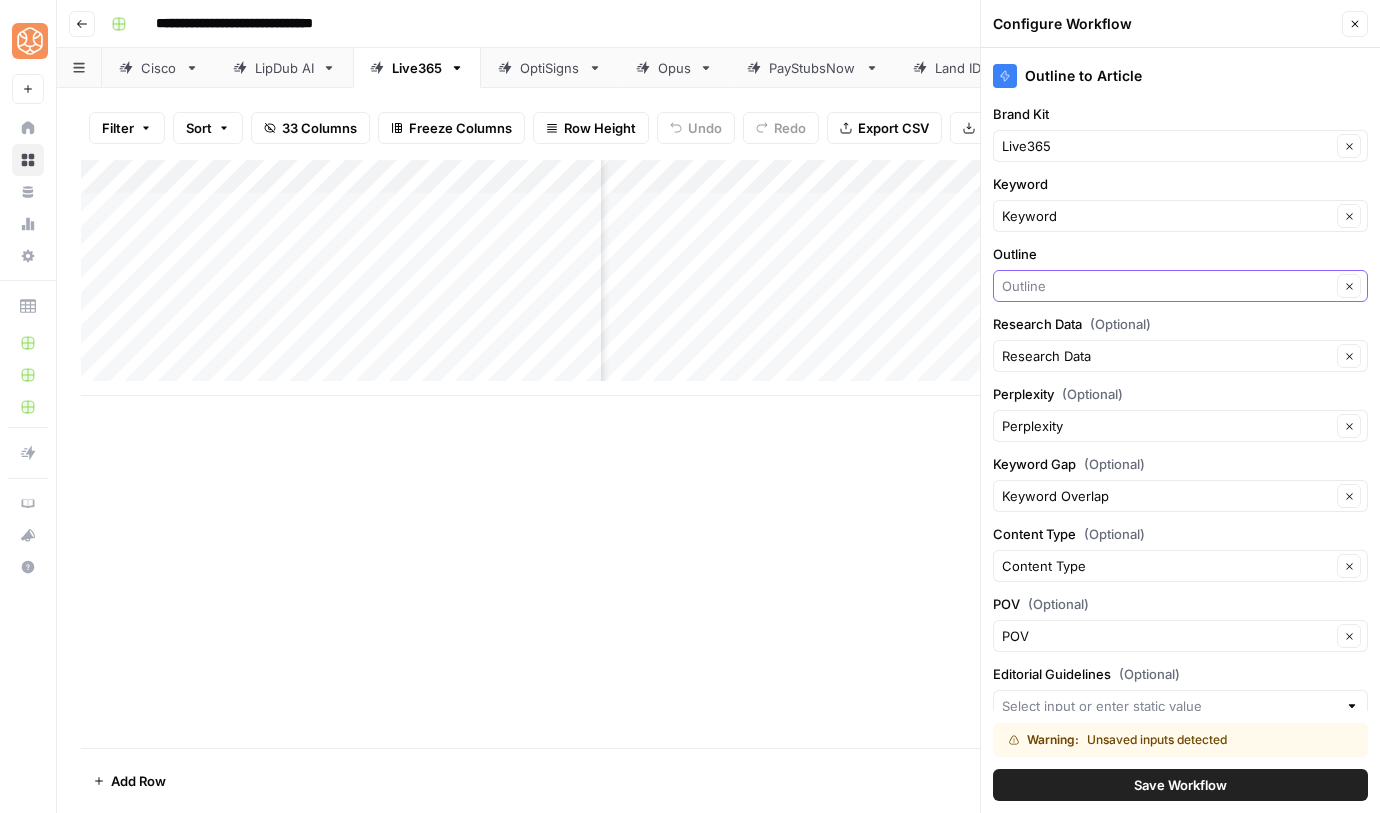 click on "Outline" at bounding box center (1166, 286) 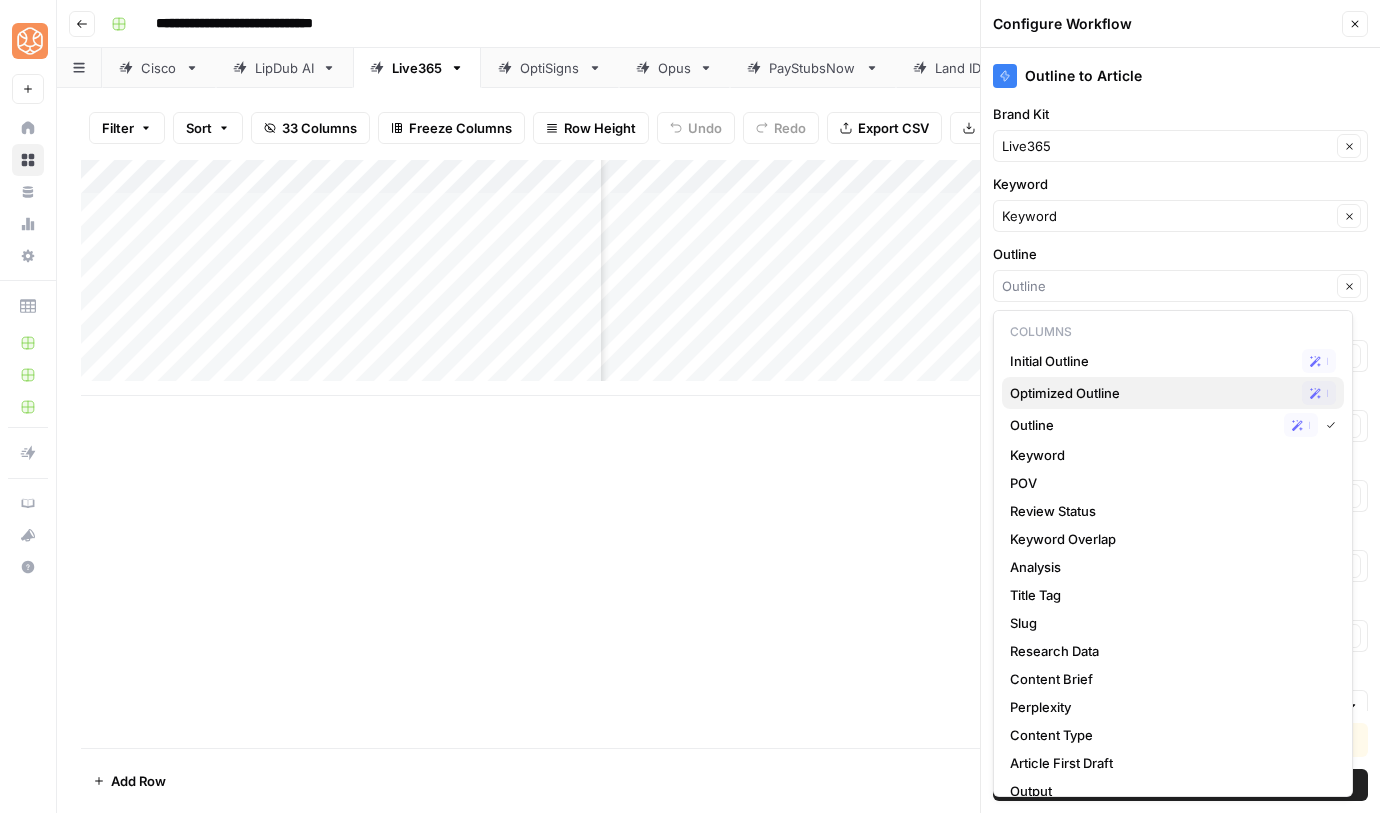 click on "Optimized Outline" at bounding box center (1152, 393) 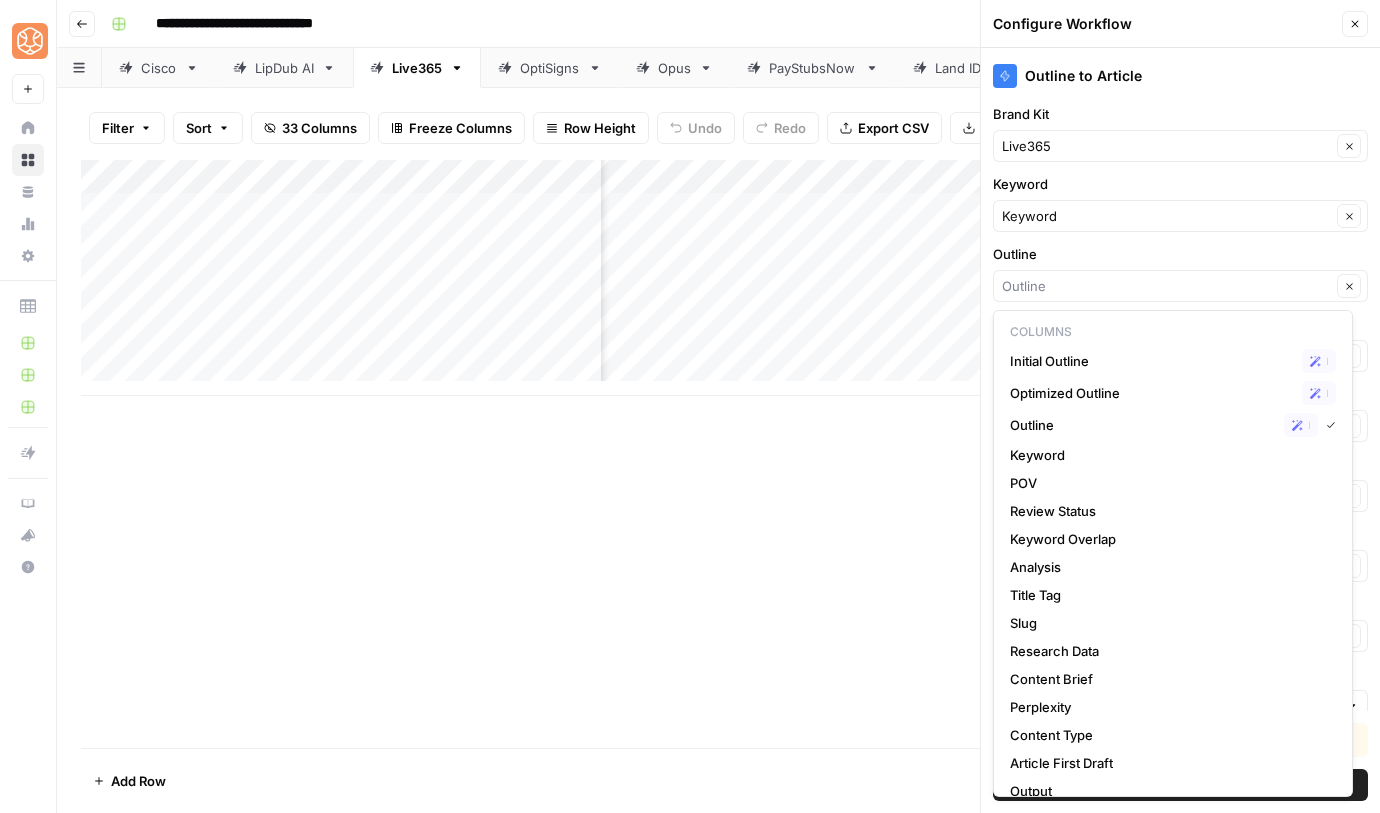 type on "Optimized Outline" 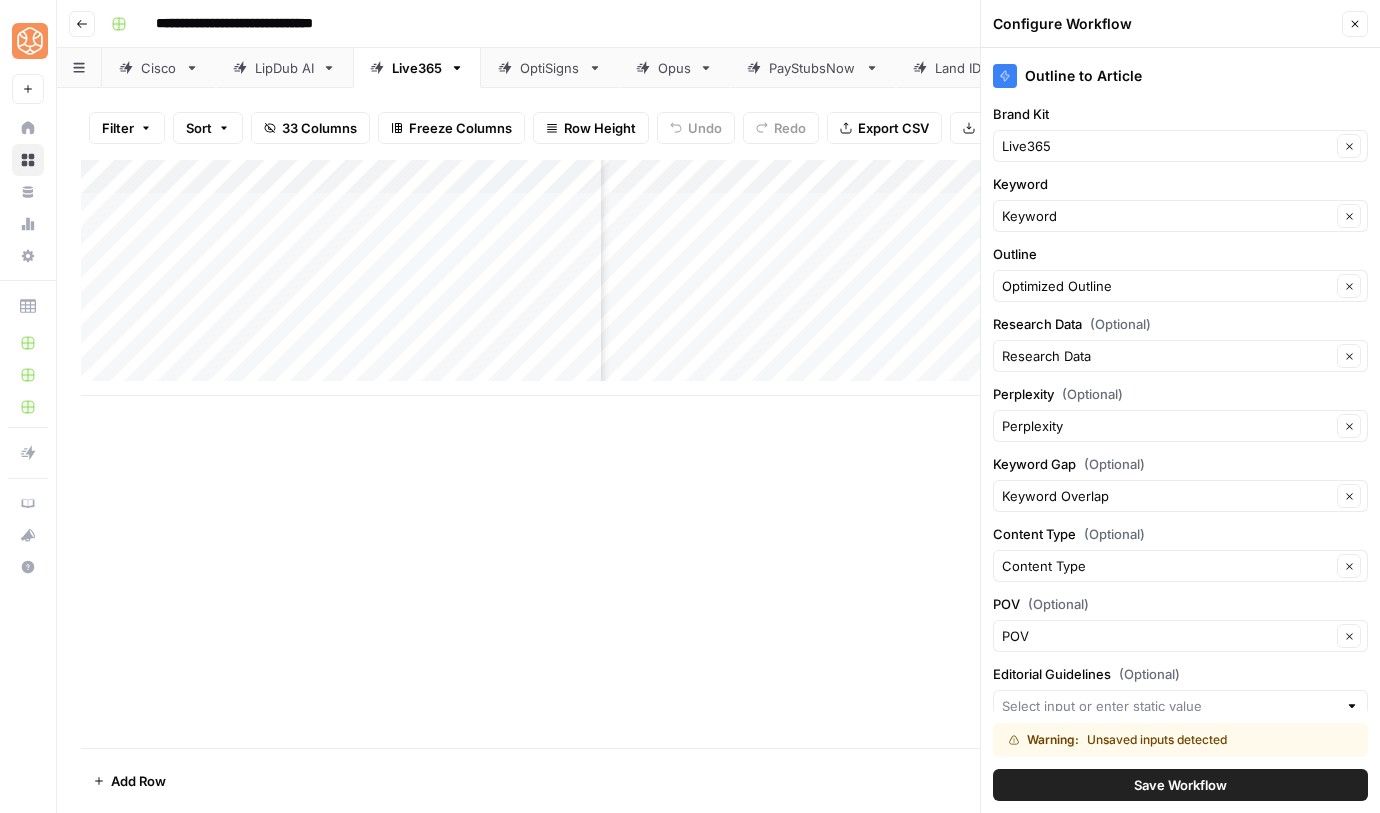 click on "Save Workflow" at bounding box center (1180, 785) 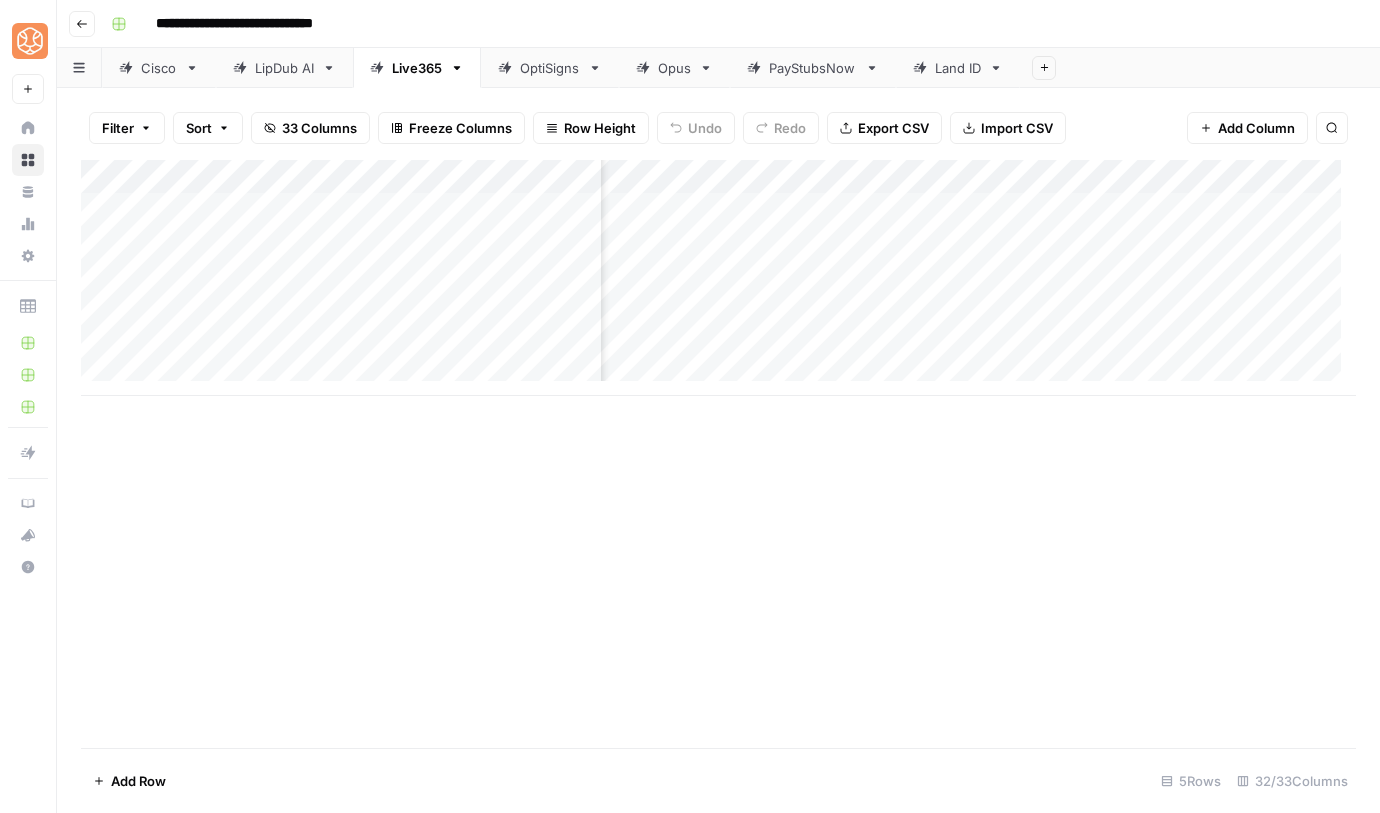 scroll, scrollTop: 0, scrollLeft: 1973, axis: horizontal 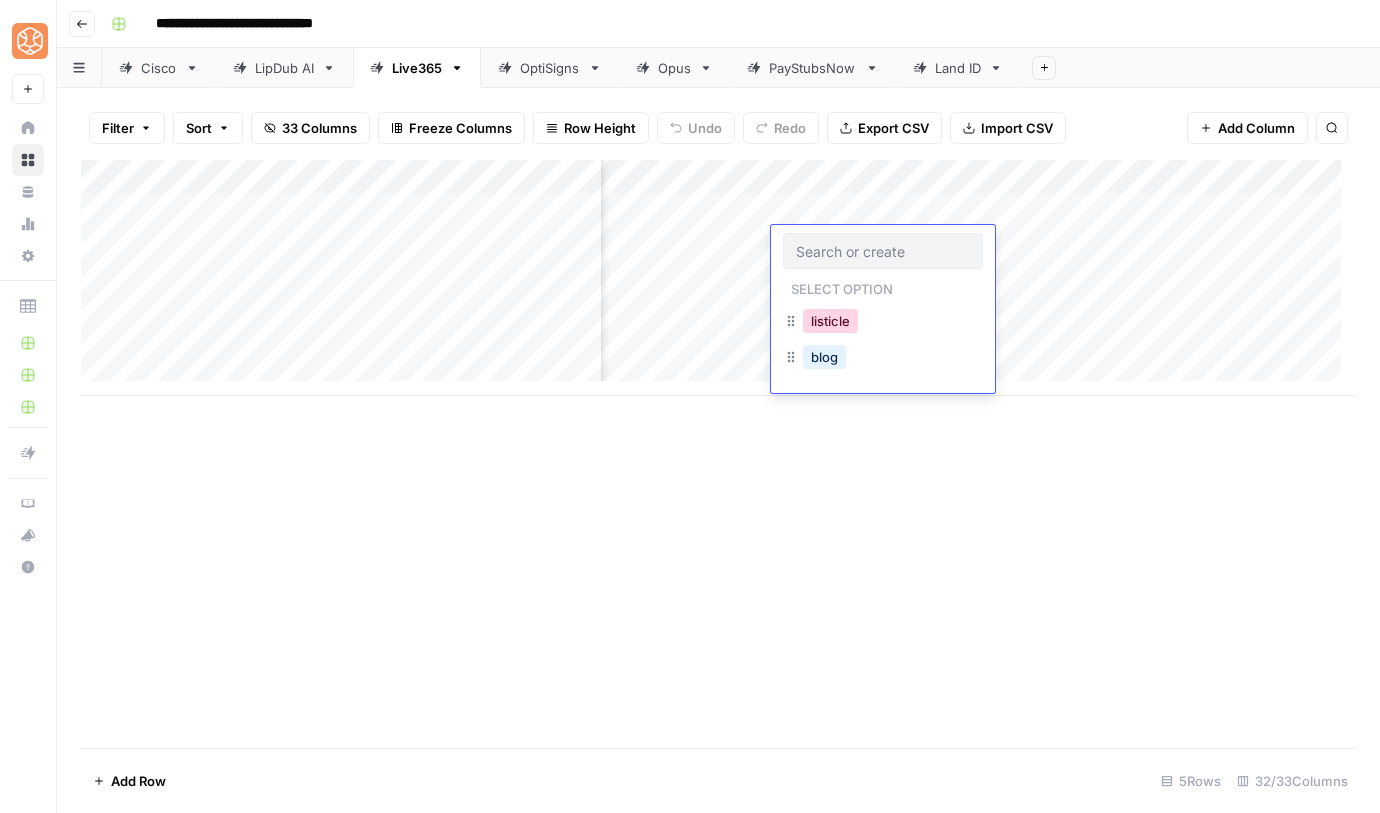 click on "listicle" at bounding box center (830, 321) 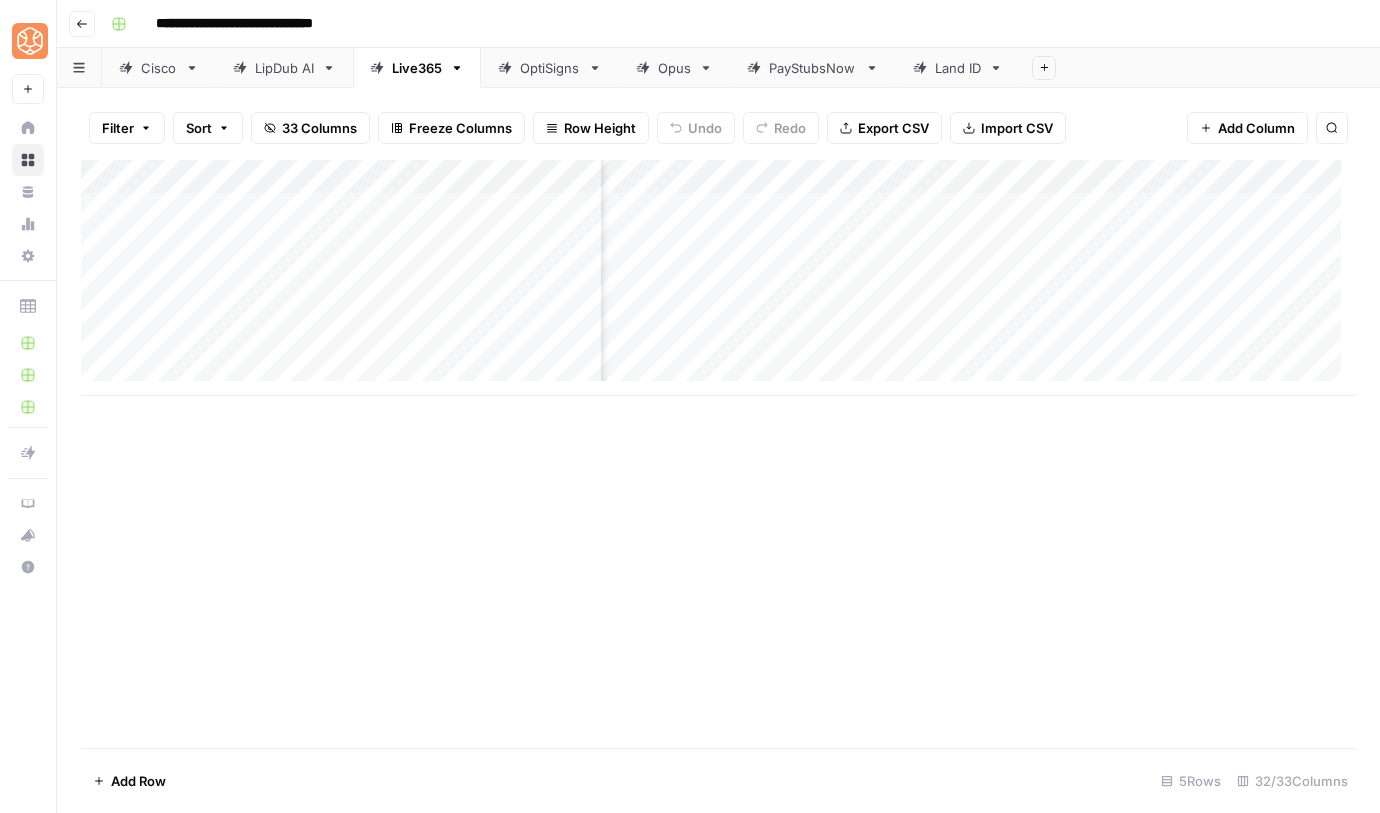 scroll, scrollTop: 0, scrollLeft: 498, axis: horizontal 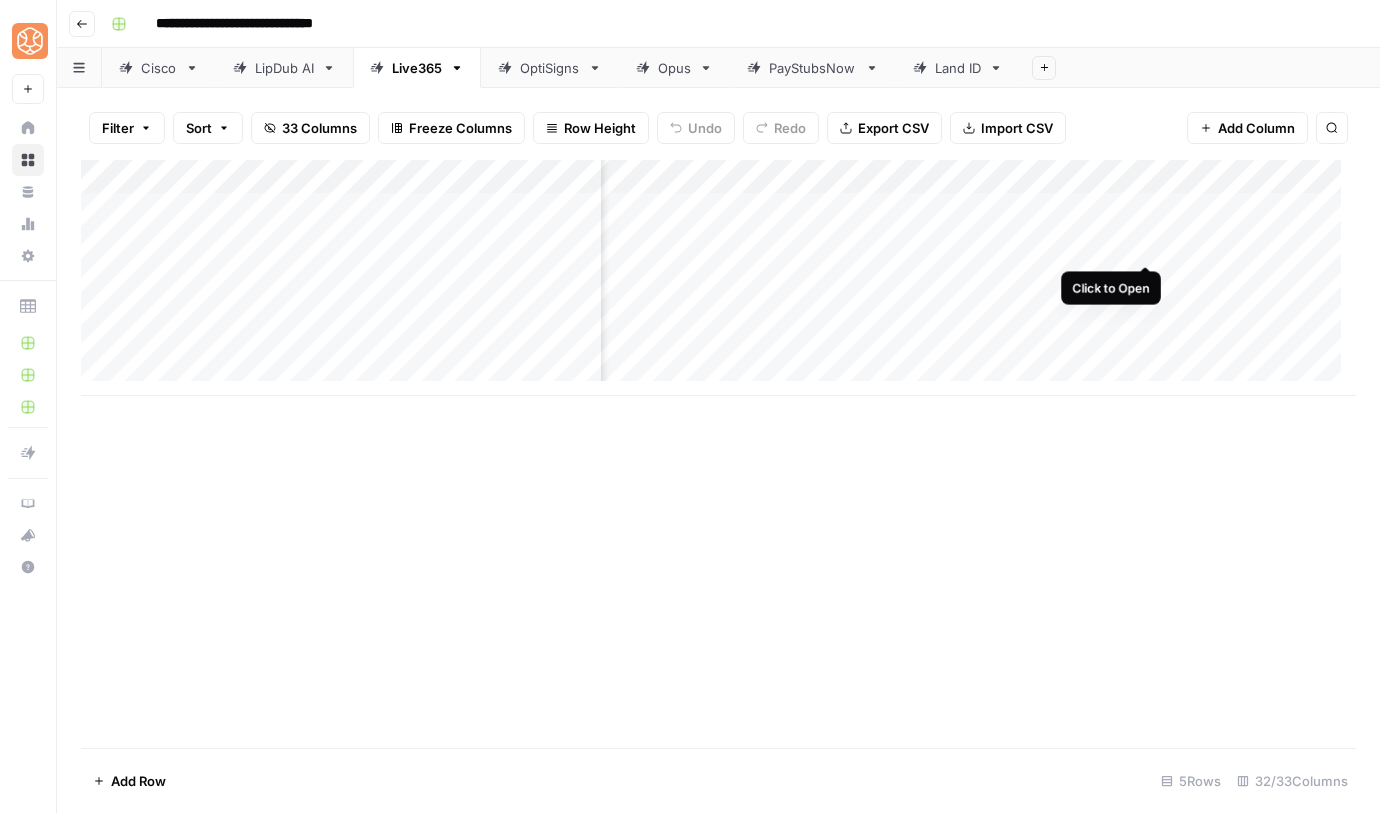click on "Add Column" at bounding box center [718, 278] 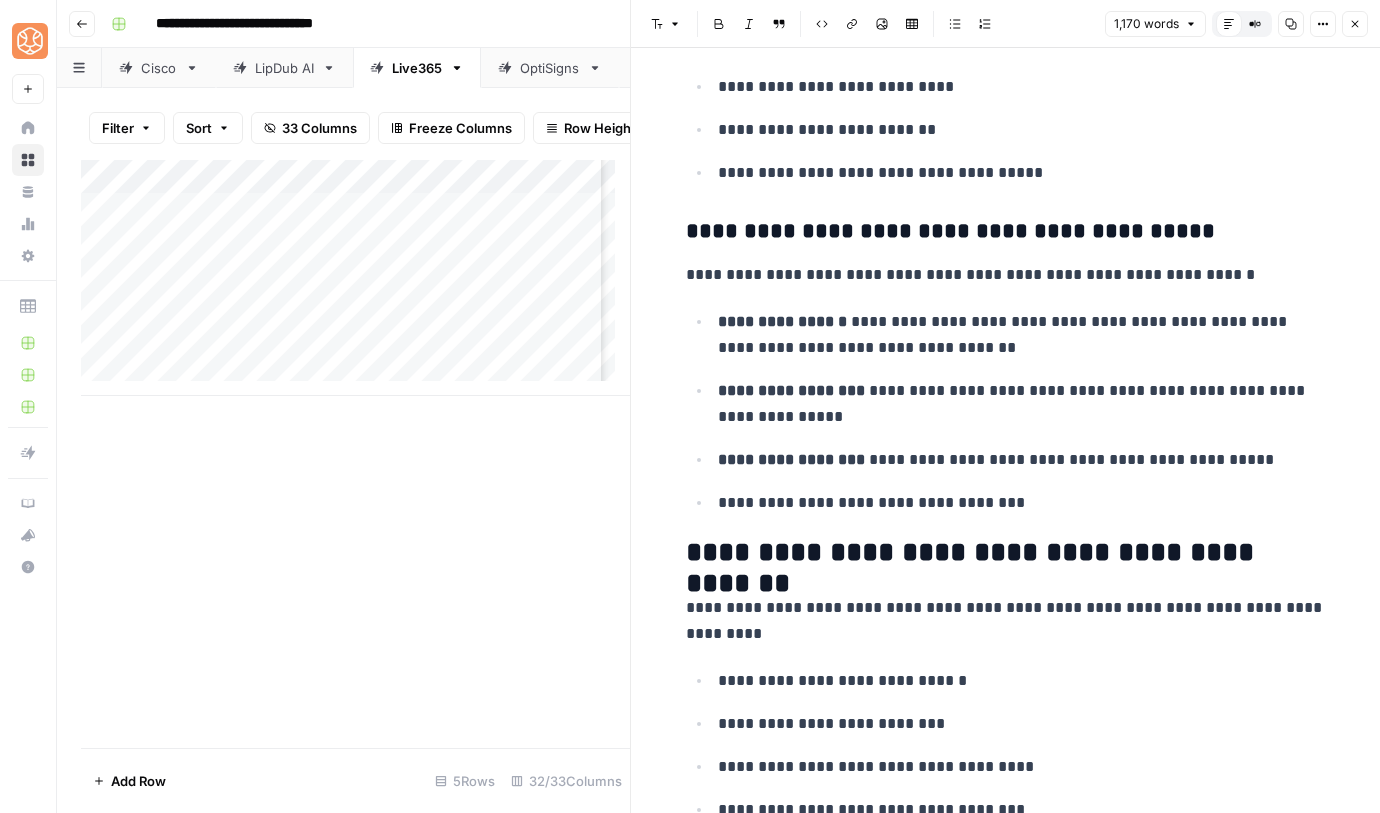 scroll, scrollTop: 2019, scrollLeft: 0, axis: vertical 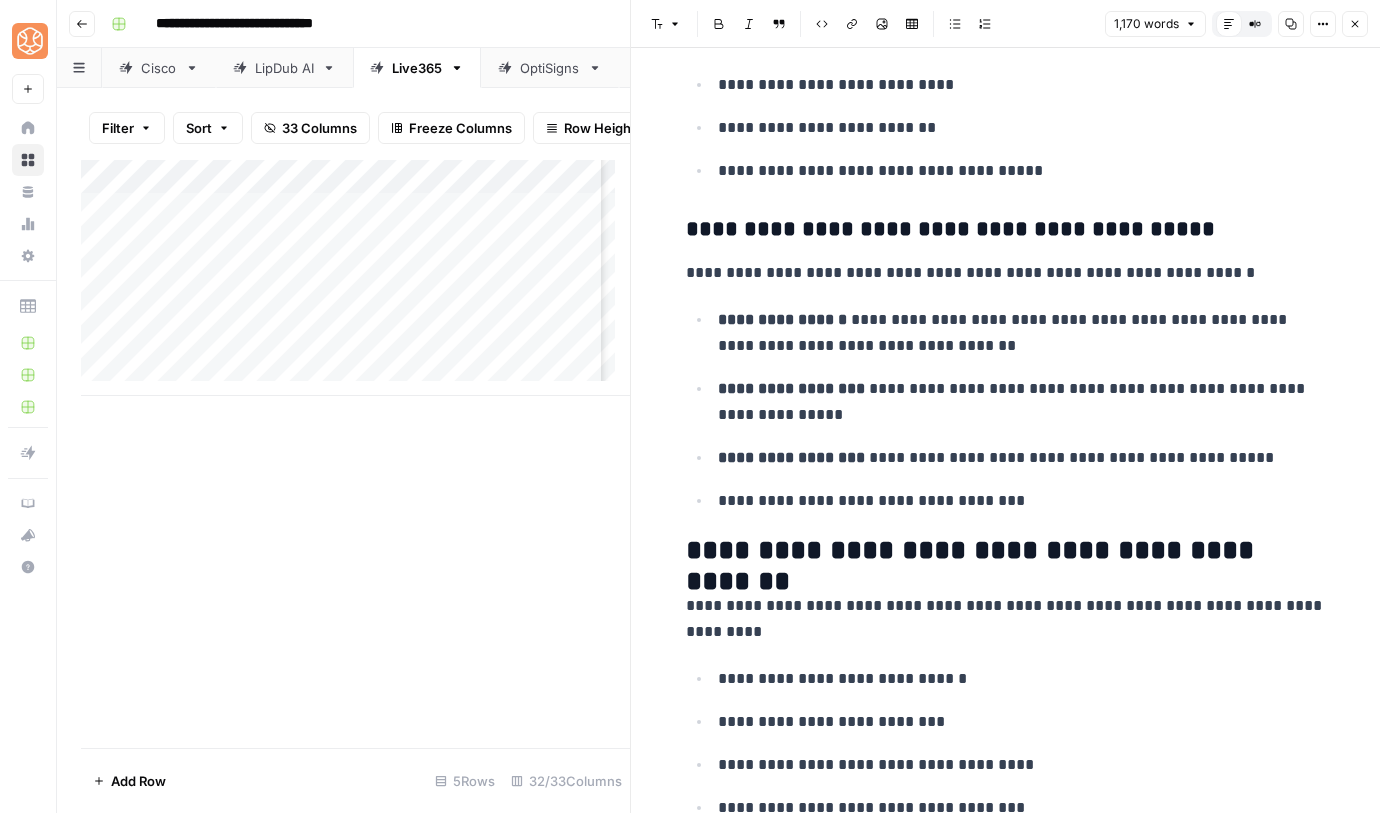 click on "**********" at bounding box center (1006, 1685) 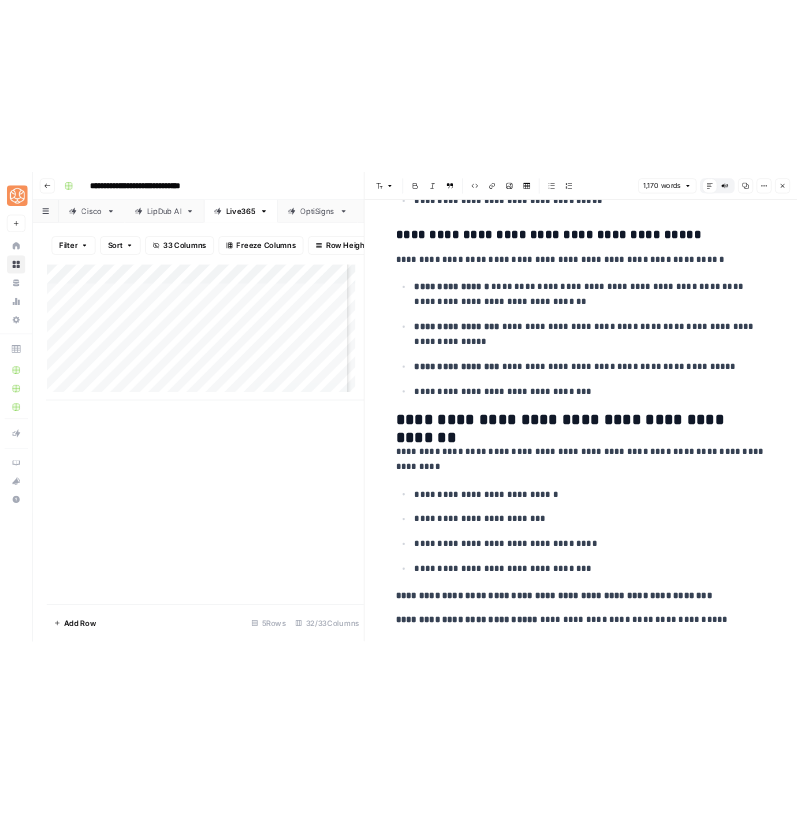 scroll, scrollTop: 2156, scrollLeft: 0, axis: vertical 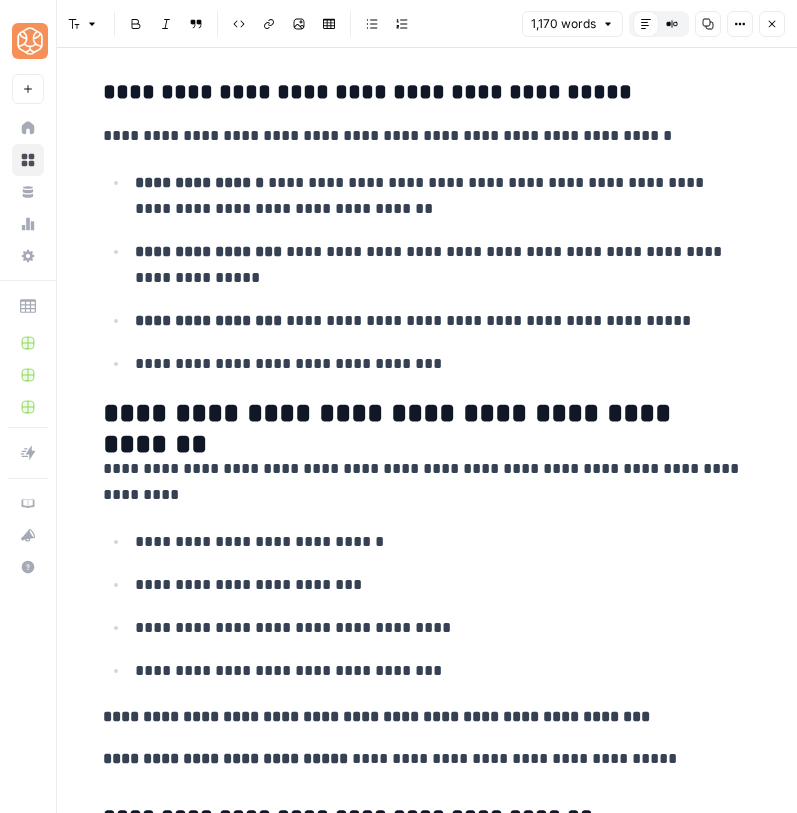 click on "**********" at bounding box center (208, 251) 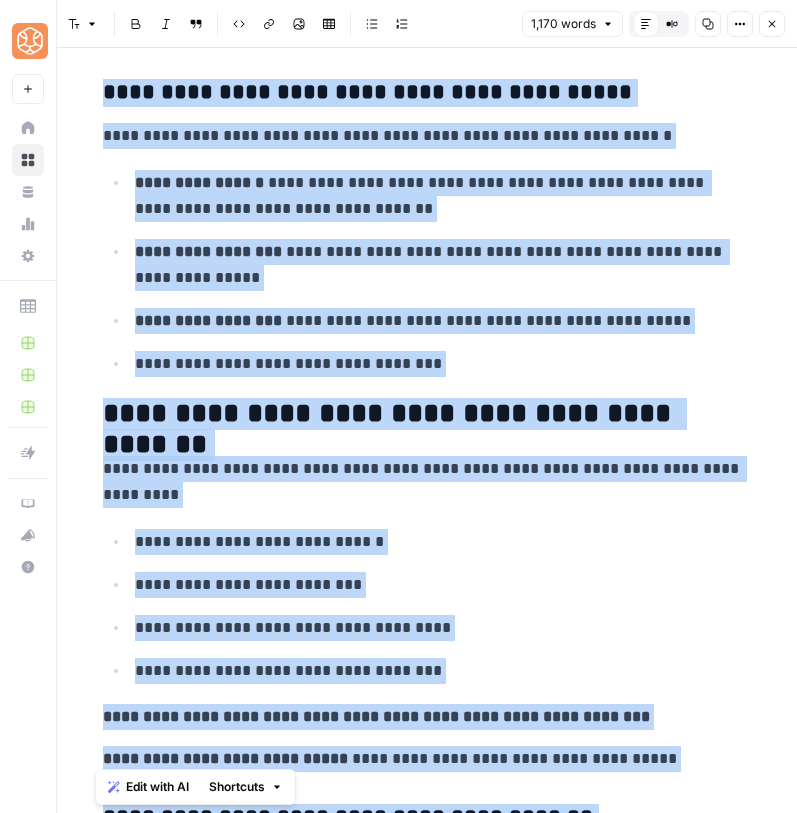 copy on "**********" 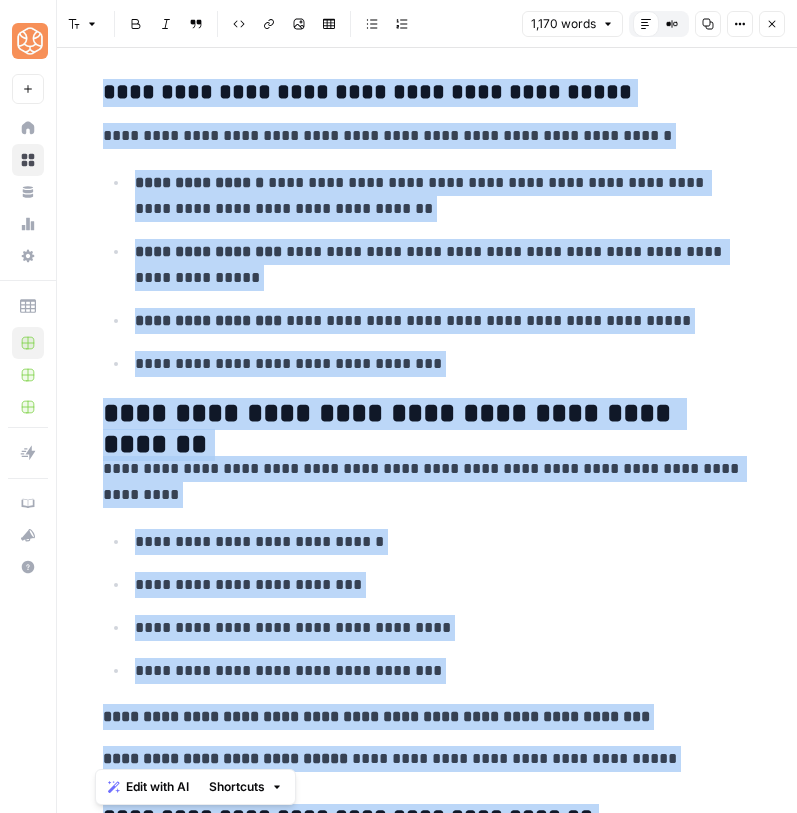 click on "**********" at bounding box center (423, 1548) 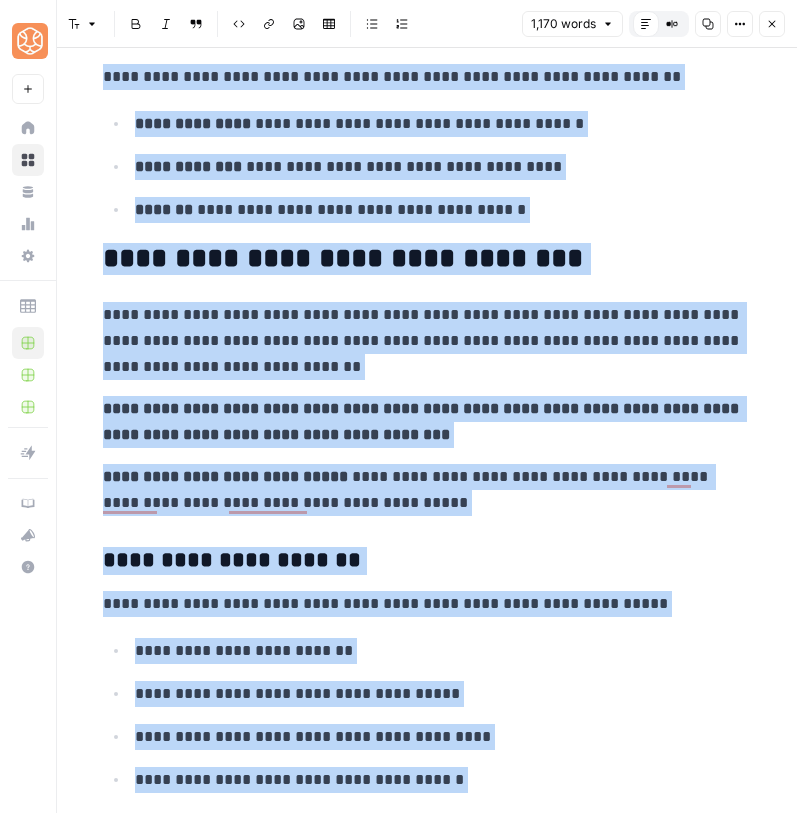 scroll, scrollTop: 1434, scrollLeft: 0, axis: vertical 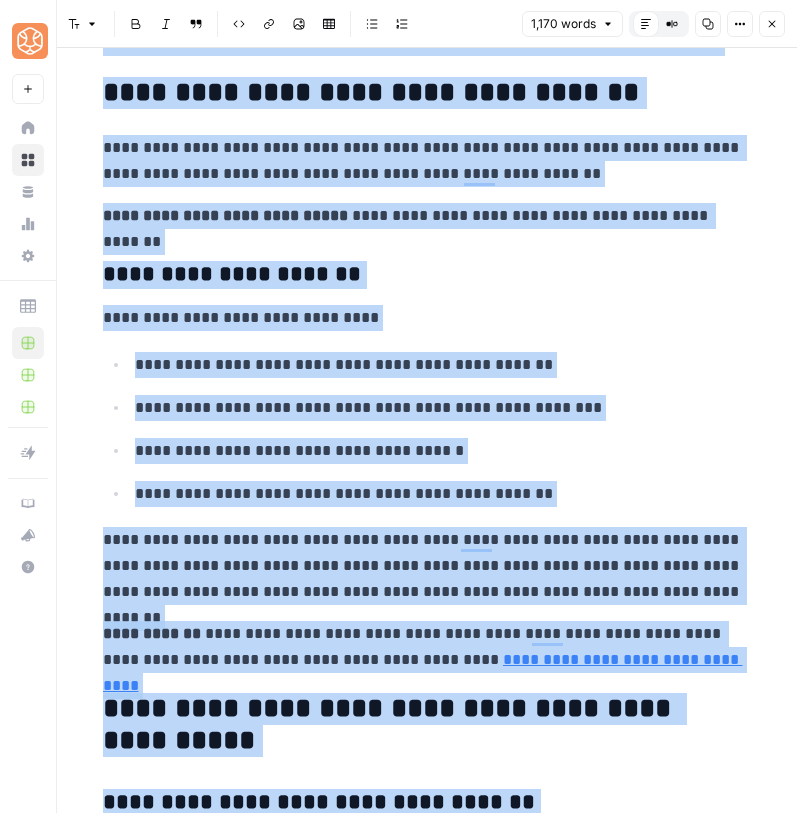 click on "**********" at bounding box center [423, -2113] 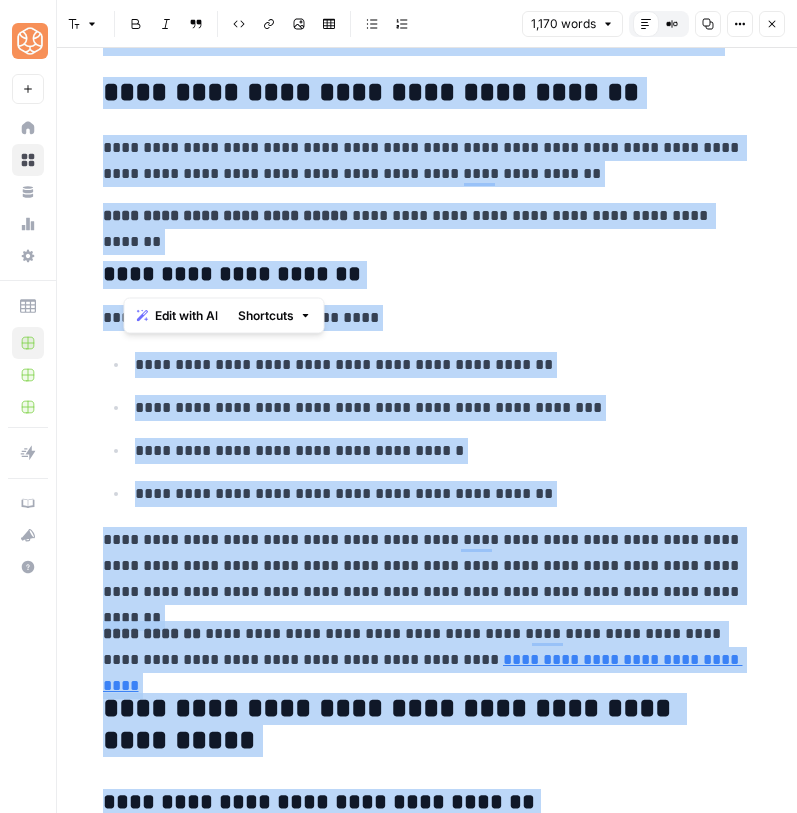 drag, startPoint x: 343, startPoint y: 281, endPoint x: 23, endPoint y: 281, distance: 320 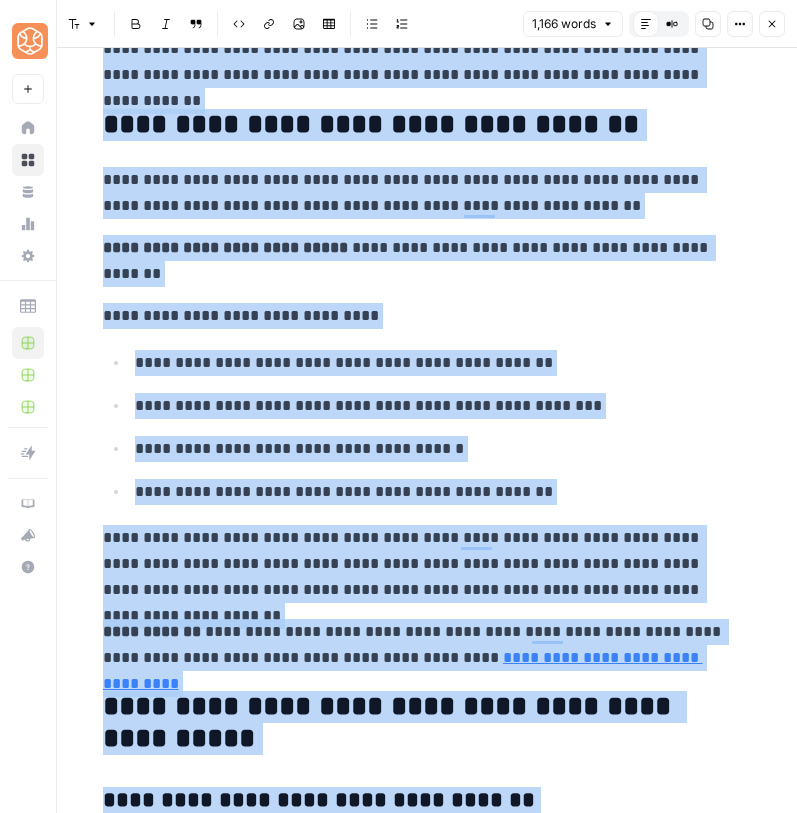 scroll, scrollTop: 5817, scrollLeft: 0, axis: vertical 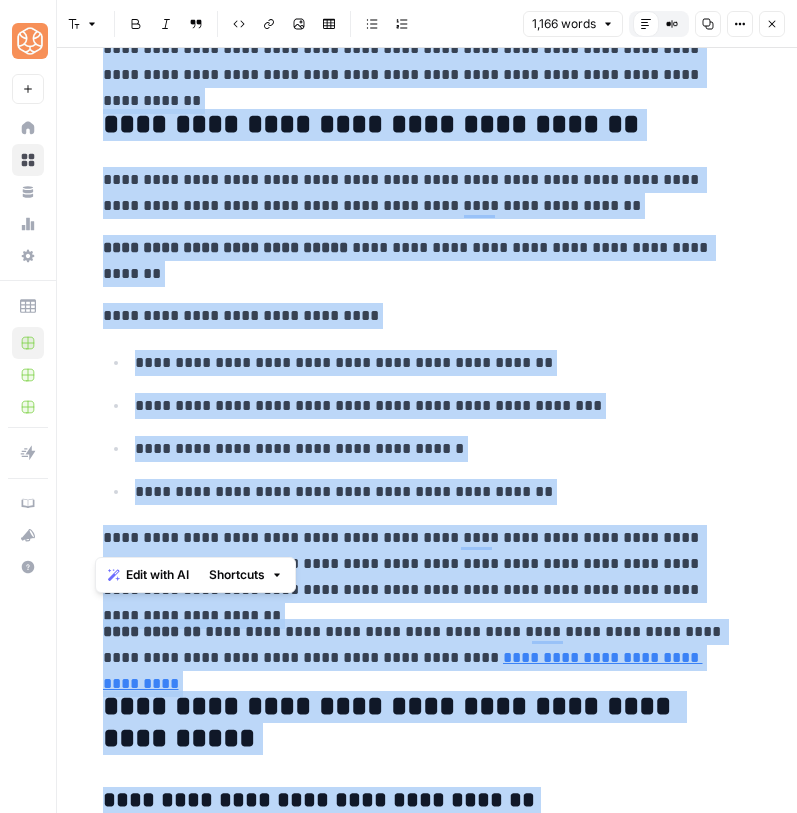 drag, startPoint x: 525, startPoint y: 508, endPoint x: 97, endPoint y: 317, distance: 468.68433 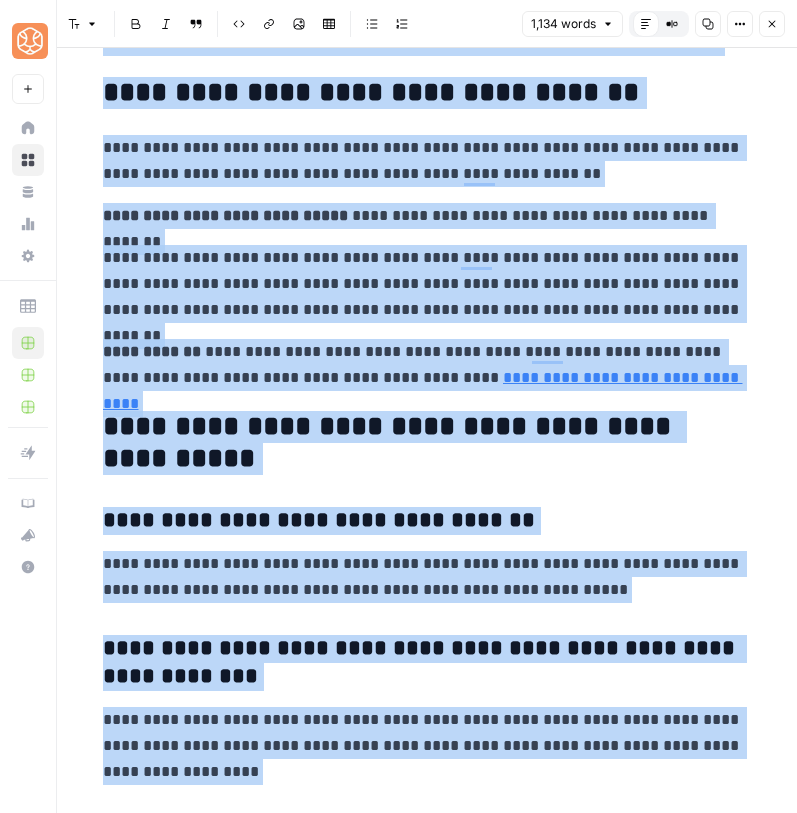 scroll, scrollTop: 5698, scrollLeft: 0, axis: vertical 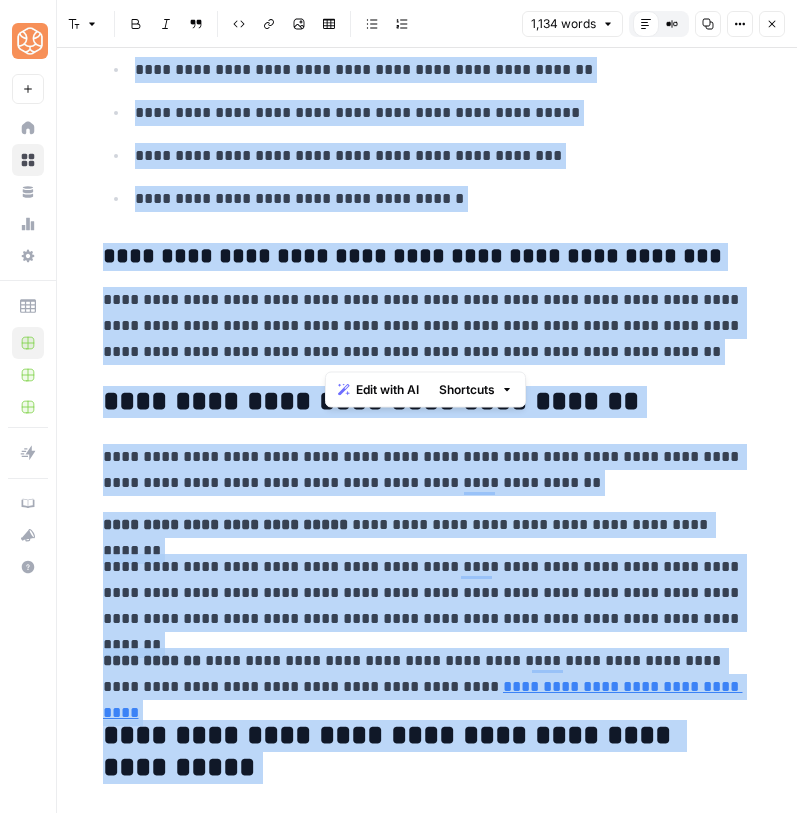 drag, startPoint x: 608, startPoint y: 355, endPoint x: 328, endPoint y: 260, distance: 295.6772 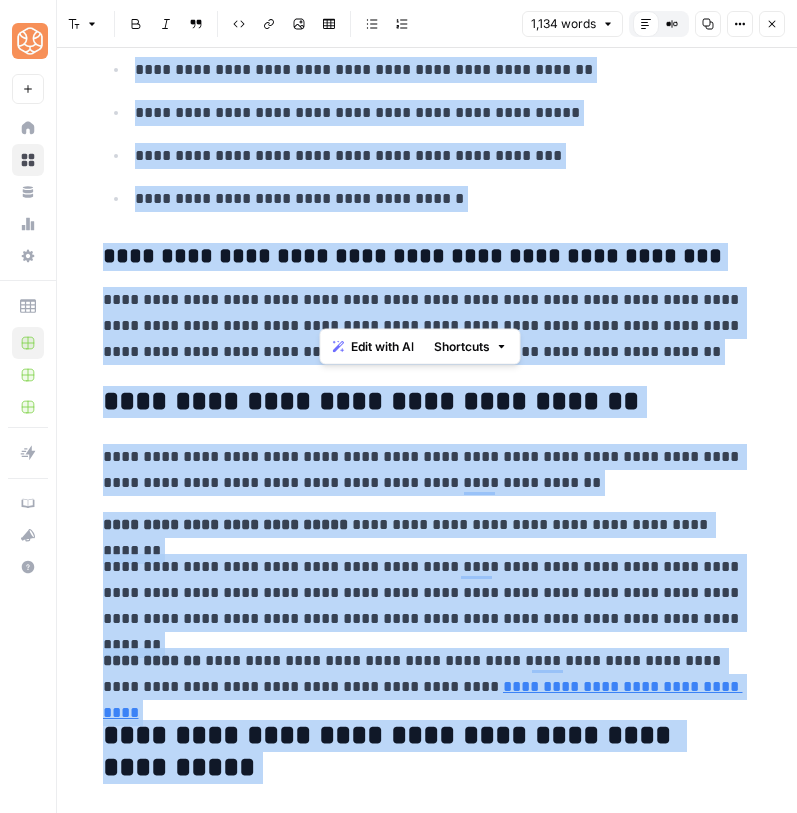 scroll, scrollTop: 4926, scrollLeft: 0, axis: vertical 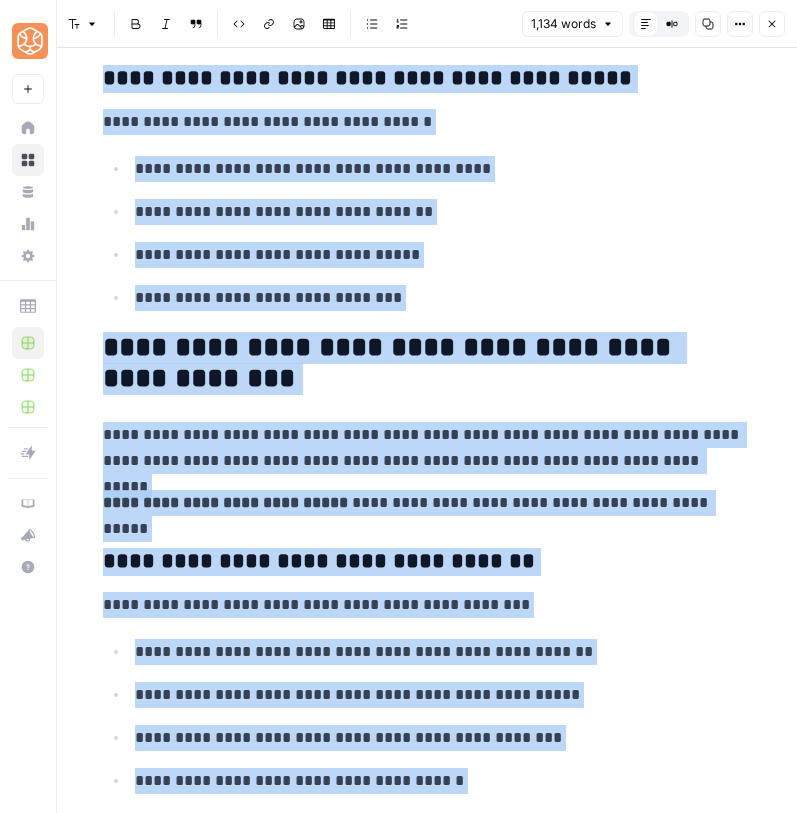 click on "**********" at bounding box center [423, -1362] 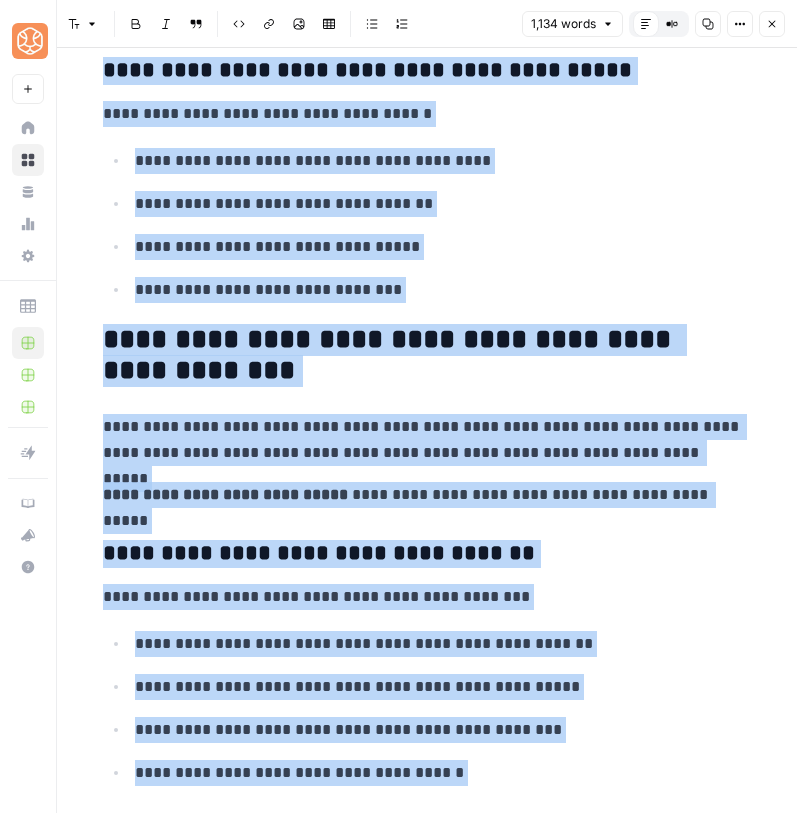scroll, scrollTop: 4950, scrollLeft: 0, axis: vertical 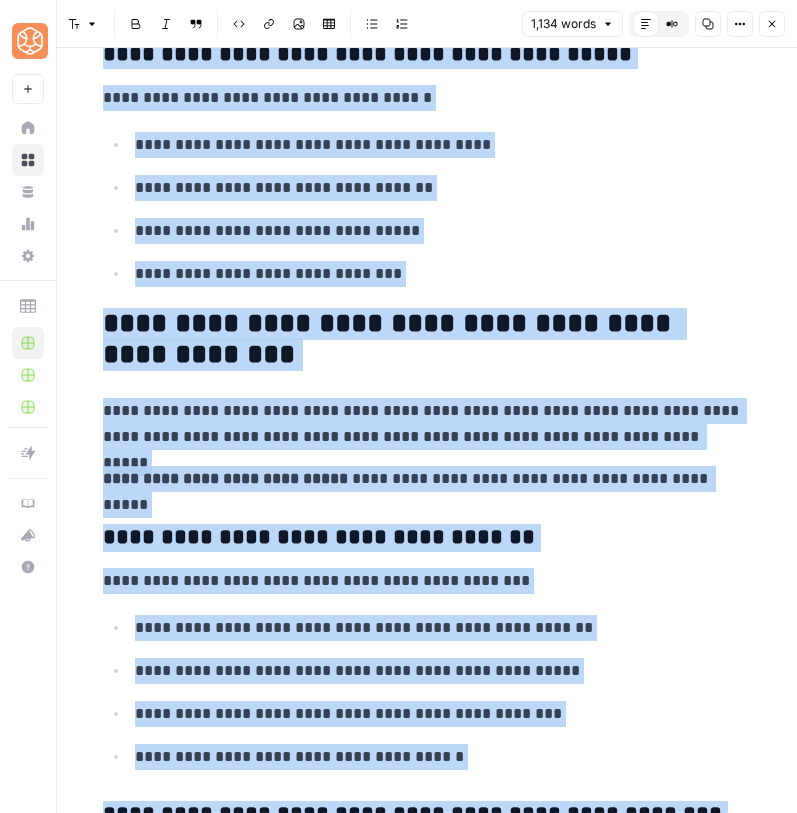 click on "**********" at bounding box center (423, 340) 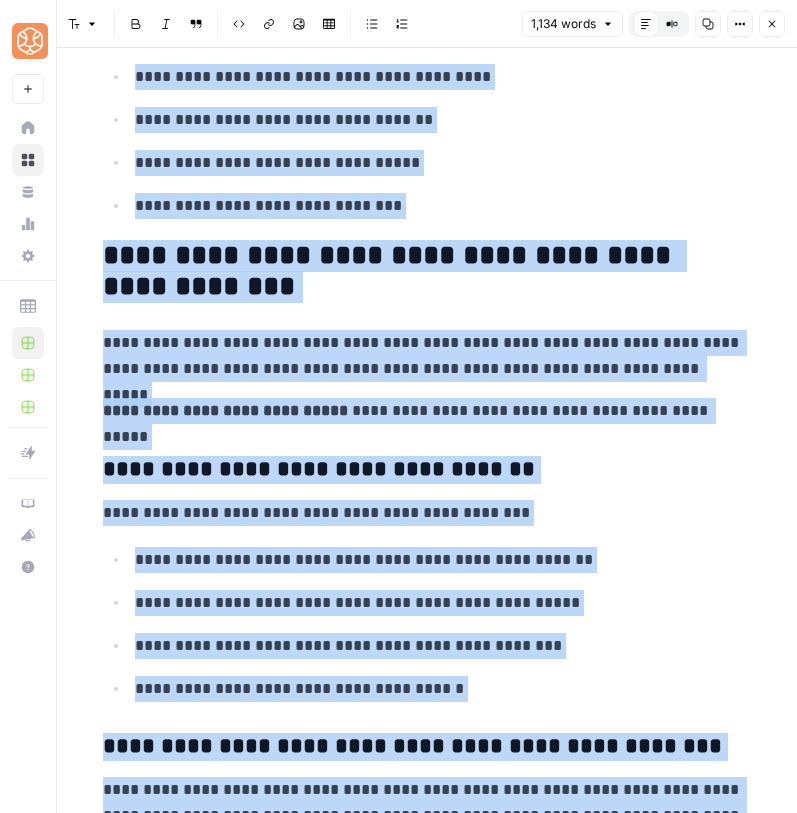 scroll, scrollTop: 5300, scrollLeft: 0, axis: vertical 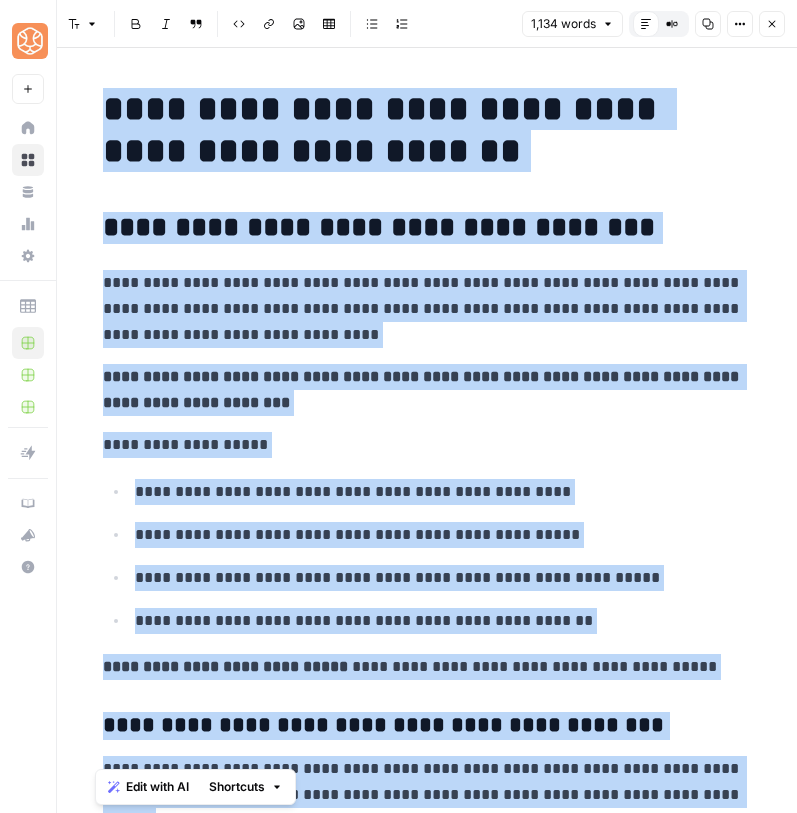 drag, startPoint x: 613, startPoint y: 557, endPoint x: 75, endPoint y: 198, distance: 646.7805 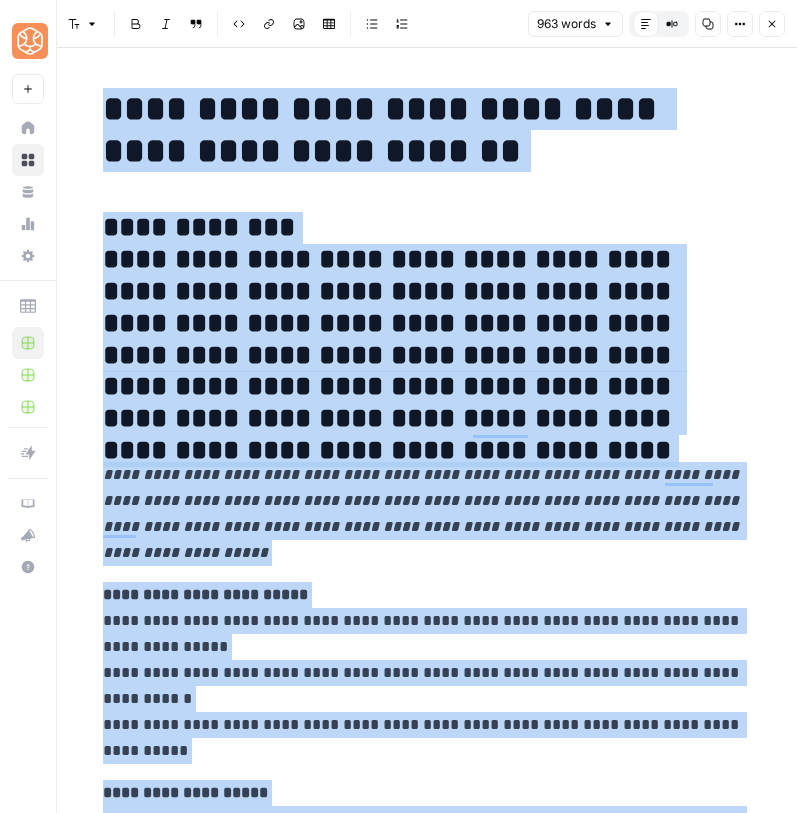 click on "**********" at bounding box center (423, 323) 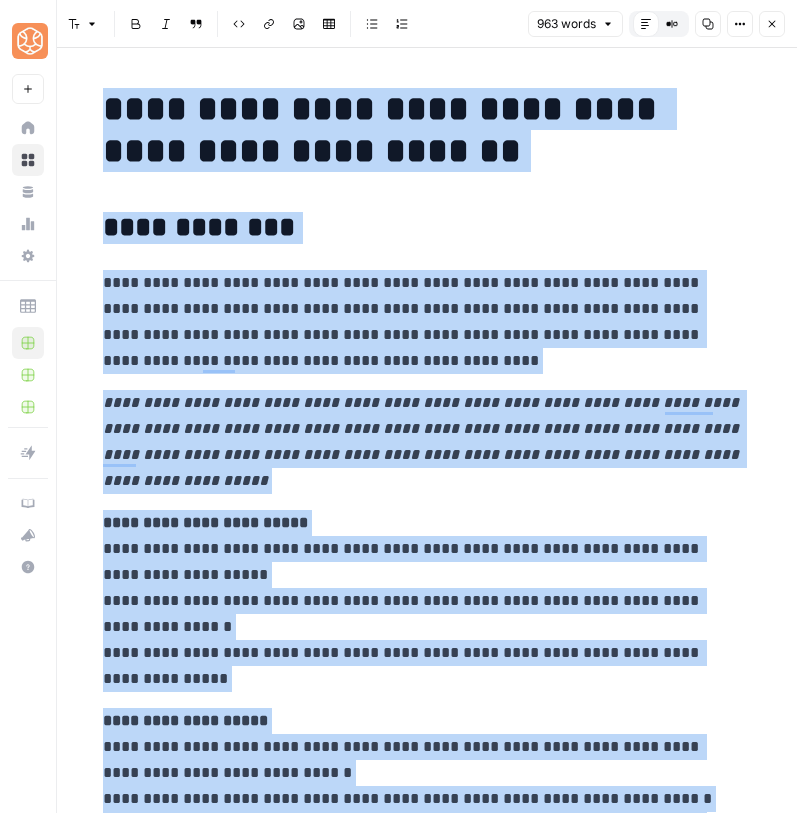 click on "**********" at bounding box center [415, 322] 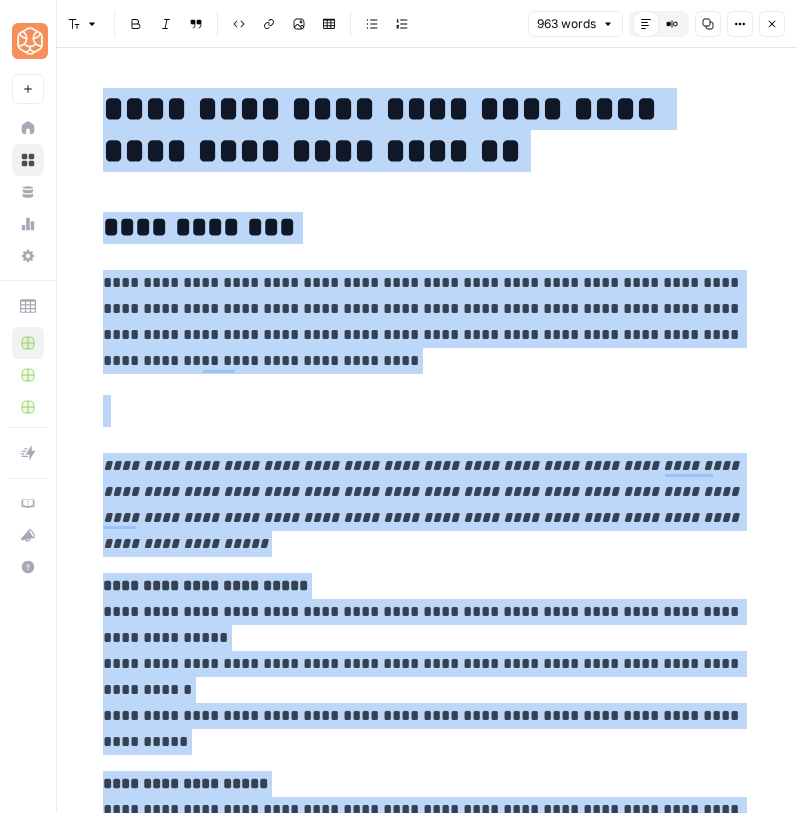 type 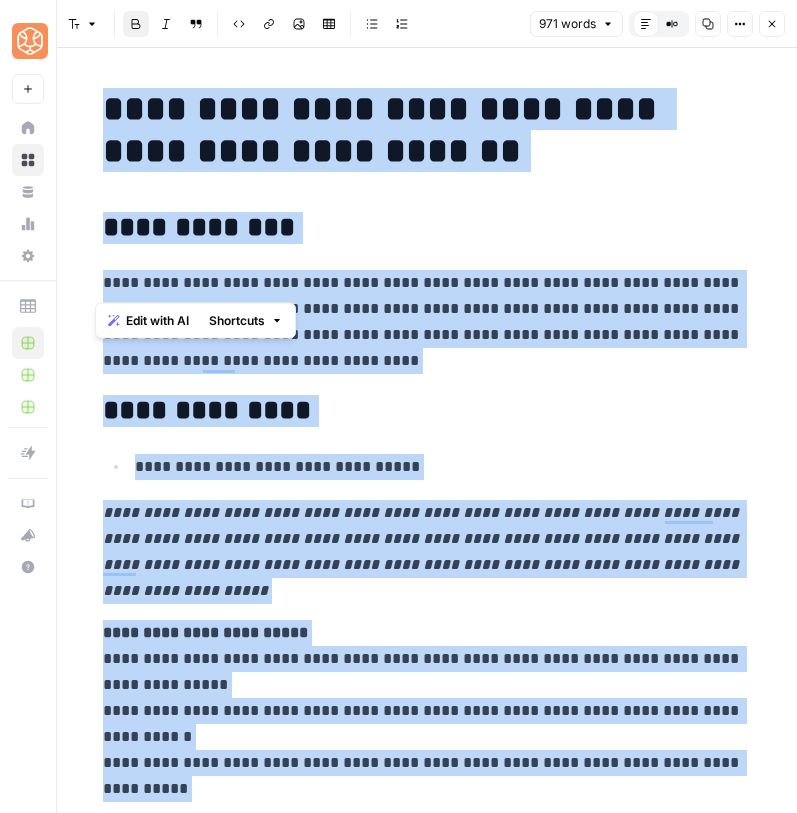 drag, startPoint x: 285, startPoint y: 246, endPoint x: 95, endPoint y: 237, distance: 190.21304 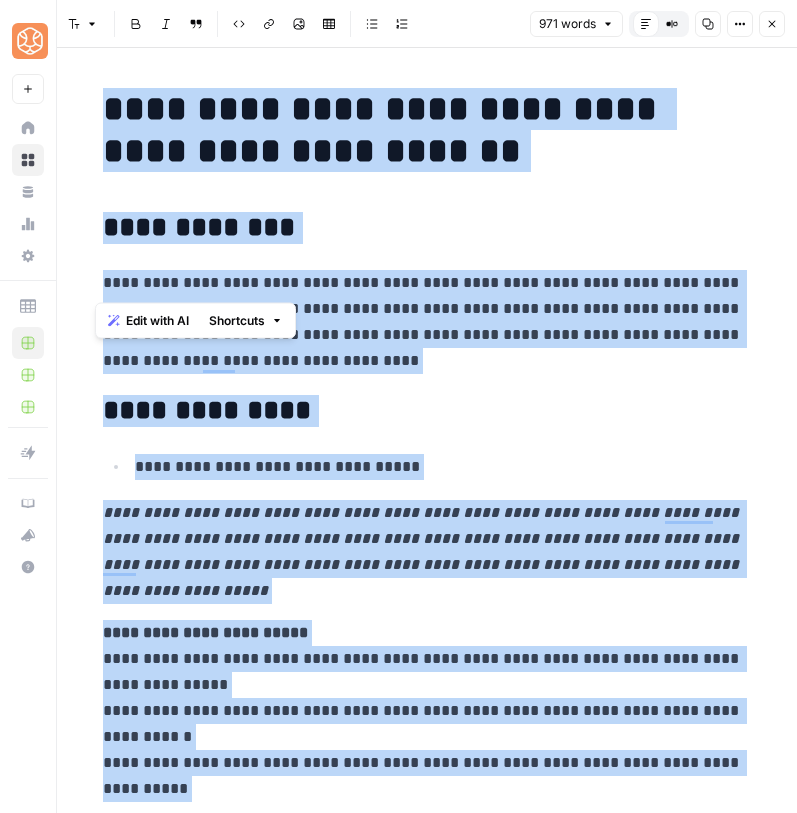 click on "**********" at bounding box center [423, 1998] 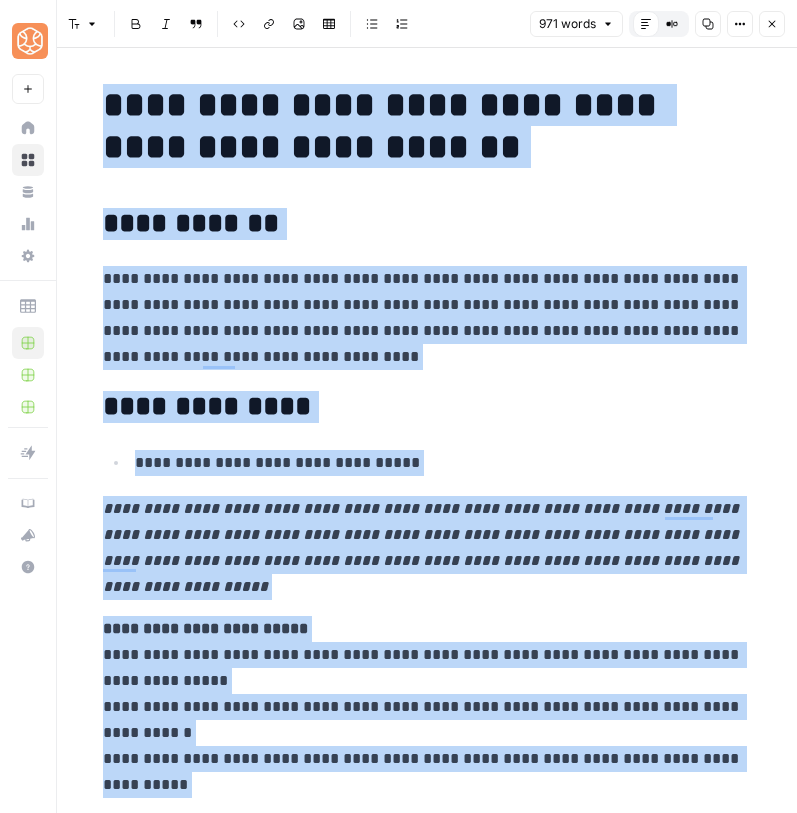 click on "**********" at bounding box center (423, 318) 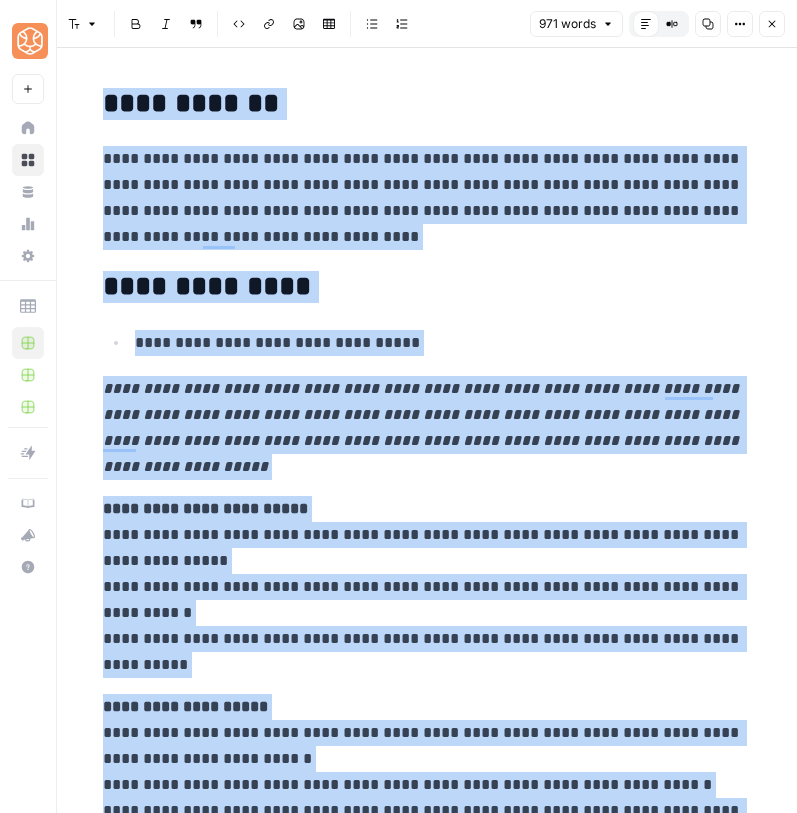 click on "**********" at bounding box center (423, 198) 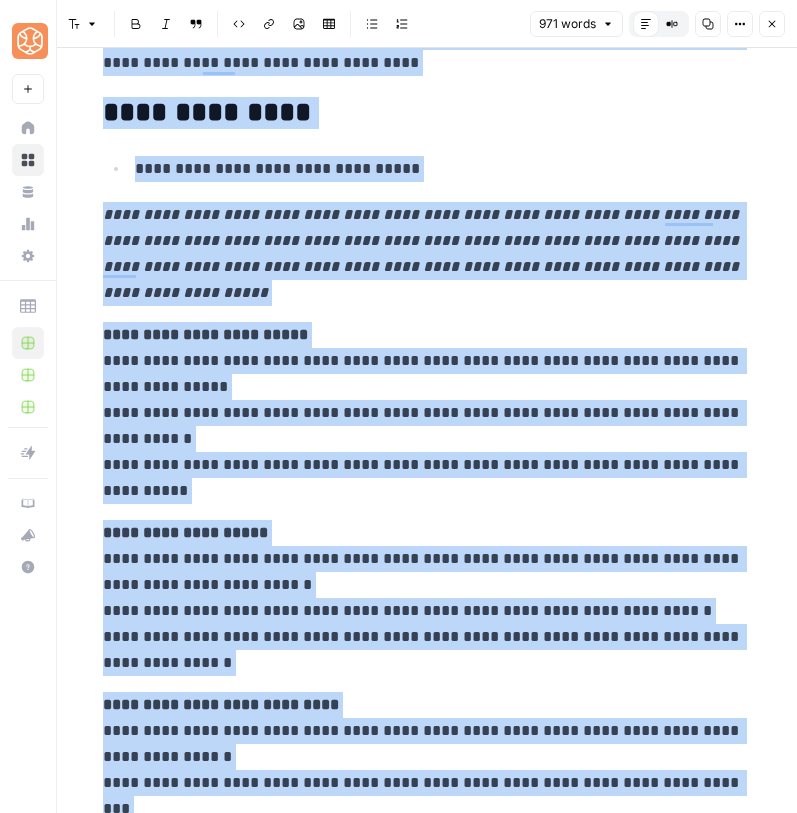 click on "**********" at bounding box center [422, 1684] 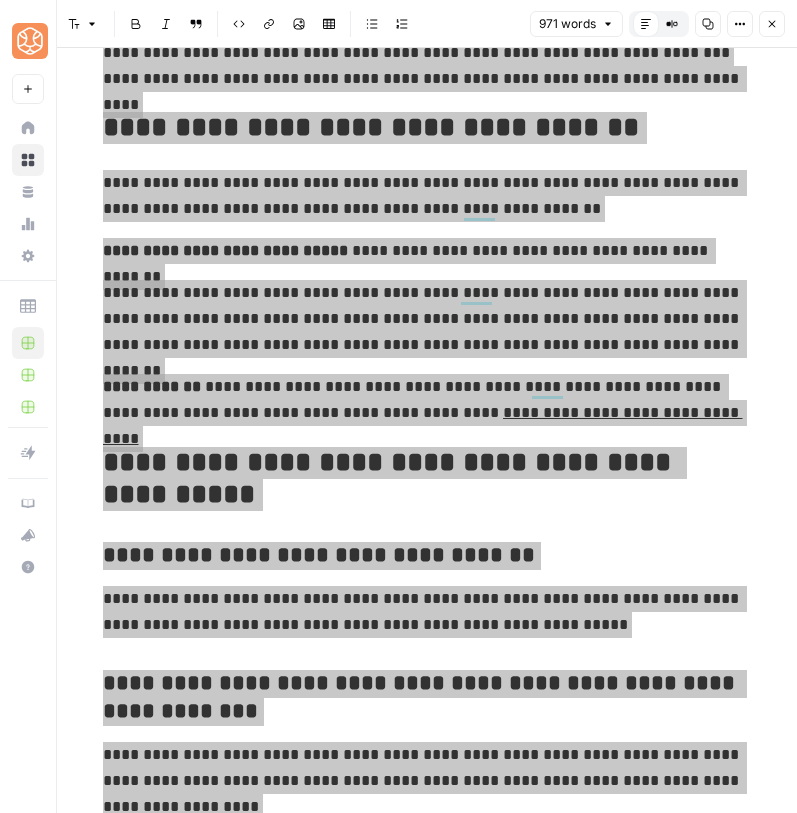 scroll, scrollTop: 2248, scrollLeft: 0, axis: vertical 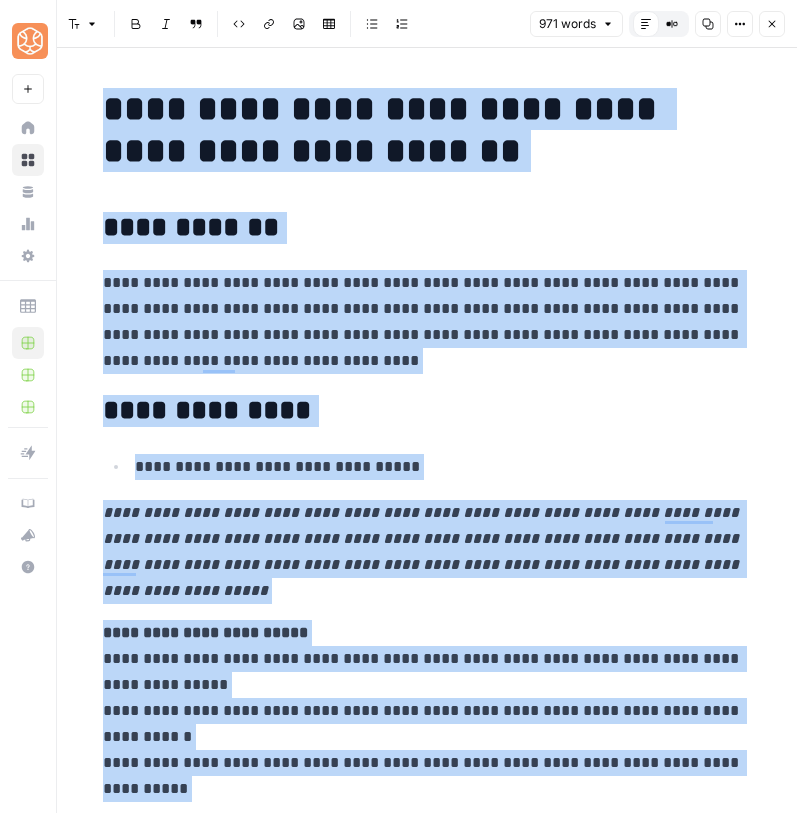 click on "**********" at bounding box center (423, 322) 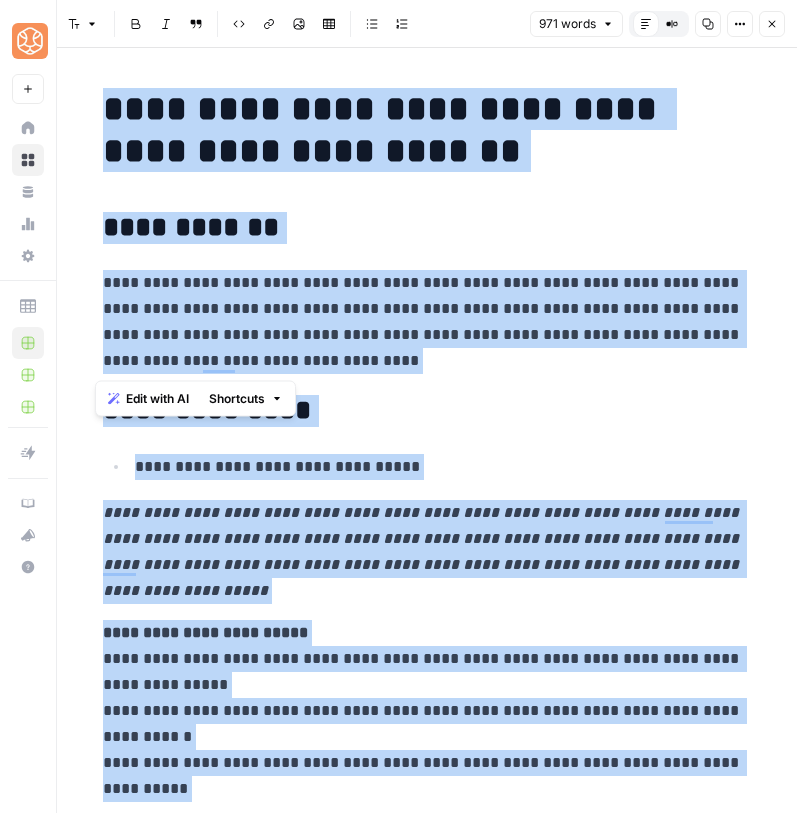 click on "**********" at bounding box center [423, 322] 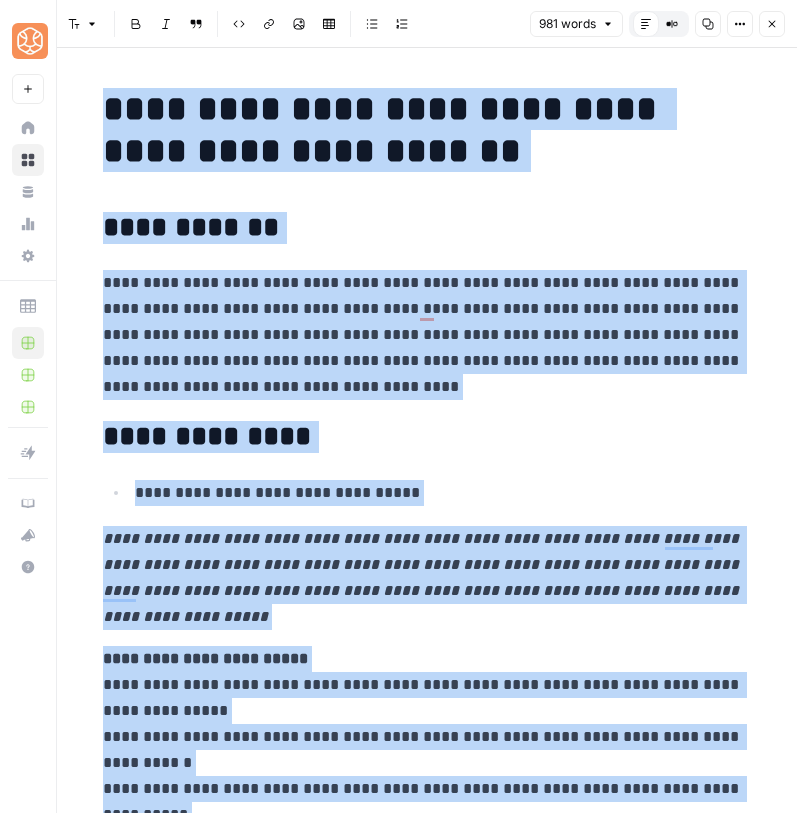 scroll, scrollTop: 64, scrollLeft: 0, axis: vertical 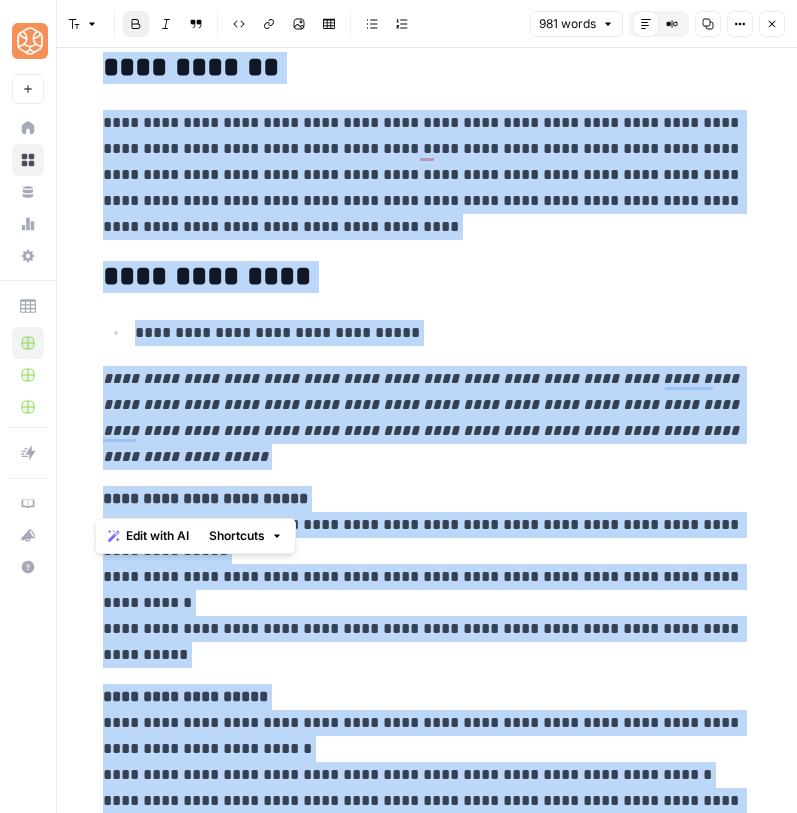 drag, startPoint x: 92, startPoint y: 506, endPoint x: 455, endPoint y: 501, distance: 363.03442 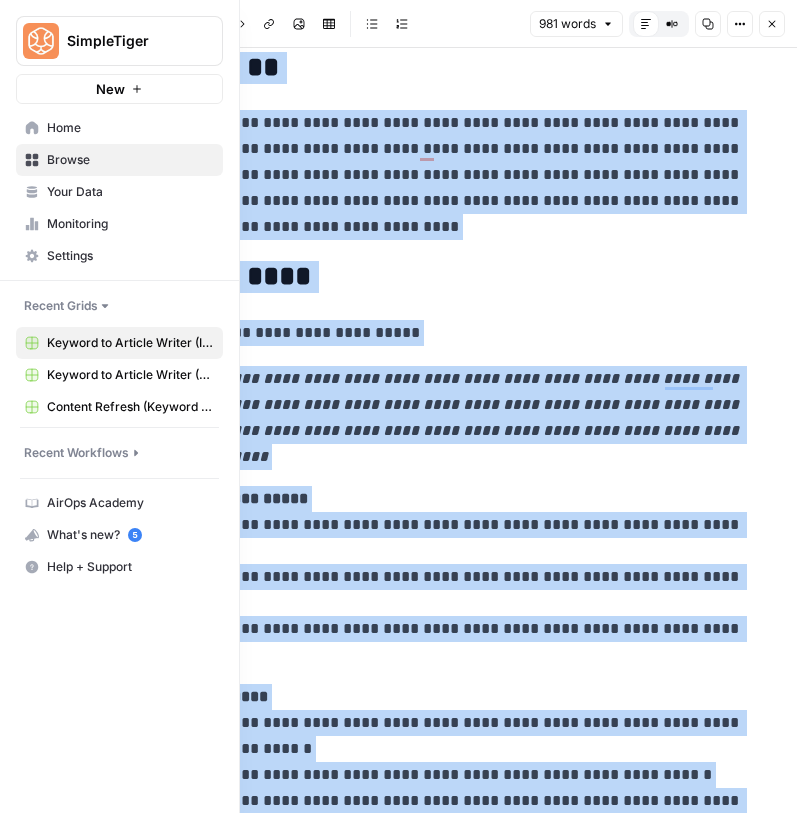 click on "Recent Workflows" at bounding box center (76, 453) 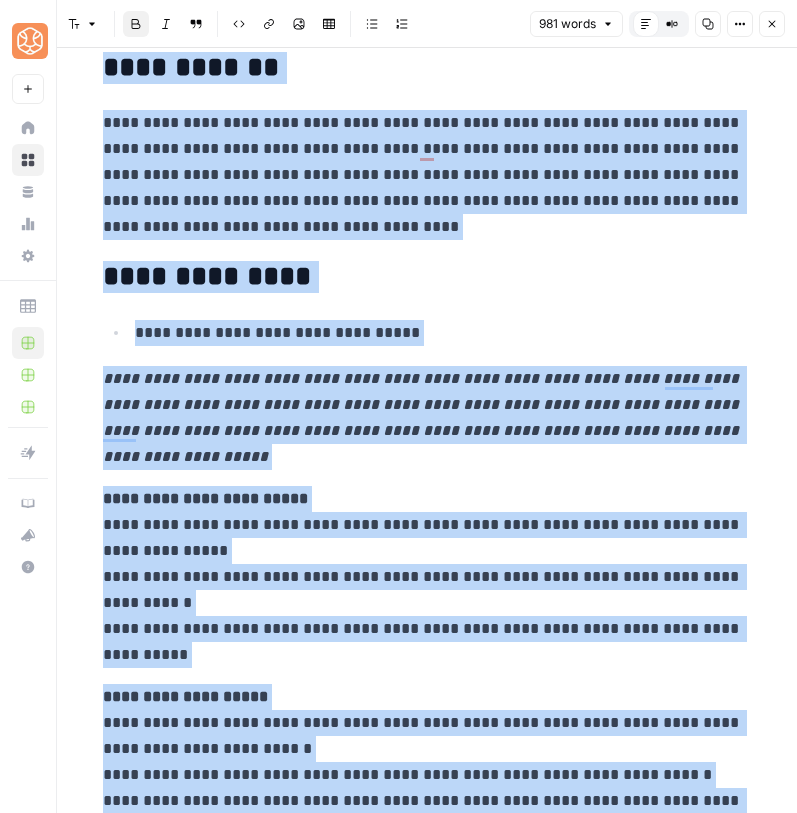 click on "**********" at bounding box center [423, 417] 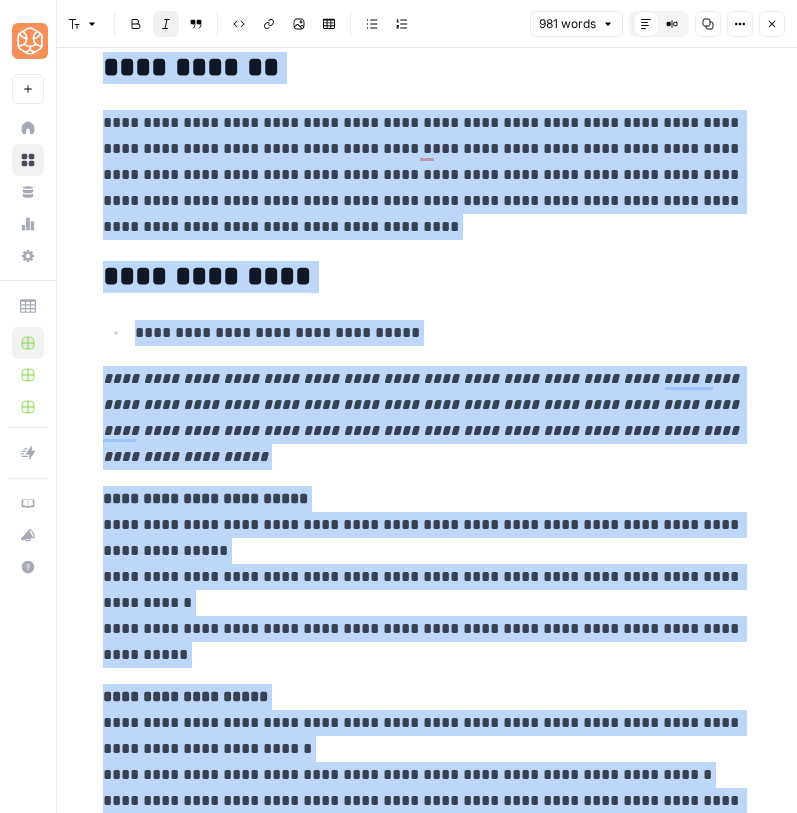 click on "**********" at bounding box center [423, 417] 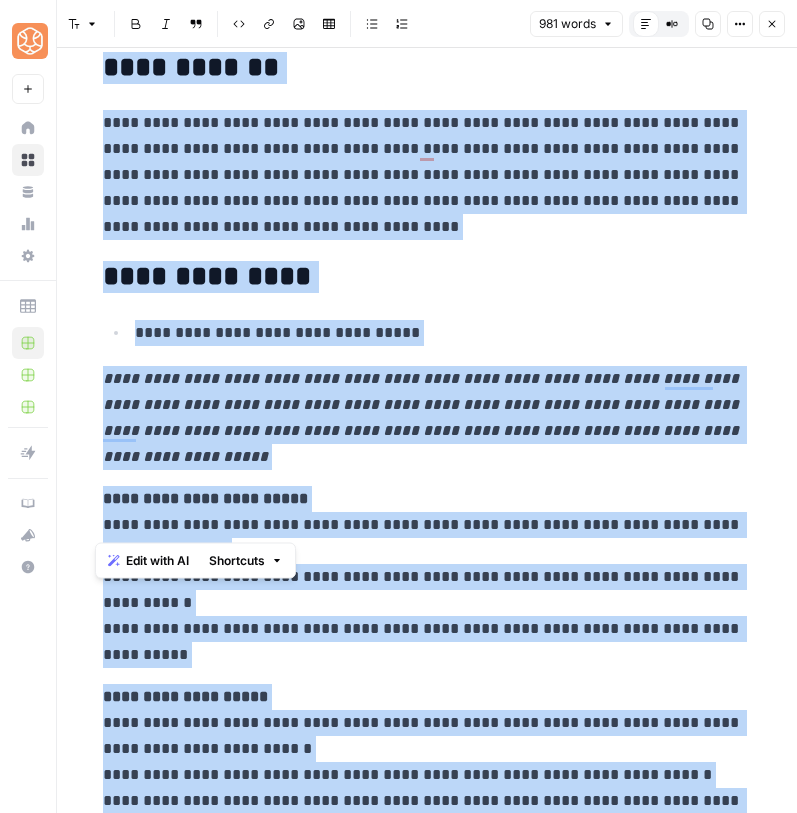 scroll, scrollTop: 171, scrollLeft: 0, axis: vertical 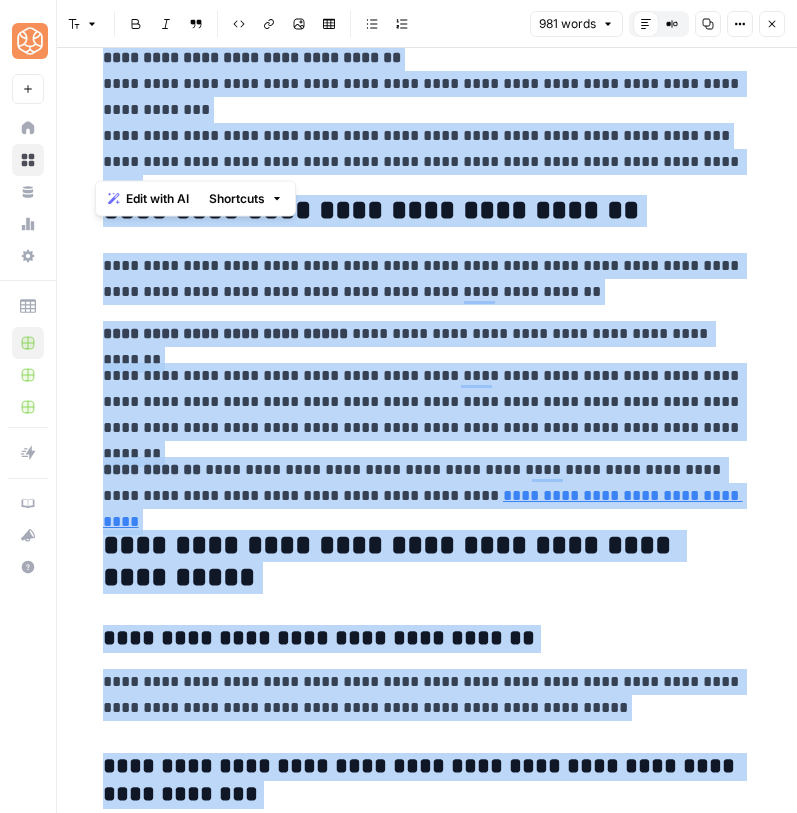 drag, startPoint x: 89, startPoint y: 385, endPoint x: 706, endPoint y: 162, distance: 656.0625 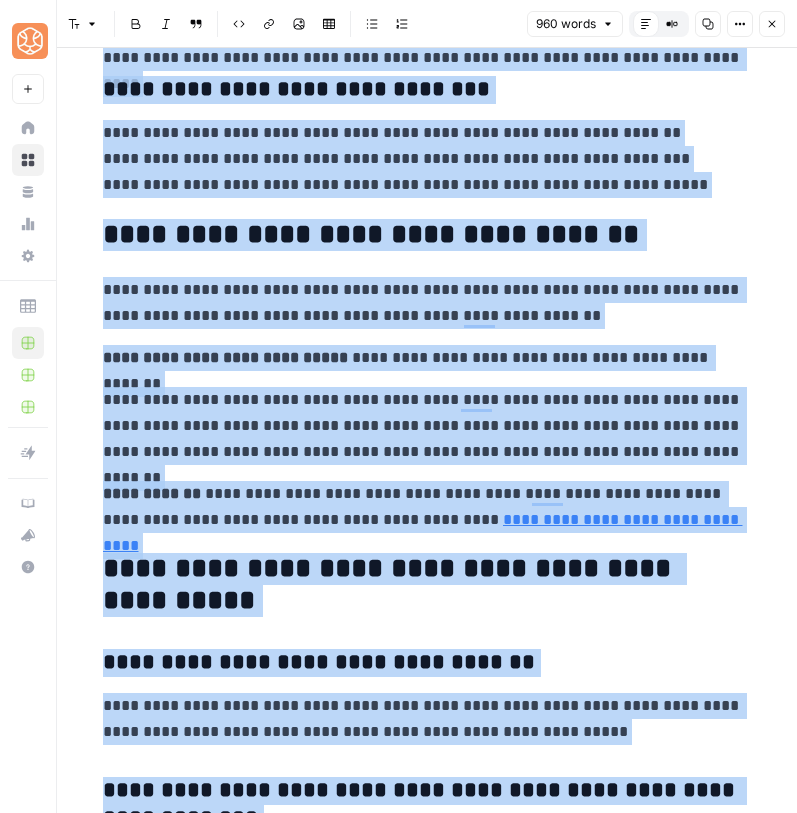 click on "**********" at bounding box center (423, 303) 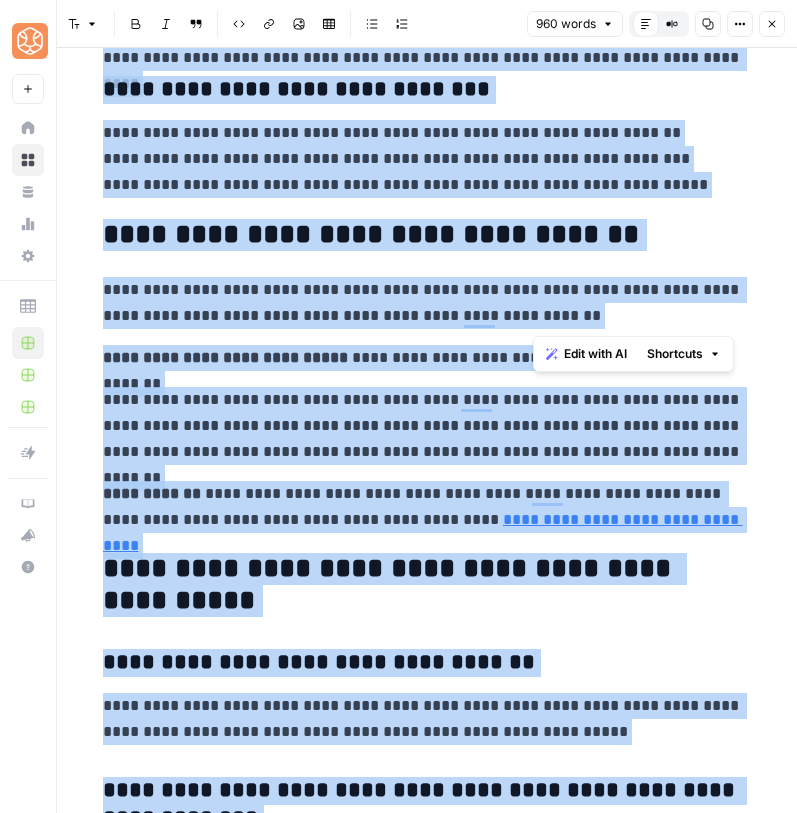 click on "**********" at bounding box center (423, 303) 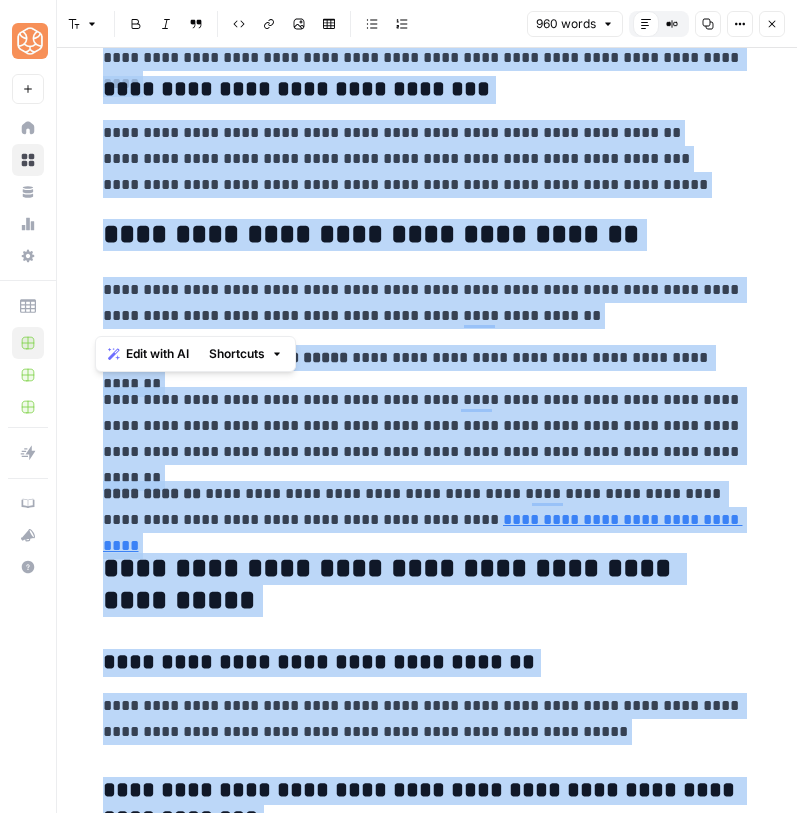 click on "**********" at bounding box center [423, 303] 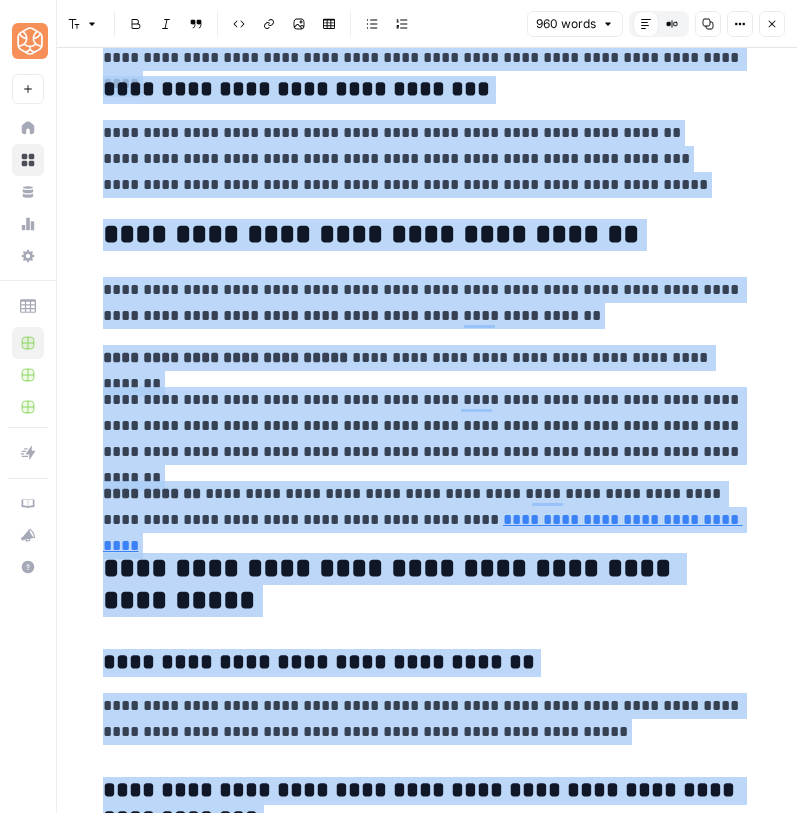 click on "**********" at bounding box center [423, 303] 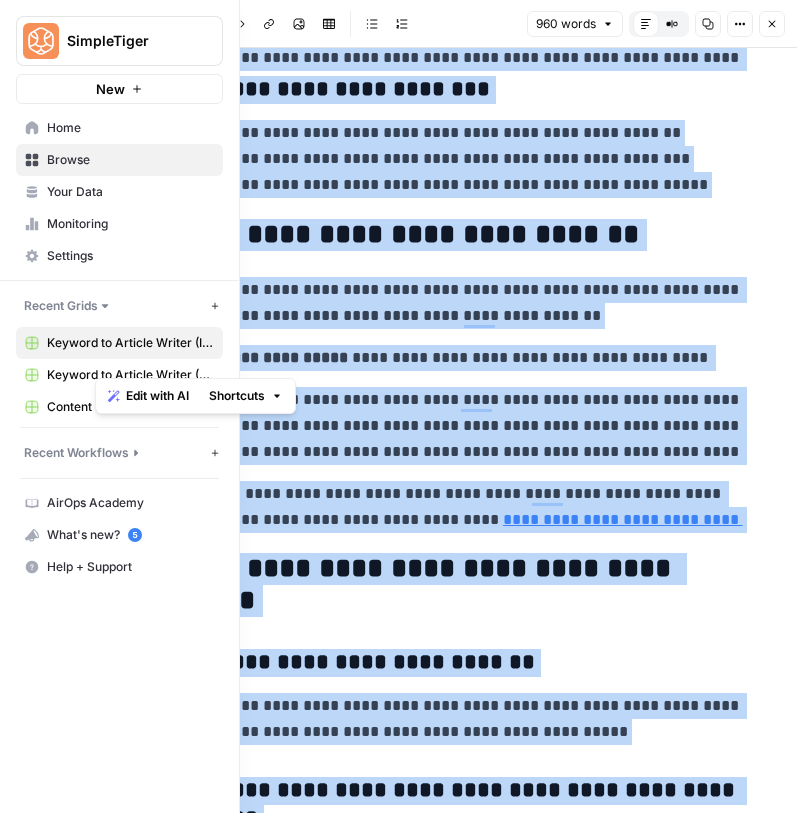 drag, startPoint x: 725, startPoint y: 359, endPoint x: 40, endPoint y: 289, distance: 688.5674 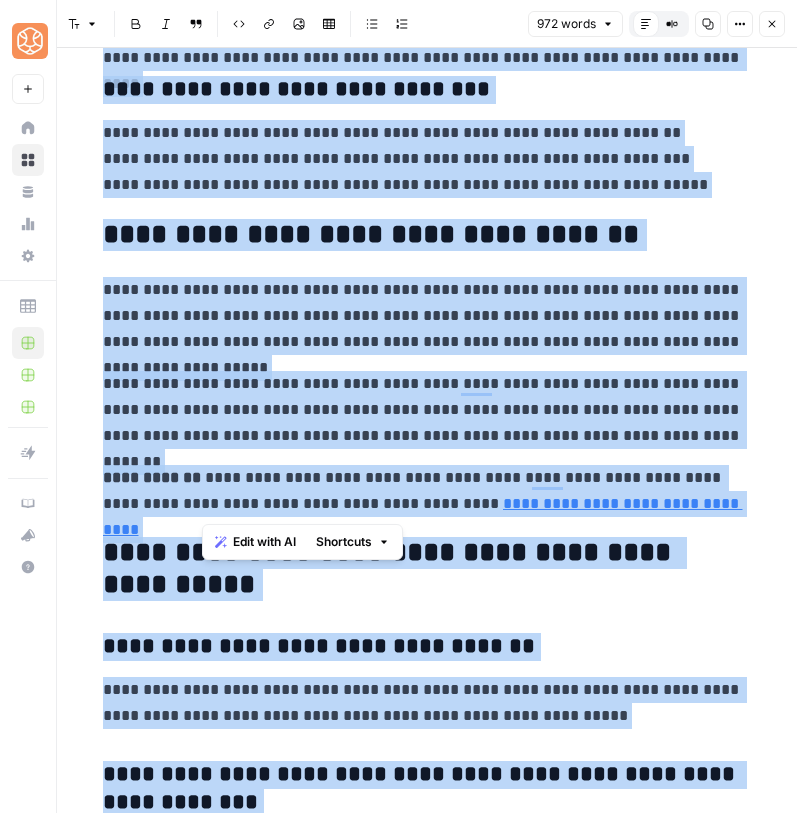drag, startPoint x: 342, startPoint y: 508, endPoint x: 207, endPoint y: 476, distance: 138.74077 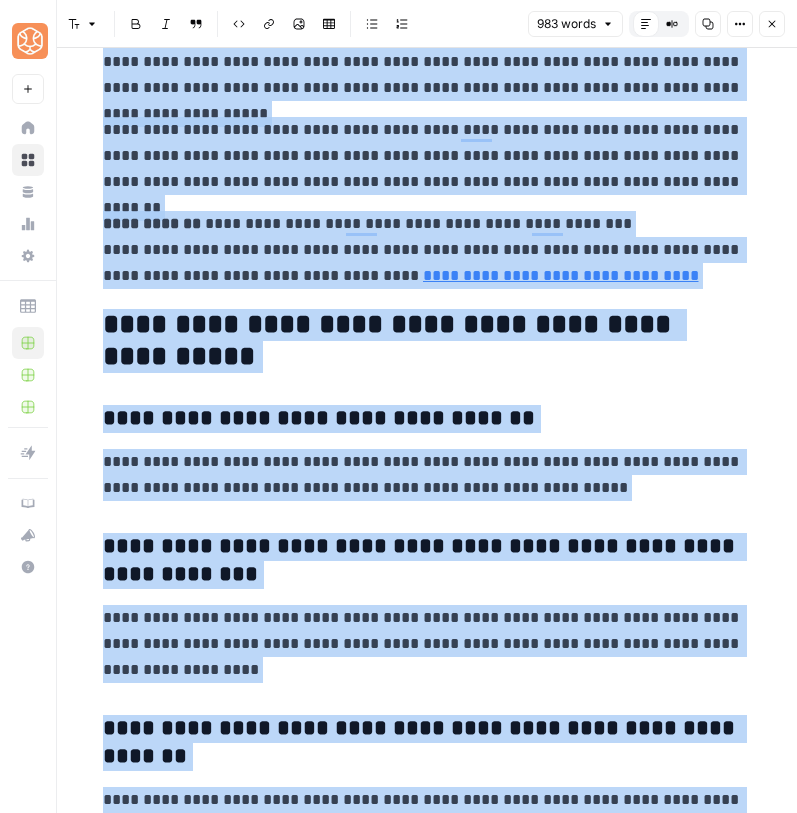 click on "**********" at bounding box center [423, 341] 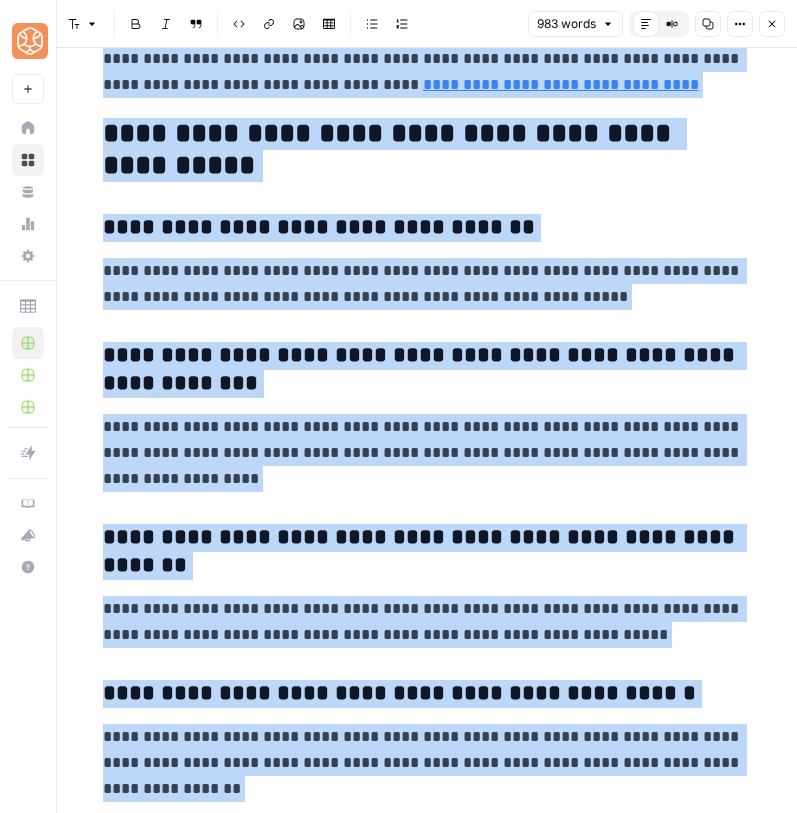 click on "**********" at bounding box center (423, -1334) 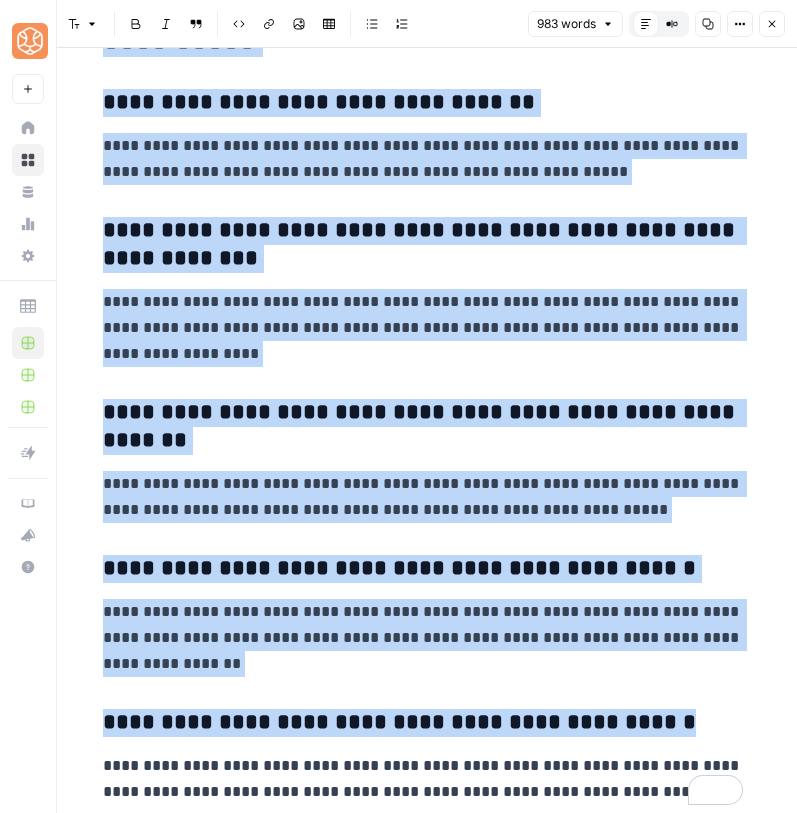 click on "**********" at bounding box center (423, -1459) 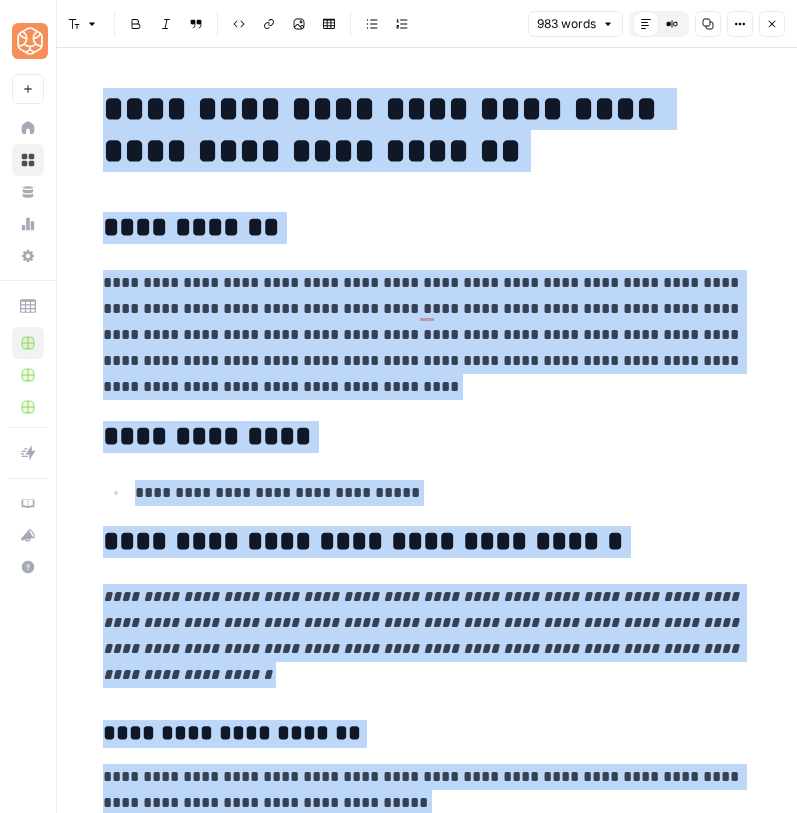 click 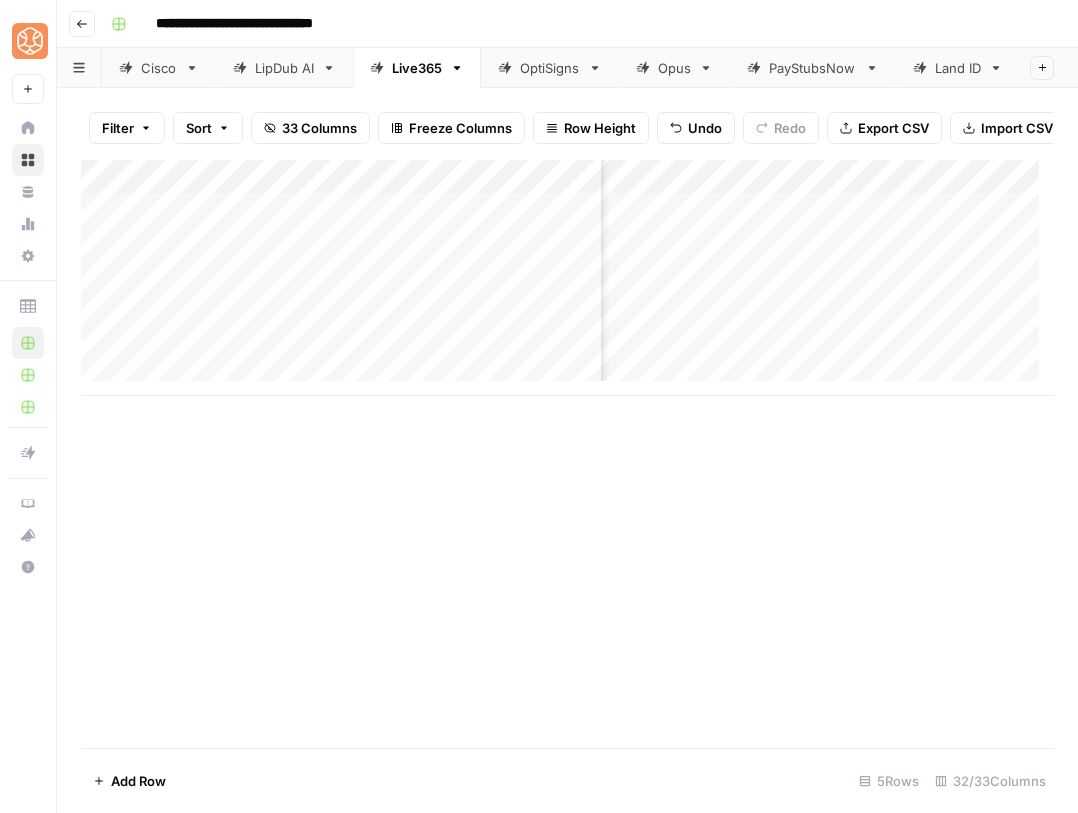 click on "Add Column" at bounding box center [567, 278] 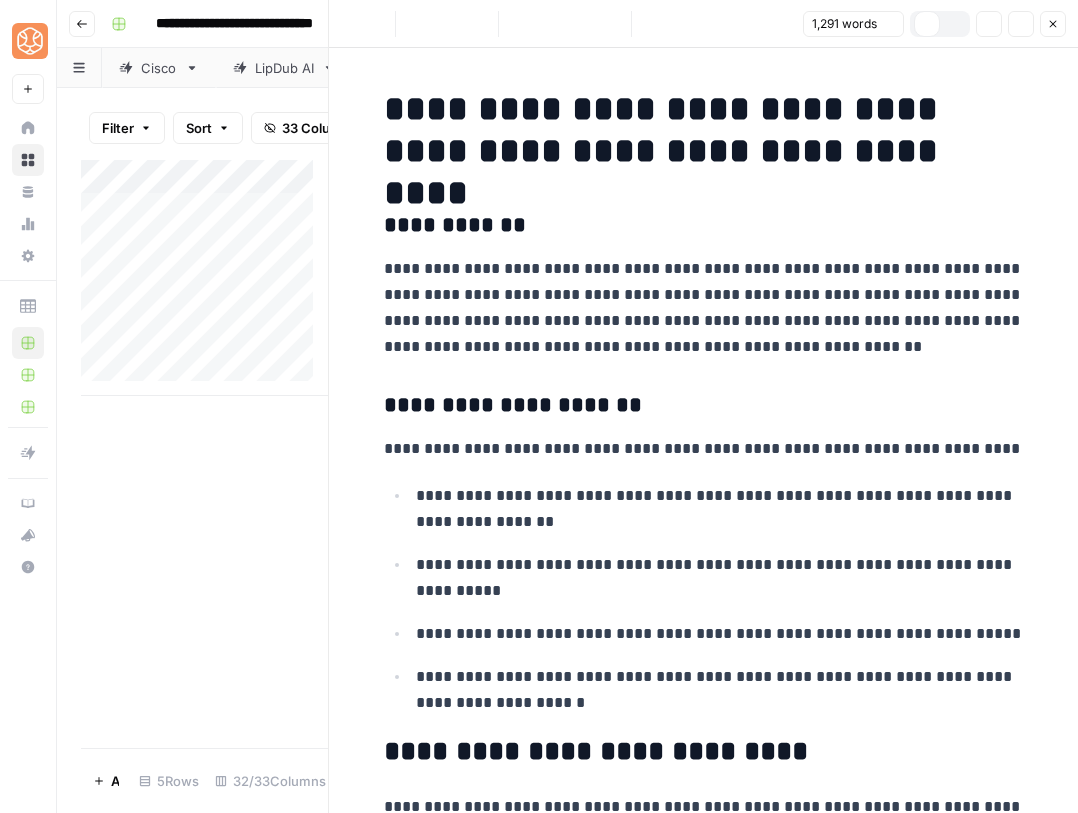 click on "**********" at bounding box center [704, 2949] 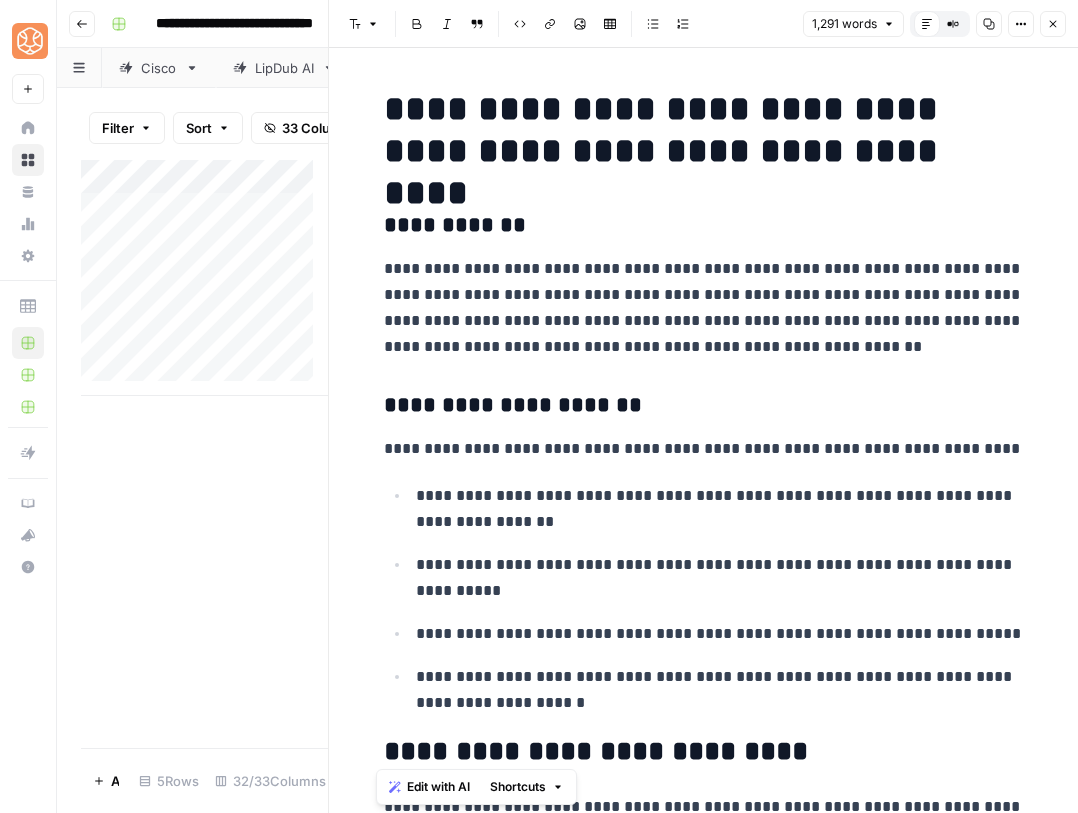copy on "**********" 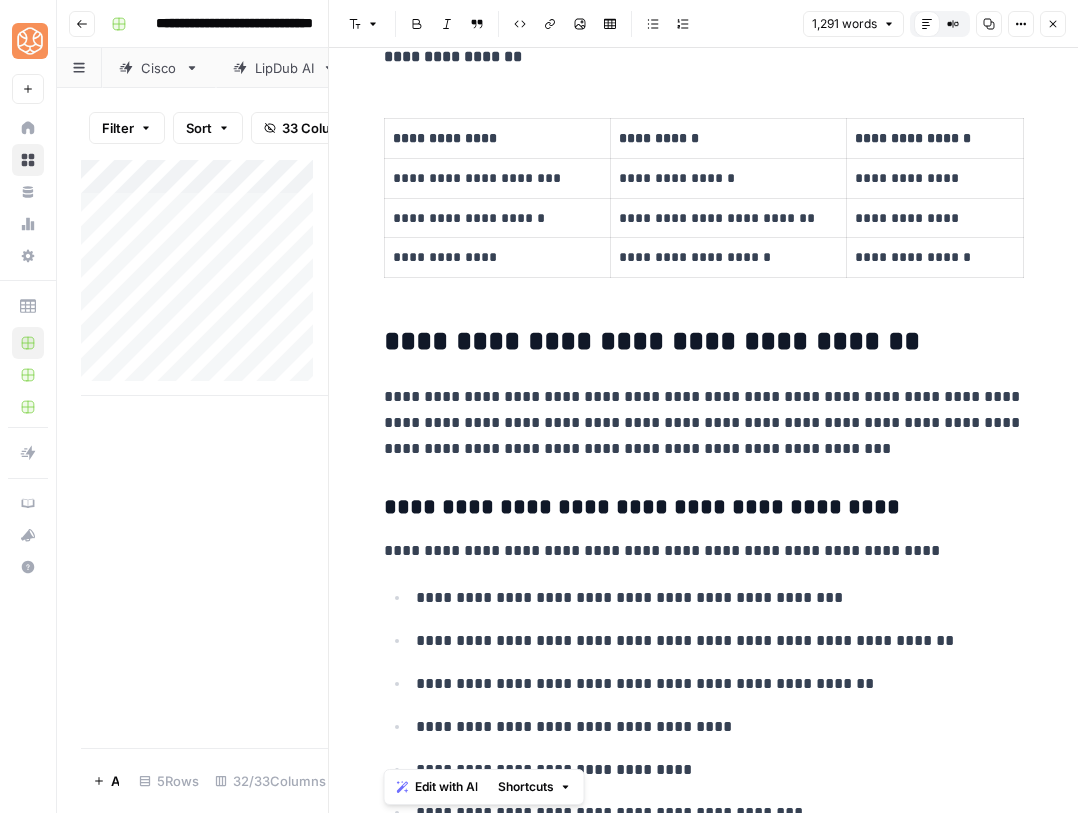 scroll, scrollTop: 1380, scrollLeft: 0, axis: vertical 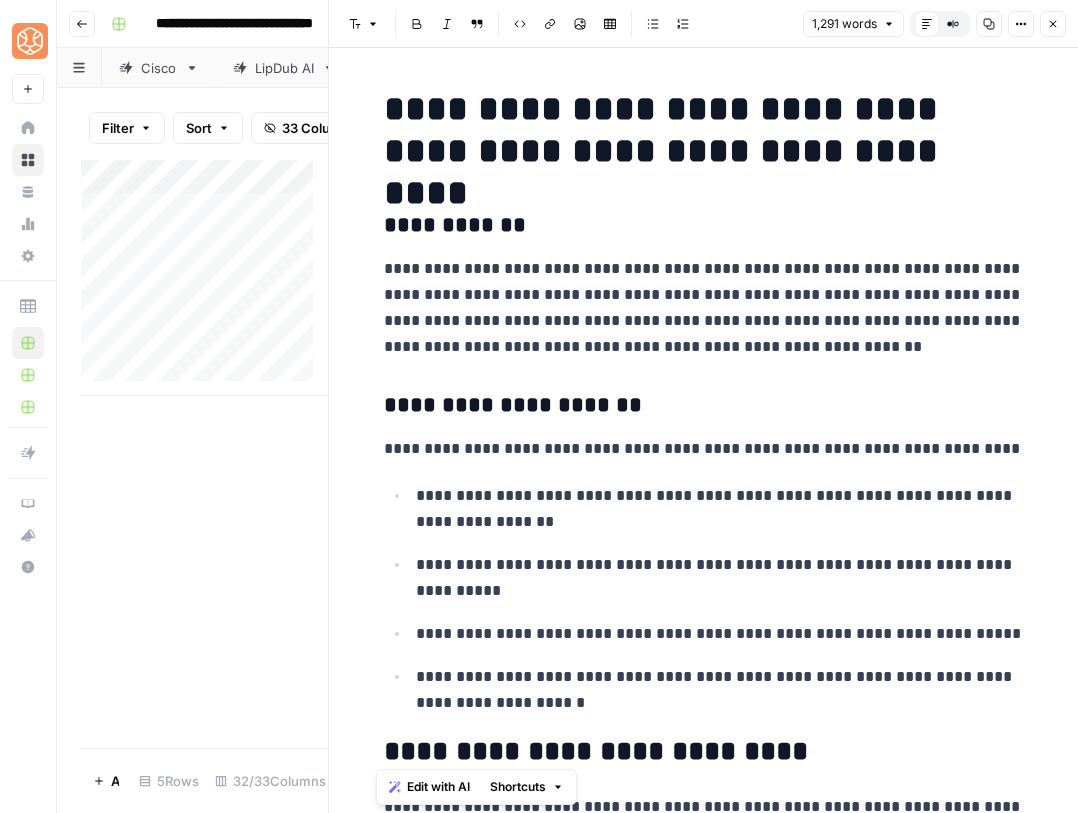 click on "**********" at bounding box center (704, 308) 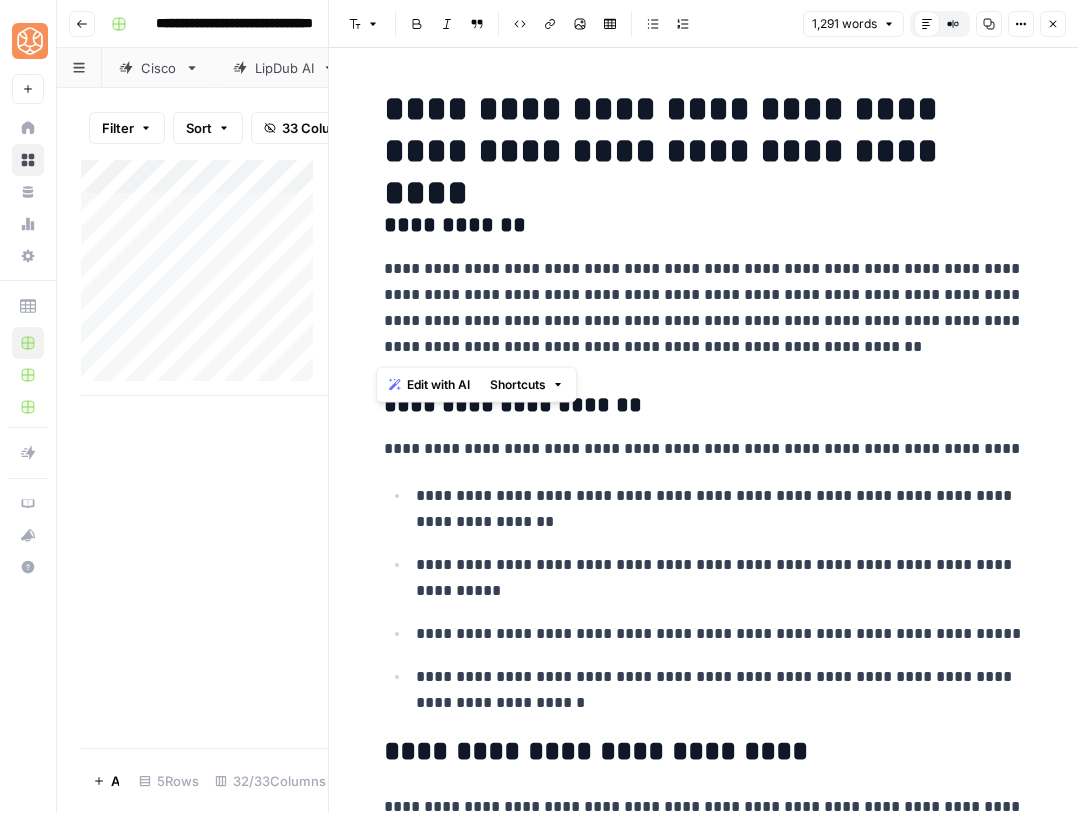 drag, startPoint x: 811, startPoint y: 341, endPoint x: 366, endPoint y: 238, distance: 456.7647 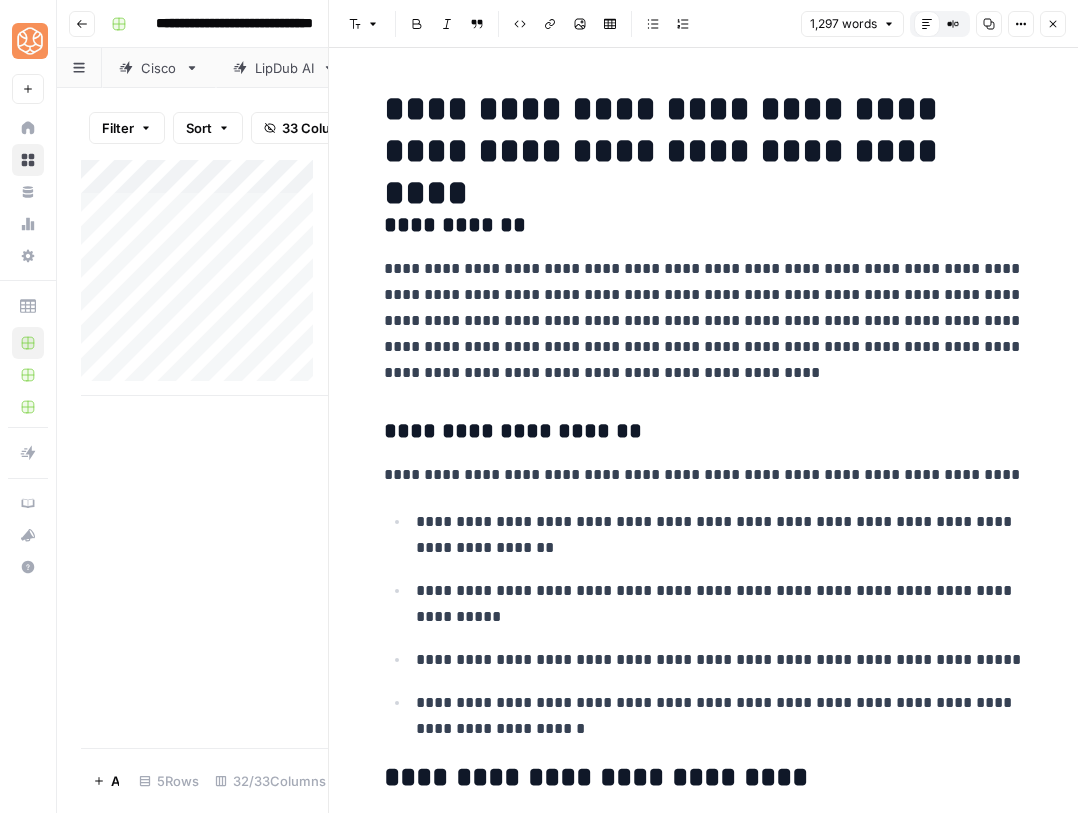 click on "**********" at bounding box center (704, 226) 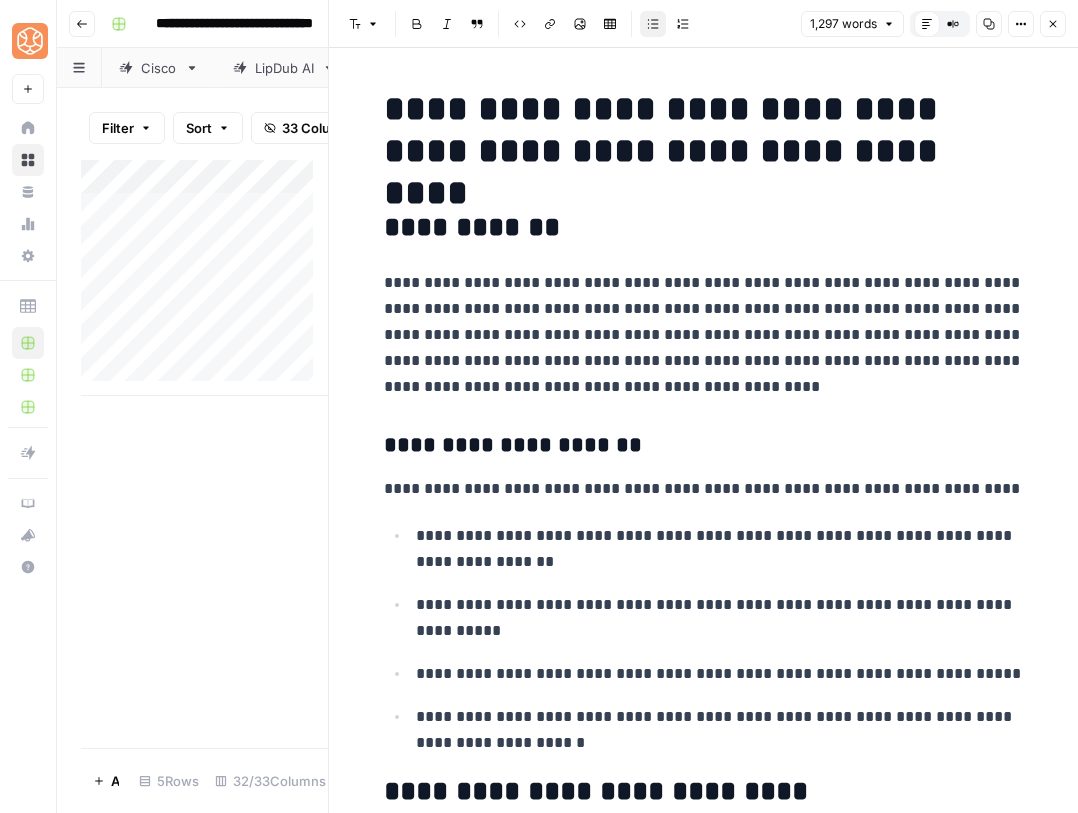 click on "**********" at bounding box center [704, 639] 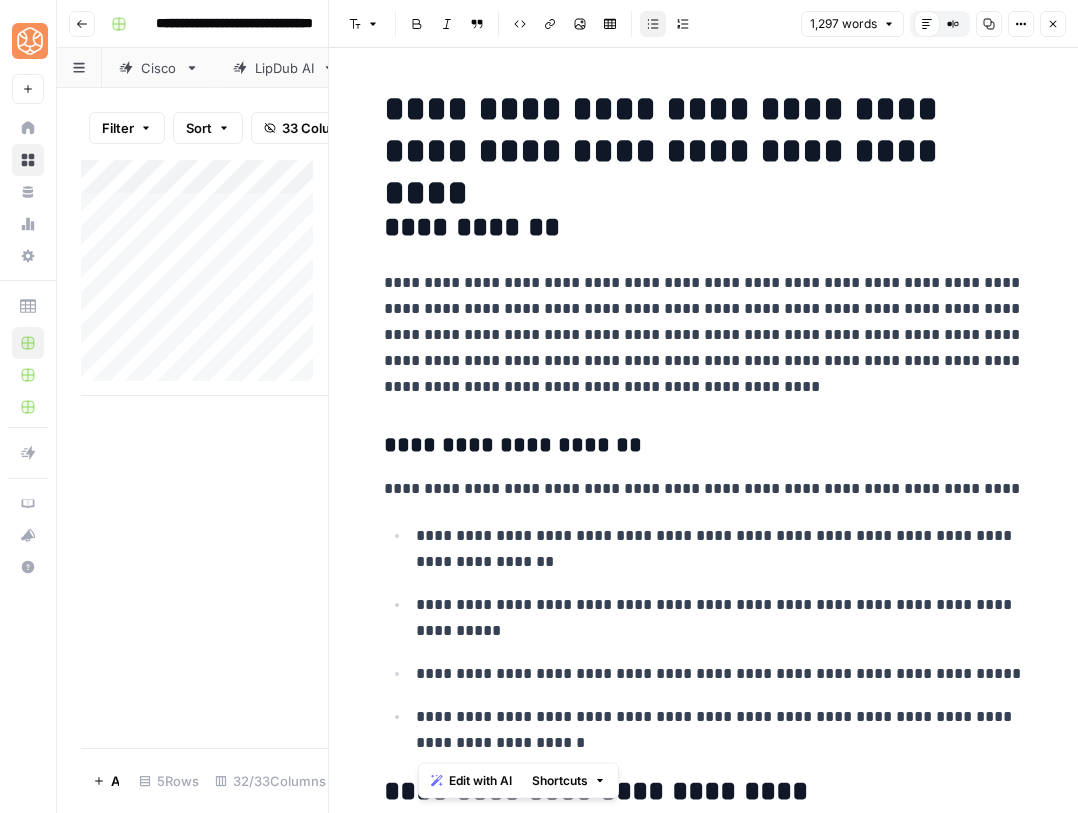 drag, startPoint x: 513, startPoint y: 746, endPoint x: 414, endPoint y: 533, distance: 234.88295 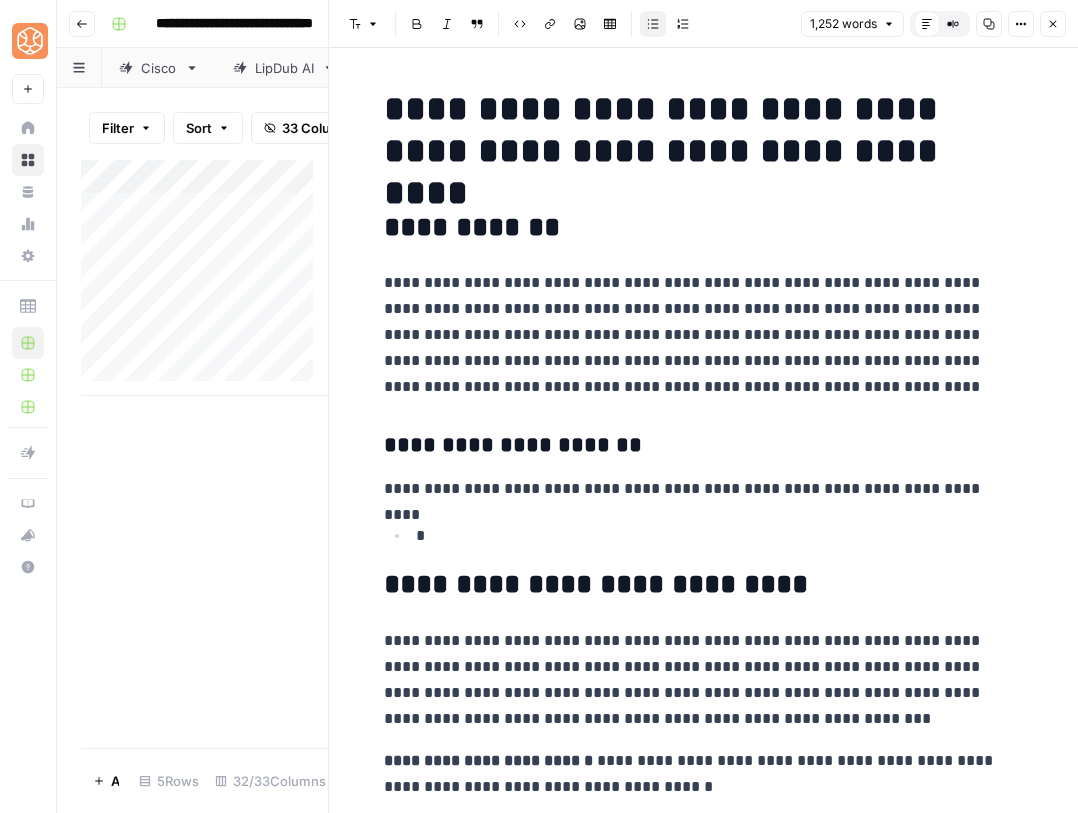 type 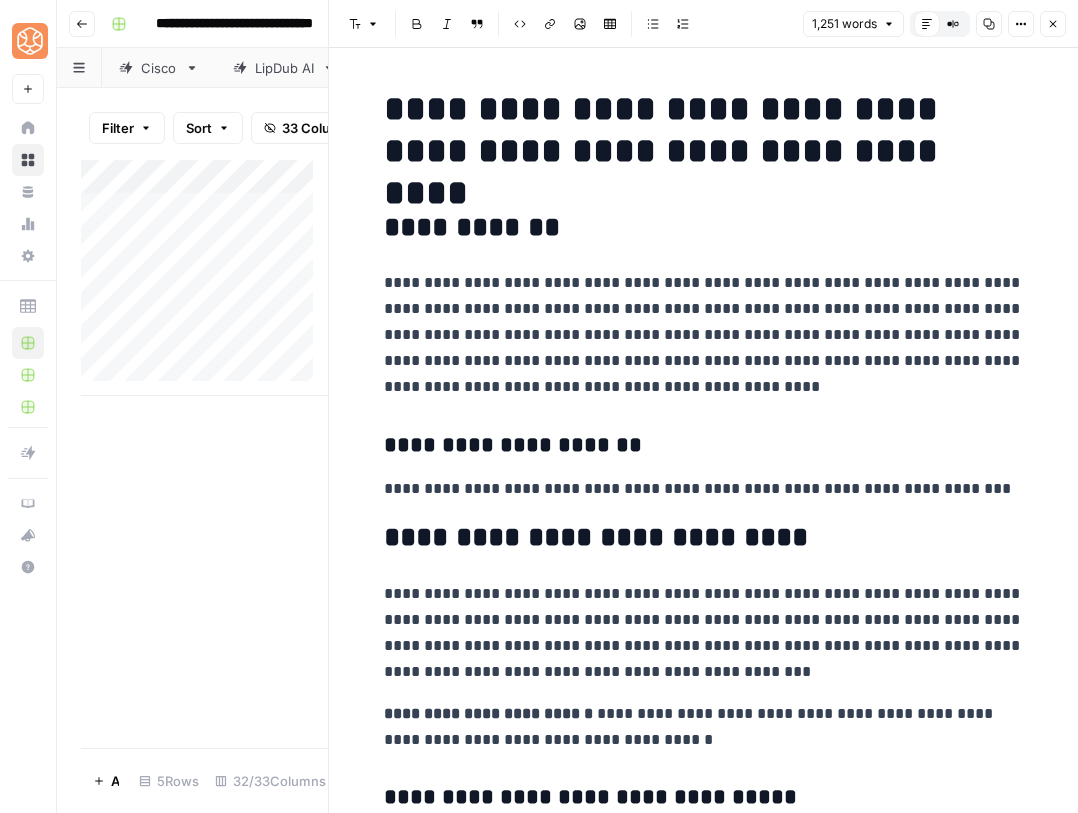 click on "**********" at bounding box center [704, 489] 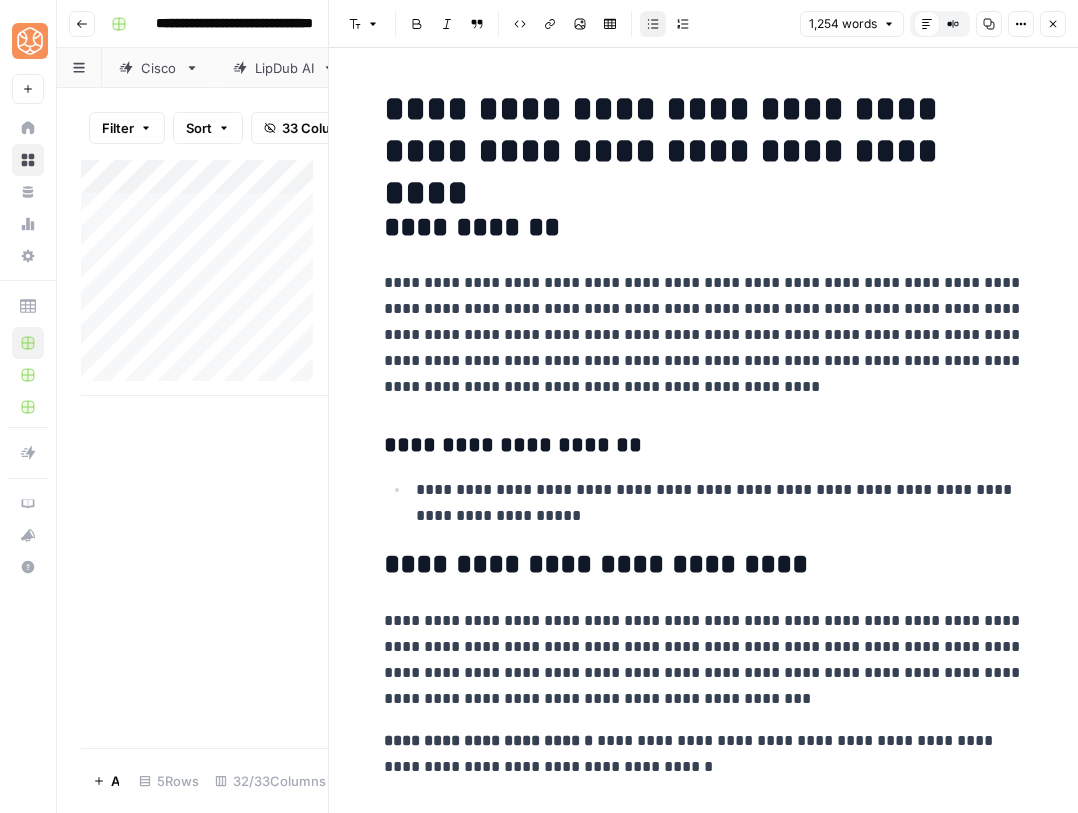 scroll, scrollTop: 404, scrollLeft: 0, axis: vertical 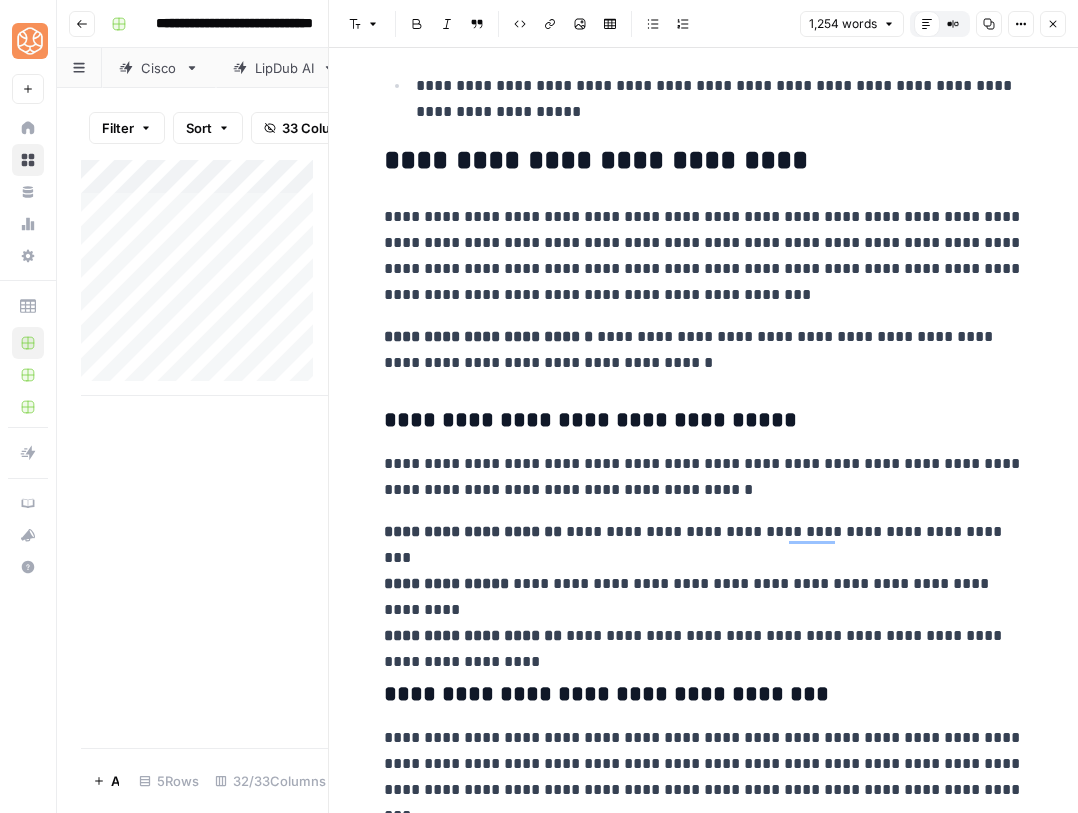 click on "**********" at bounding box center (704, 161) 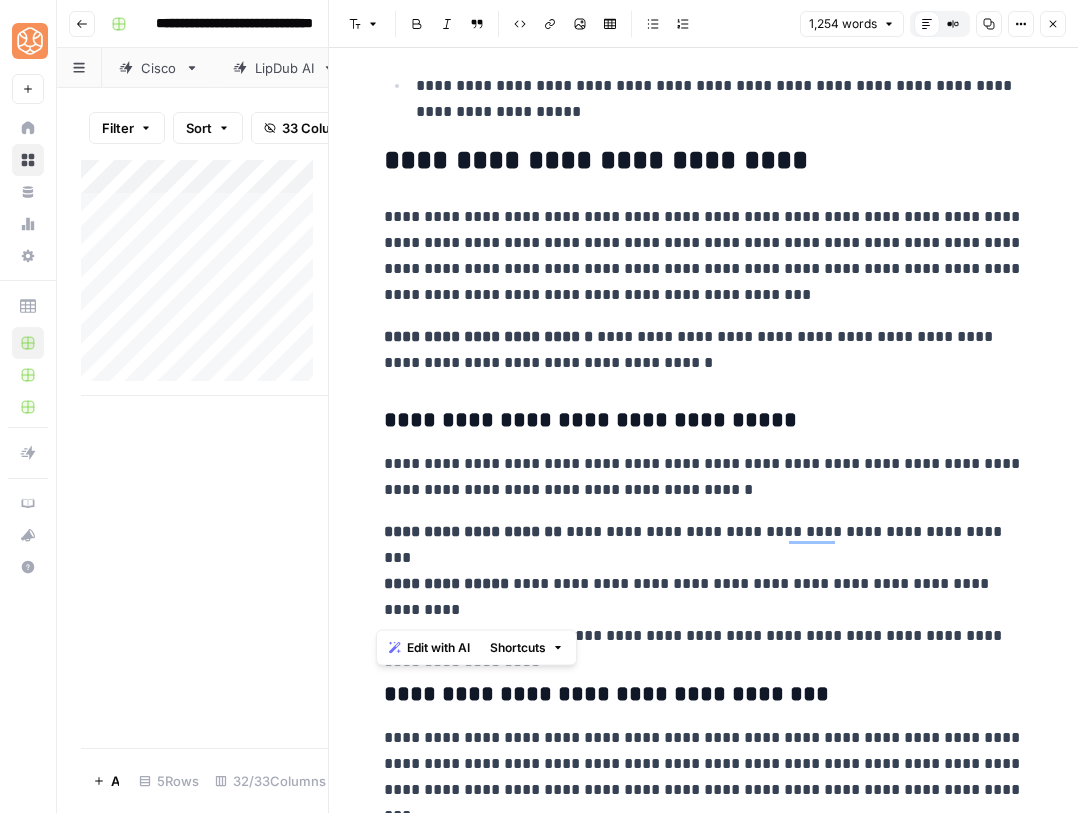 scroll, scrollTop: 443, scrollLeft: 0, axis: vertical 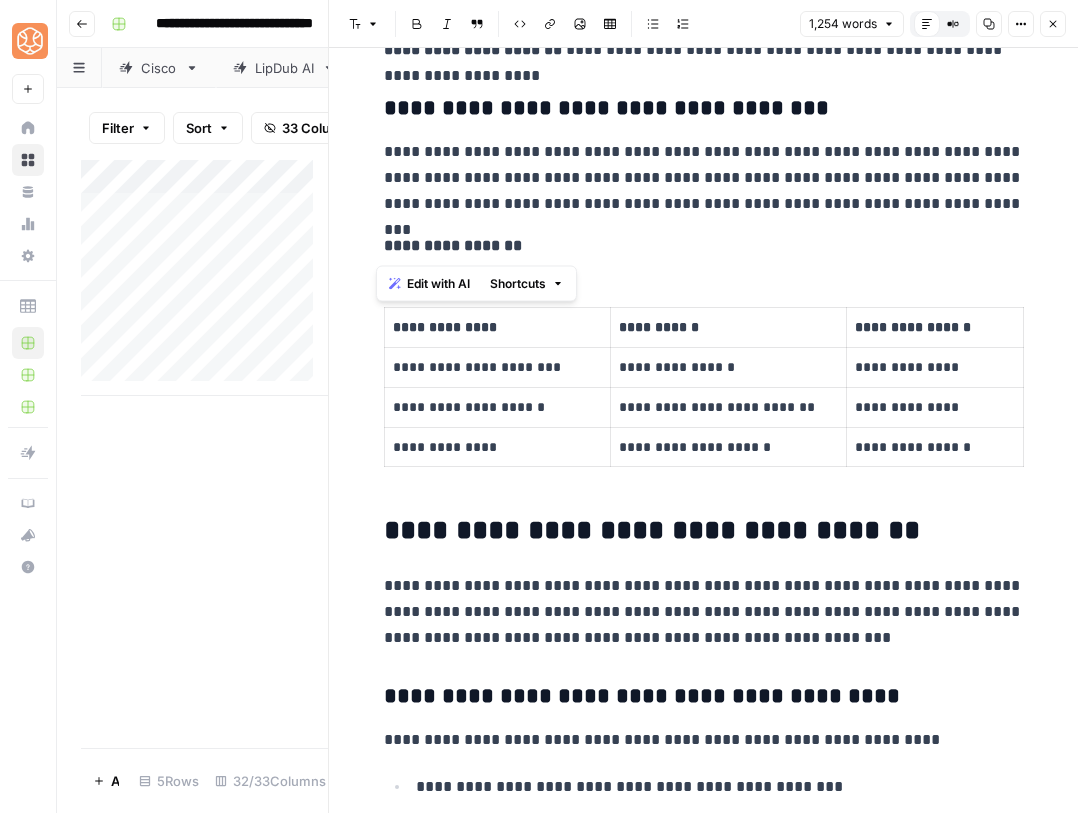 drag, startPoint x: 378, startPoint y: 167, endPoint x: 1038, endPoint y: 451, distance: 718.5096 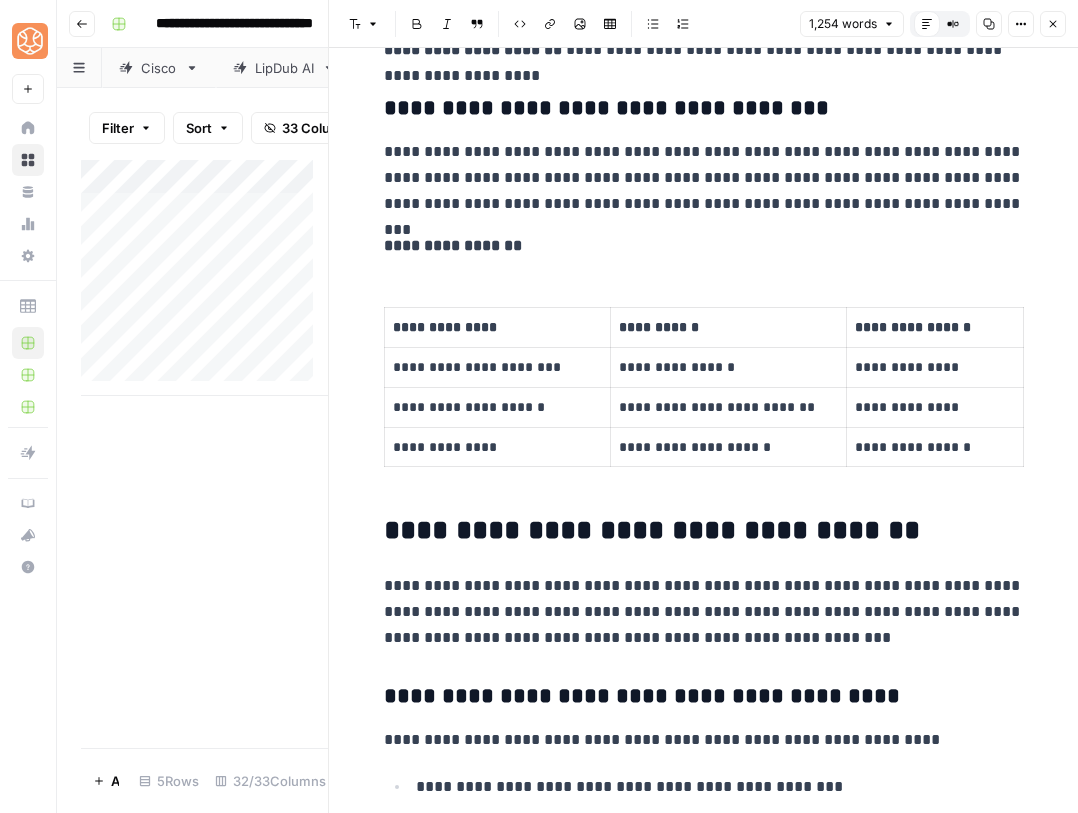 click on "**********" at bounding box center [703, 1850] 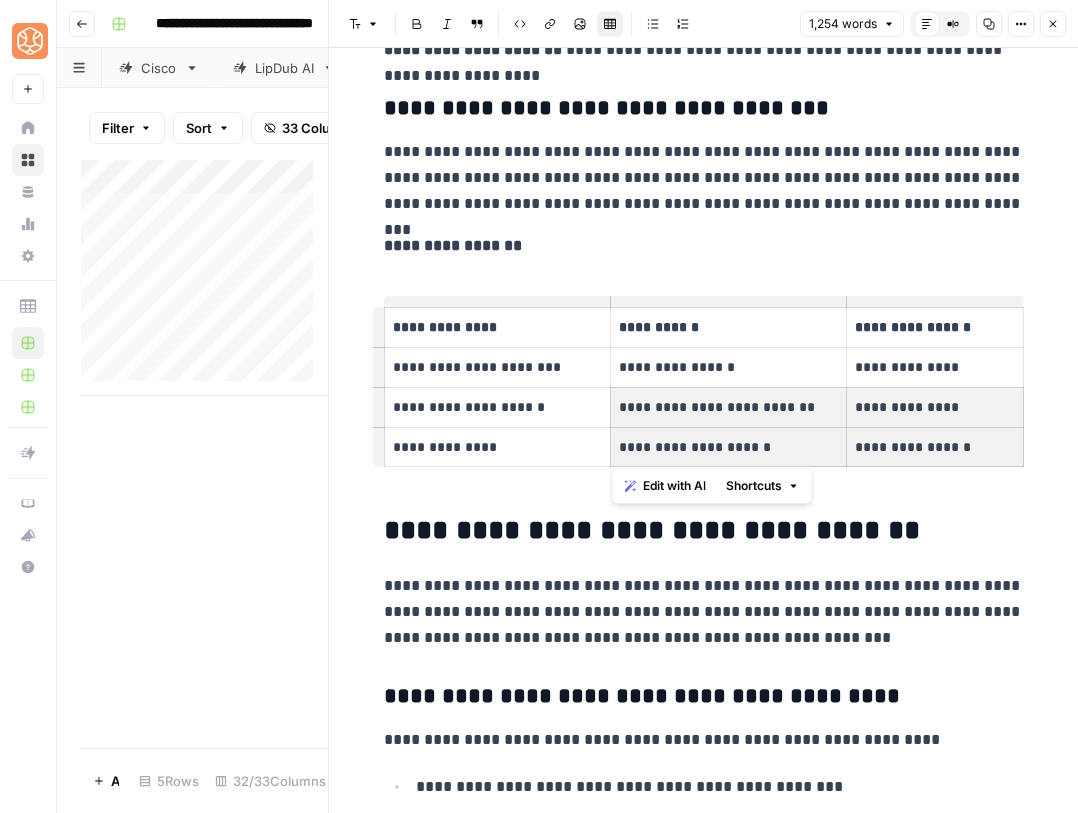 scroll, scrollTop: 319, scrollLeft: 0, axis: vertical 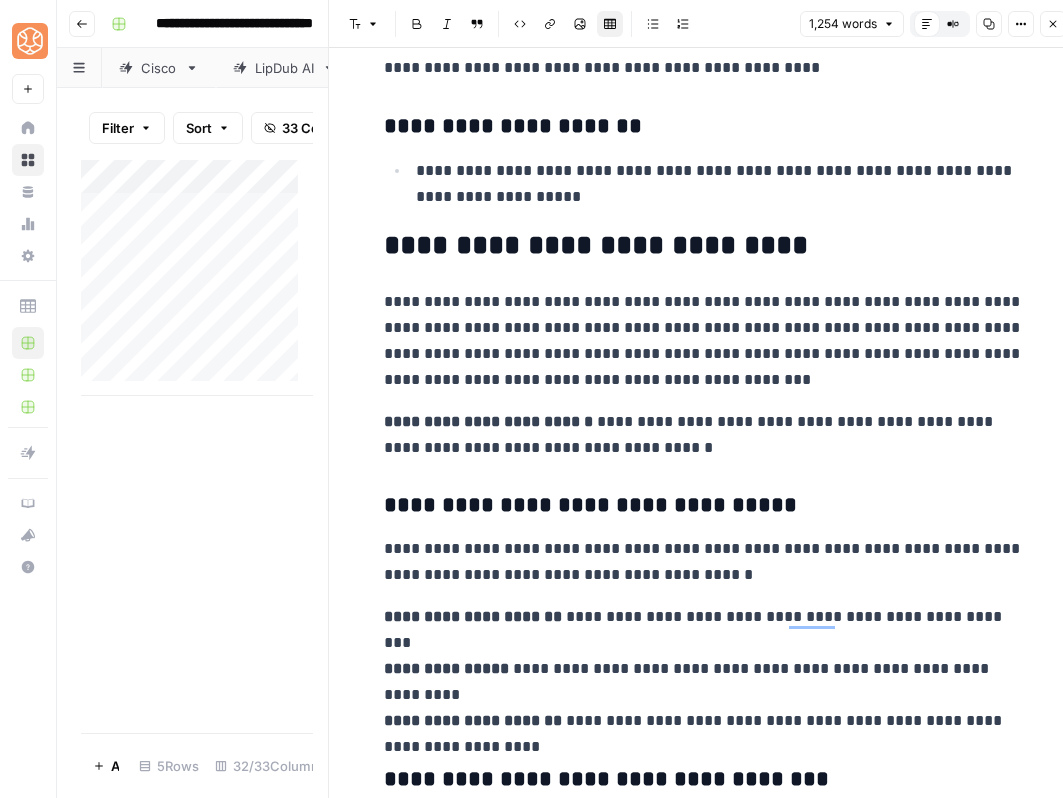 drag, startPoint x: 978, startPoint y: 450, endPoint x: 385, endPoint y: 236, distance: 630.4324 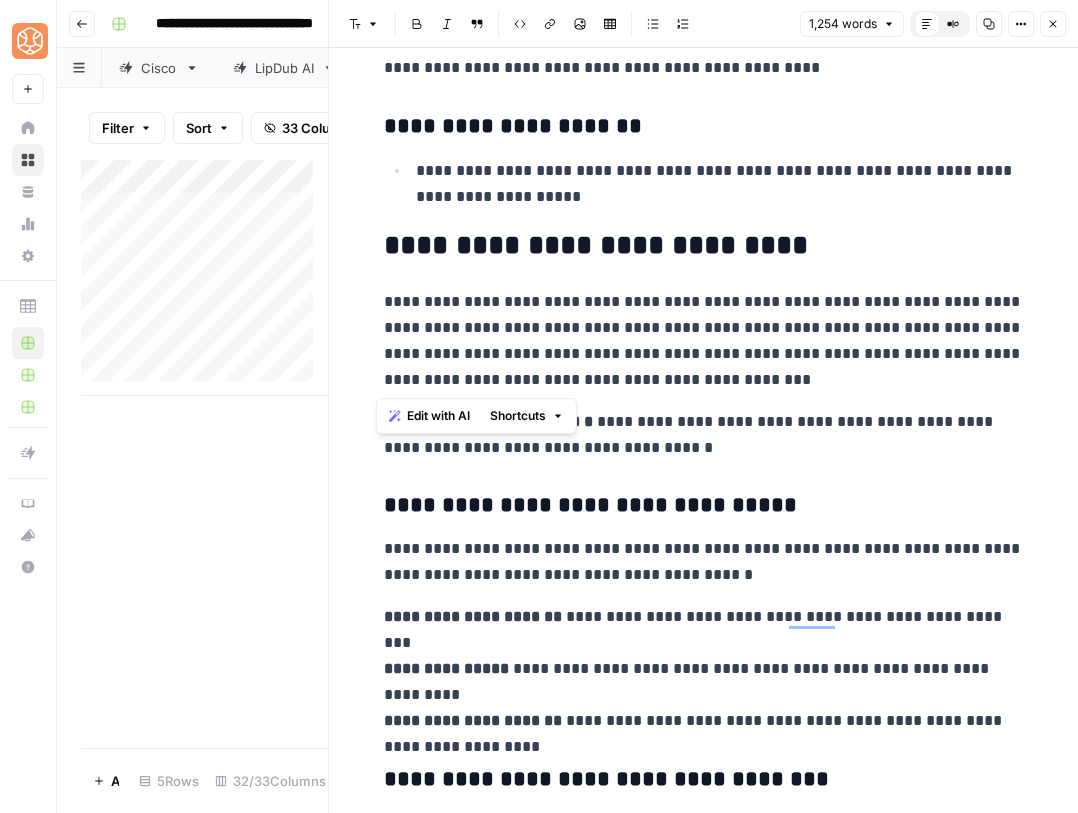 scroll, scrollTop: 599, scrollLeft: 0, axis: vertical 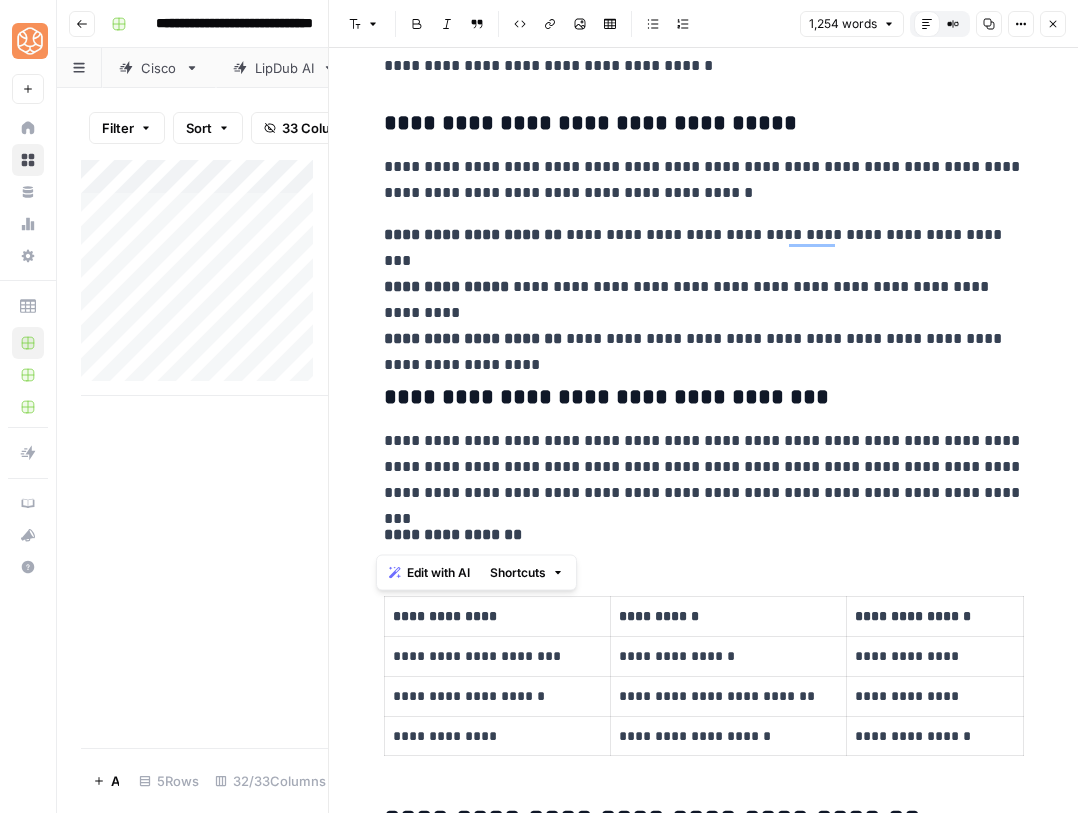 drag, startPoint x: 379, startPoint y: 240, endPoint x: 1052, endPoint y: 739, distance: 837.8126 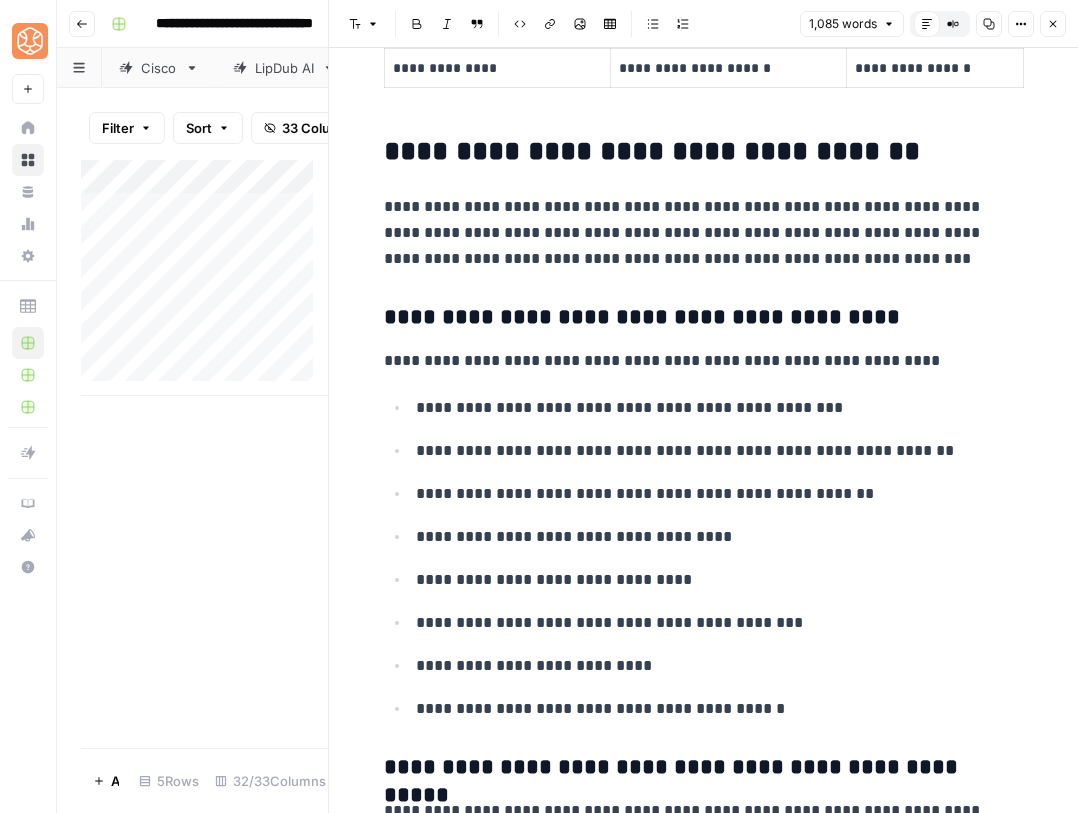 scroll, scrollTop: 495, scrollLeft: 0, axis: vertical 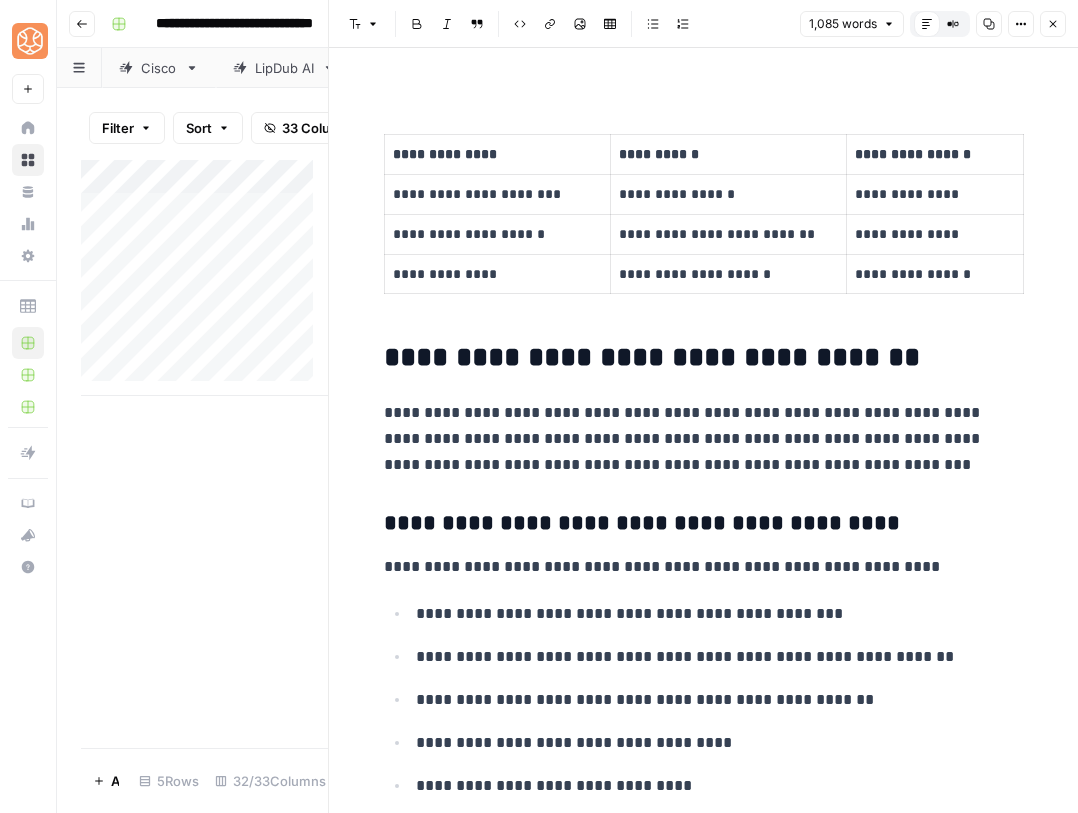click on "**********" at bounding box center [934, 195] 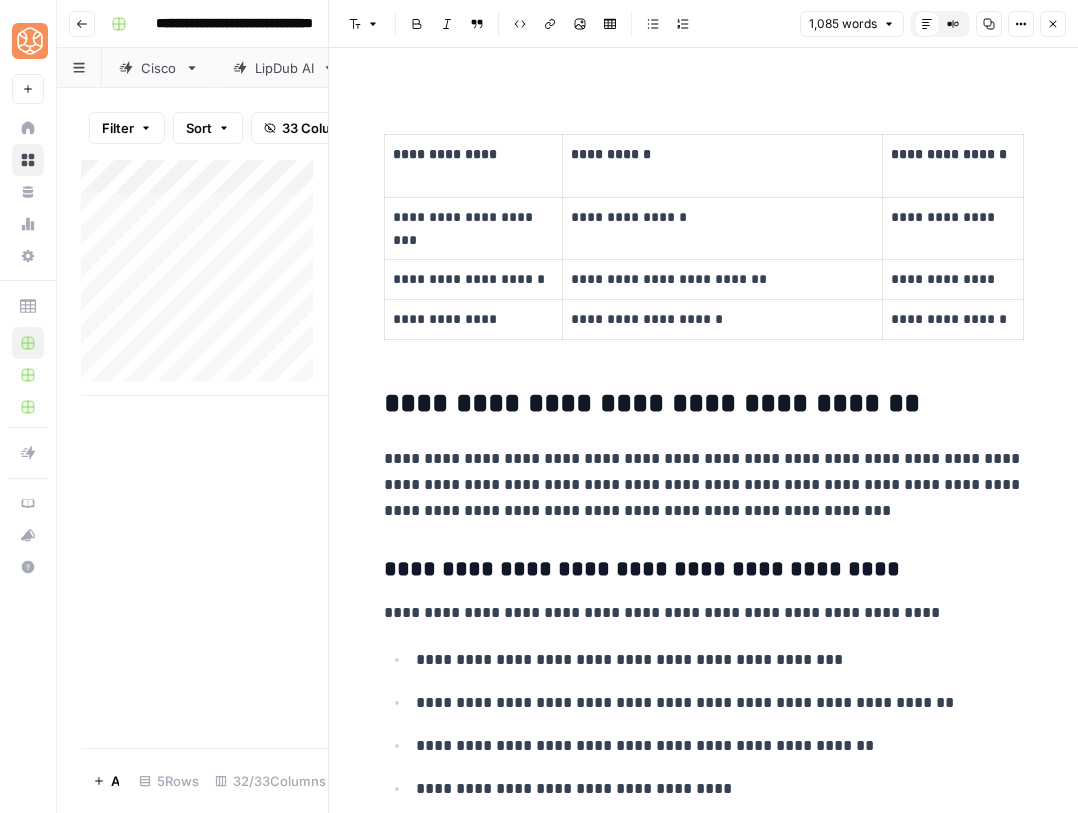 click on "**********" at bounding box center [704, 404] 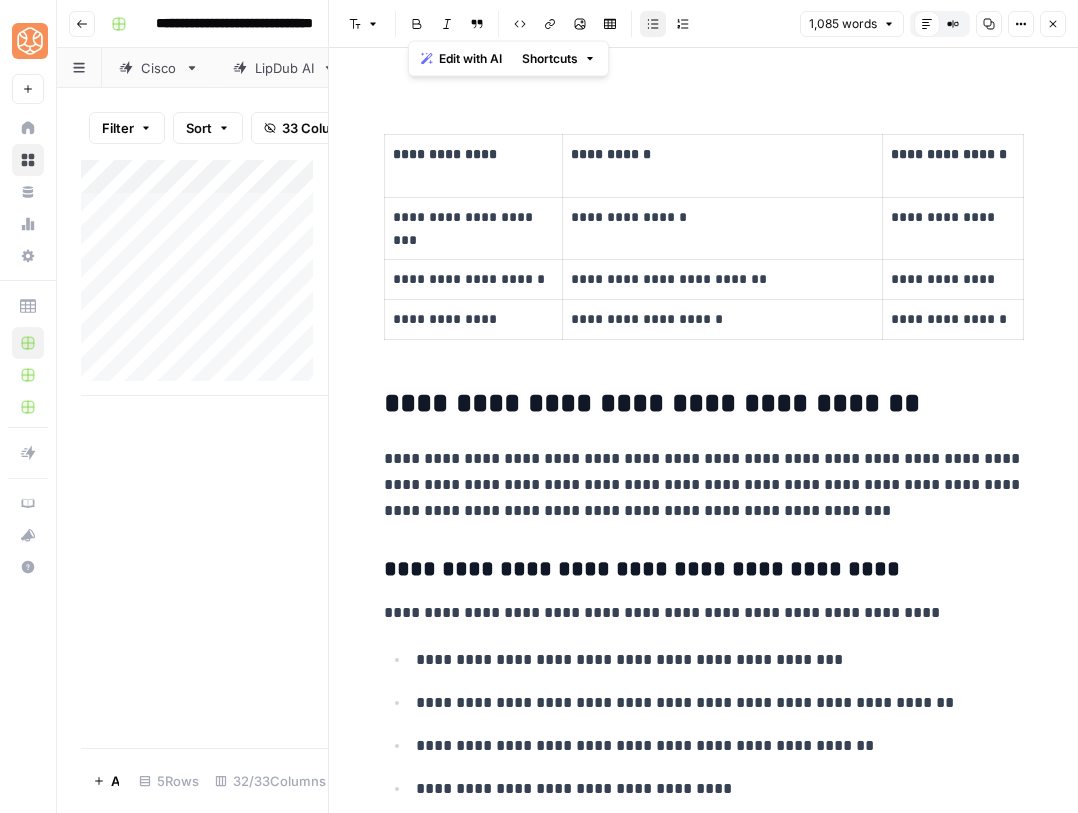 drag, startPoint x: 377, startPoint y: 405, endPoint x: 377, endPoint y: 162, distance: 243 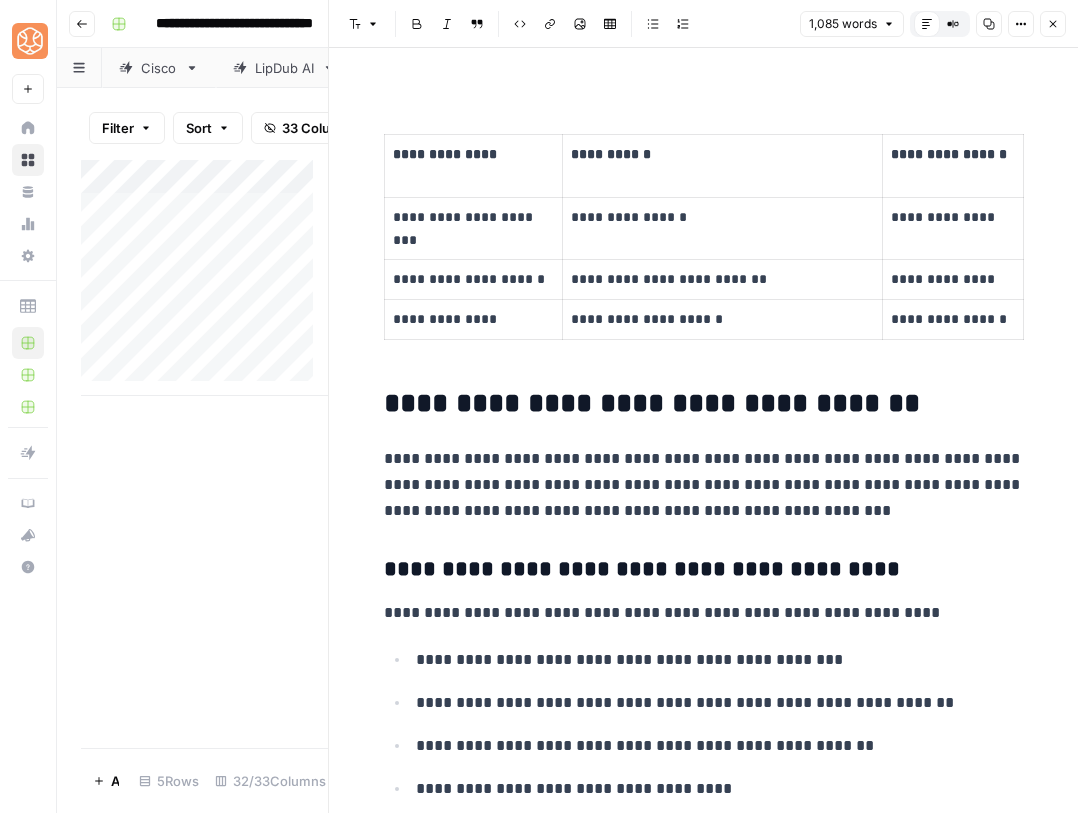 click on "**********" at bounding box center (704, 404) 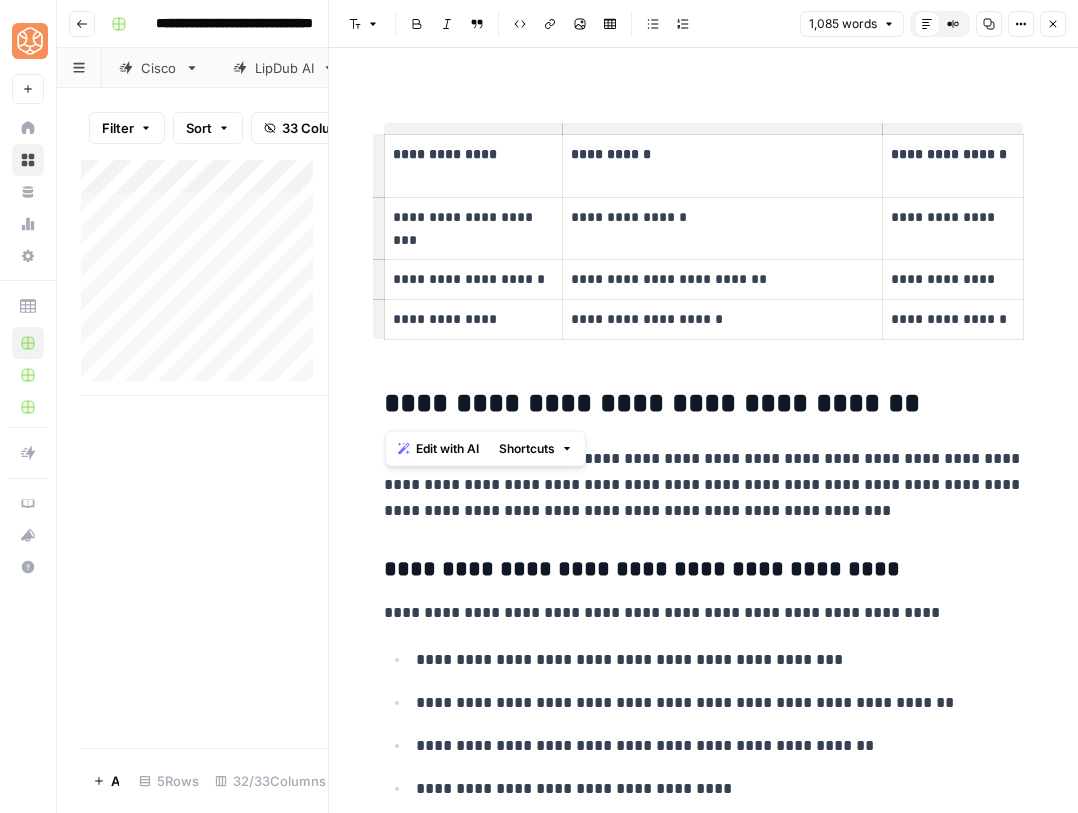 drag, startPoint x: 427, startPoint y: 402, endPoint x: 363, endPoint y: 186, distance: 225.28204 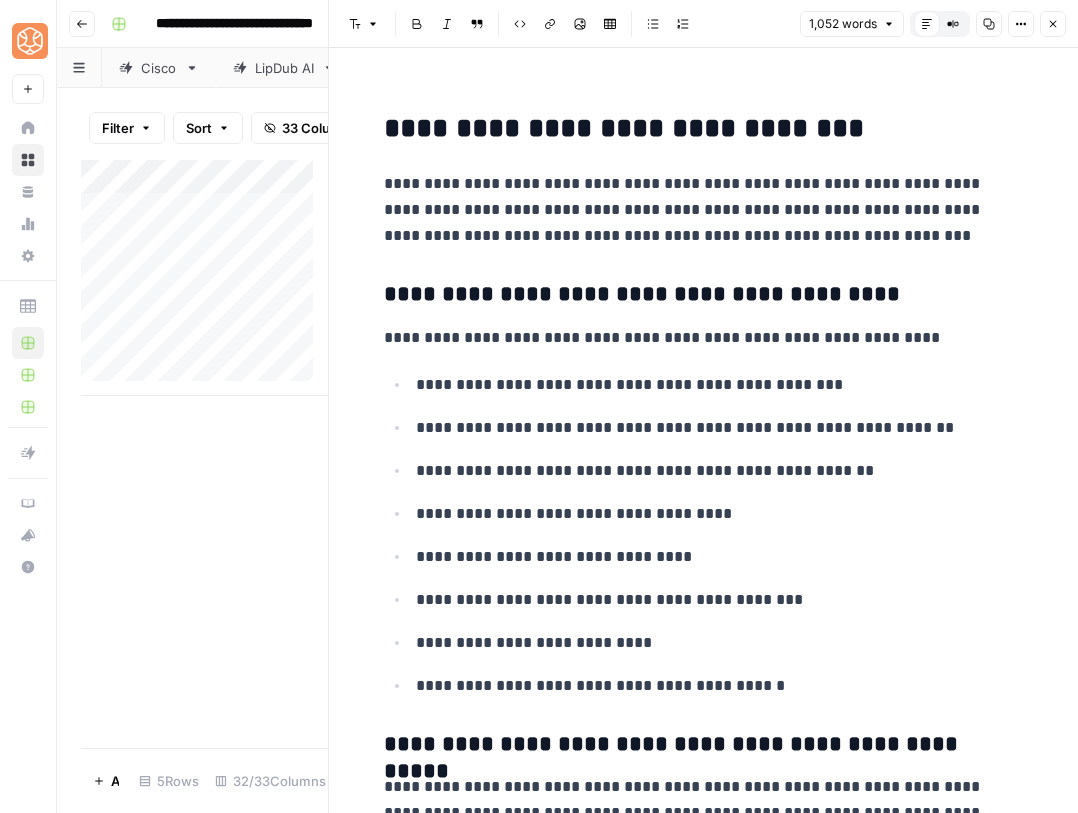 scroll, scrollTop: 391, scrollLeft: 0, axis: vertical 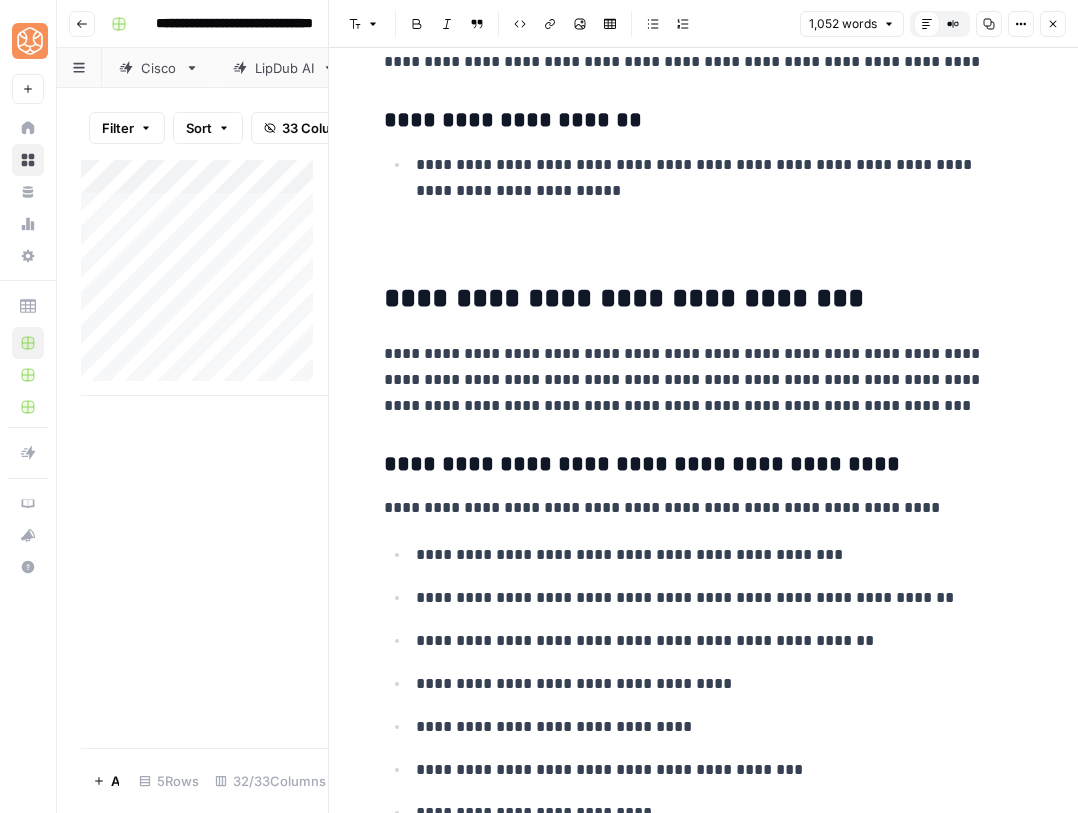 click at bounding box center [696, 240] 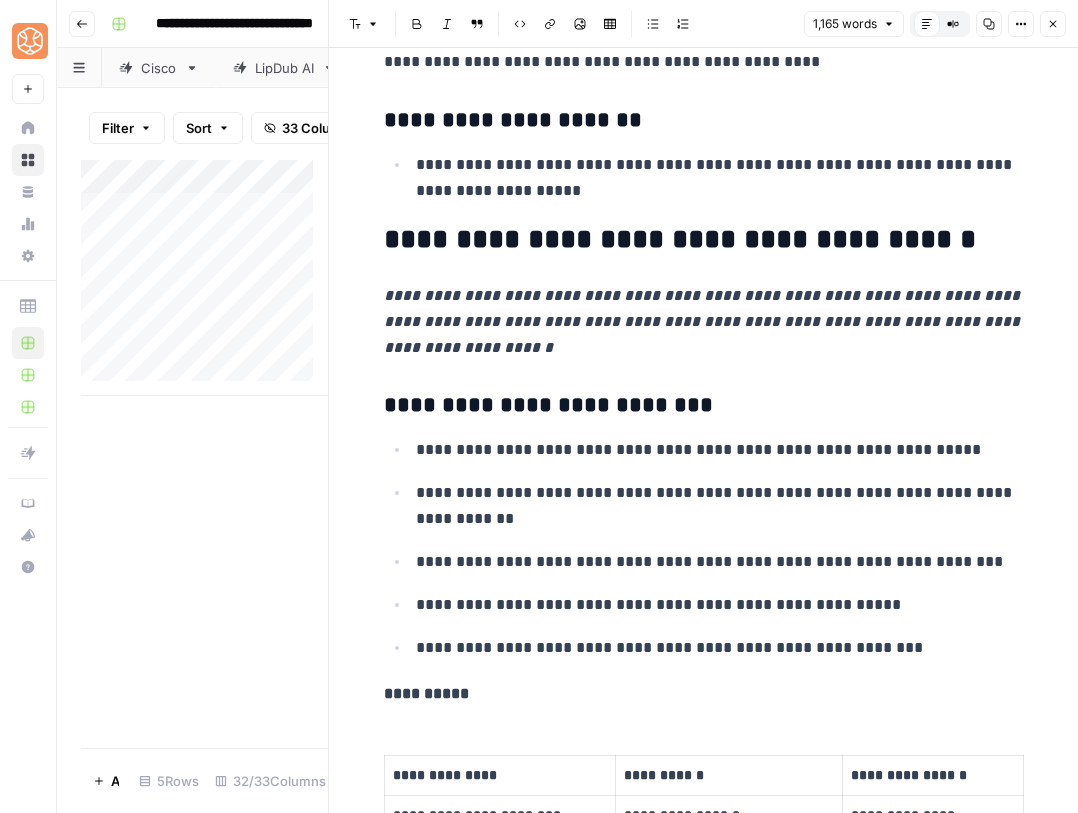 scroll, scrollTop: 577, scrollLeft: 0, axis: vertical 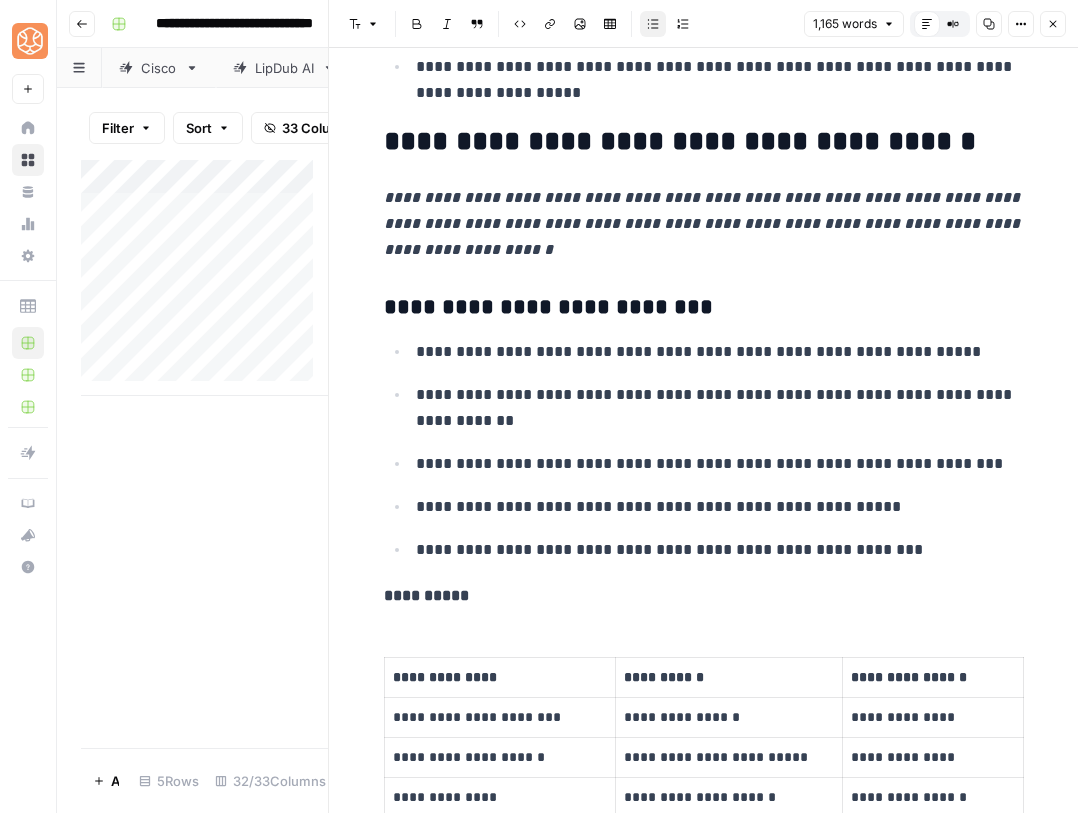 click on "**********" at bounding box center (704, 2324) 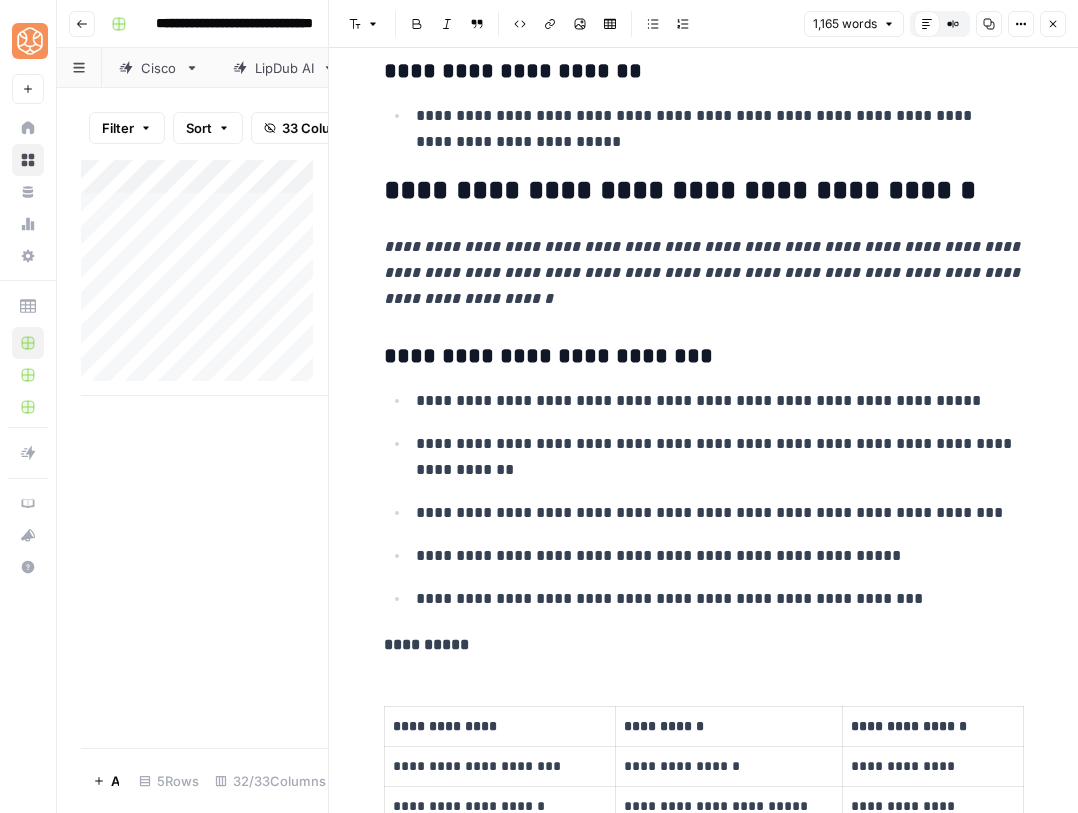 scroll, scrollTop: 577, scrollLeft: 0, axis: vertical 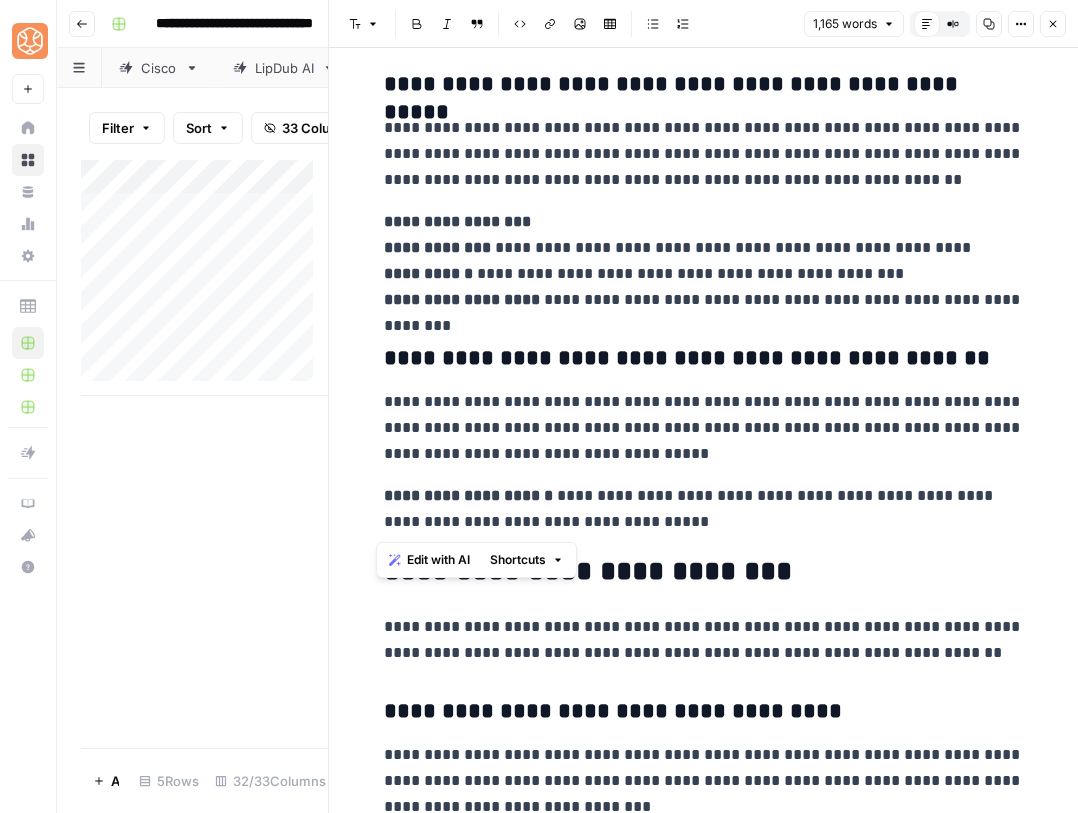 drag, startPoint x: 369, startPoint y: 302, endPoint x: 943, endPoint y: 519, distance: 613.6489 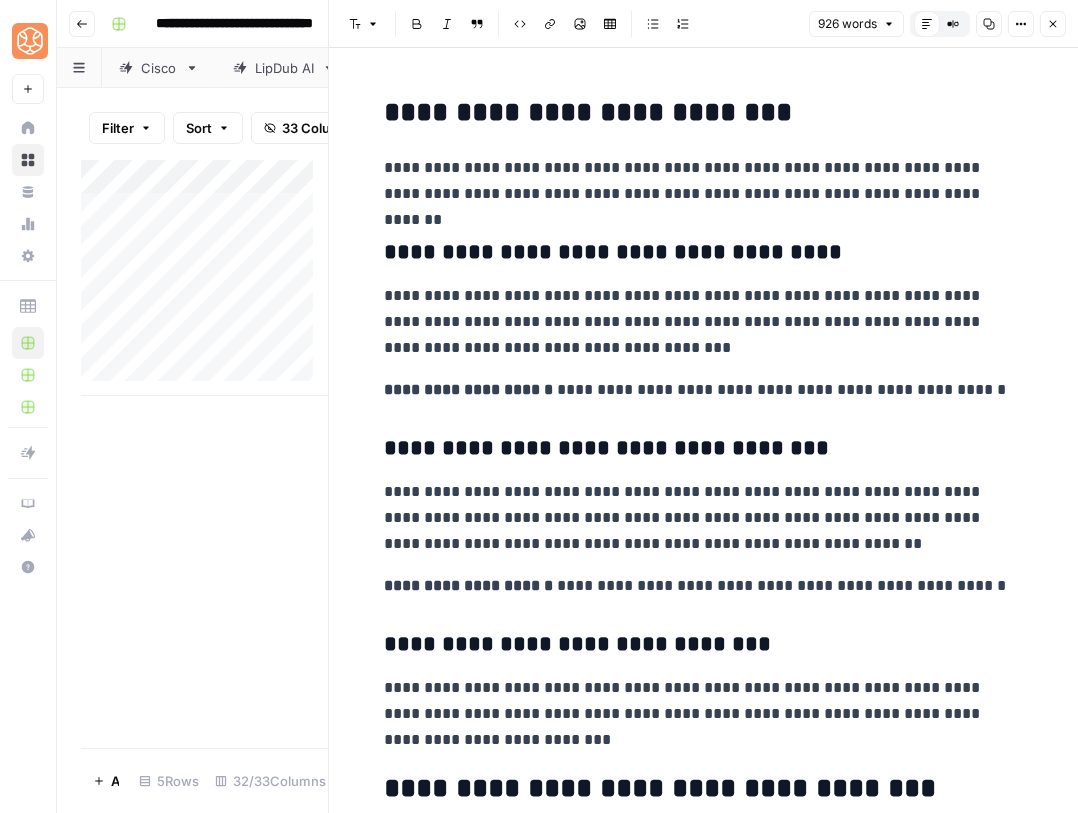 scroll, scrollTop: 1551, scrollLeft: 0, axis: vertical 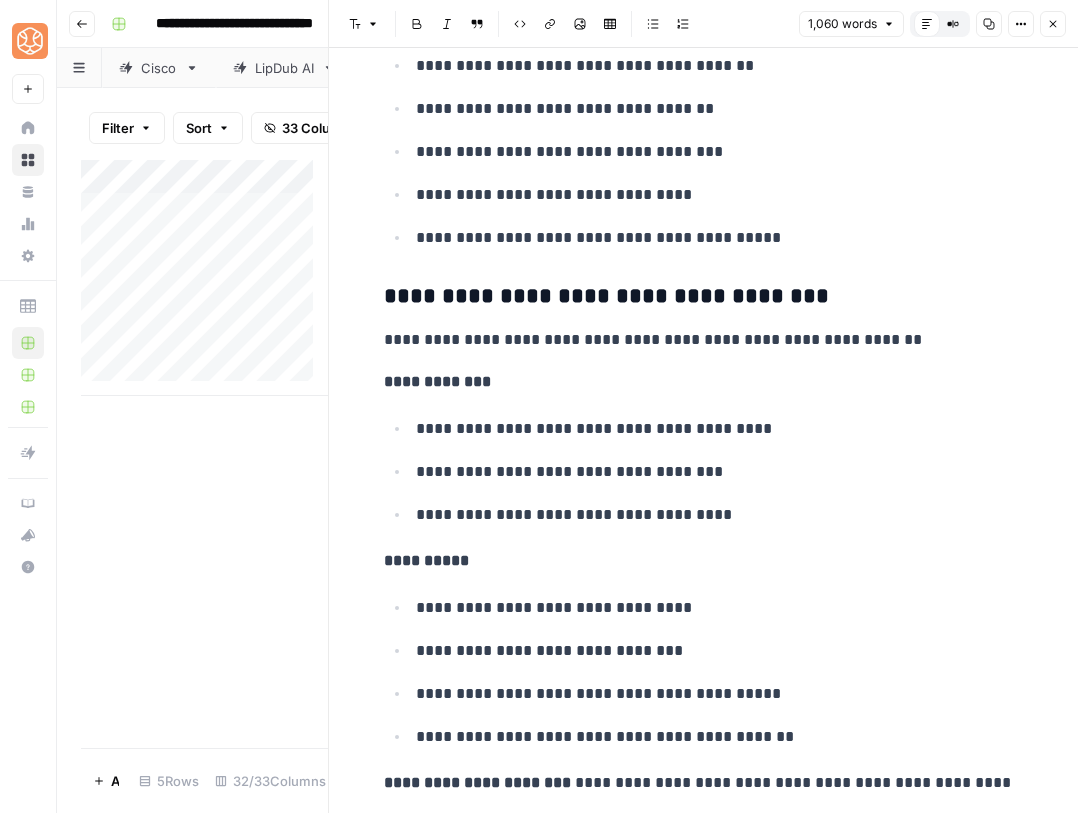 click on "**********" at bounding box center [704, 297] 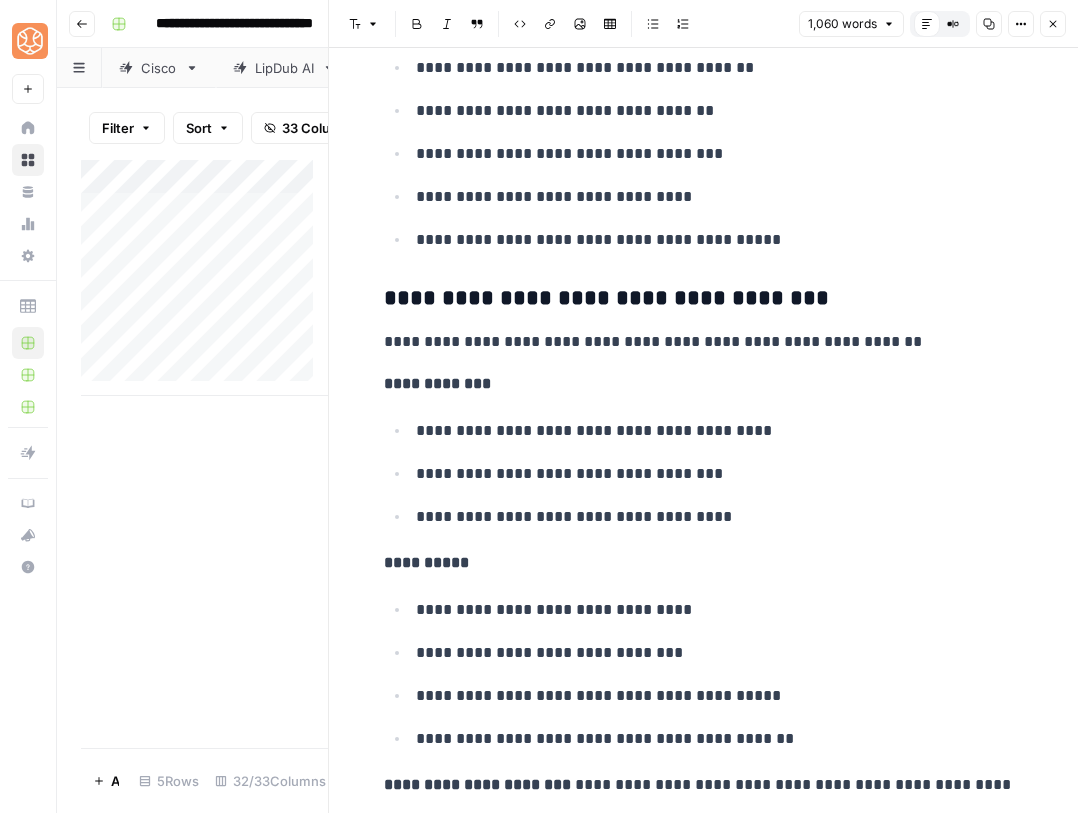 scroll, scrollTop: 1547, scrollLeft: 0, axis: vertical 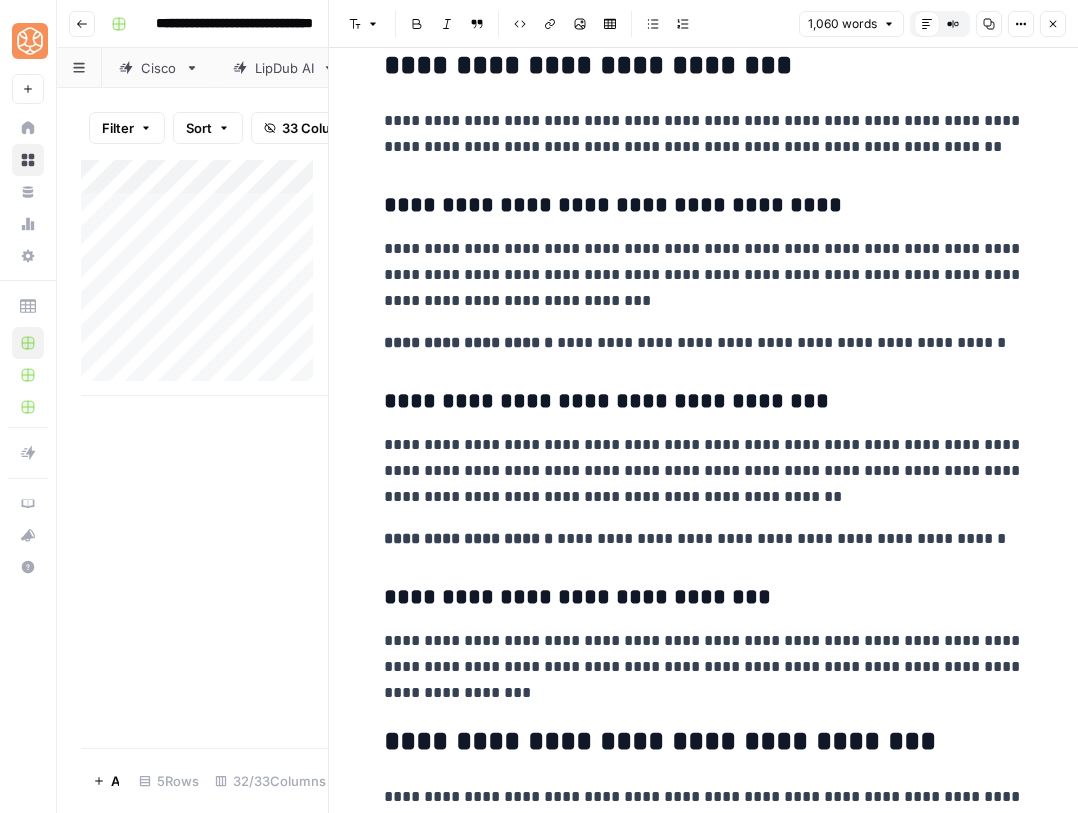 click on "**********" at bounding box center (704, 598) 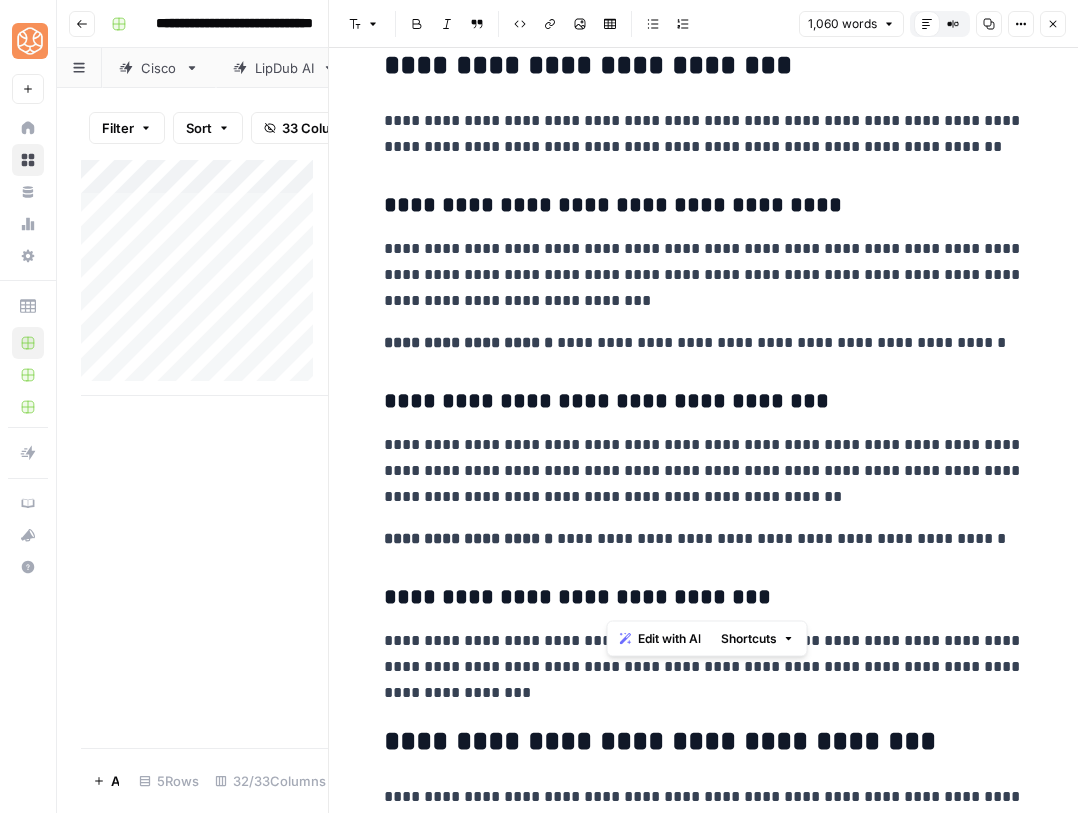 click on "**********" at bounding box center (704, 598) 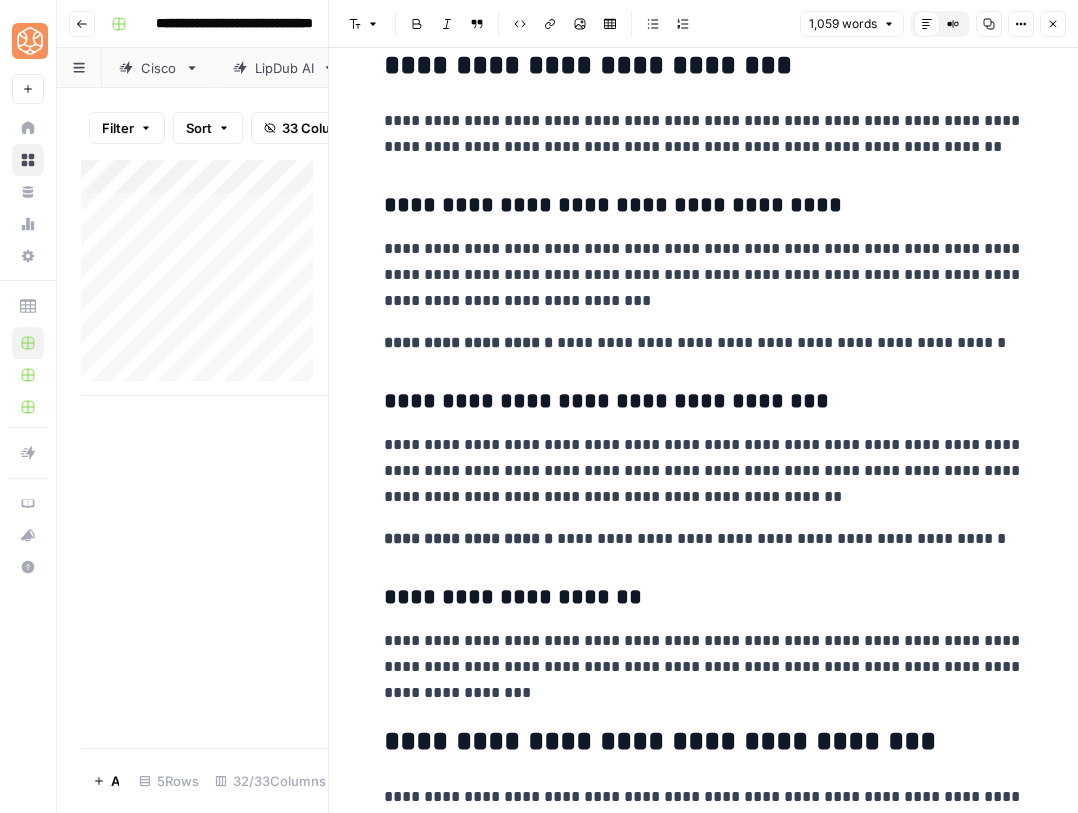 click on "**********" at bounding box center (704, 402) 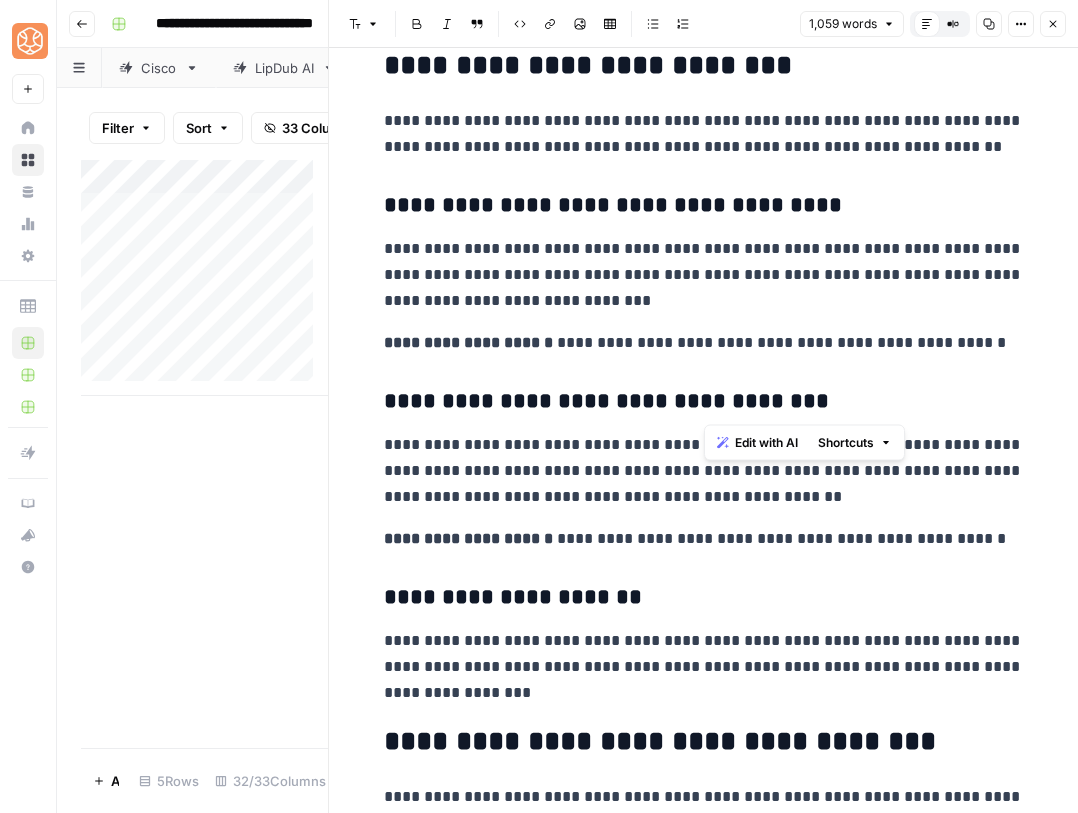 click on "**********" at bounding box center [704, 402] 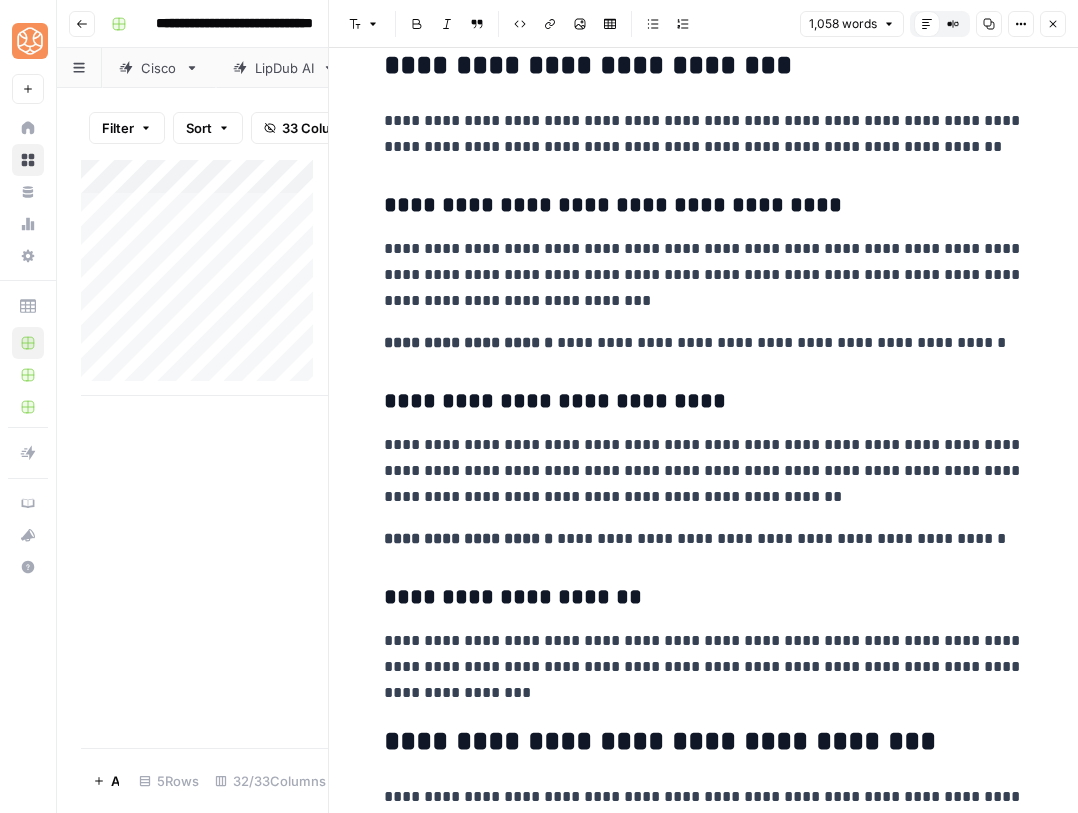click on "**********" at bounding box center [704, 206] 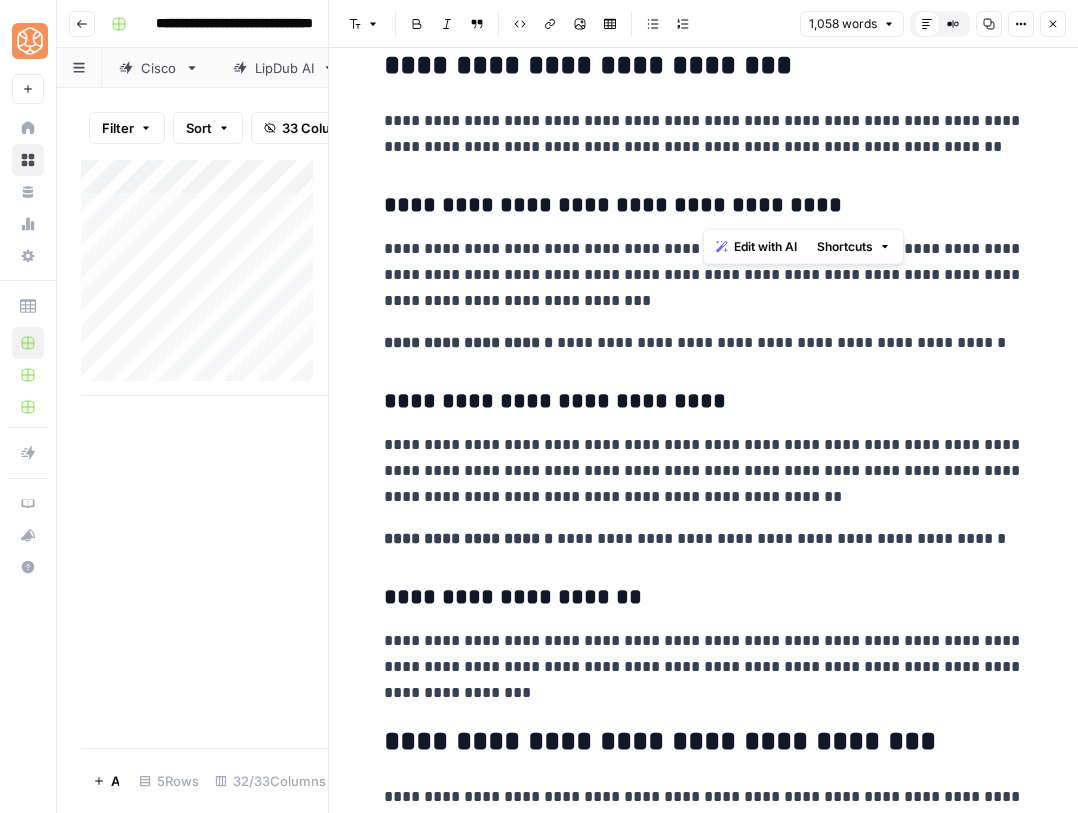 click on "**********" at bounding box center (704, 206) 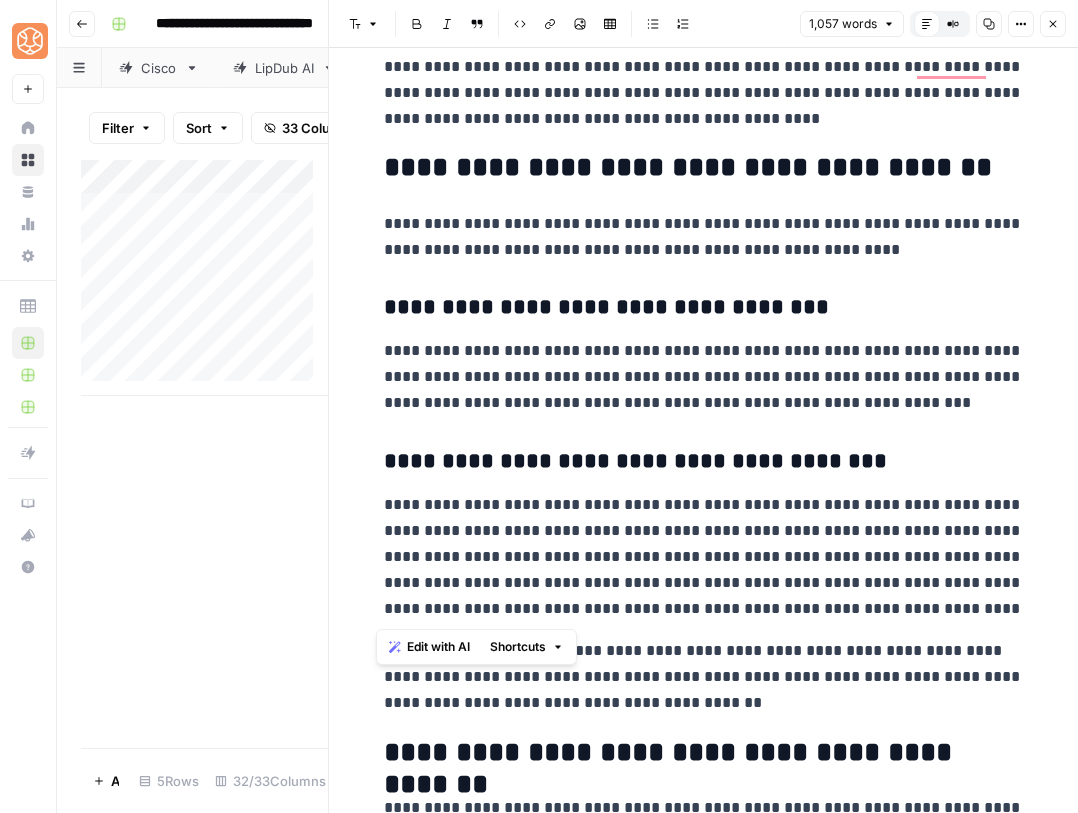 drag, startPoint x: 882, startPoint y: 424, endPoint x: 367, endPoint y: 211, distance: 557.30963 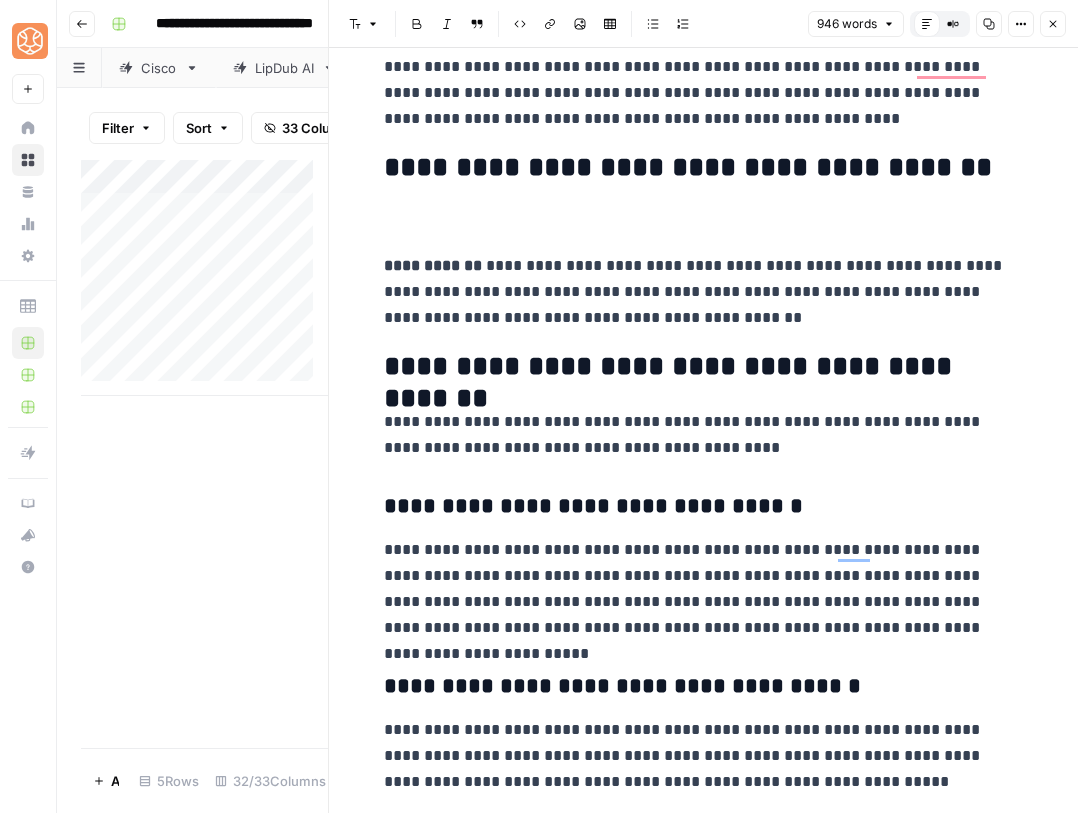 click on "**********" at bounding box center [696, 168] 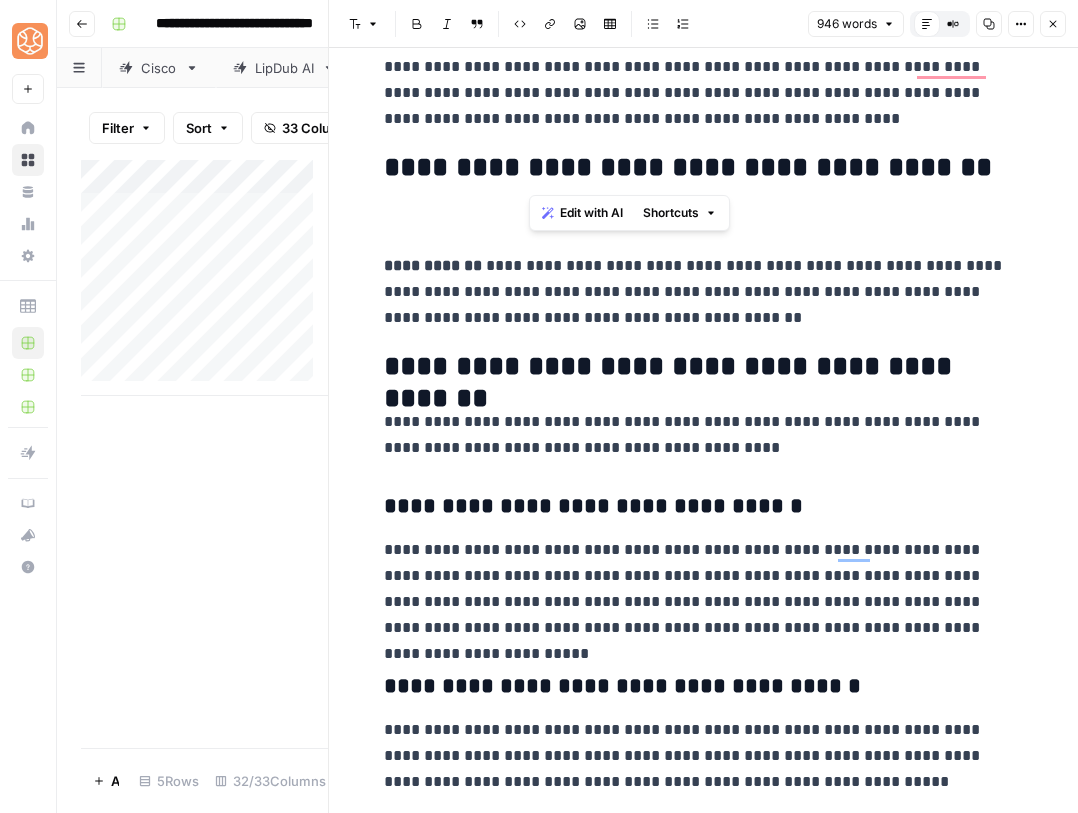 click on "**********" at bounding box center (696, 168) 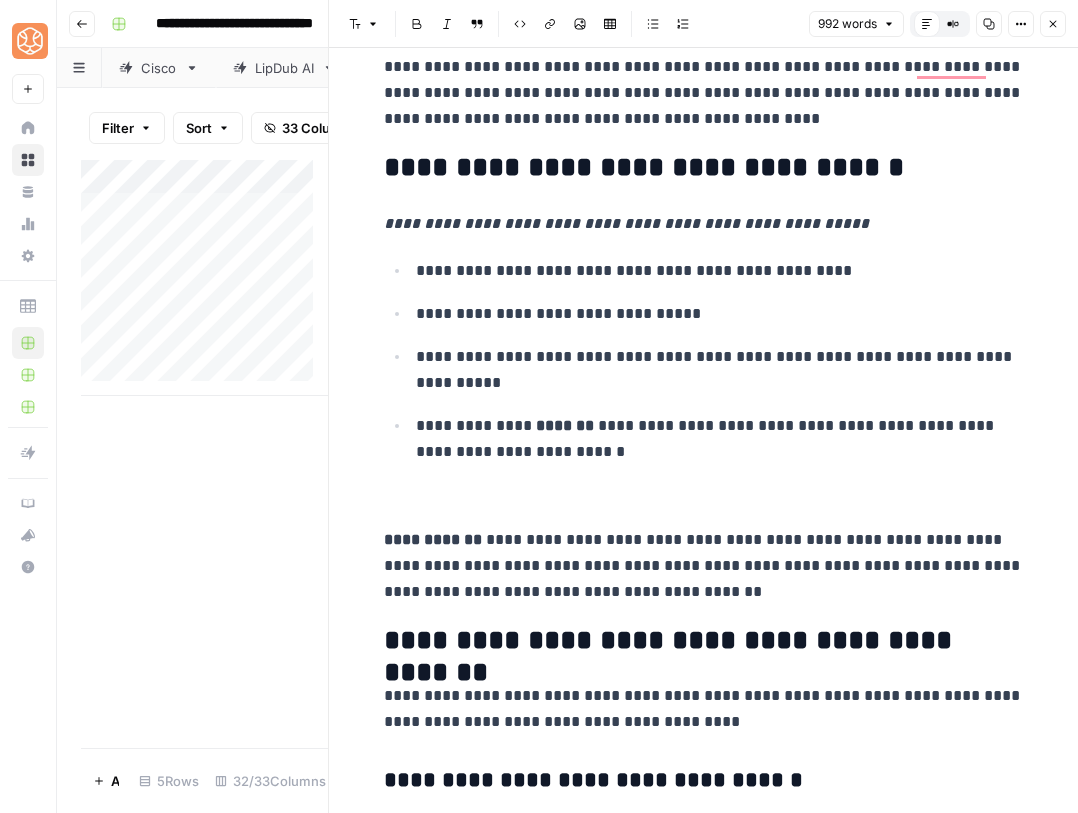 click at bounding box center (704, 498) 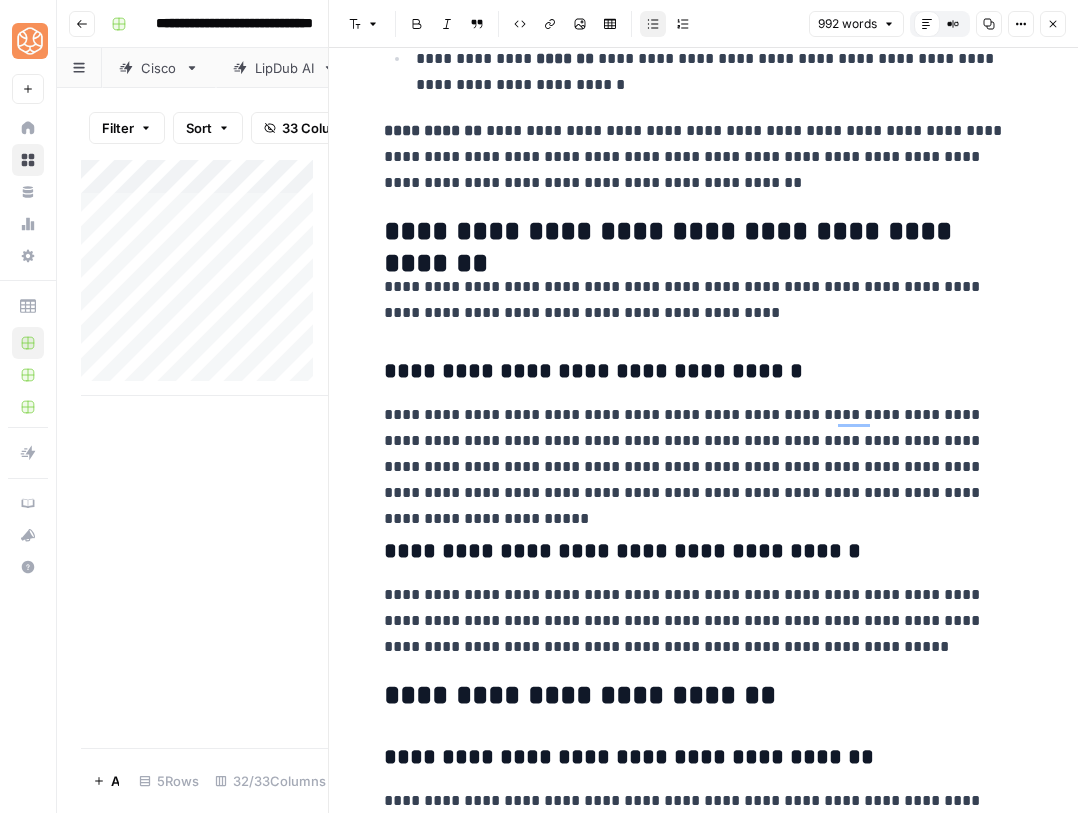 click on "**********" at bounding box center (704, -1077) 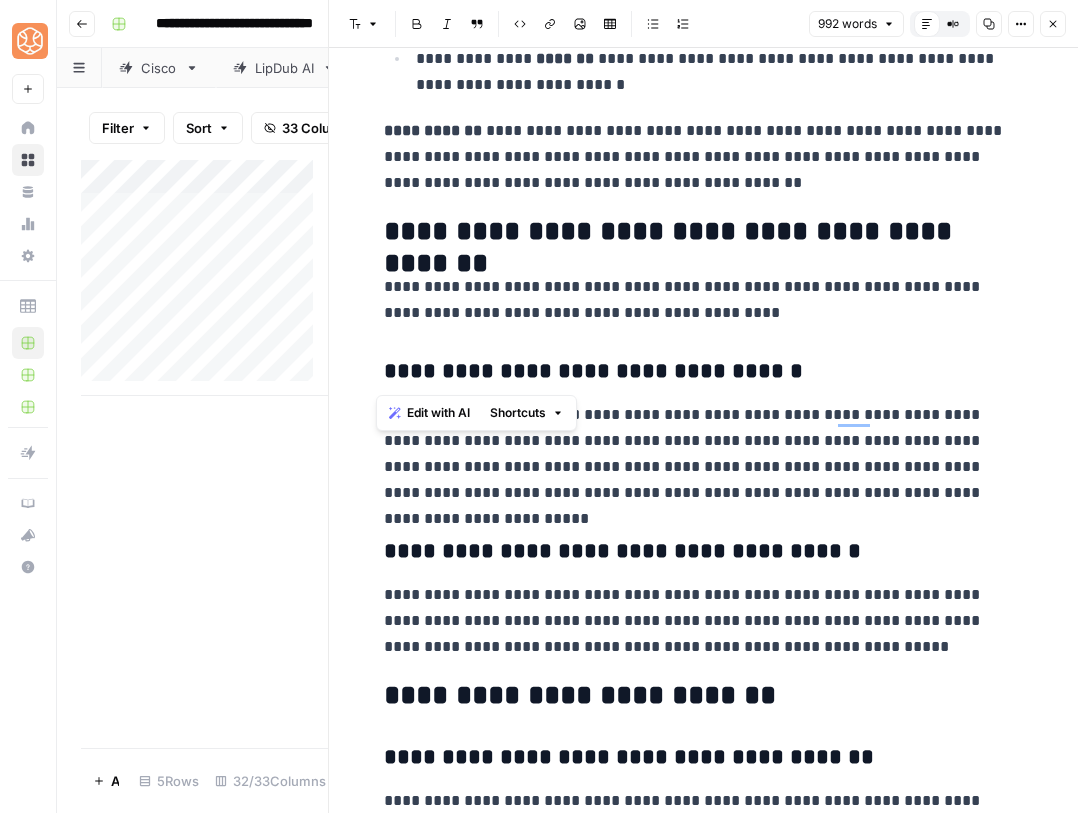 click on "**********" at bounding box center (704, -1077) 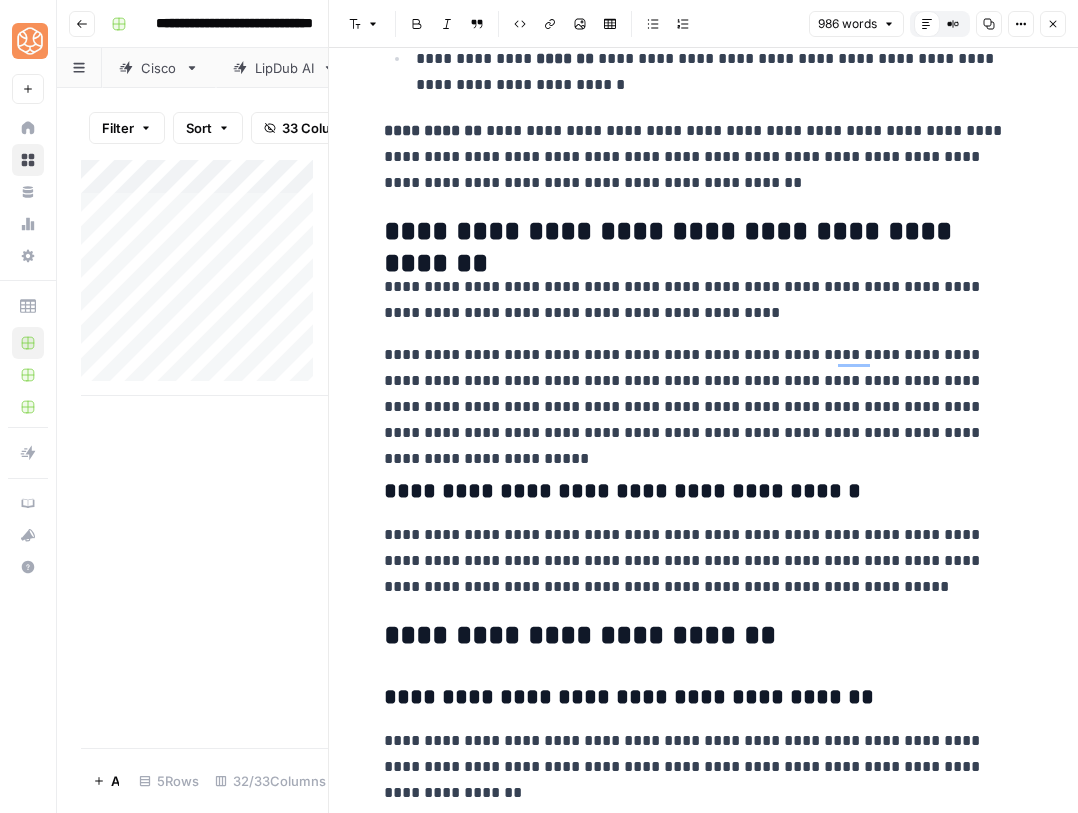 click on "**********" at bounding box center (704, -1107) 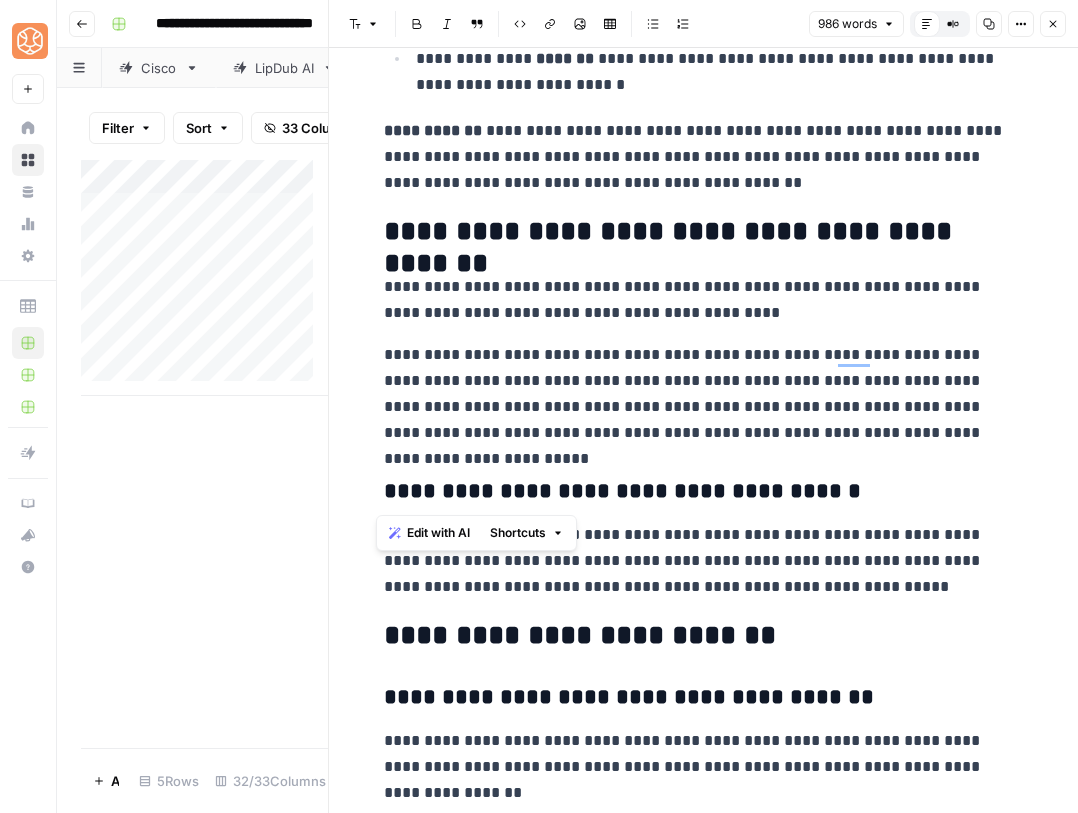 click on "**********" at bounding box center [696, 492] 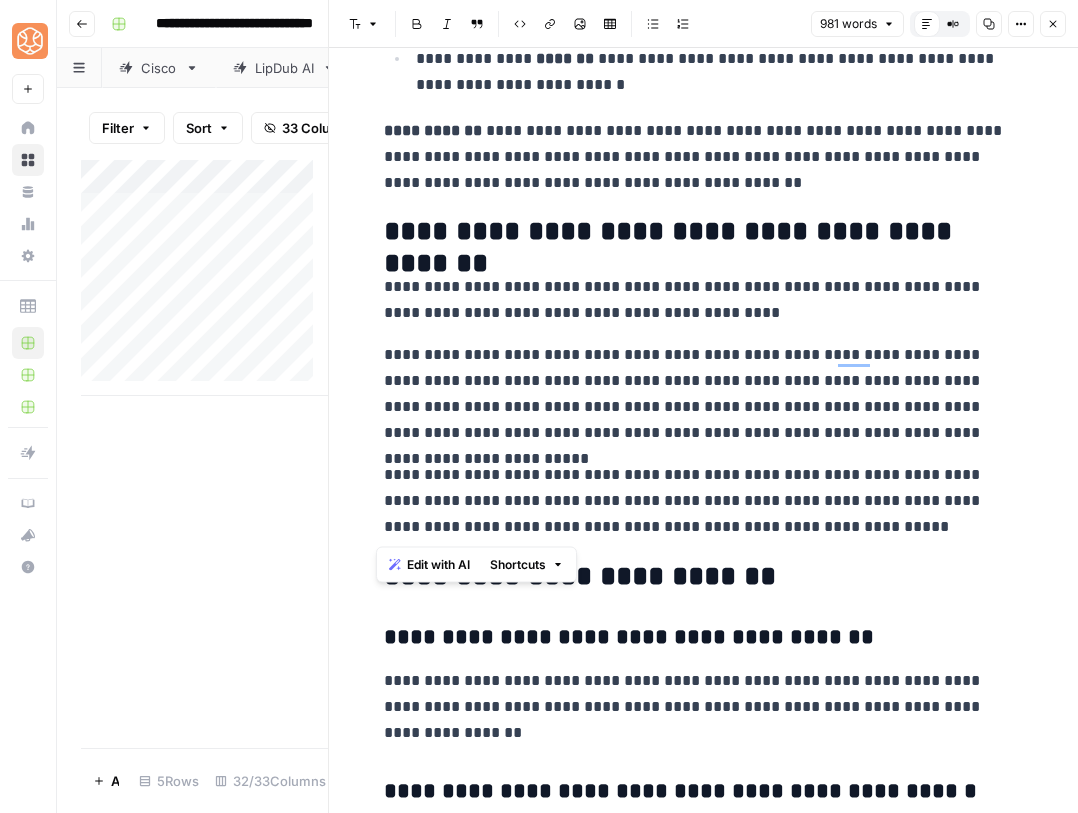 drag, startPoint x: 806, startPoint y: 539, endPoint x: 358, endPoint y: 294, distance: 510.6163 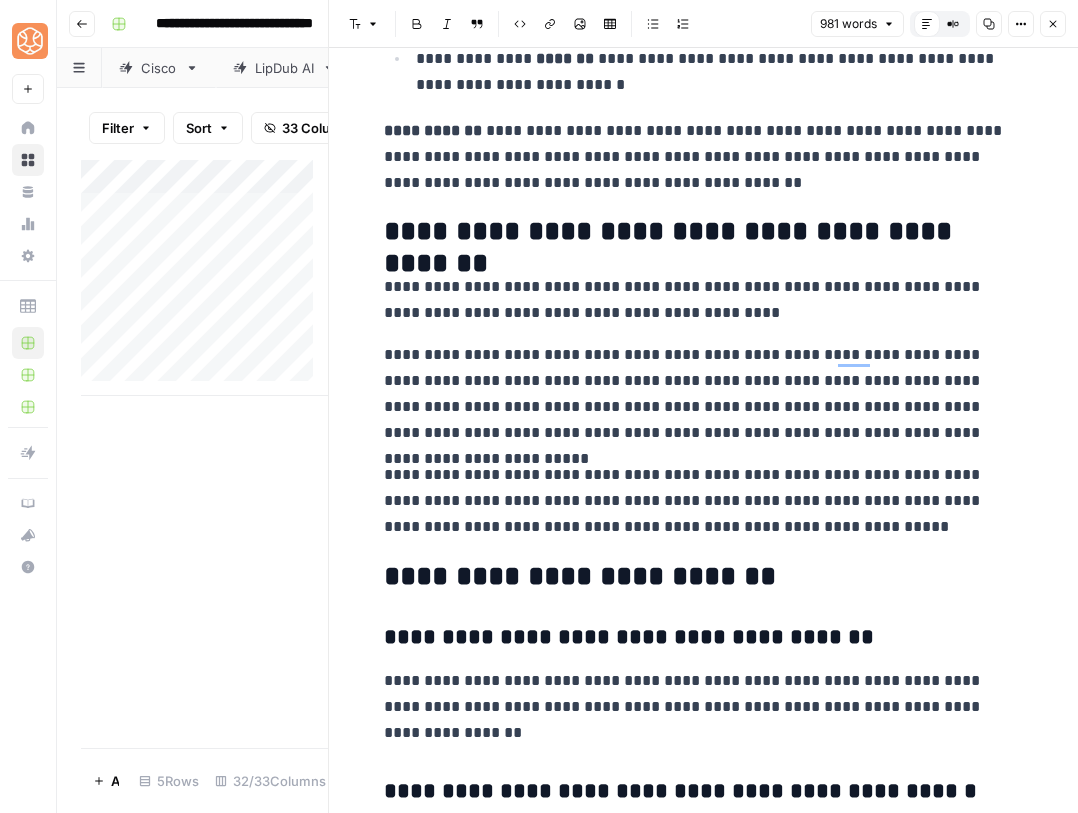 click on "**********" at bounding box center [696, 501] 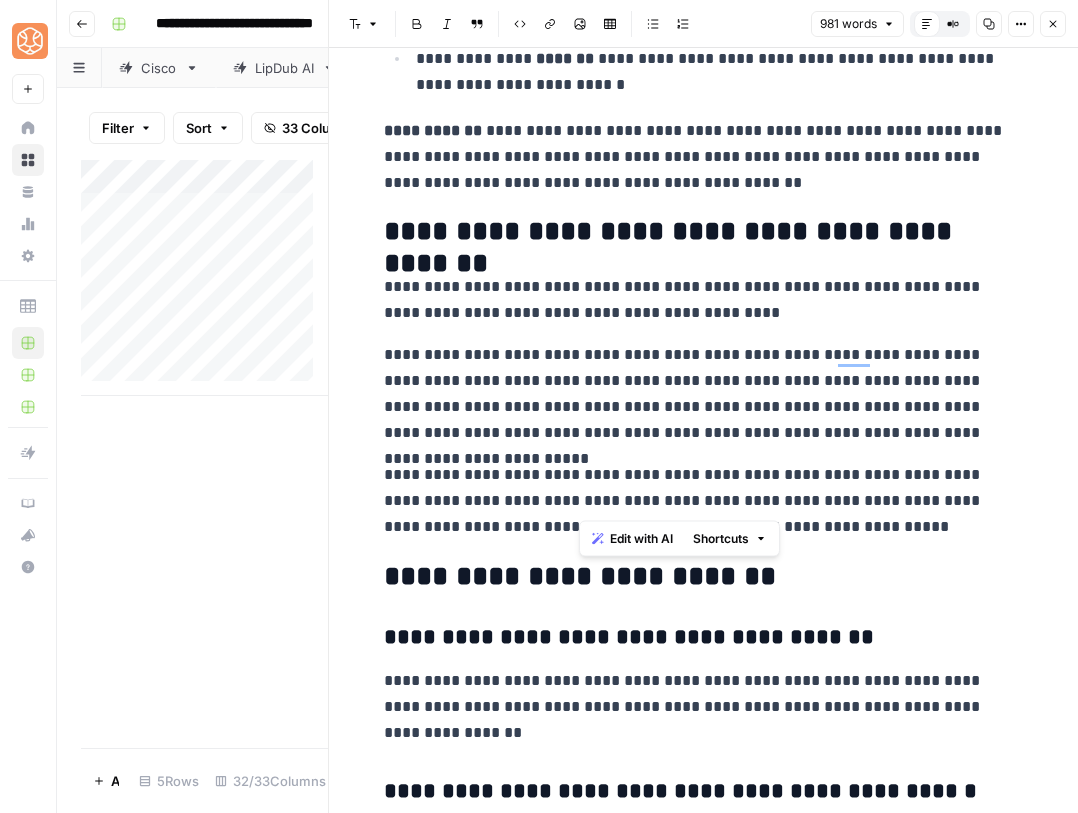 click on "**********" at bounding box center (696, 501) 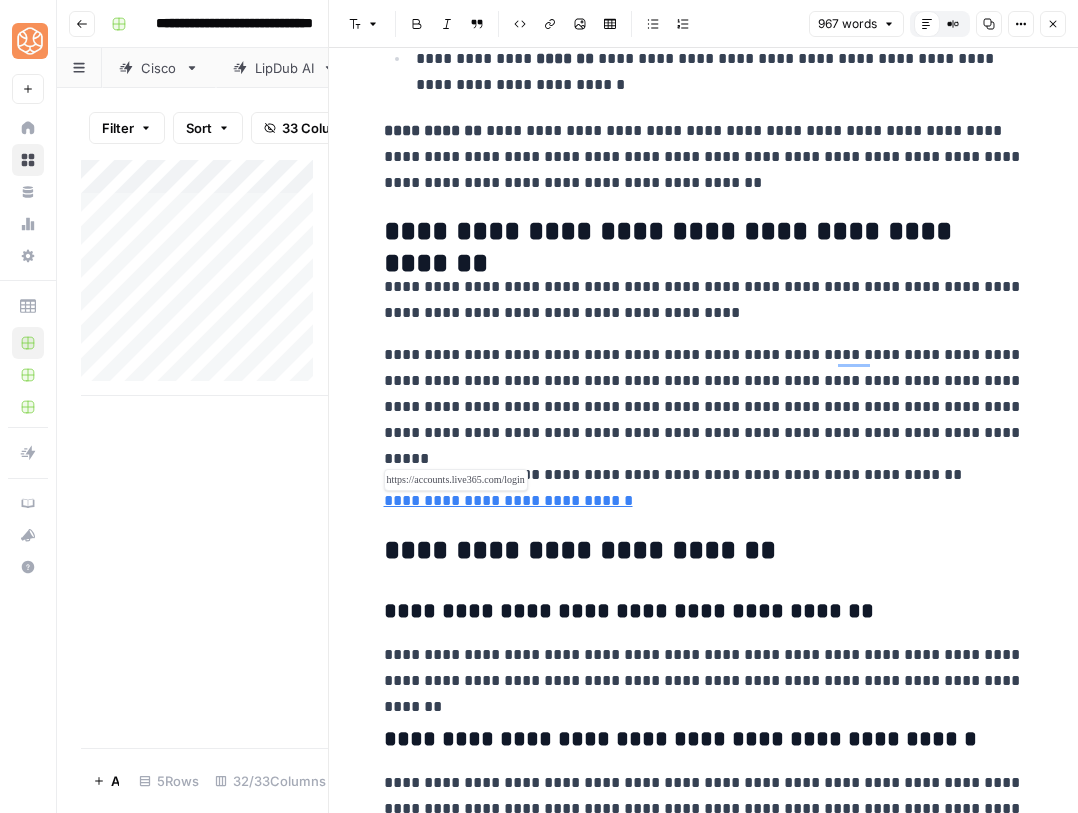 click on "**********" at bounding box center (508, 500) 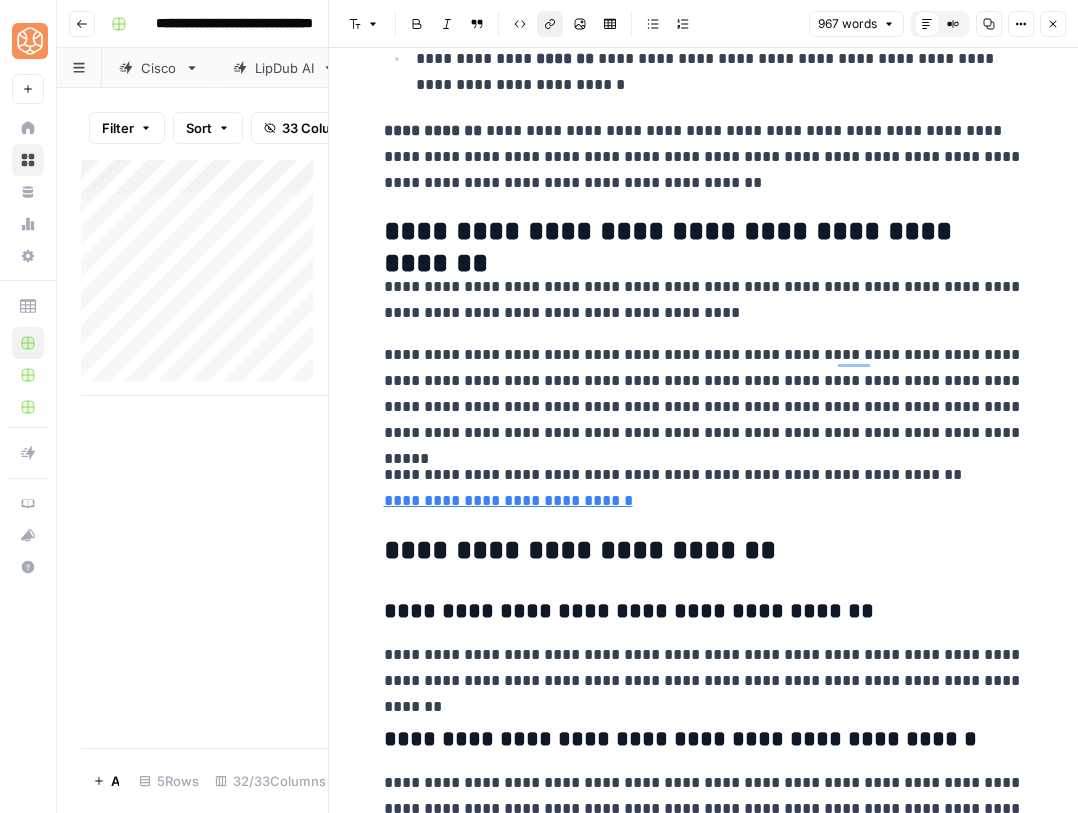 click on "**********" at bounding box center (704, 551) 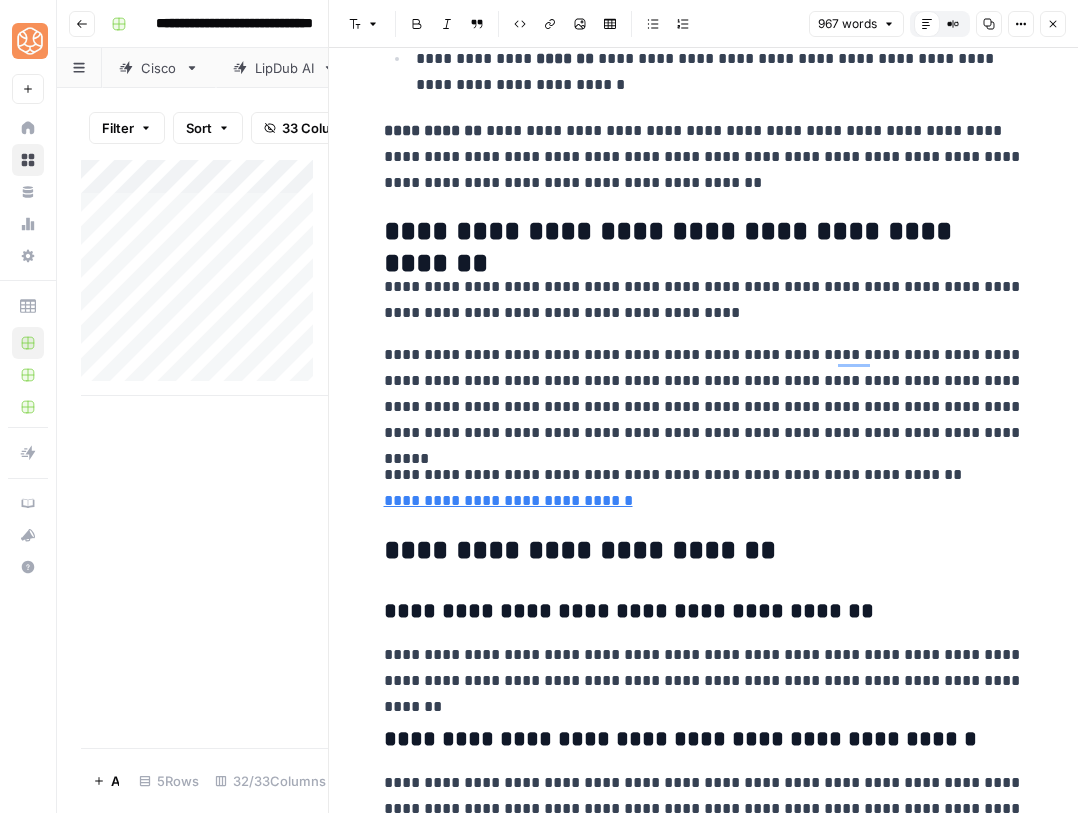 scroll, scrollTop: 3890, scrollLeft: 0, axis: vertical 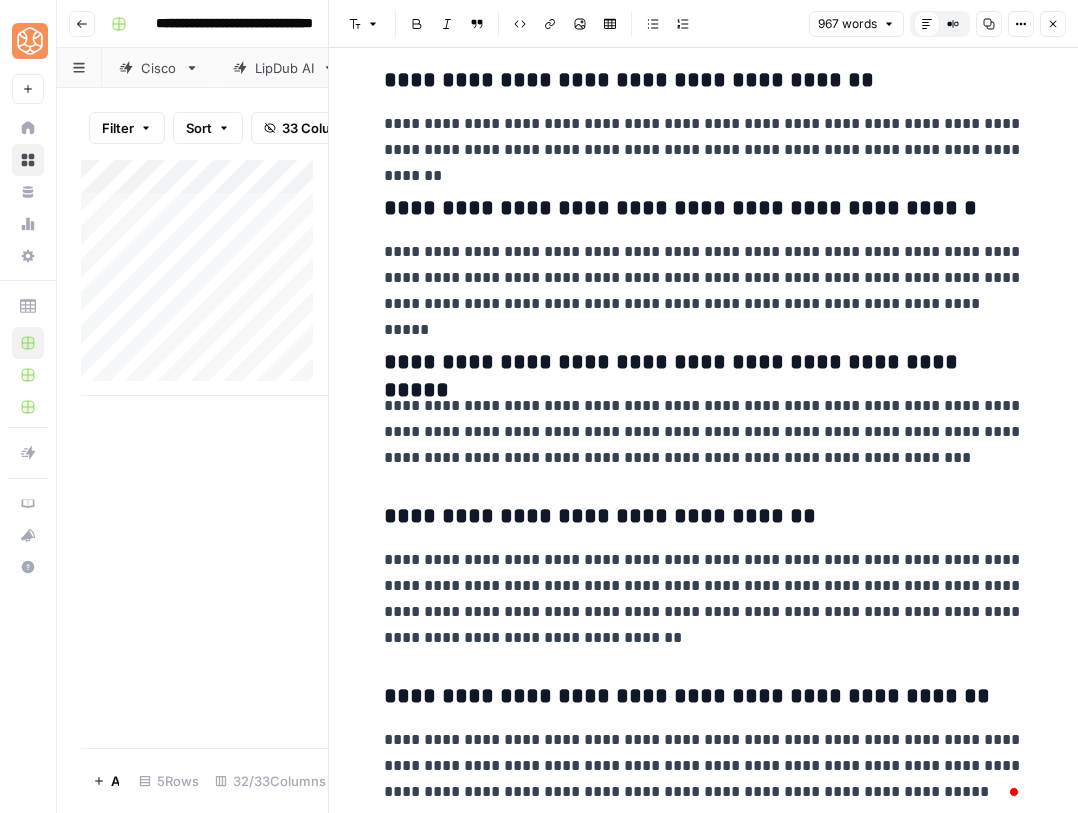 click 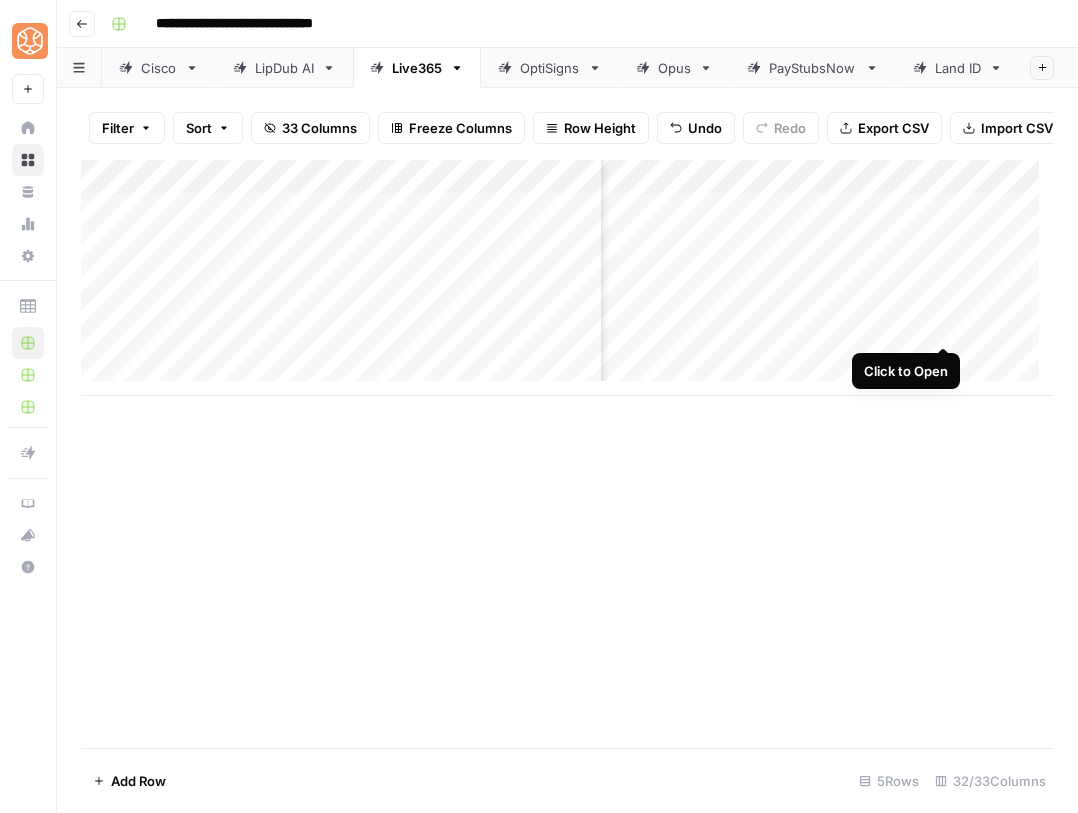click on "Add Column" at bounding box center [567, 278] 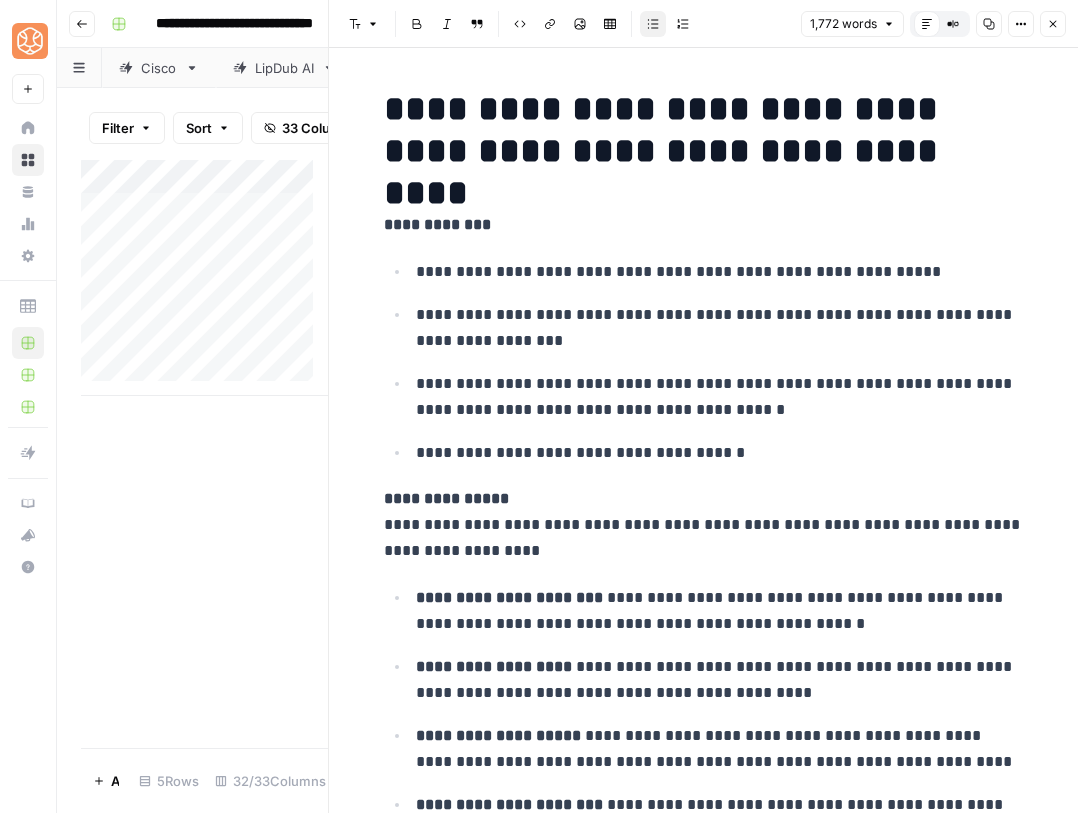 click on "**********" at bounding box center (437, 224) 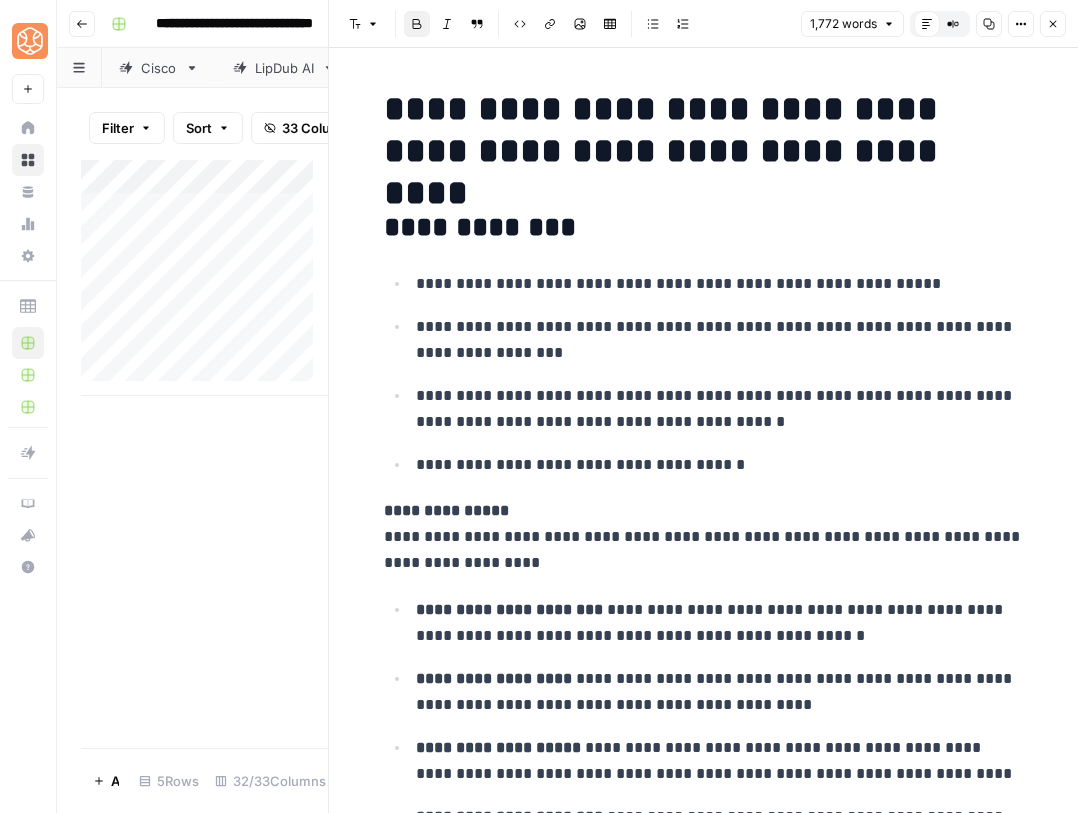 click on "**********" at bounding box center [480, 227] 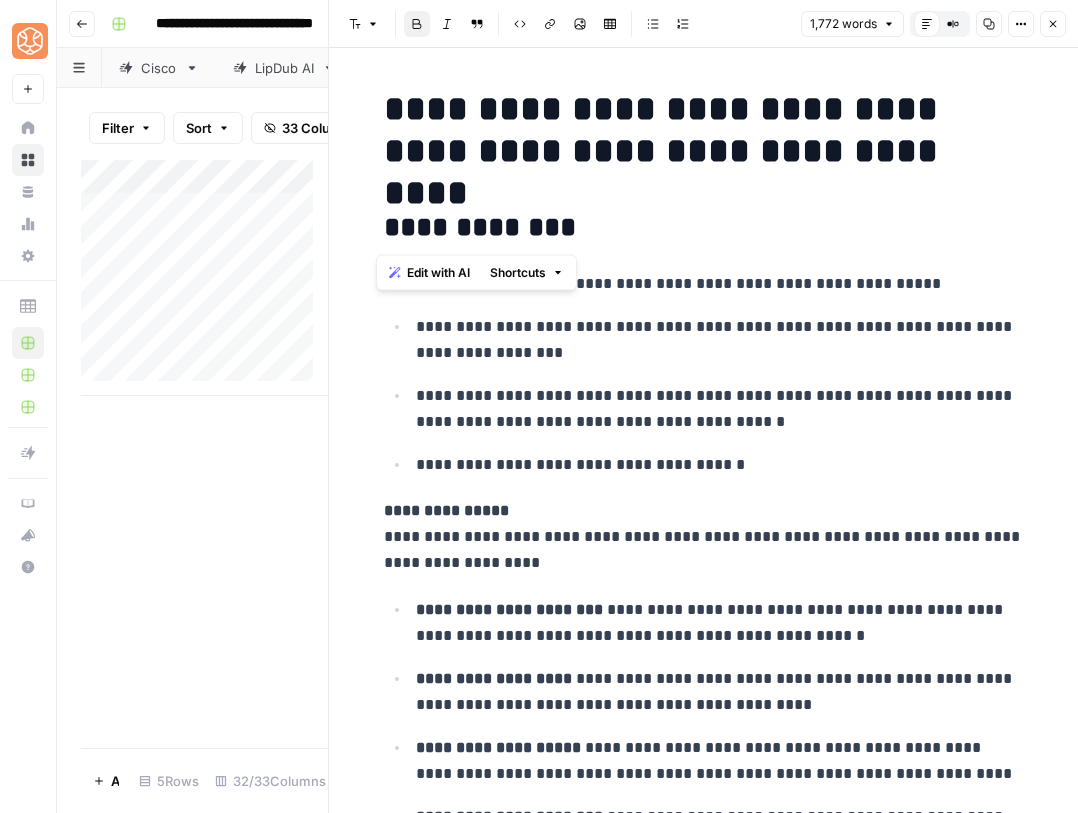 click on "**********" at bounding box center [480, 227] 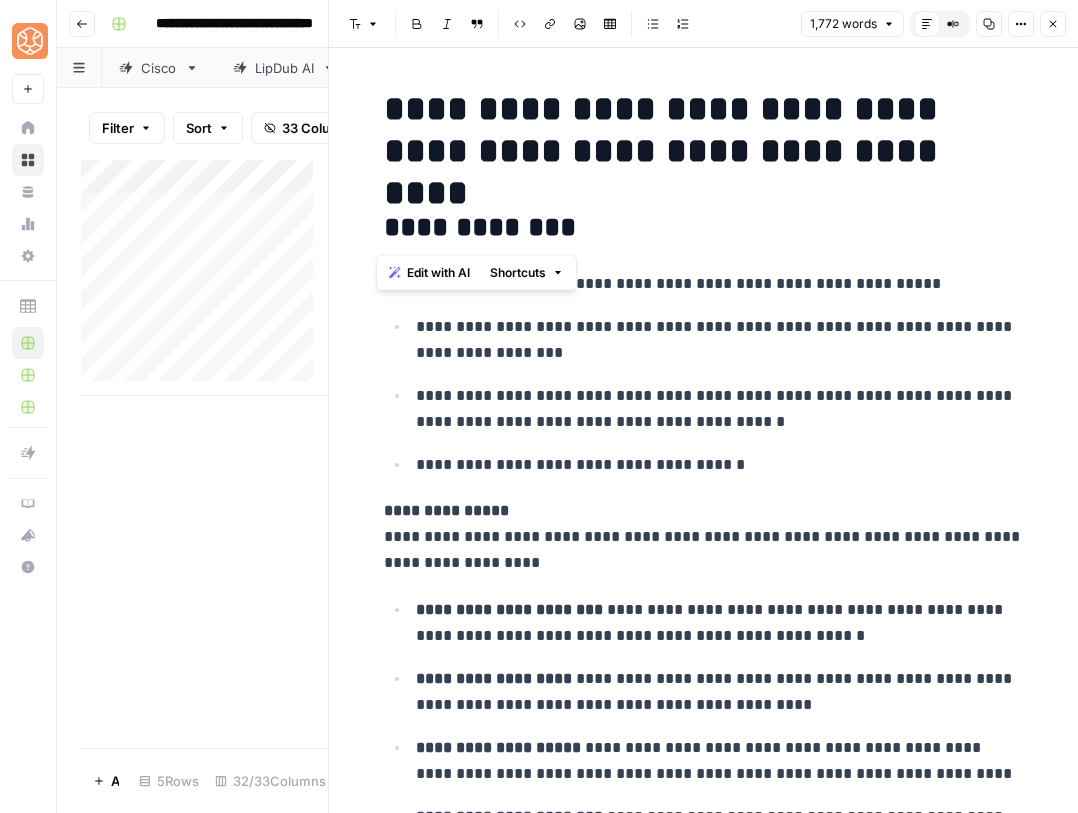click on "**********" at bounding box center (704, 5023) 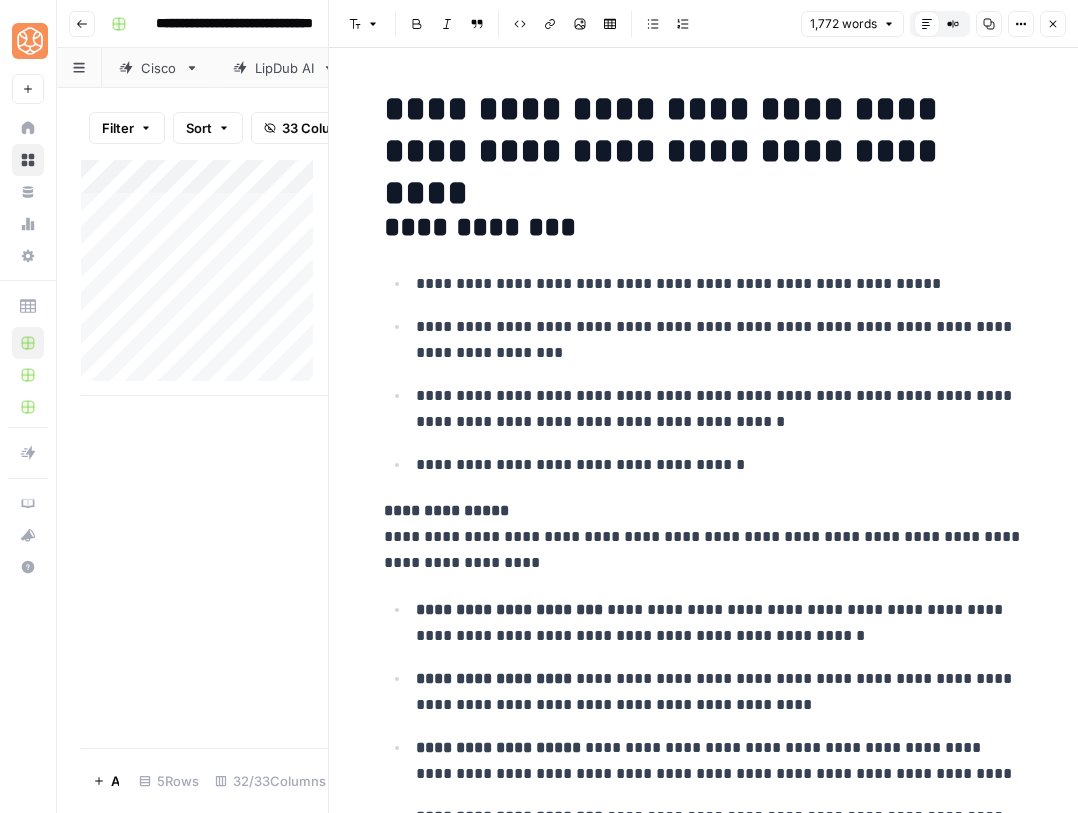 click on "**********" at bounding box center [704, 228] 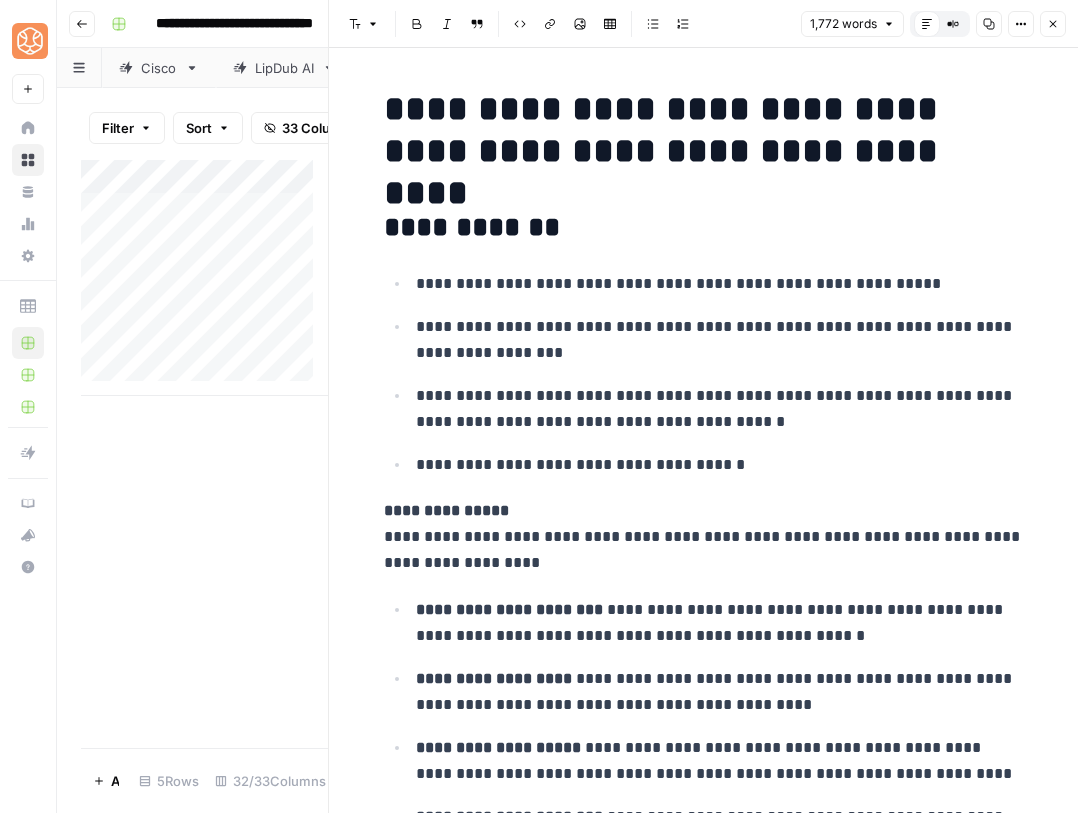 click on "**********" at bounding box center [446, 510] 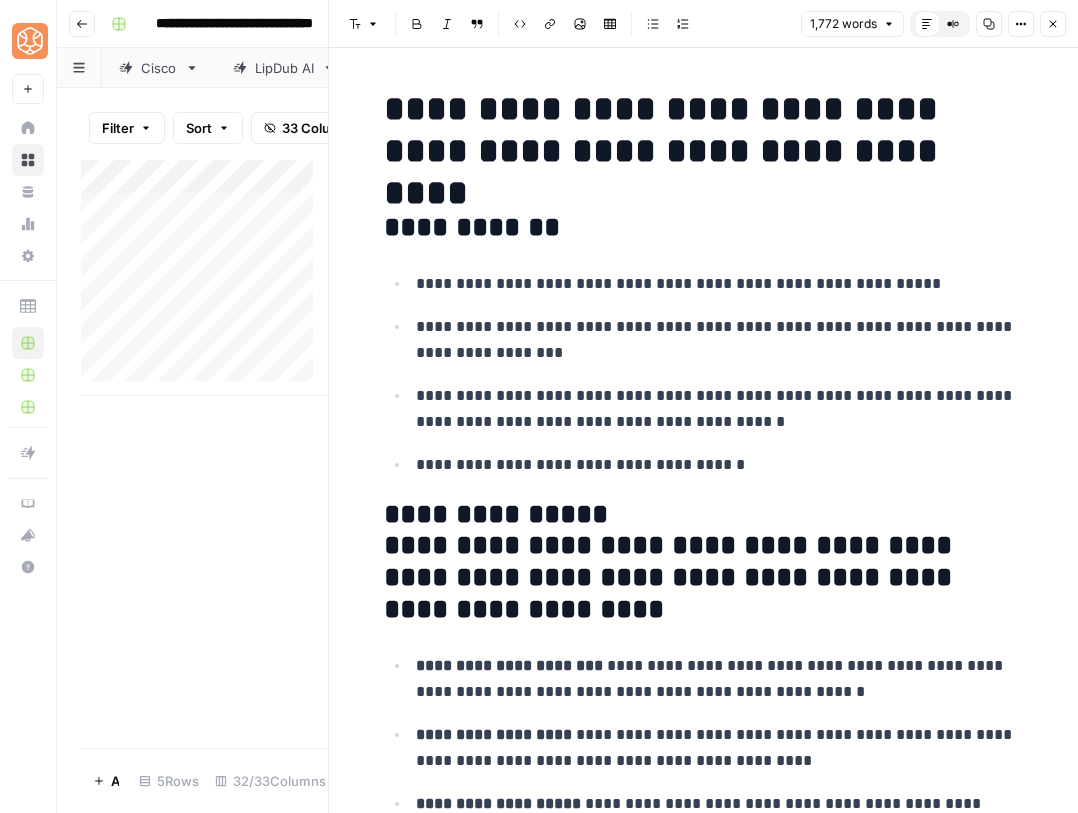 click on "**********" at bounding box center [704, 563] 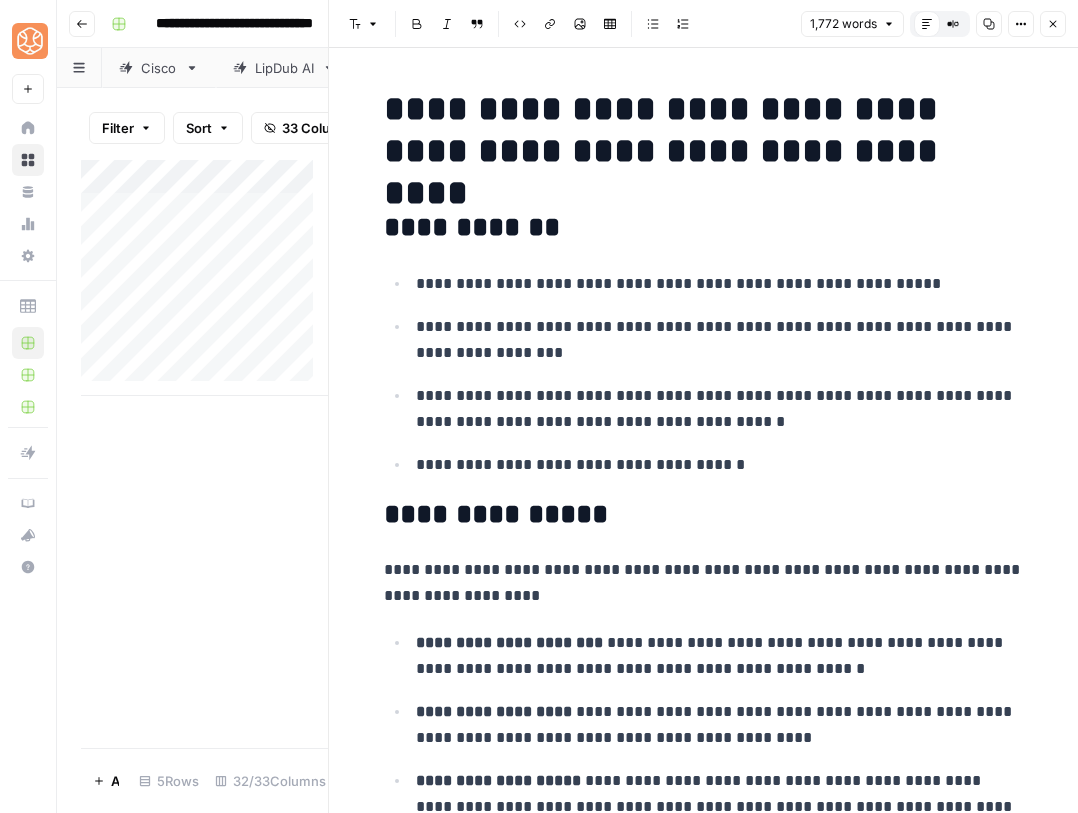 click on "**********" at bounding box center [704, 515] 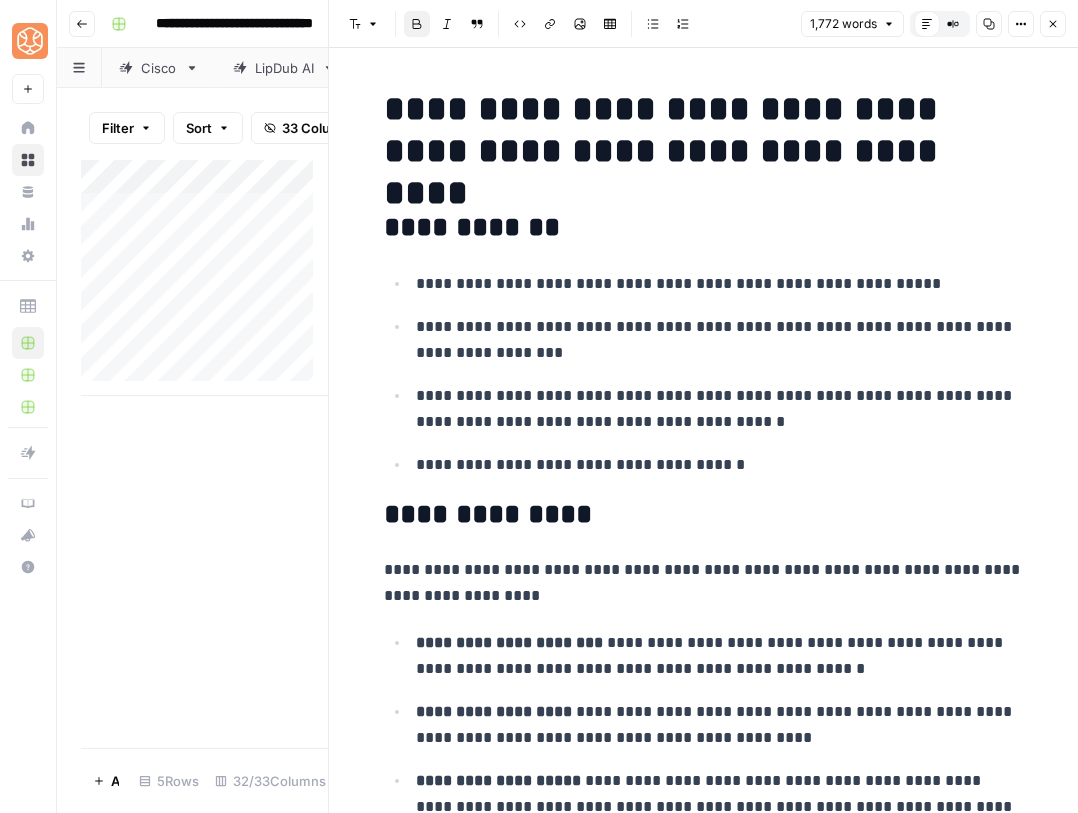 click on "**********" at bounding box center (488, 514) 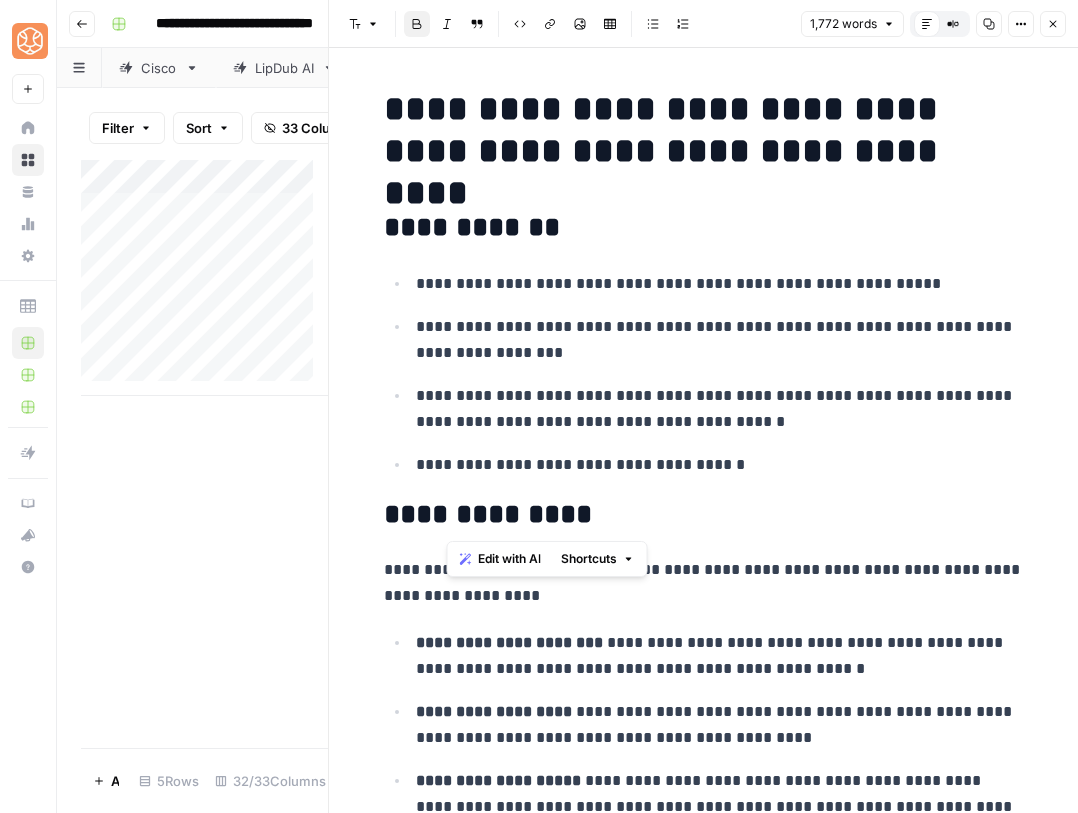 click on "**********" at bounding box center (488, 514) 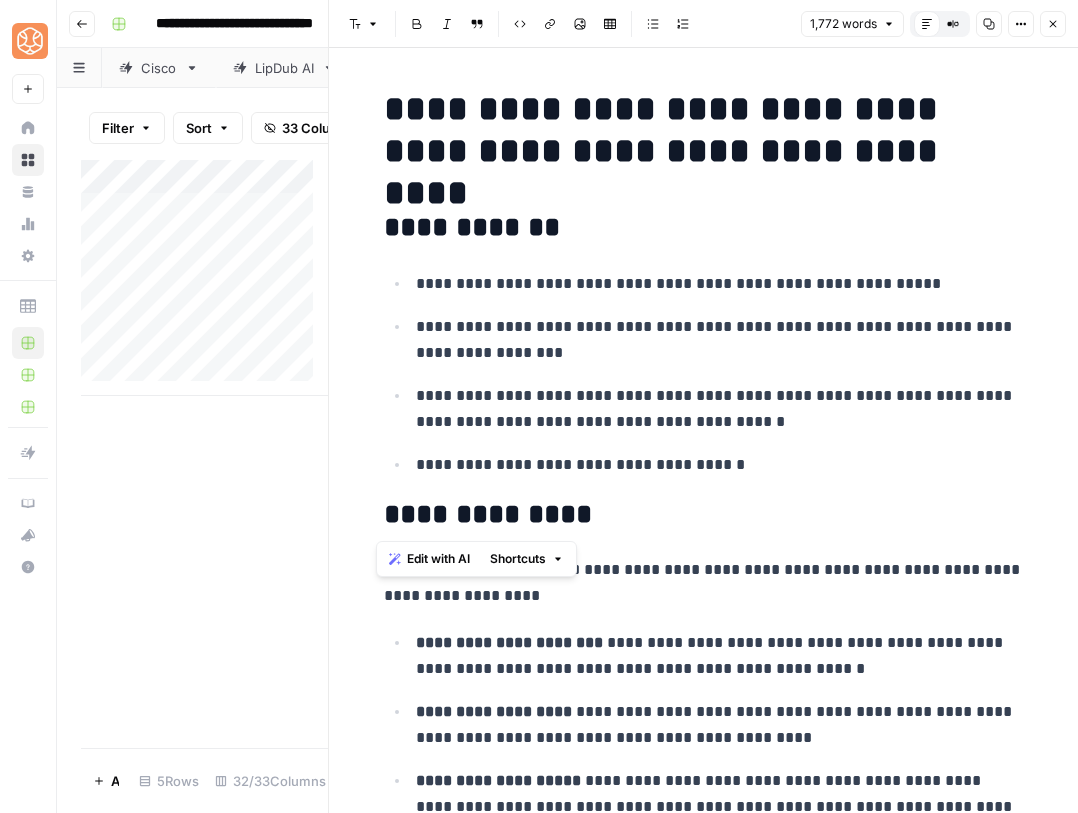 click on "**********" at bounding box center [704, 793] 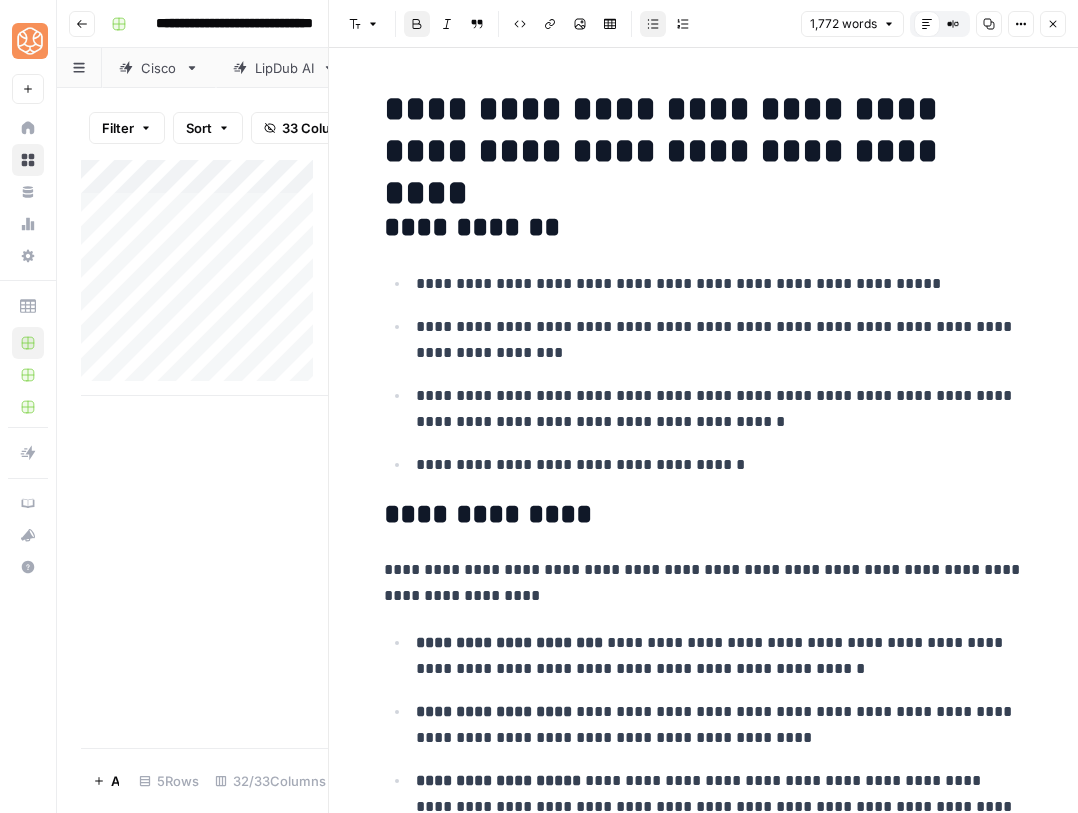scroll, scrollTop: 135, scrollLeft: 0, axis: vertical 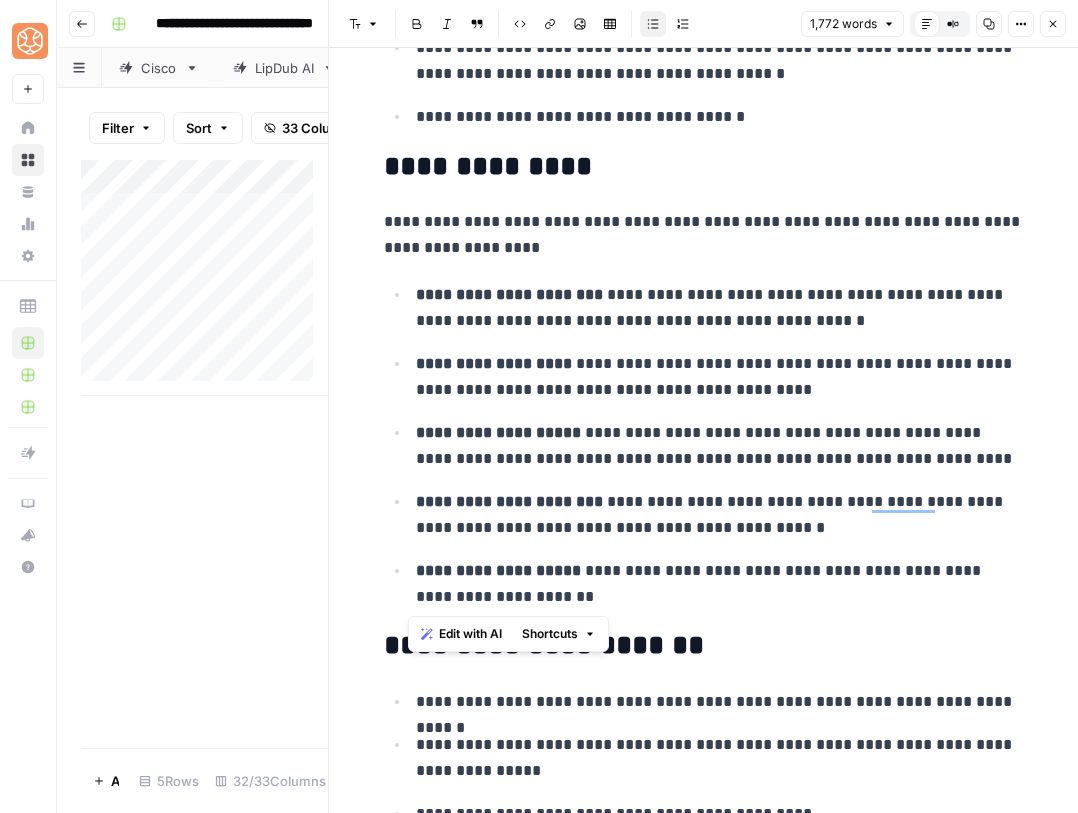drag, startPoint x: 557, startPoint y: 599, endPoint x: 381, endPoint y: 292, distance: 353.87146 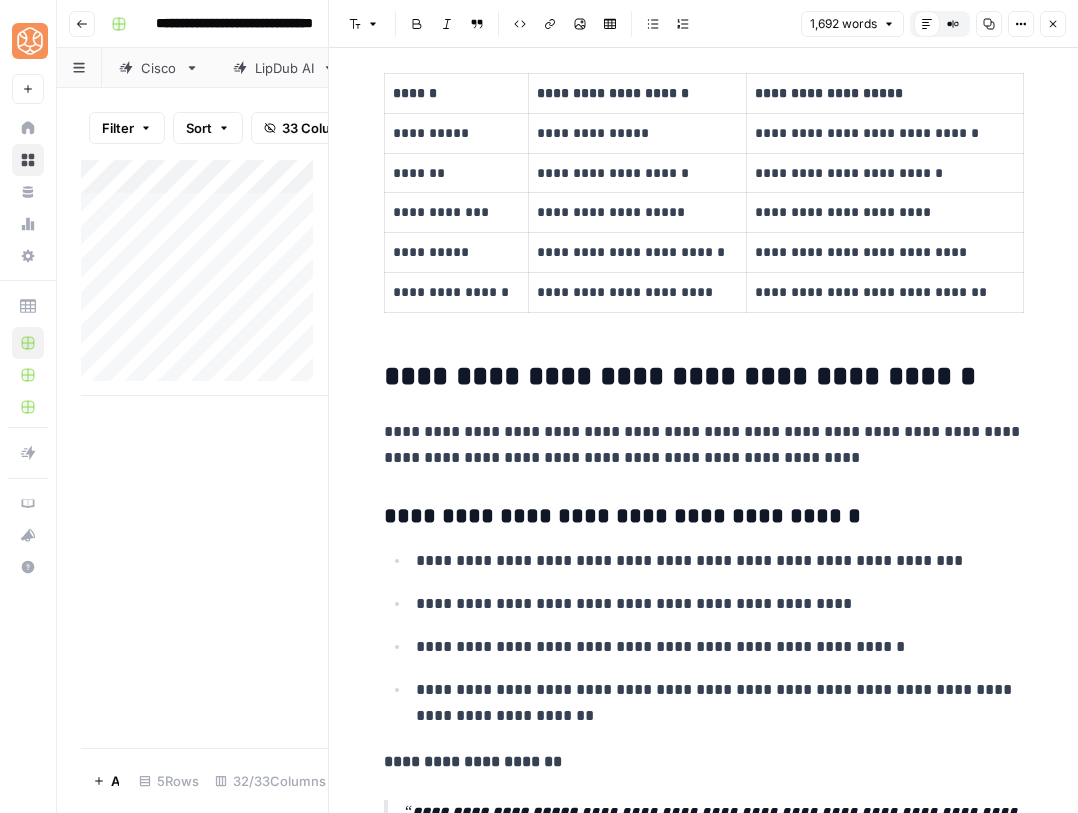 click on "**********" at bounding box center [704, 445] 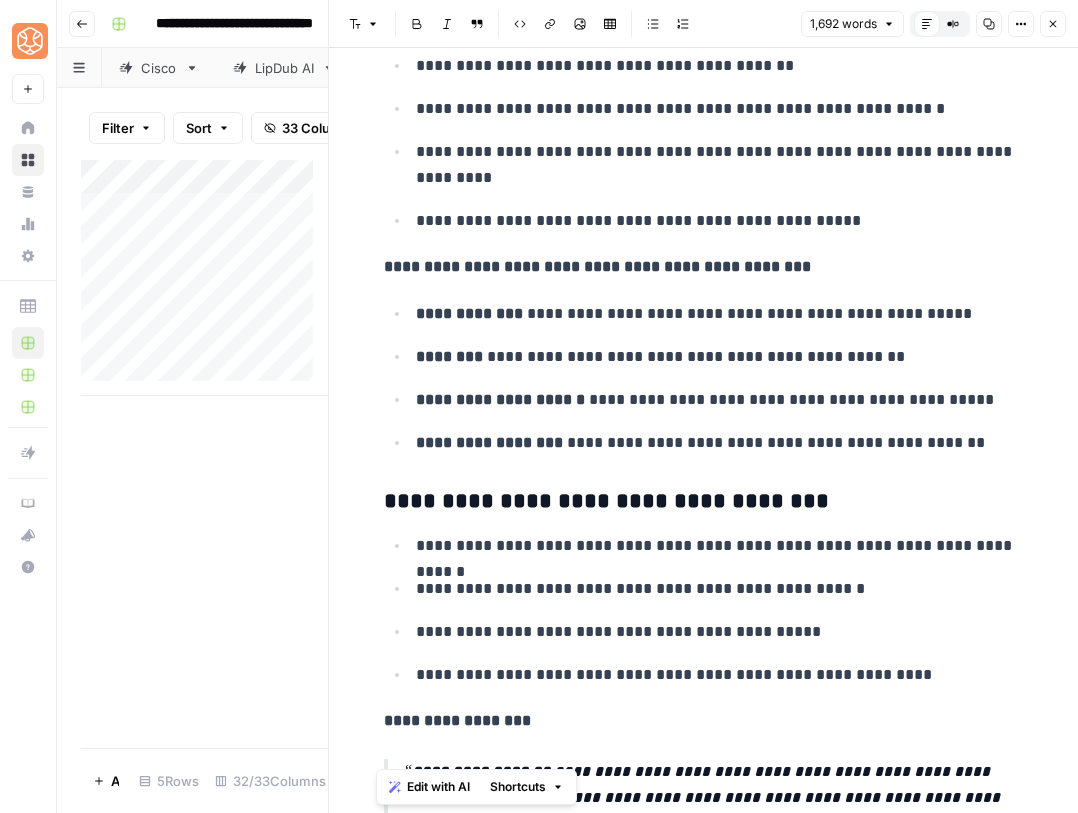 copy on "**********" 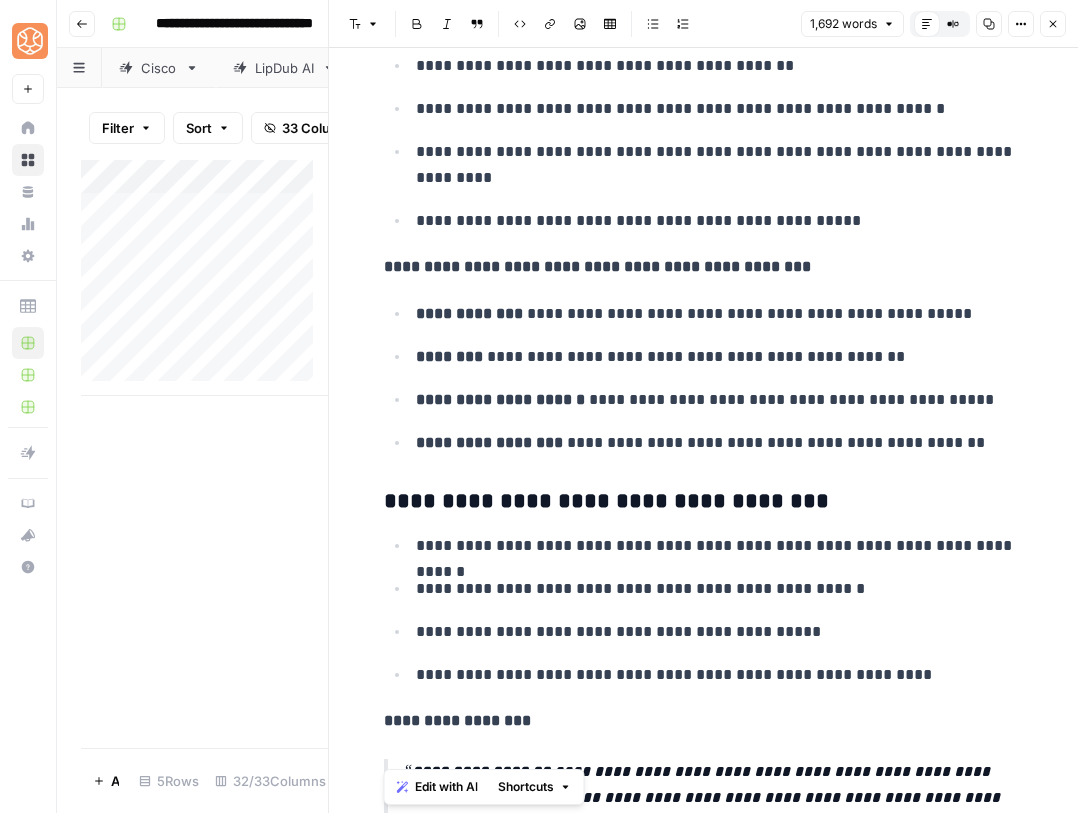 click on "**********" at bounding box center (720, 675) 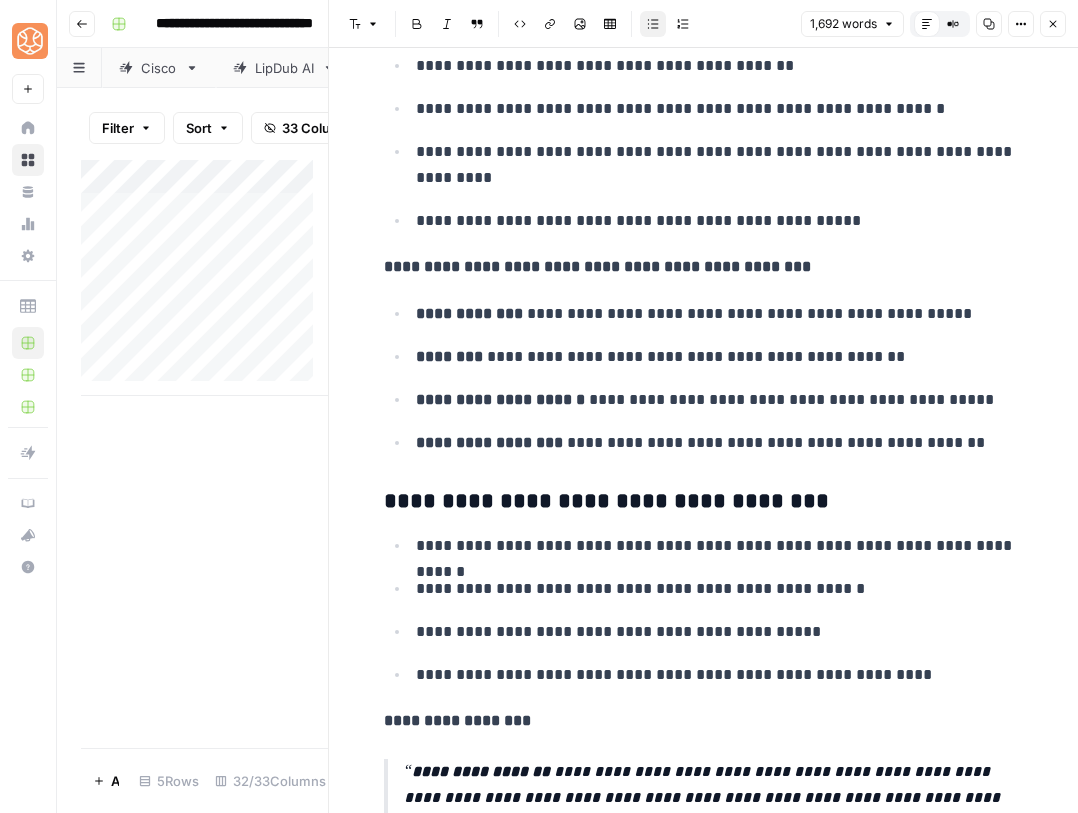 scroll, scrollTop: 3076, scrollLeft: 0, axis: vertical 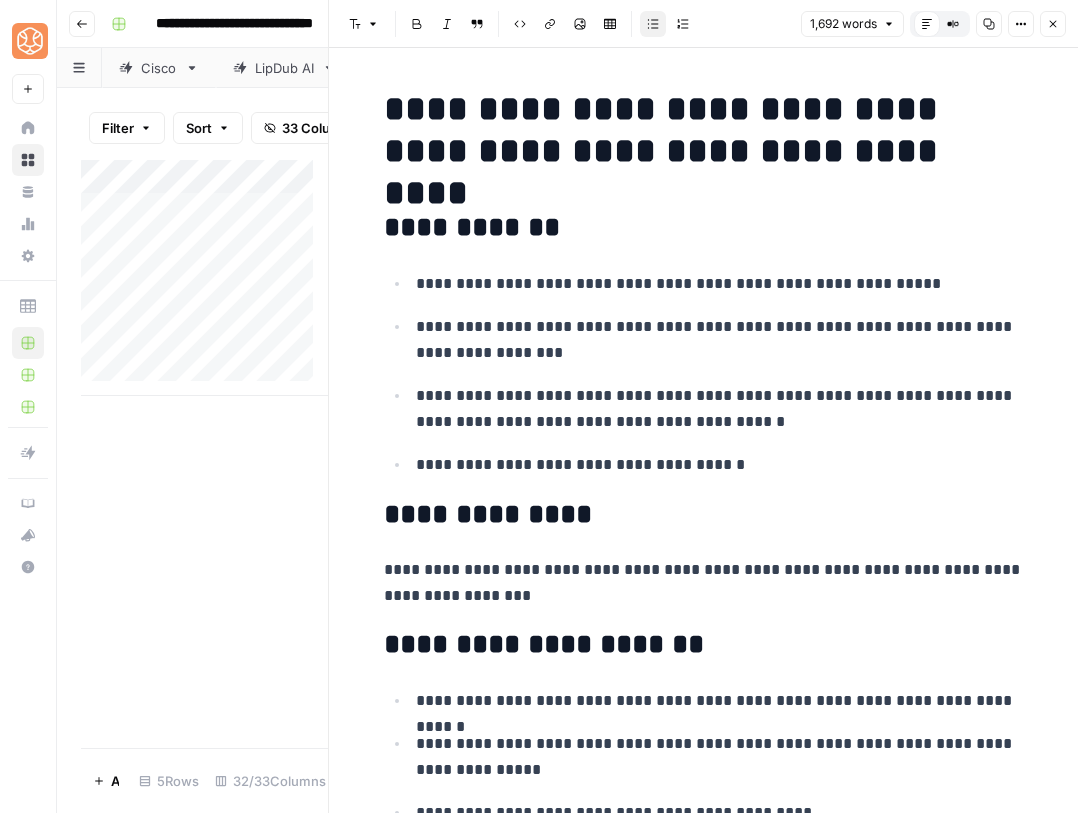 click on "**********" at bounding box center (720, 465) 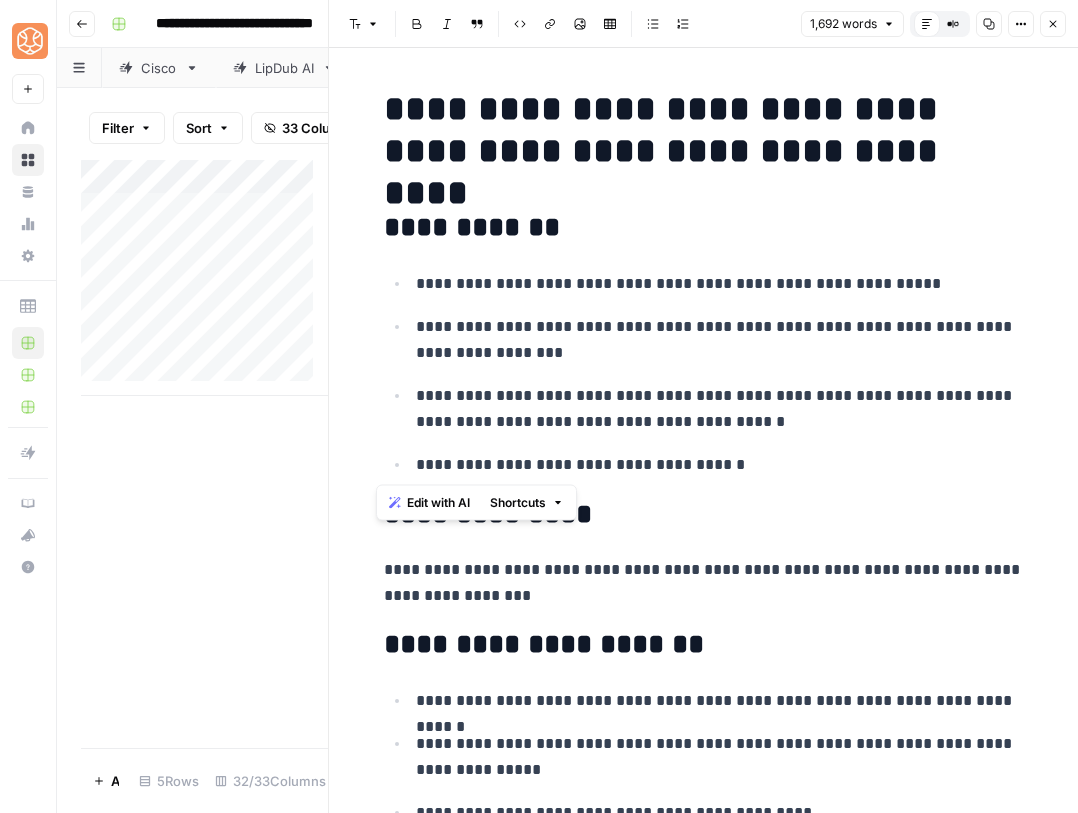 drag, startPoint x: 724, startPoint y: 465, endPoint x: 365, endPoint y: 239, distance: 424.21338 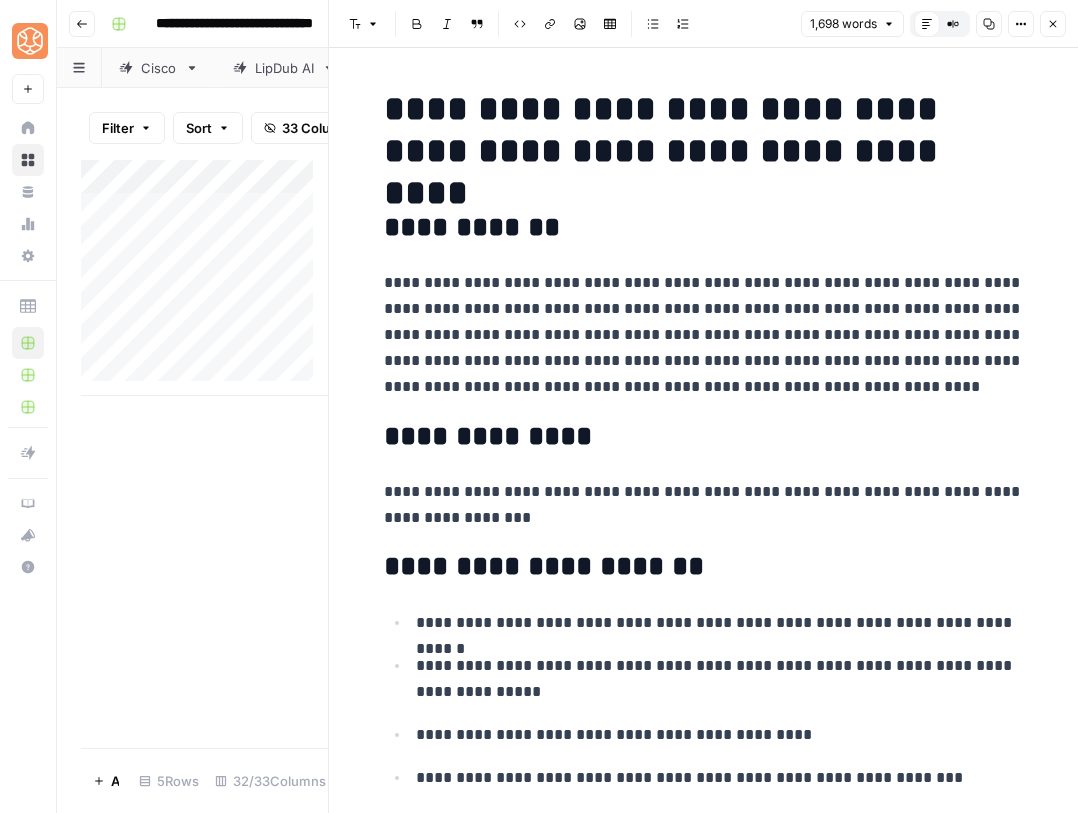 click on "**********" at bounding box center (704, 4826) 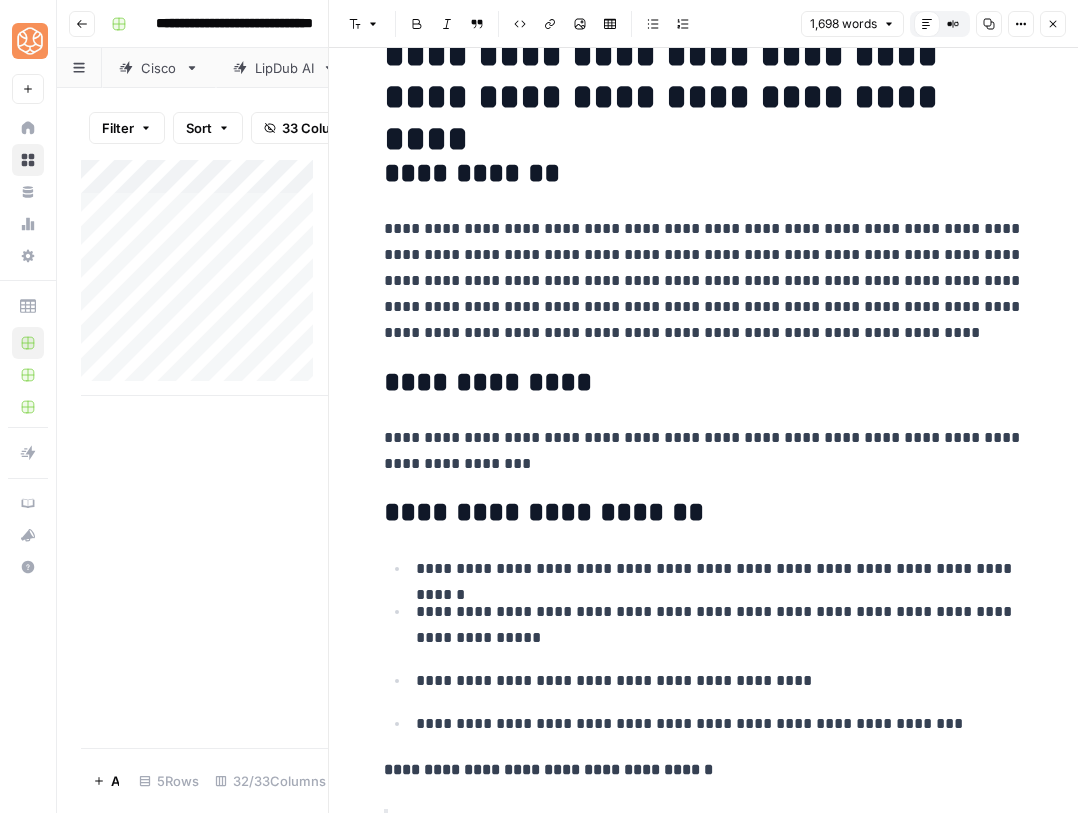 scroll, scrollTop: 170, scrollLeft: 0, axis: vertical 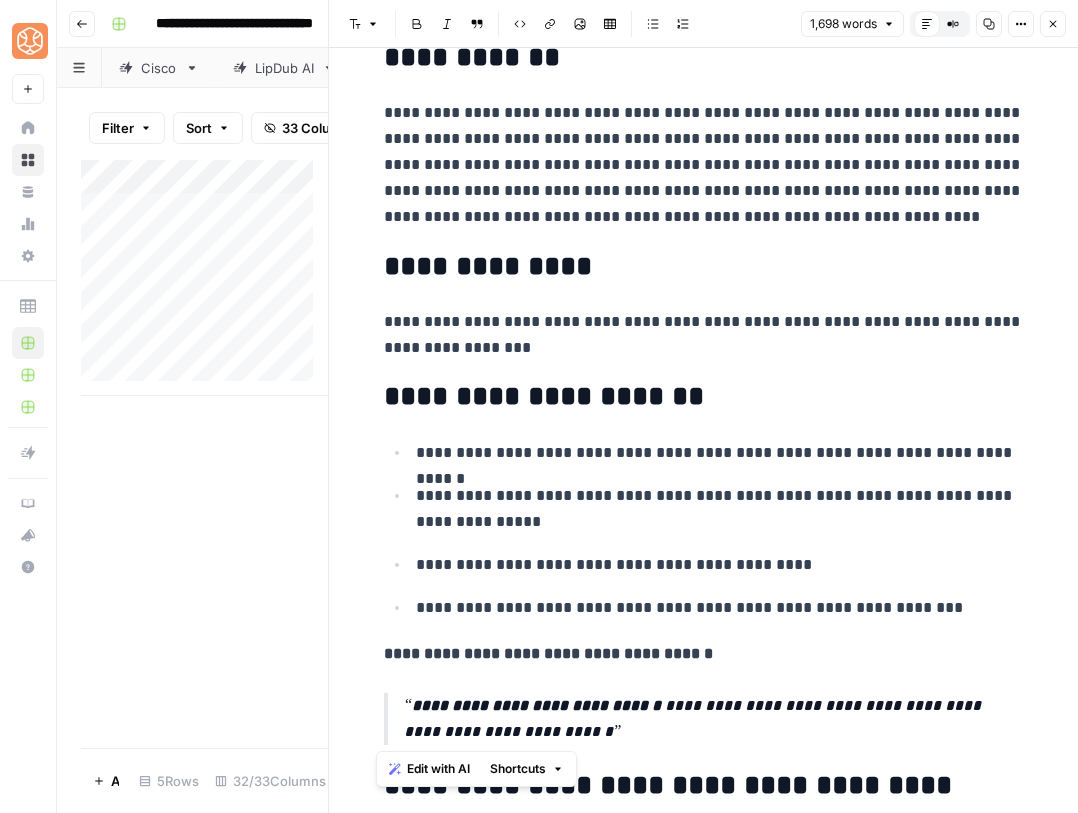 drag, startPoint x: 567, startPoint y: 724, endPoint x: 383, endPoint y: 406, distance: 367.39624 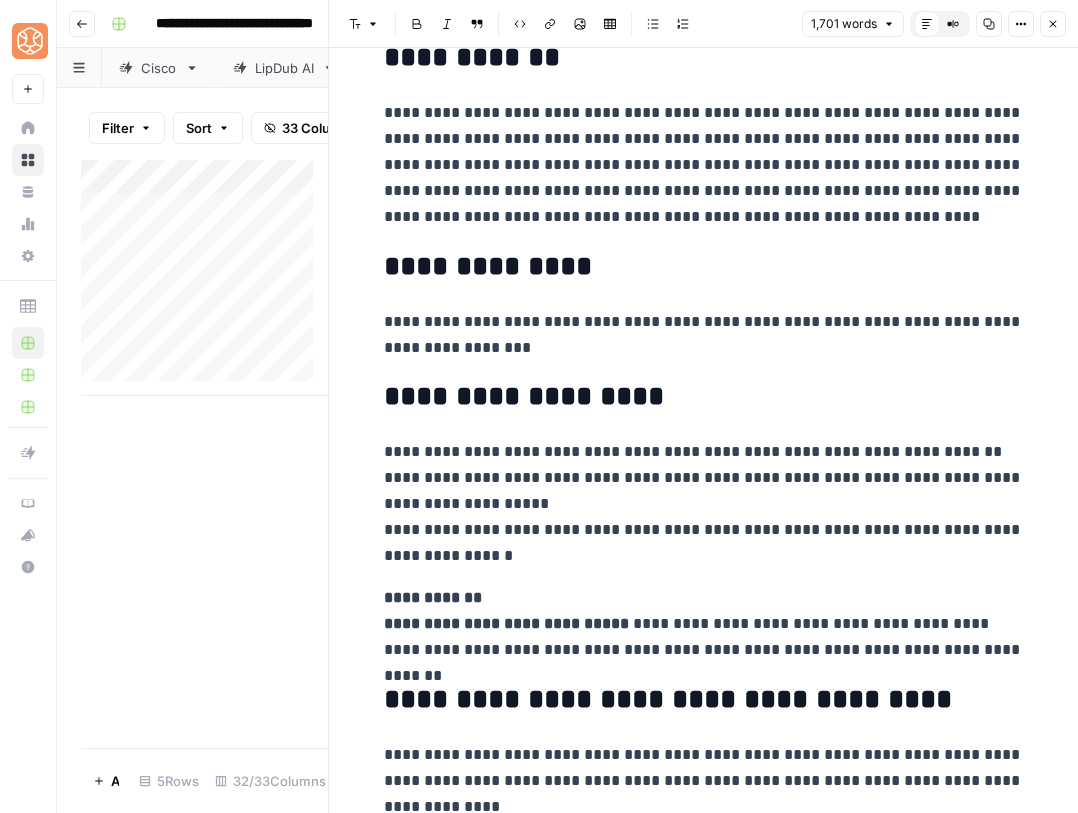 scroll, scrollTop: 211, scrollLeft: 0, axis: vertical 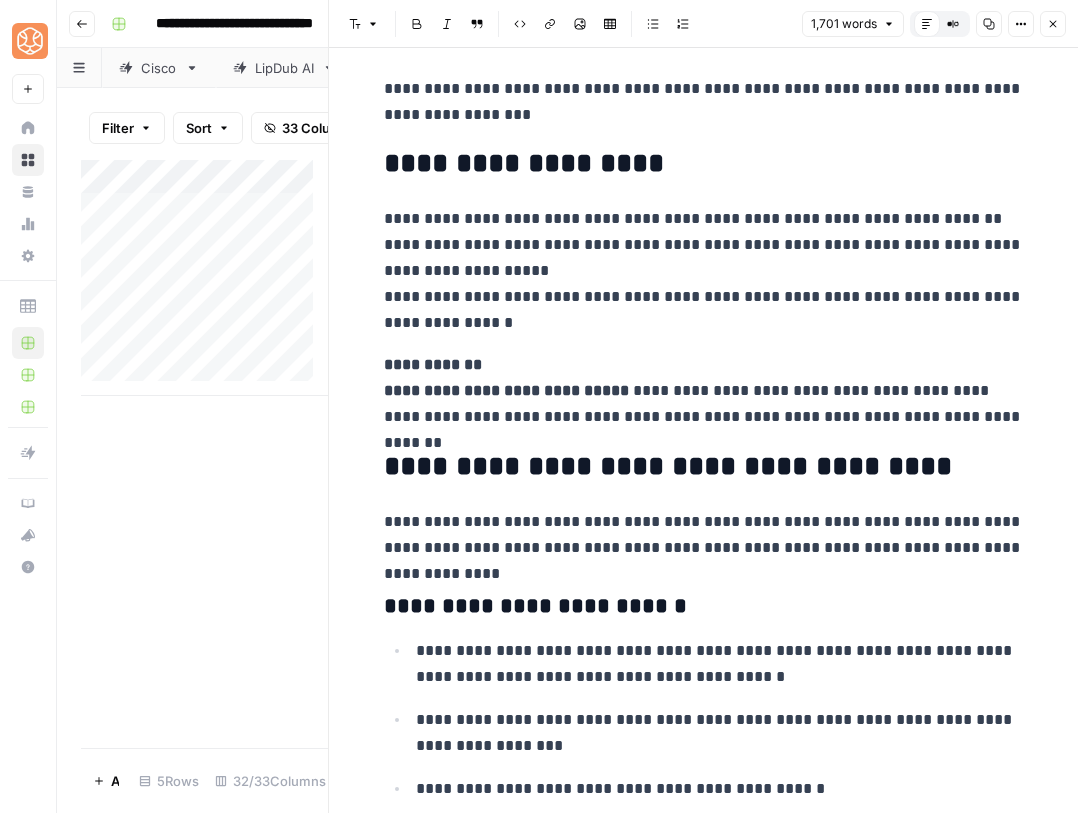 click on "**********" at bounding box center (704, 467) 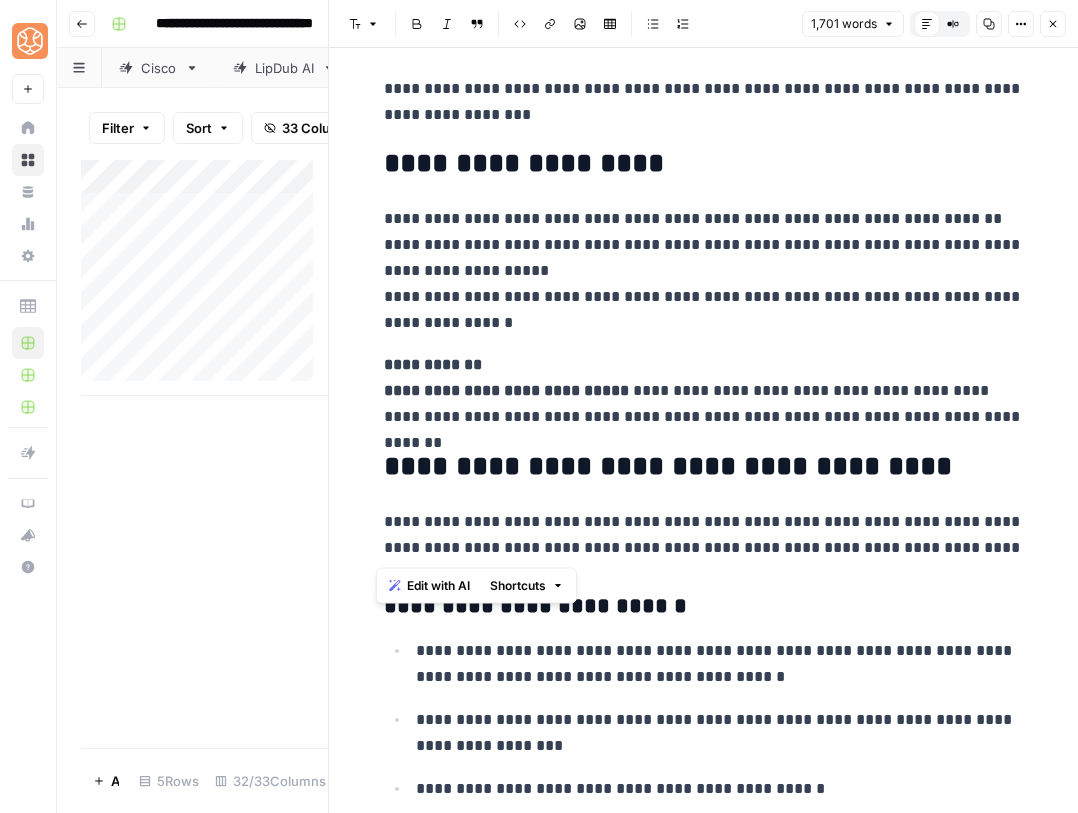 scroll, scrollTop: 428, scrollLeft: 0, axis: vertical 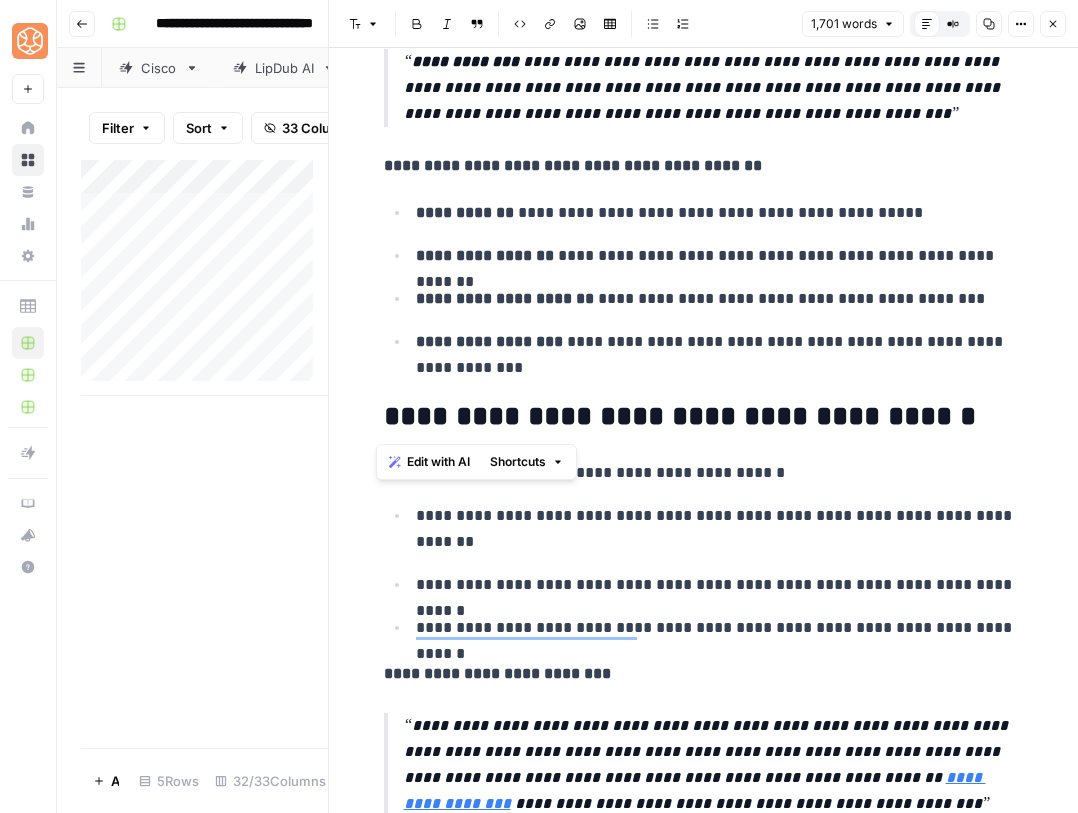 drag, startPoint x: 379, startPoint y: 462, endPoint x: 1025, endPoint y: 401, distance: 648.87366 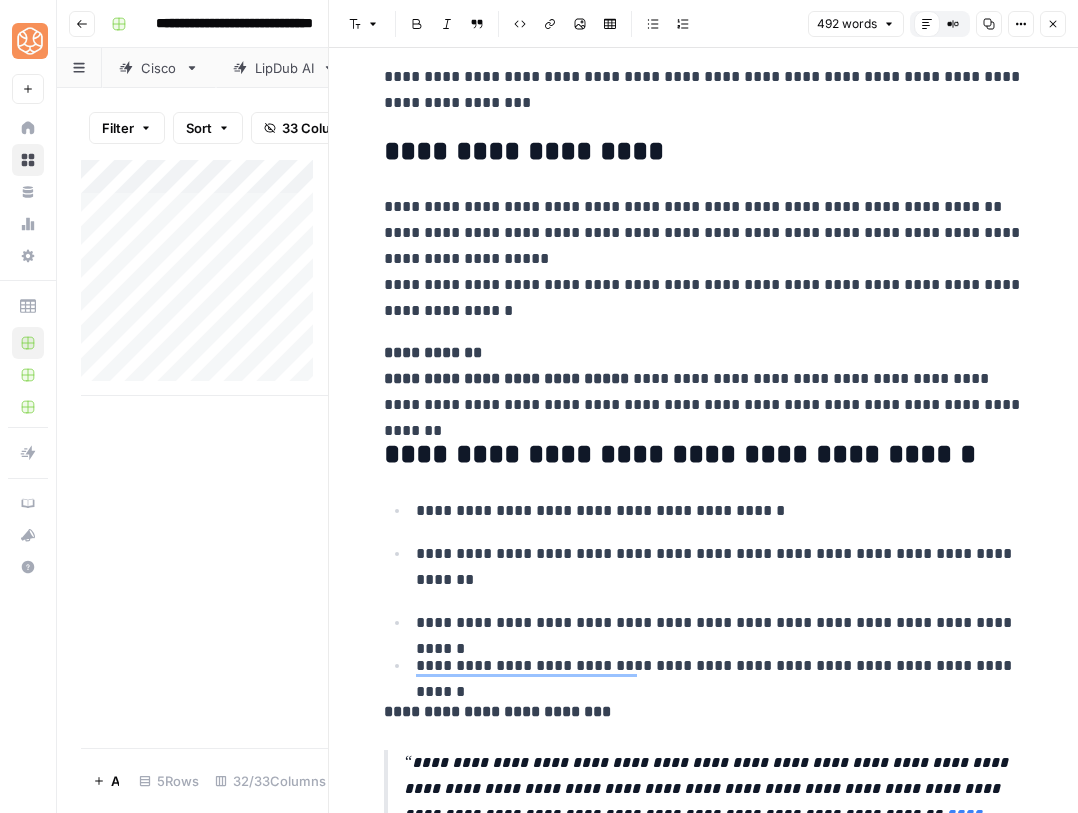 click on "**********" at bounding box center (704, 1054) 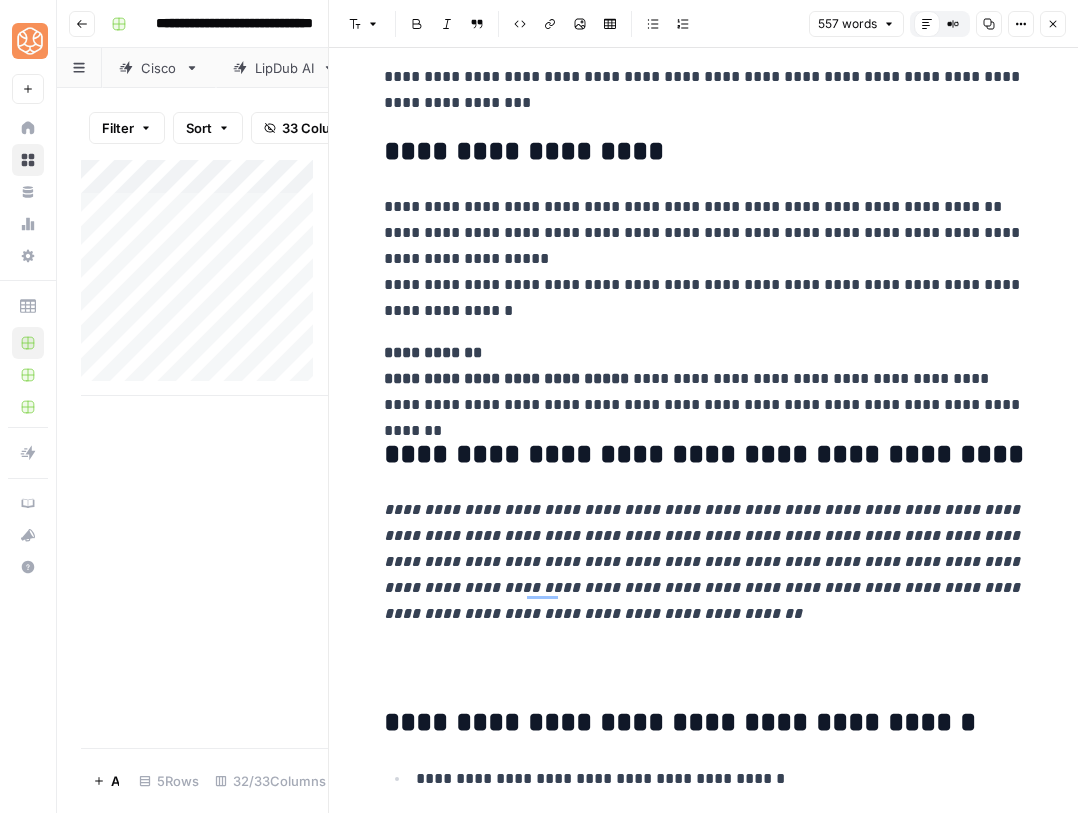 click on "**********" at bounding box center [704, 561] 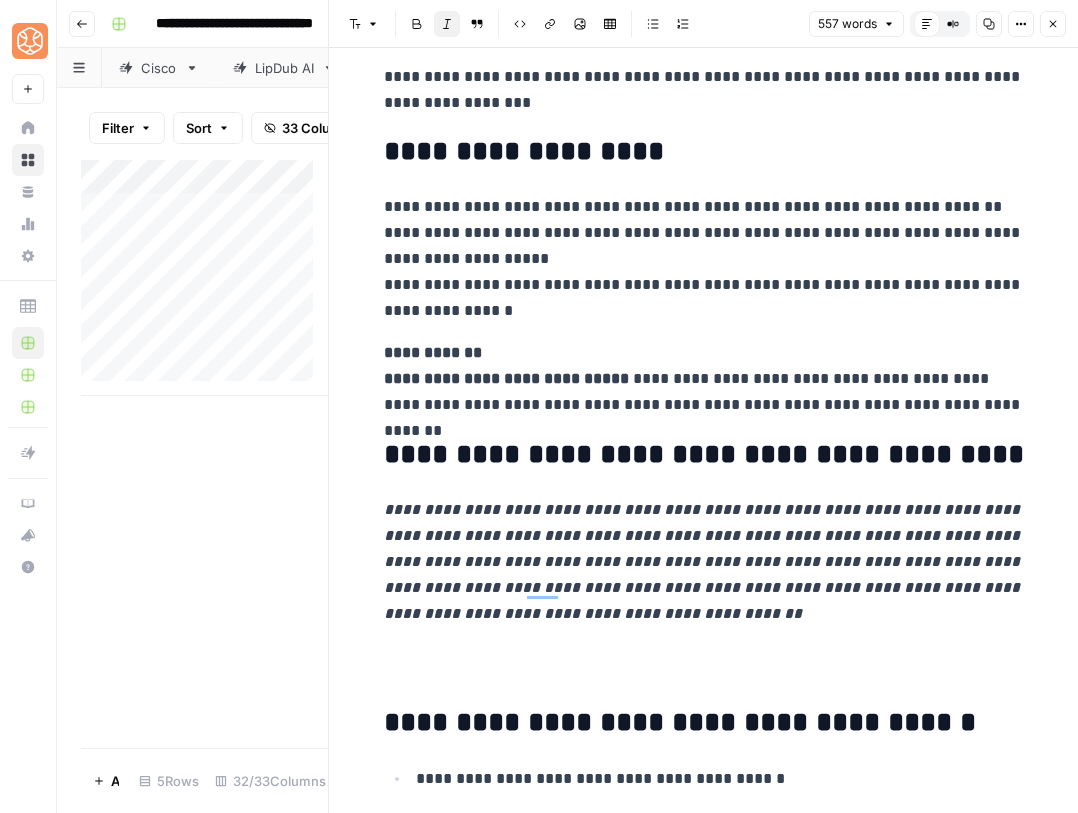 click on "**********" at bounding box center (704, 561) 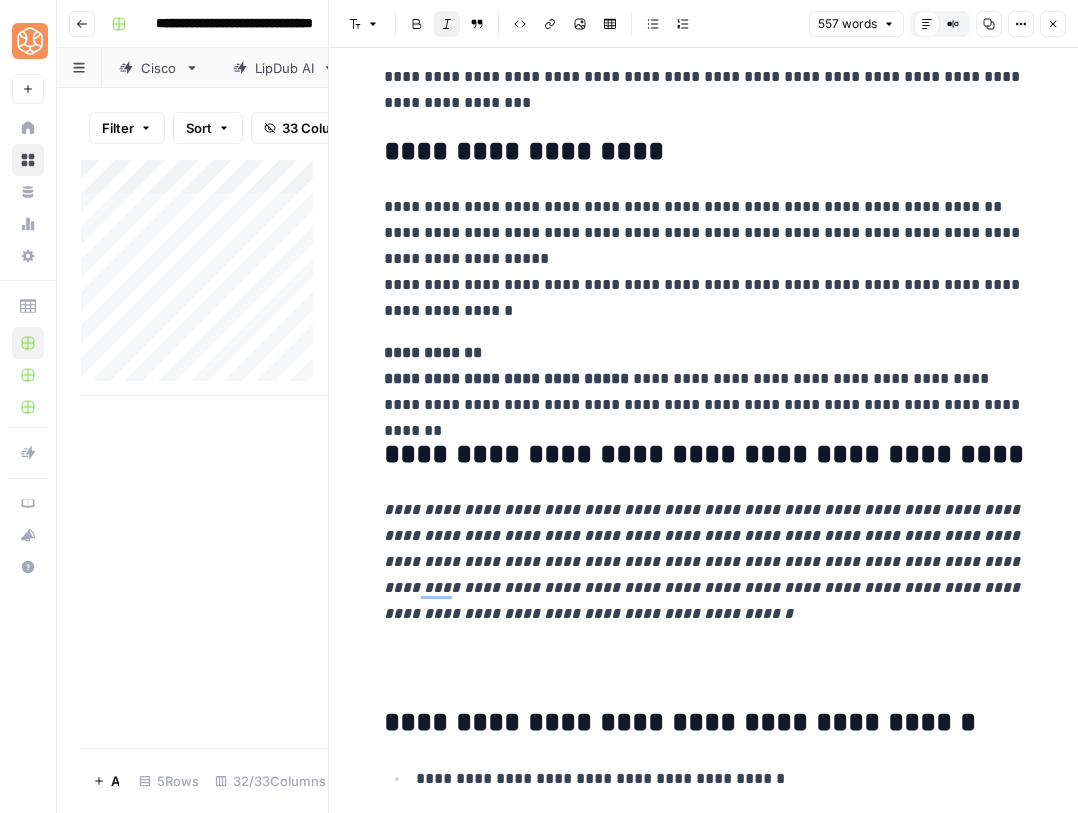 click on "**********" at bounding box center (704, 561) 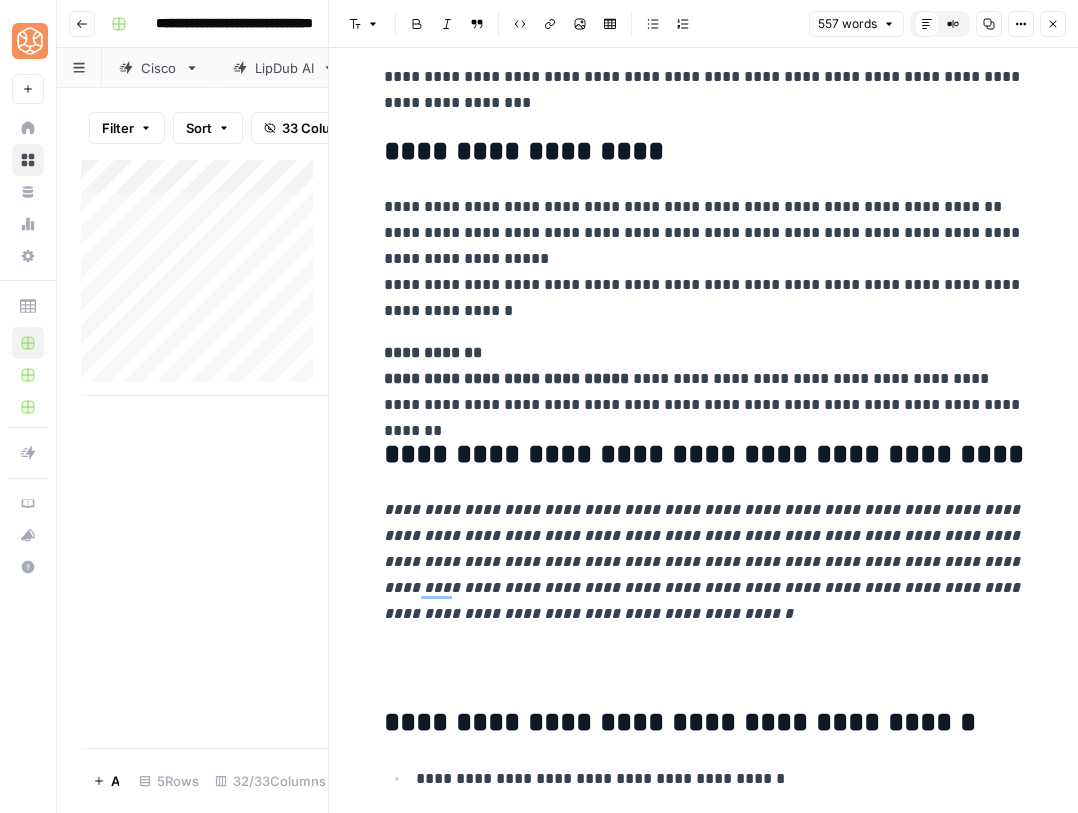click on "**********" at bounding box center (704, 1188) 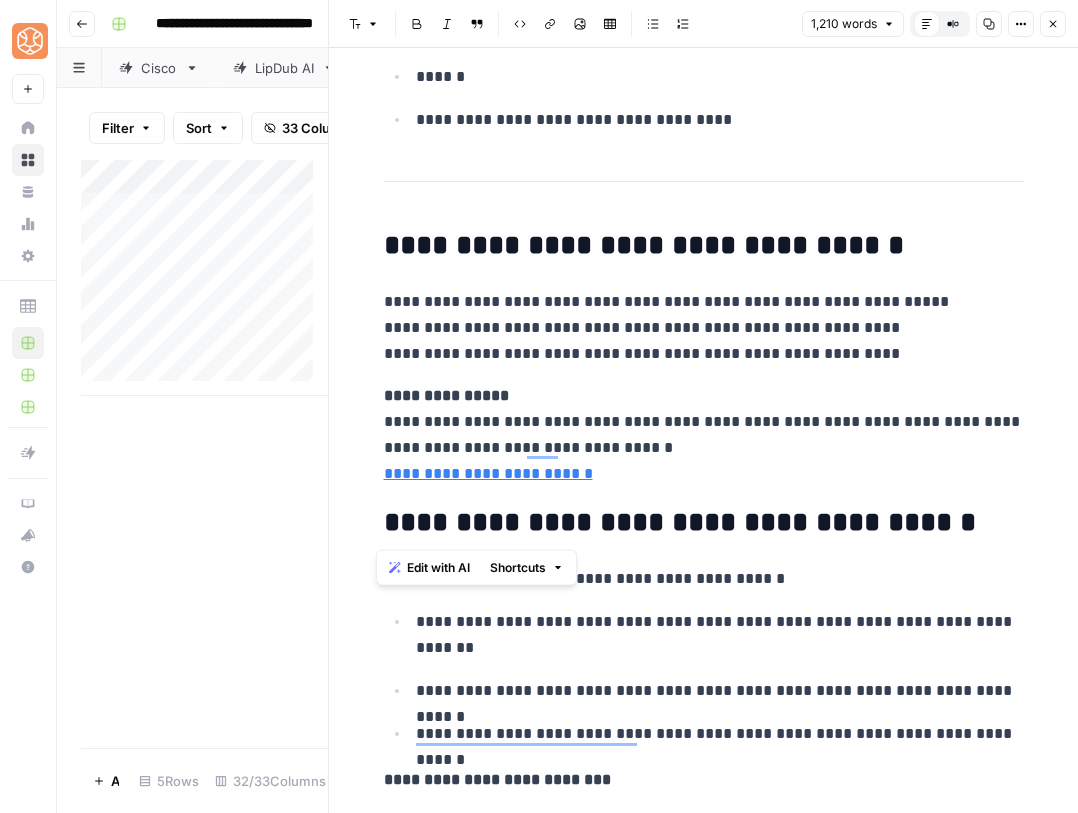 drag, startPoint x: 598, startPoint y: 487, endPoint x: 389, endPoint y: 298, distance: 281.7836 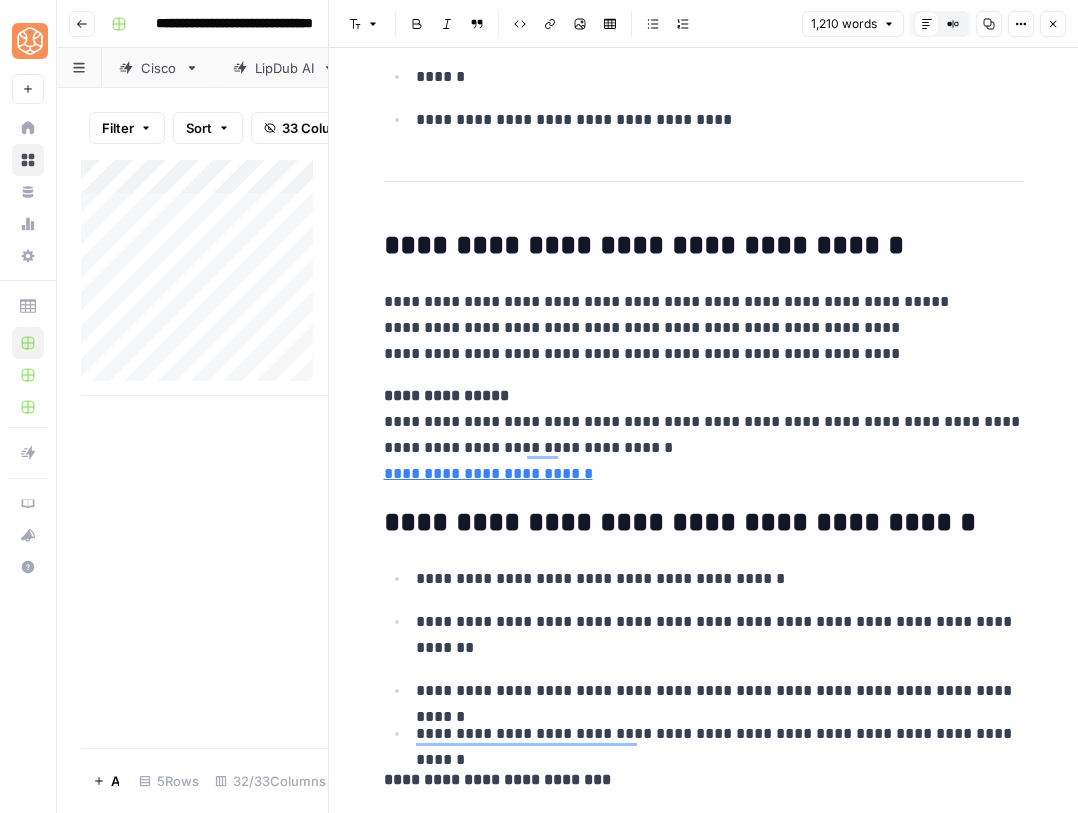 click on "**********" at bounding box center [704, 435] 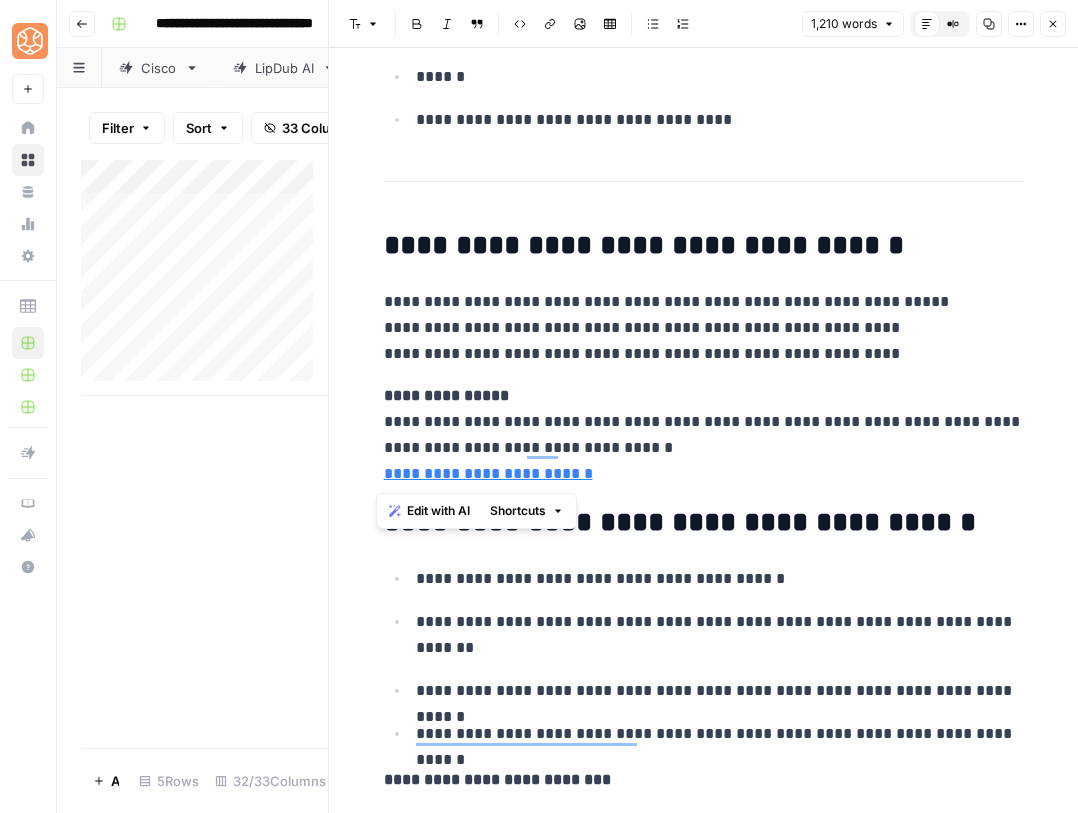 drag, startPoint x: 576, startPoint y: 474, endPoint x: 377, endPoint y: 235, distance: 311.00162 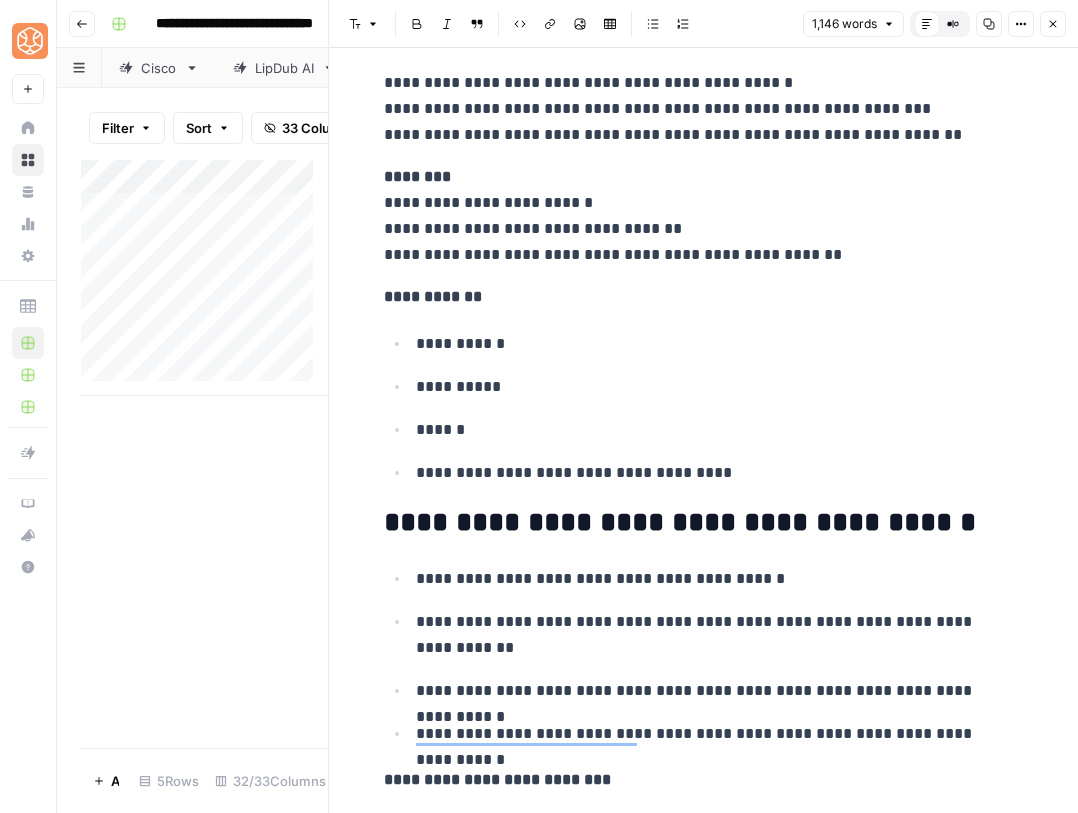 scroll, scrollTop: 5701, scrollLeft: 0, axis: vertical 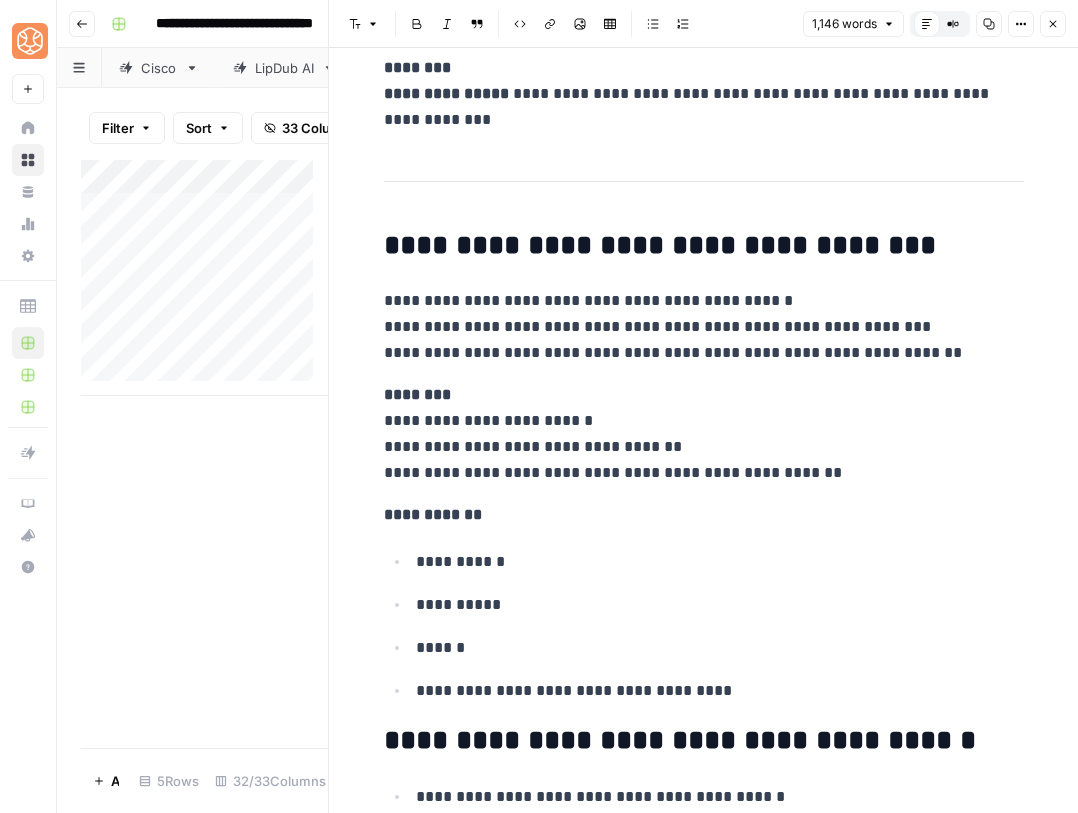 click on "**********" at bounding box center [704, -1373] 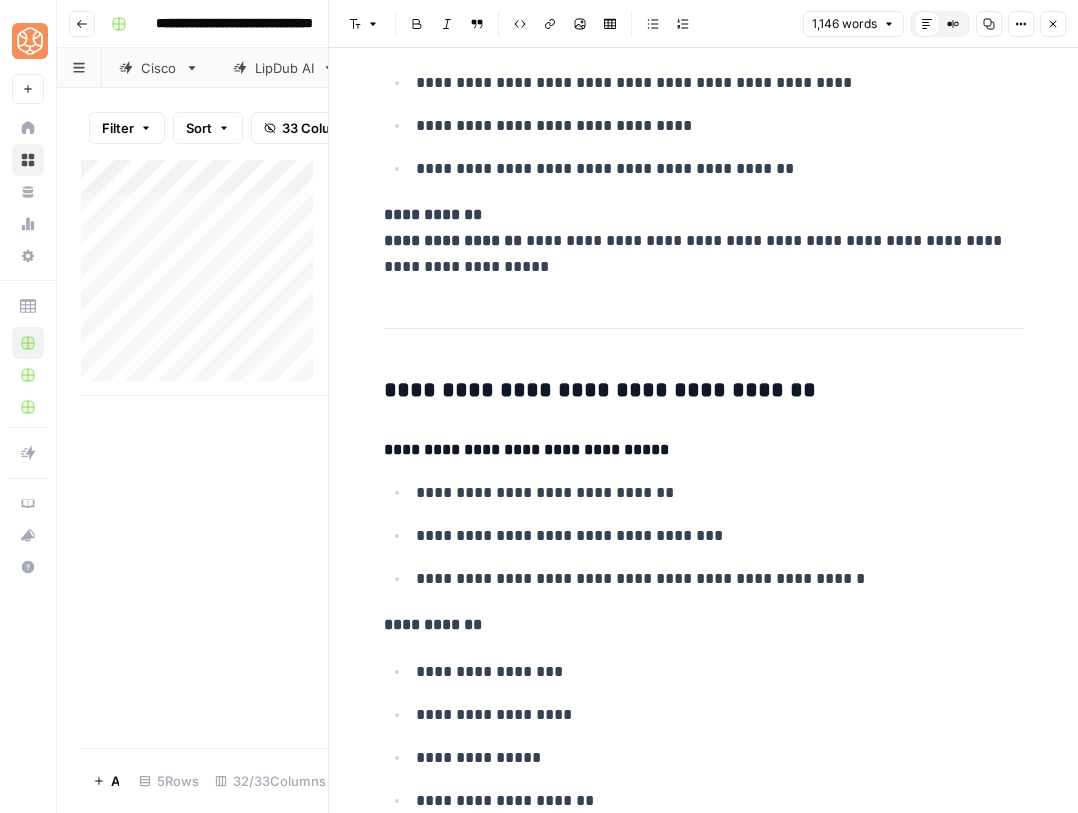 click on "**********" at bounding box center [704, -445] 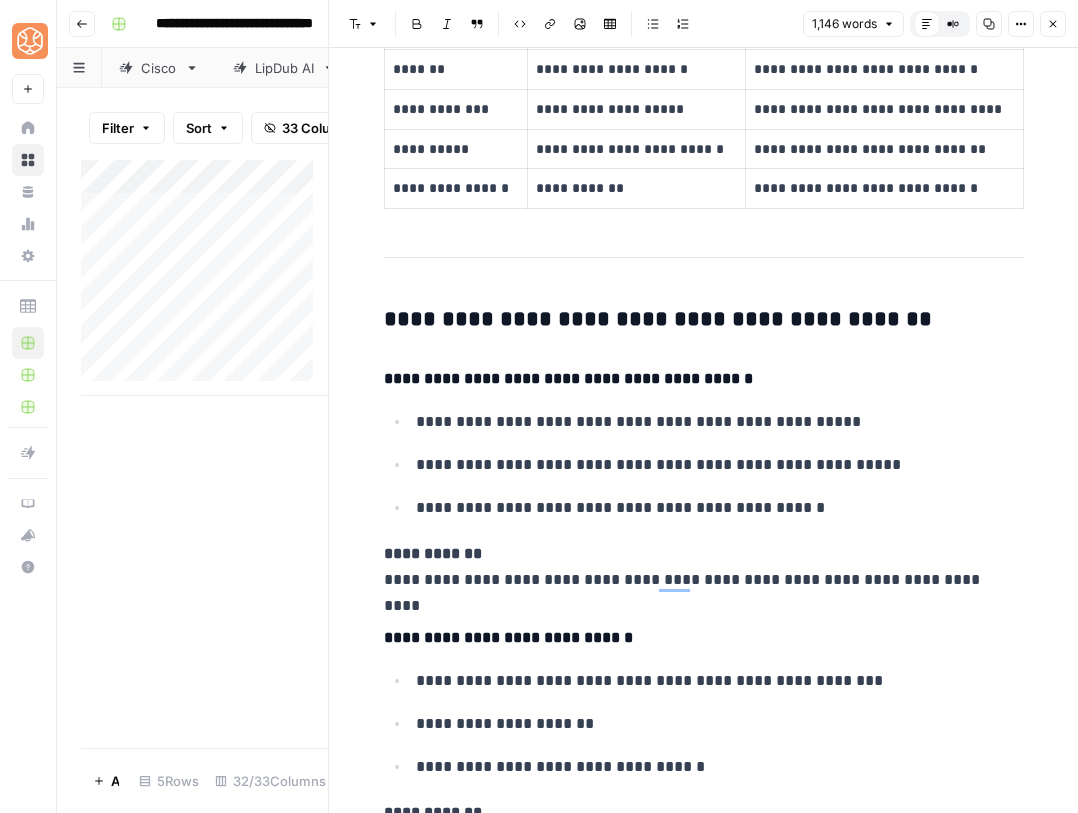 click at bounding box center [329, 406] 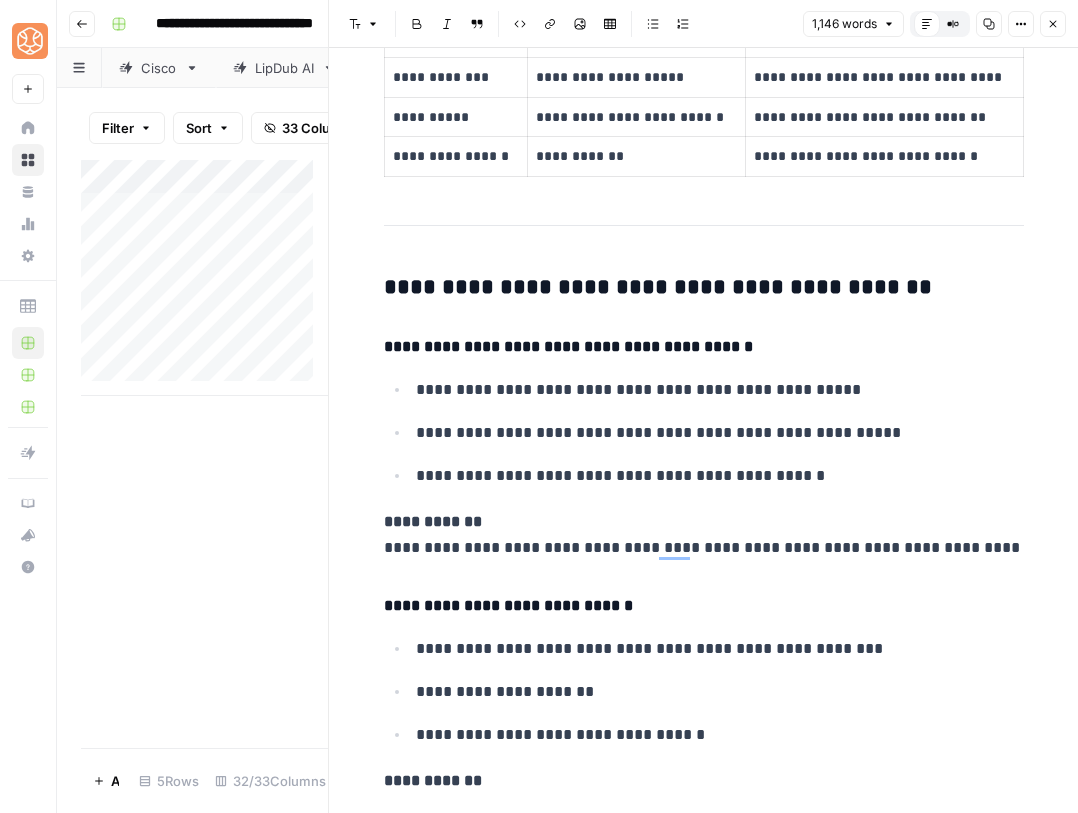 click on "**********" at bounding box center (704, 288) 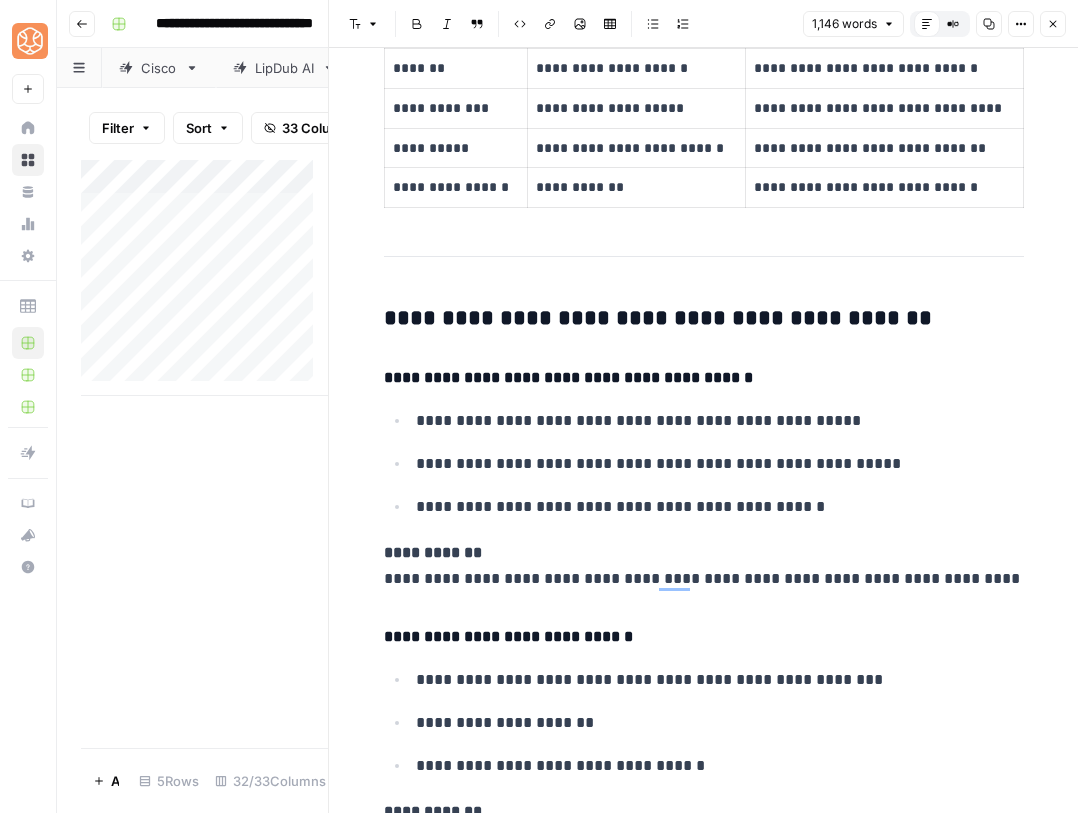 click on "**********" at bounding box center [703, 515] 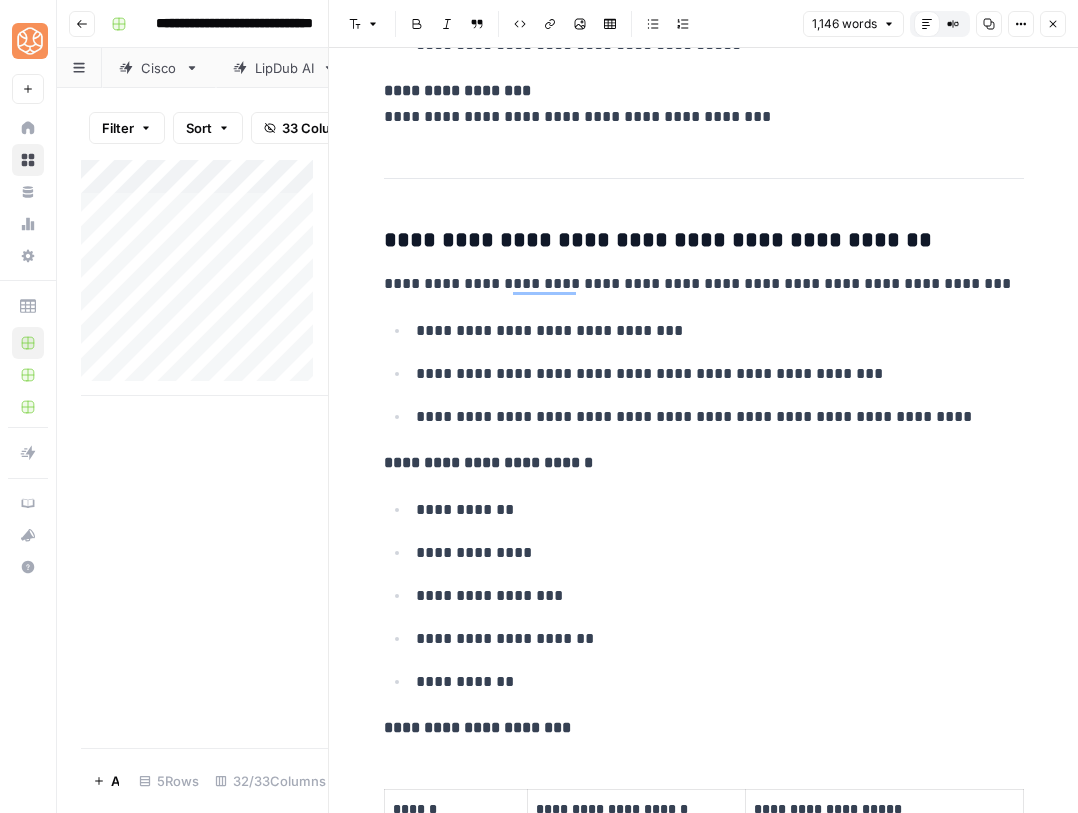click on "**********" at bounding box center (704, 1327) 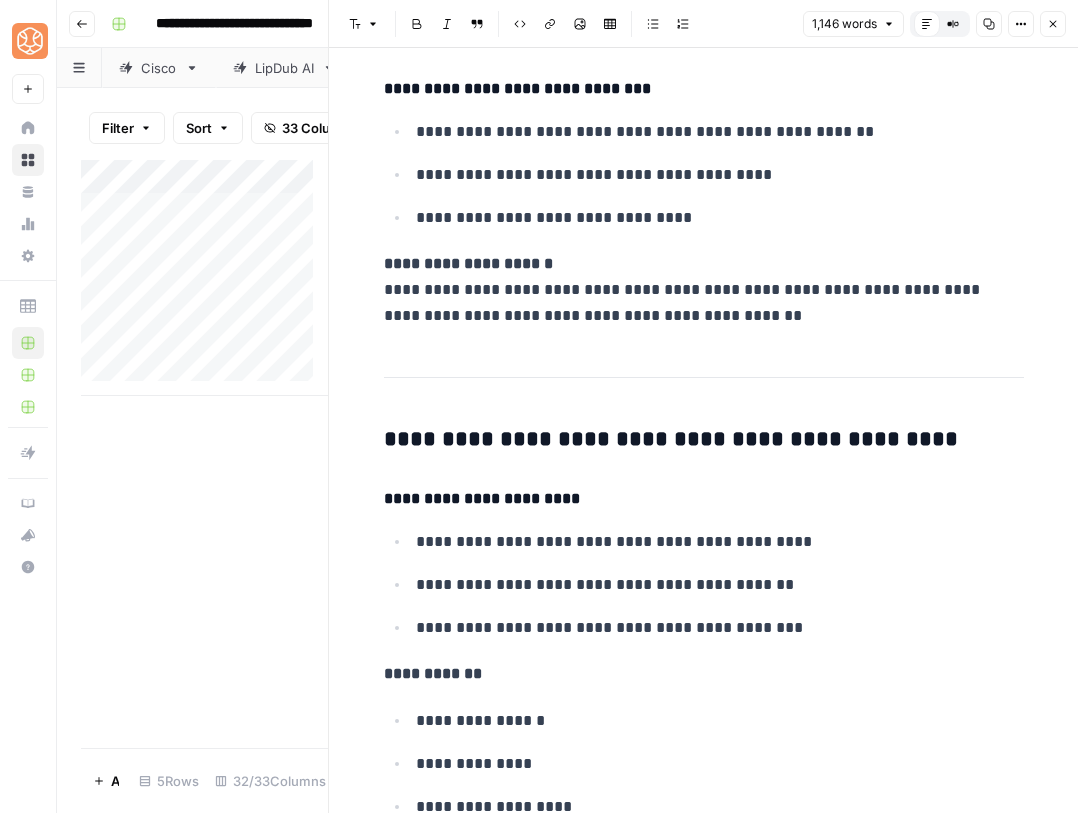 click on "**********" at bounding box center (704, 2326) 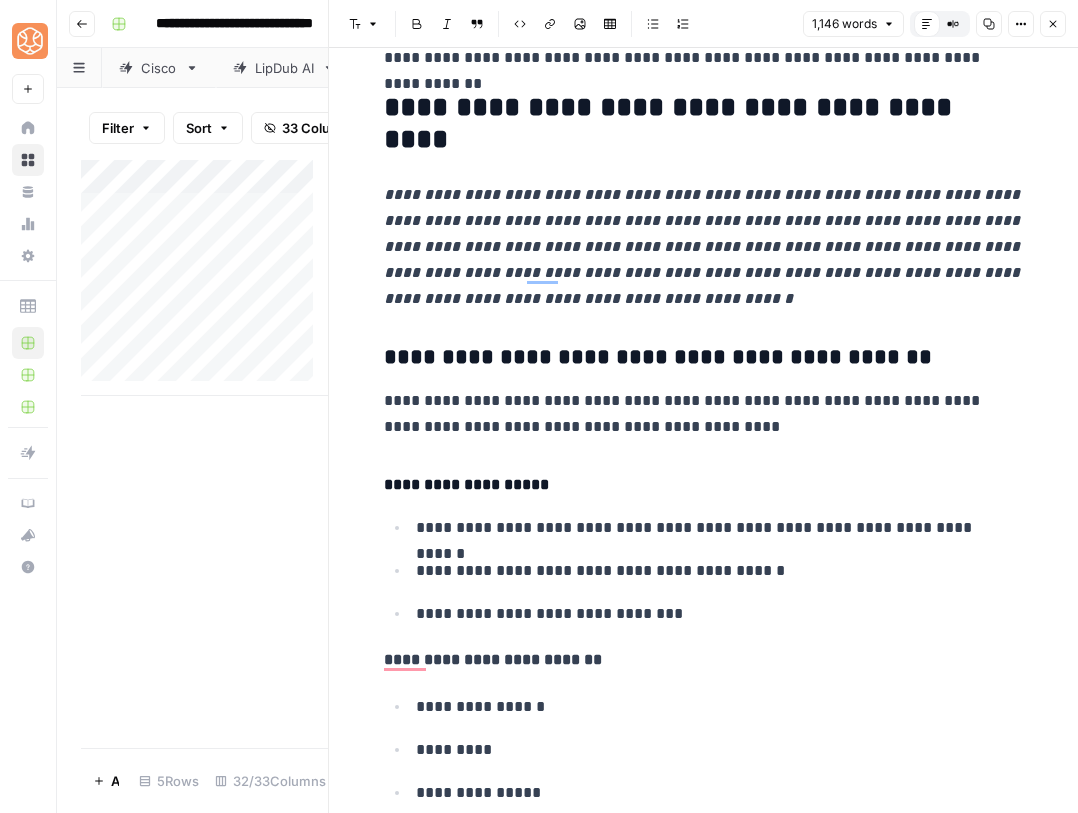 click on "**********" at bounding box center (696, 414) 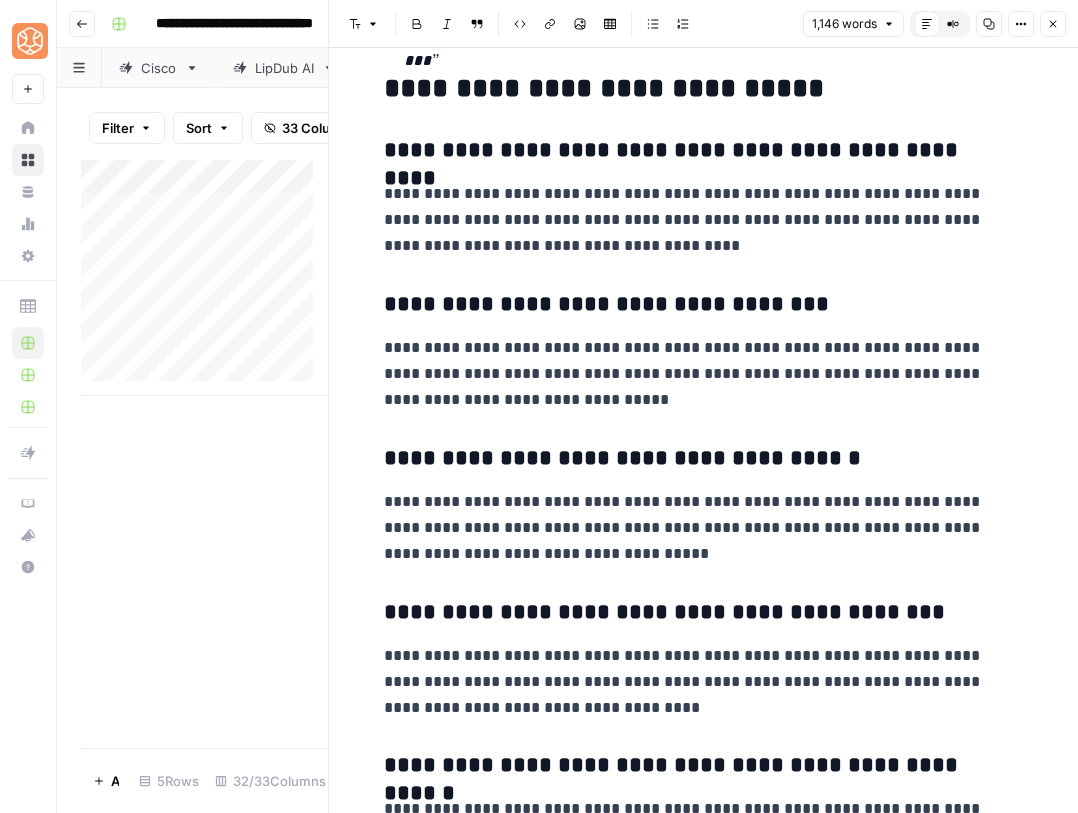 click on "**********" at bounding box center (704, -2306) 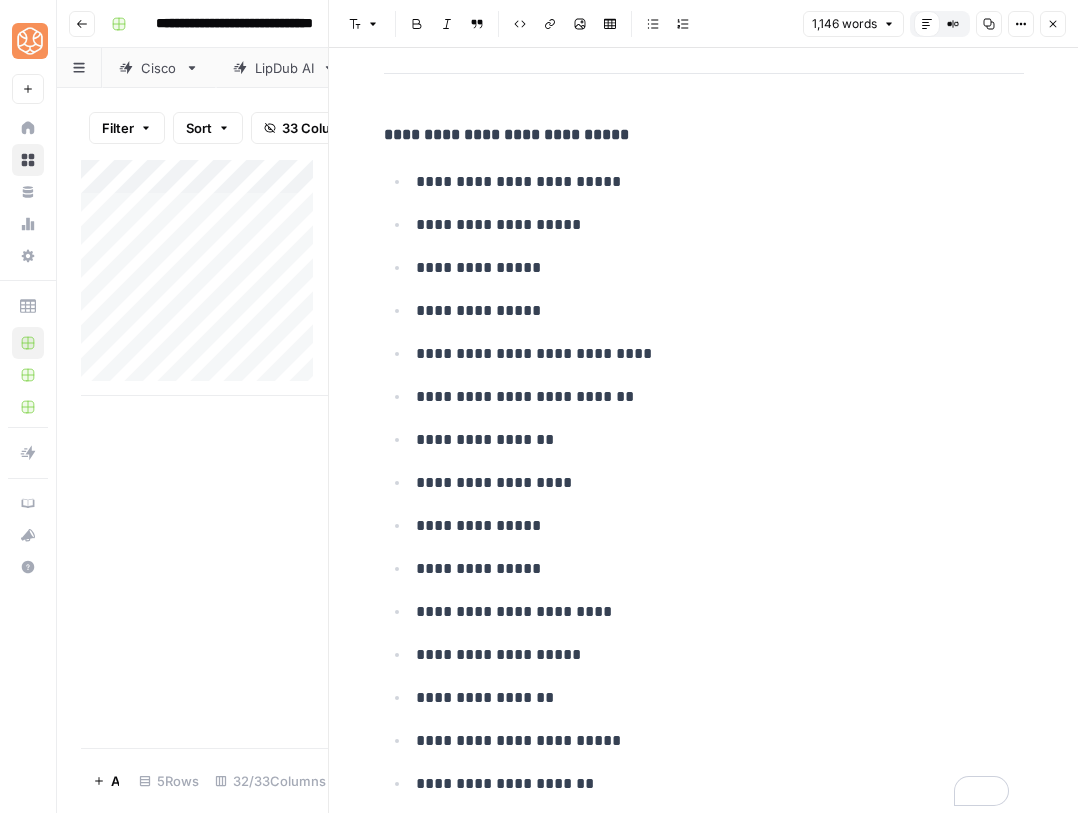 click on "Close" at bounding box center (1053, 24) 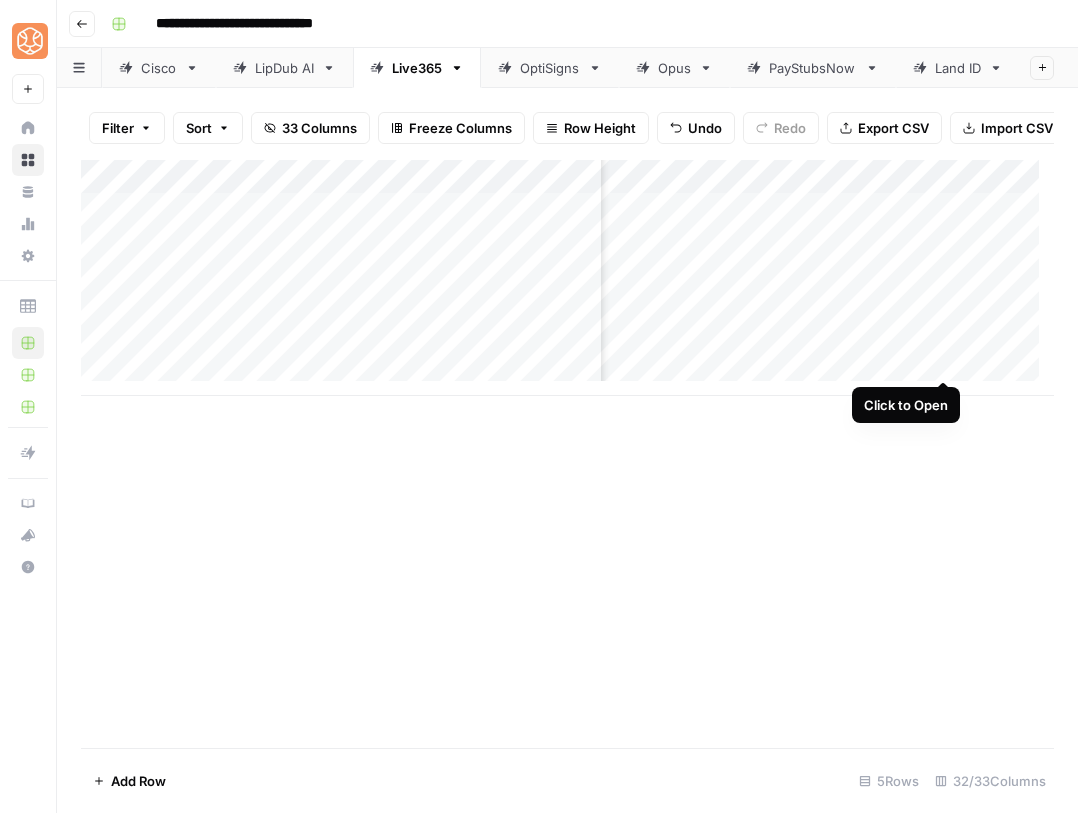 click on "Add Column" at bounding box center [567, 278] 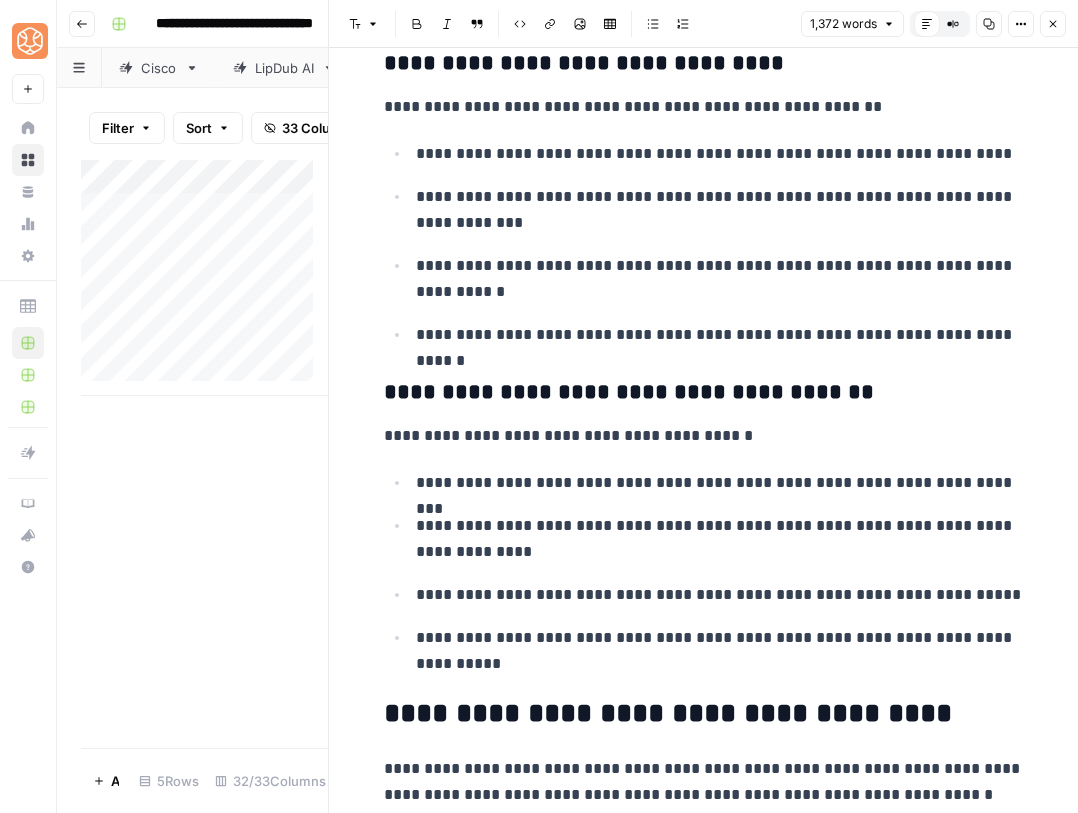 click on "**********" at bounding box center (720, 539) 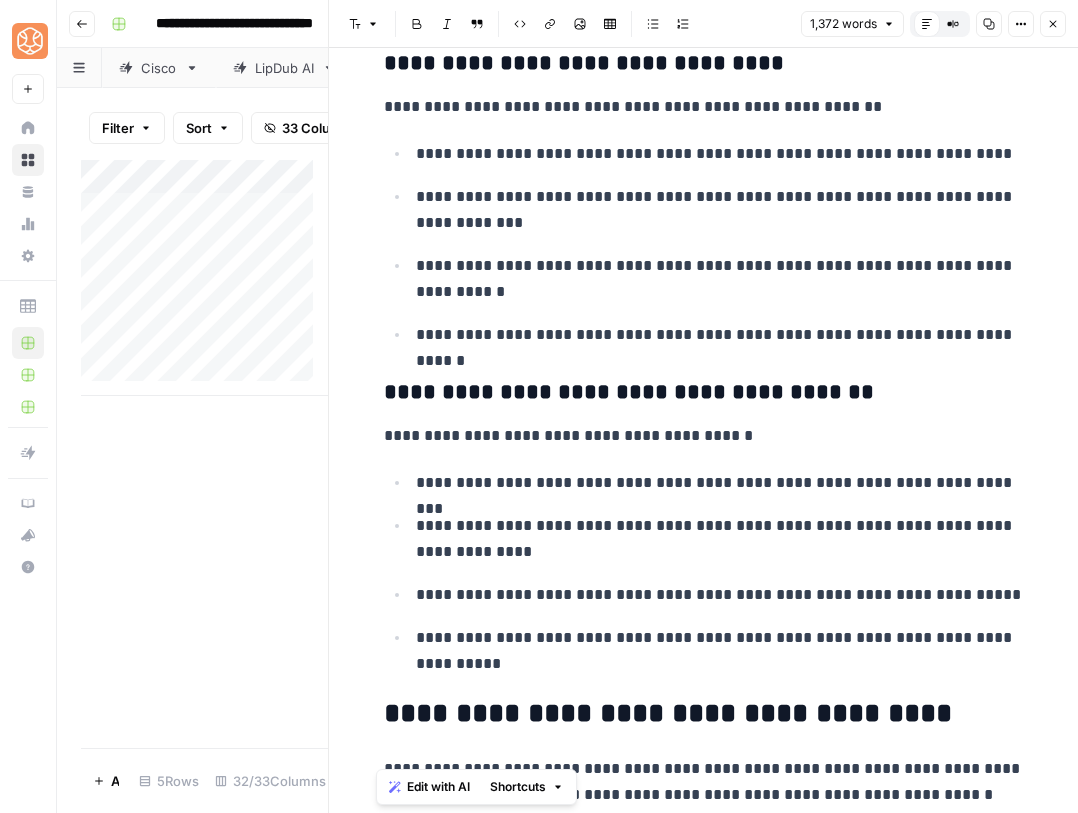 copy on "**********" 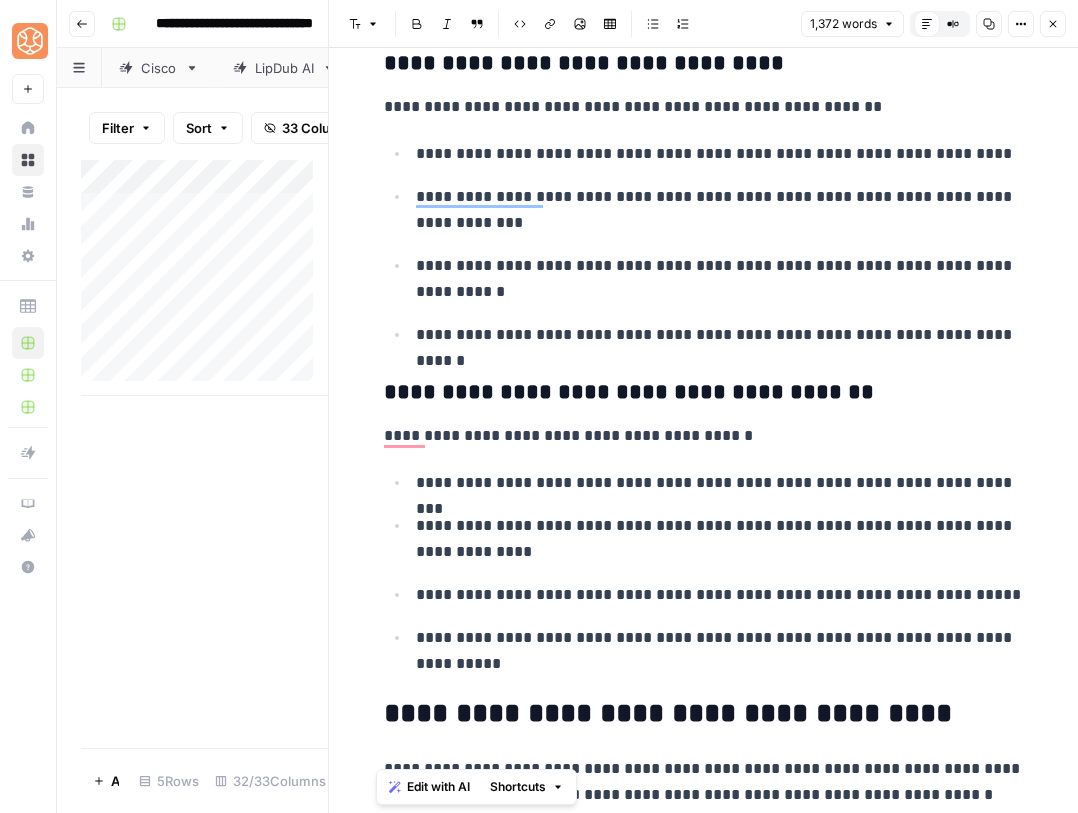 scroll, scrollTop: 2111, scrollLeft: 0, axis: vertical 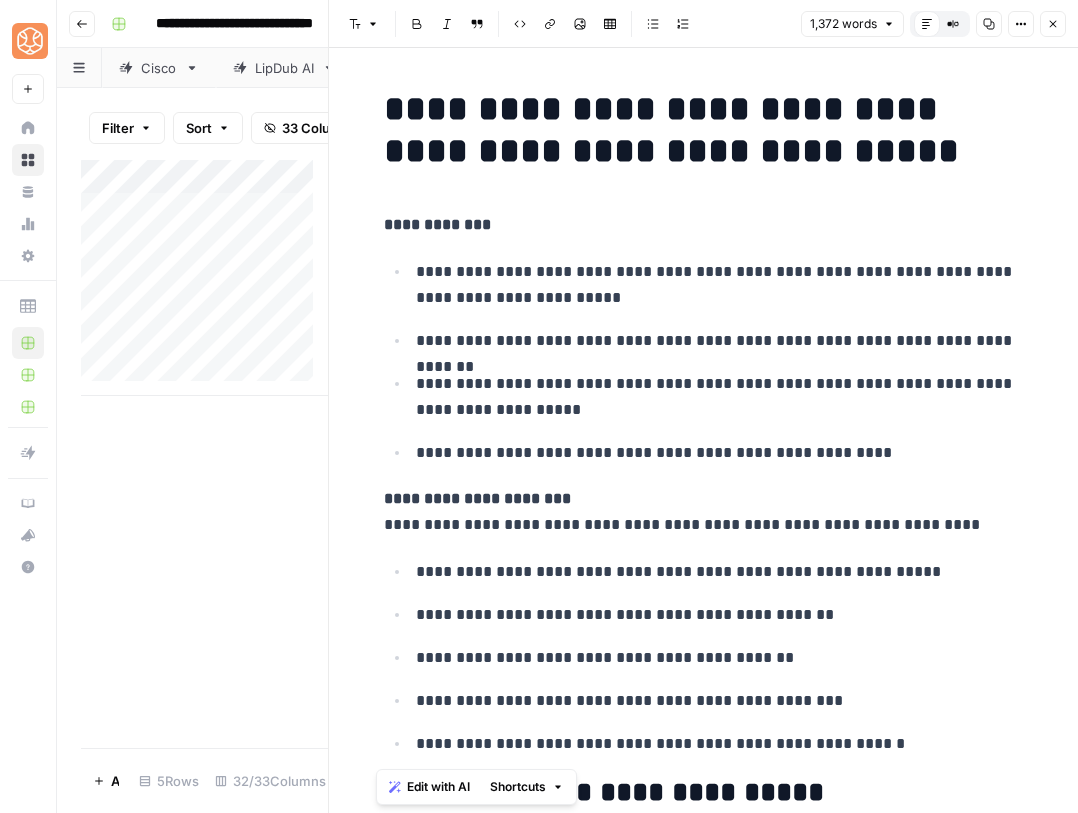 click on "**********" at bounding box center (720, 341) 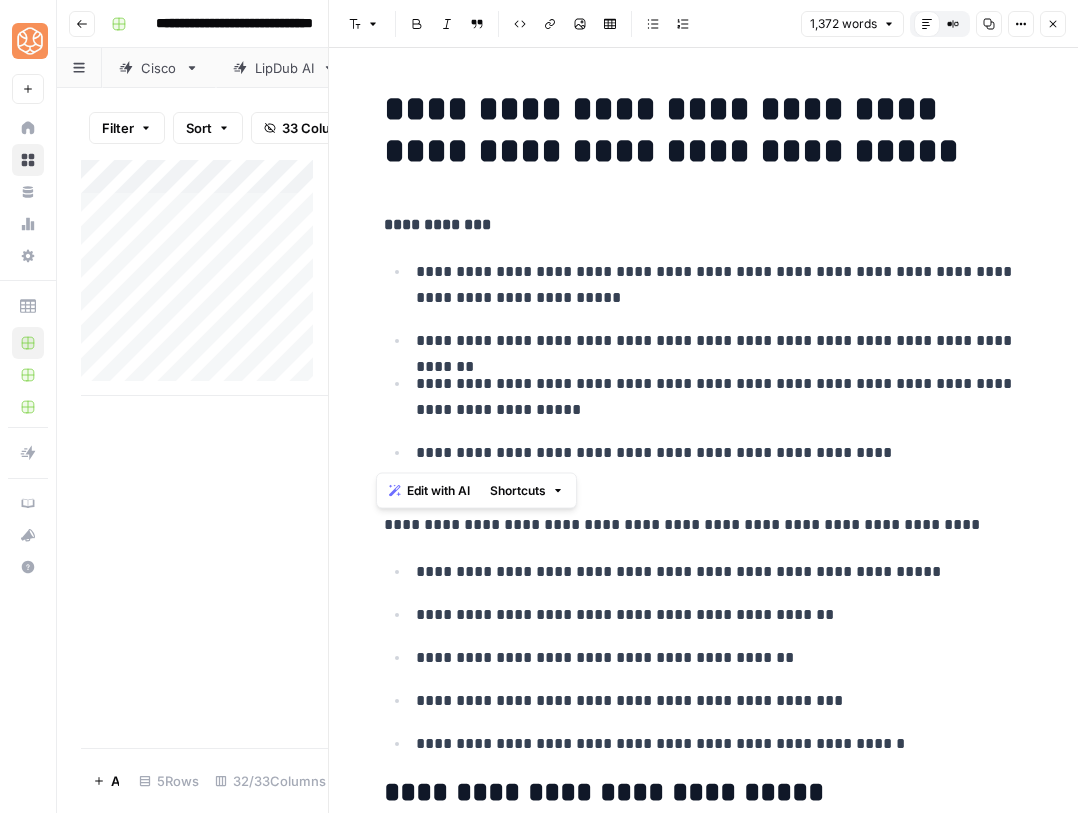 drag, startPoint x: 890, startPoint y: 441, endPoint x: 368, endPoint y: 217, distance: 568.0317 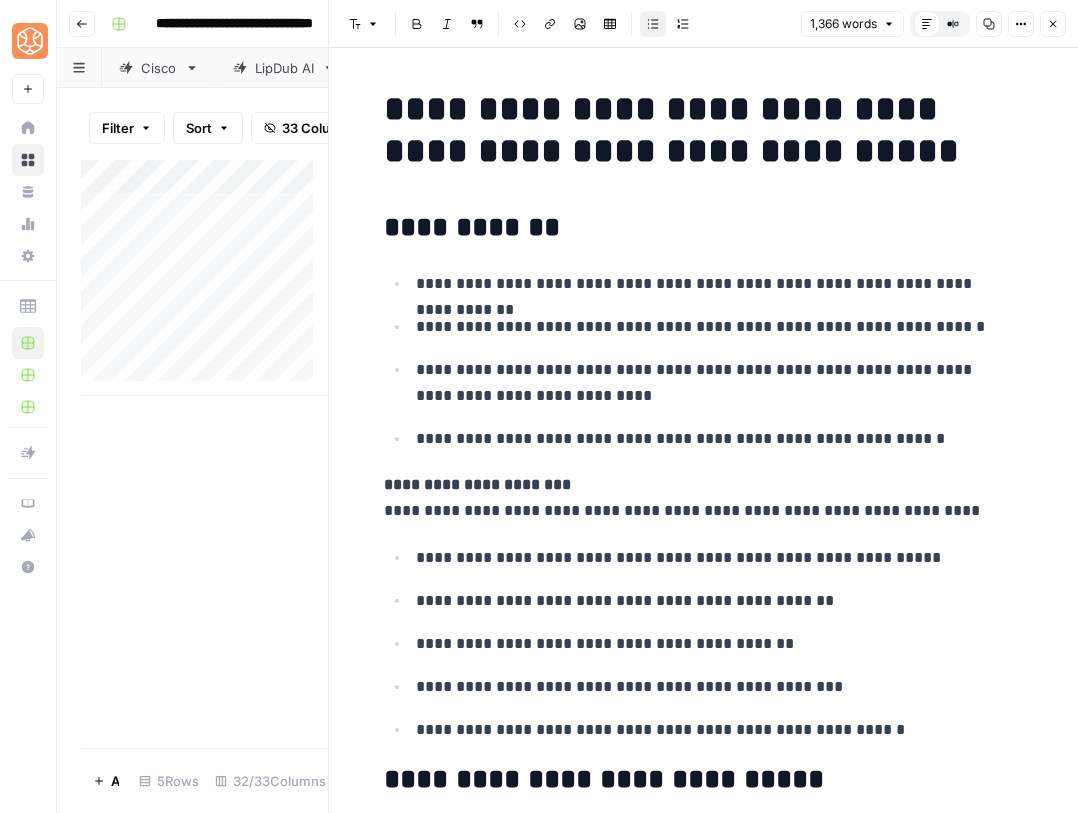 click on "**********" at bounding box center (696, 498) 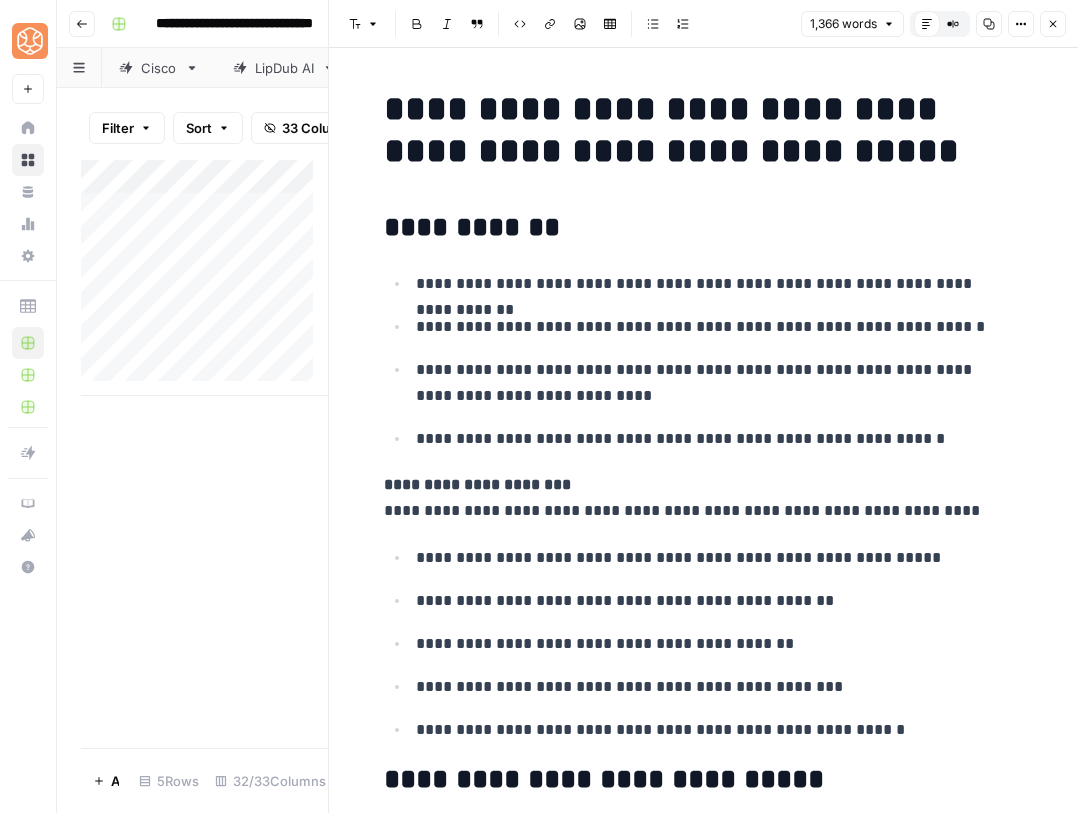 click on "**********" at bounding box center (696, 498) 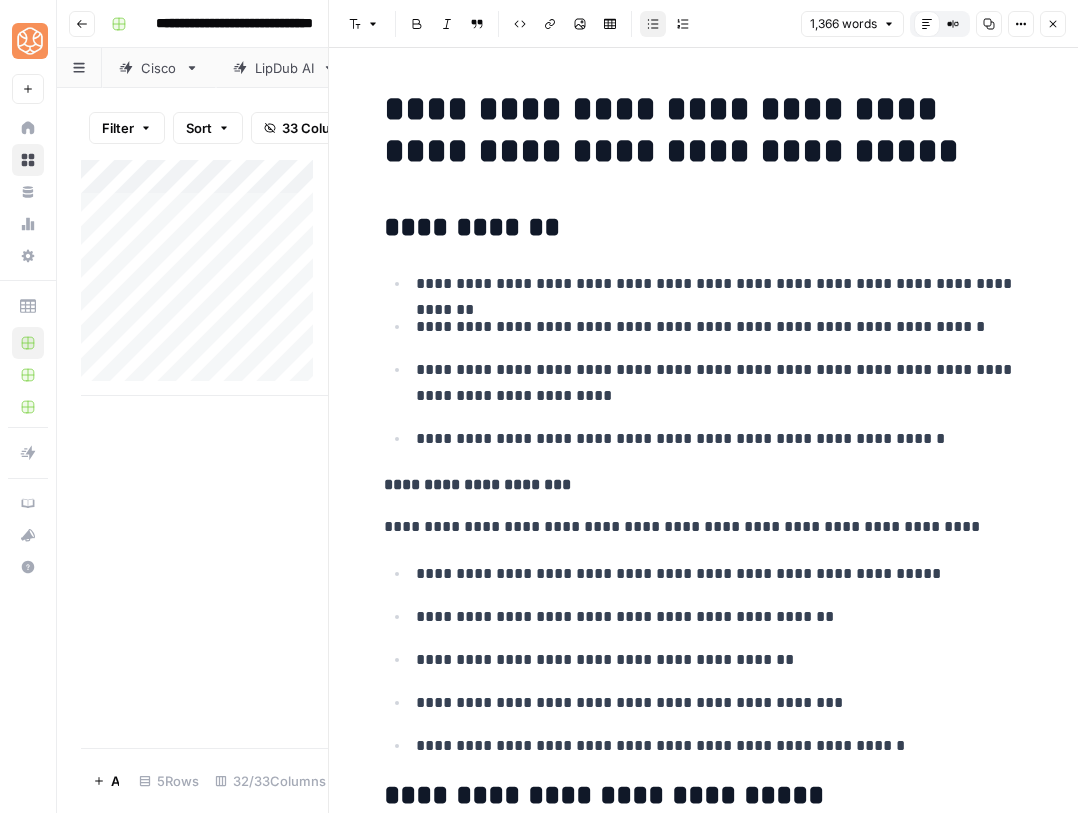 click on "**********" at bounding box center [720, 617] 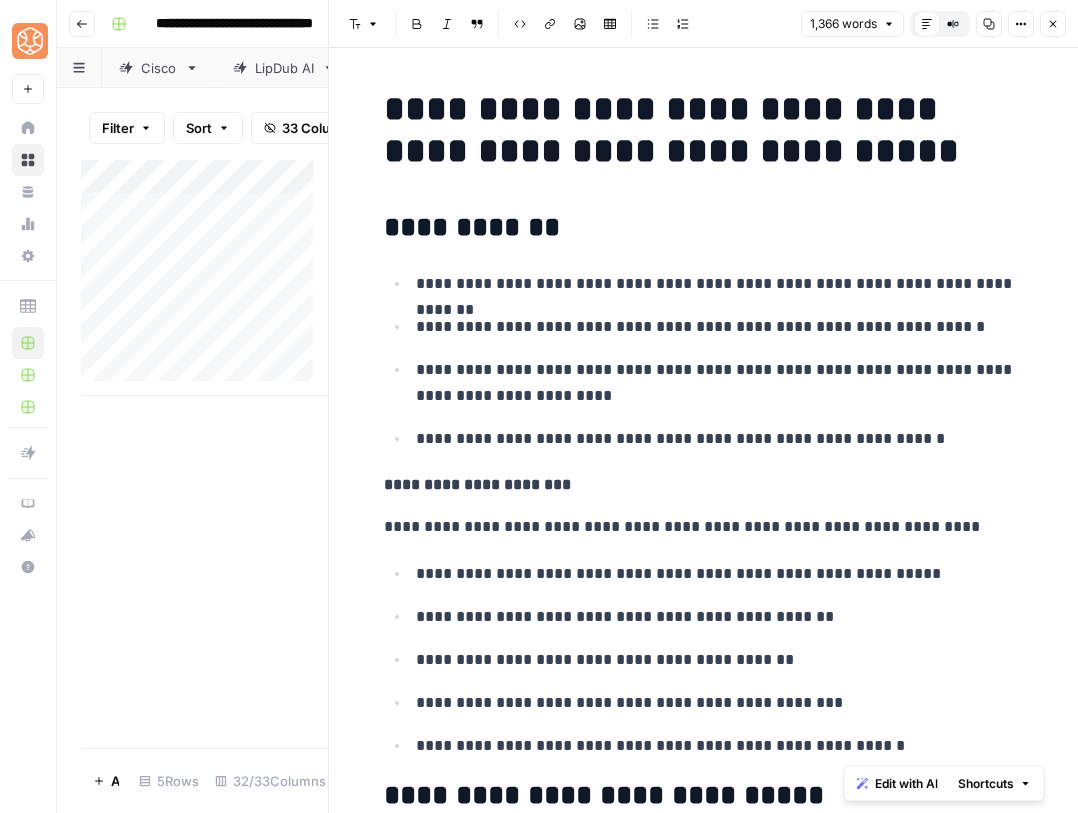 drag, startPoint x: 859, startPoint y: 741, endPoint x: 889, endPoint y: 539, distance: 204.21558 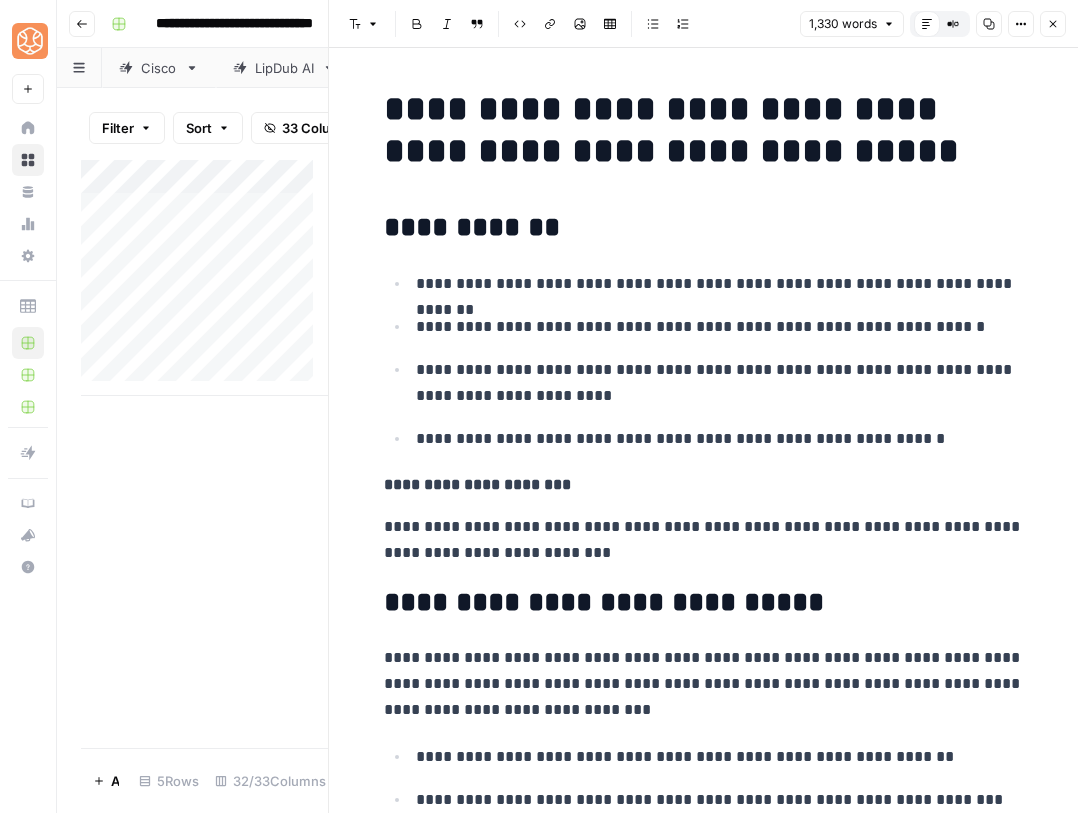 click on "**********" at bounding box center (704, 485) 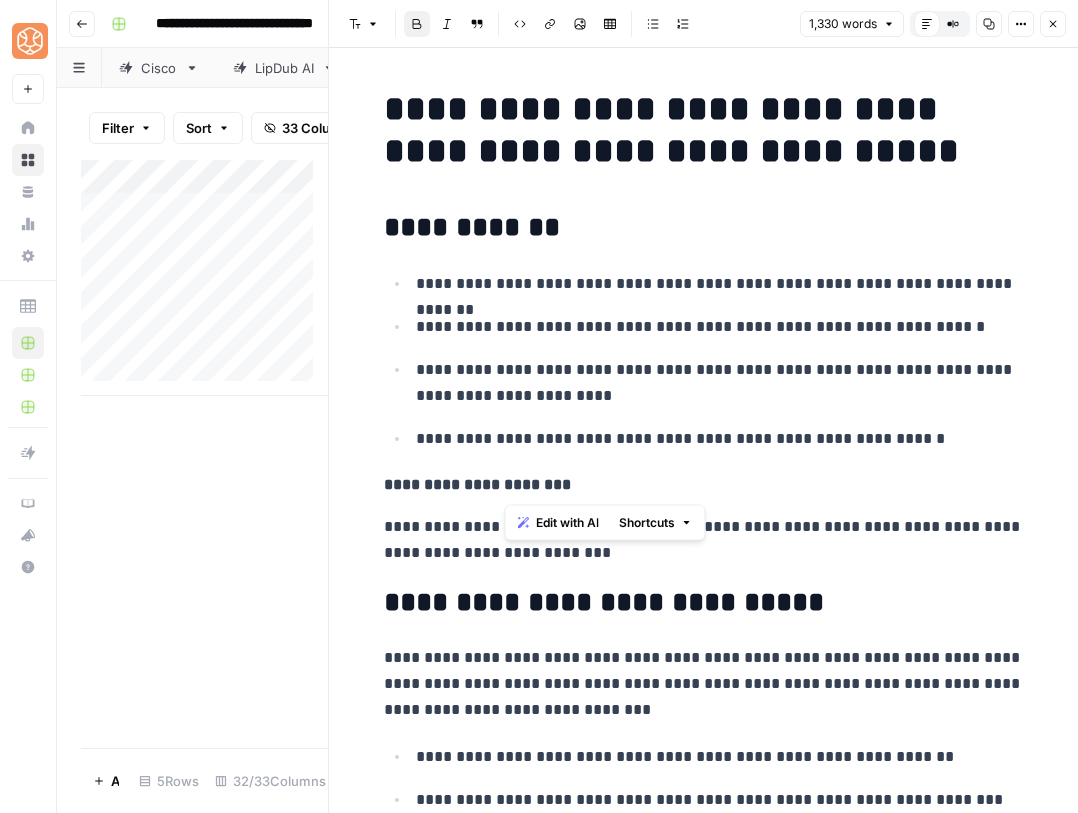 click on "**********" at bounding box center (704, 485) 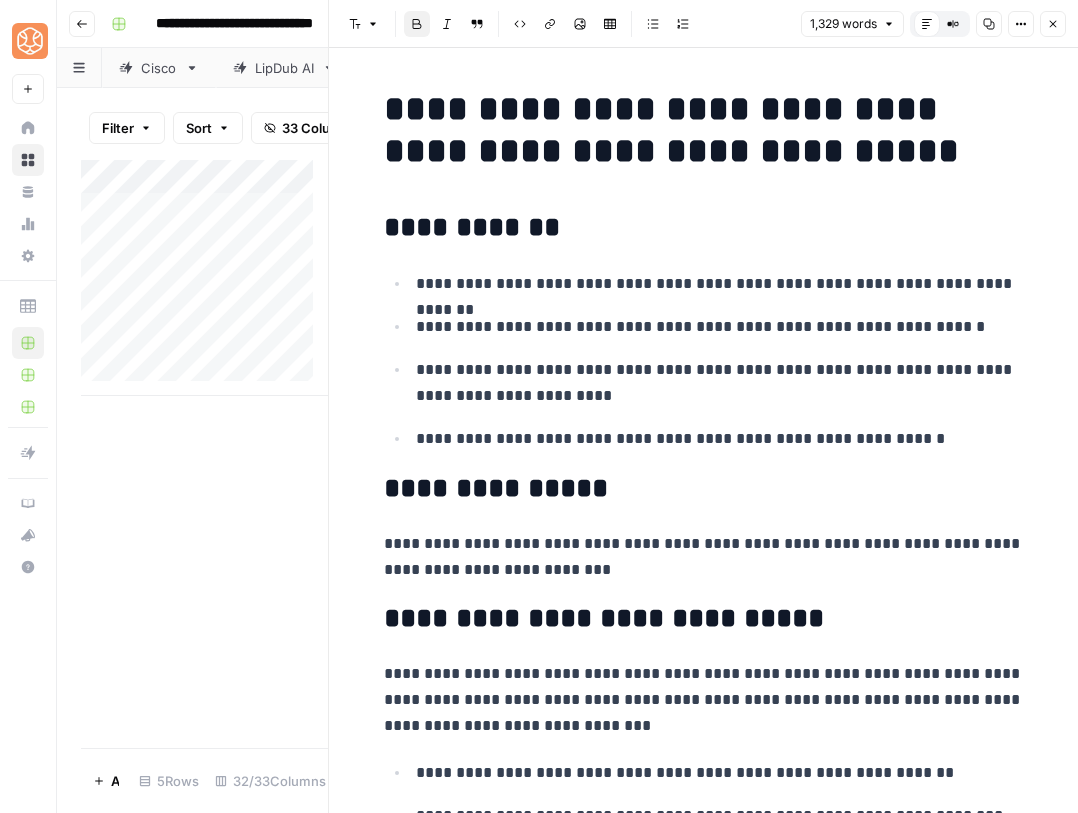 click on "**********" at bounding box center (496, 488) 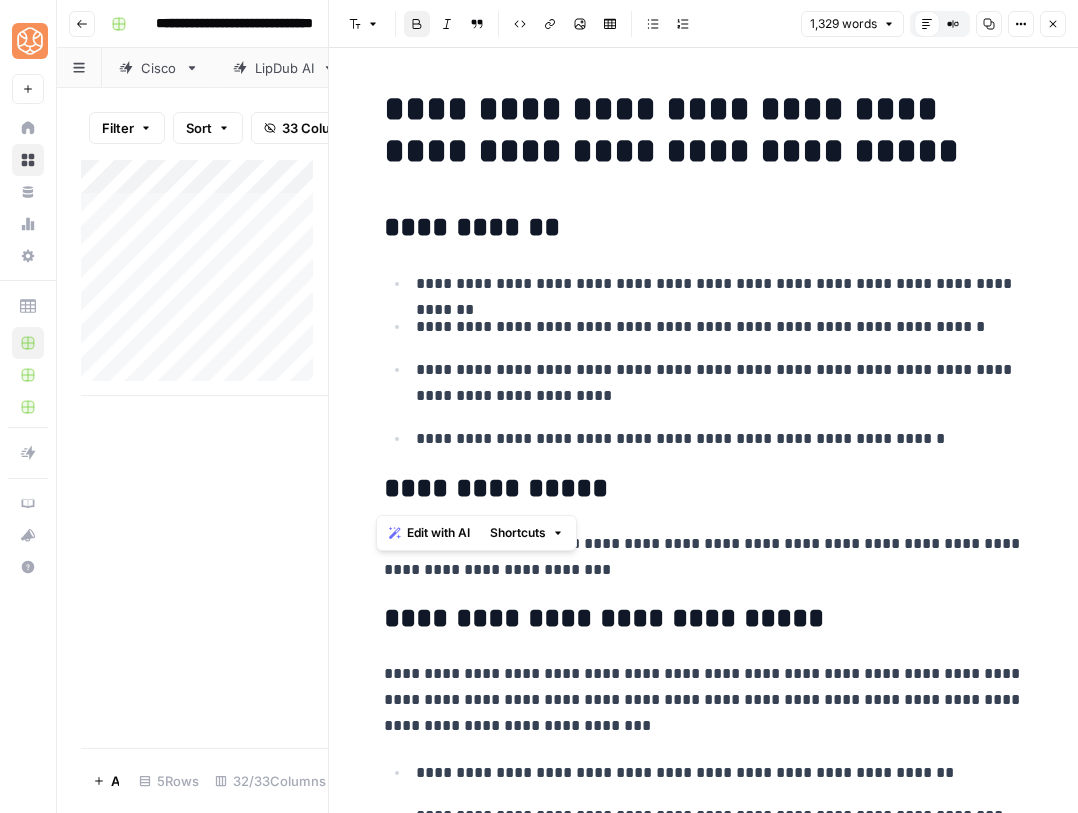 click on "**********" at bounding box center (496, 488) 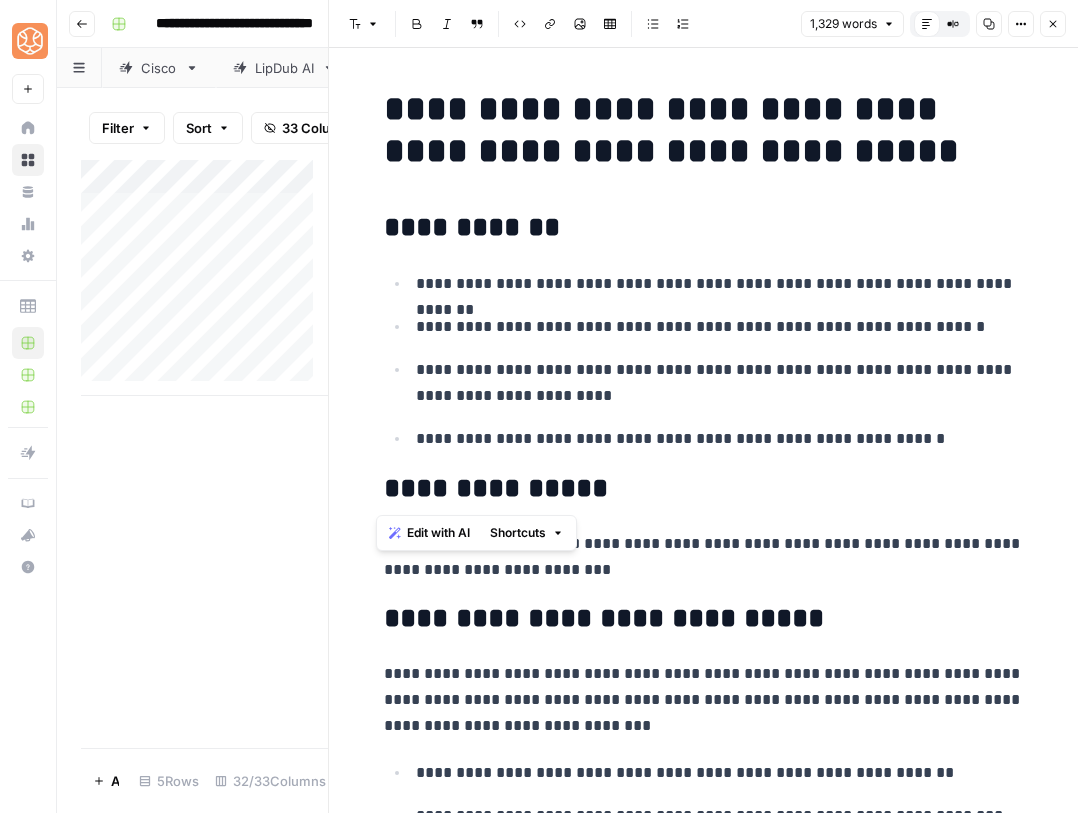 click on "**********" at bounding box center [704, 489] 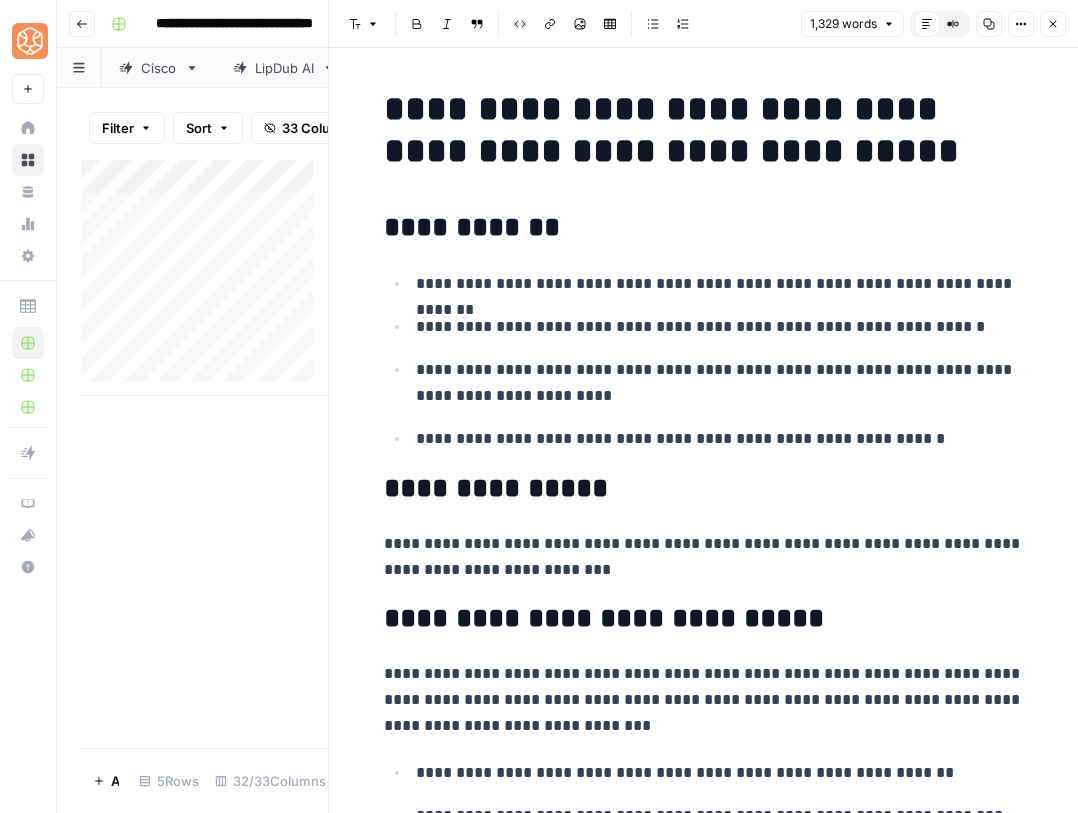 scroll, scrollTop: 178, scrollLeft: 0, axis: vertical 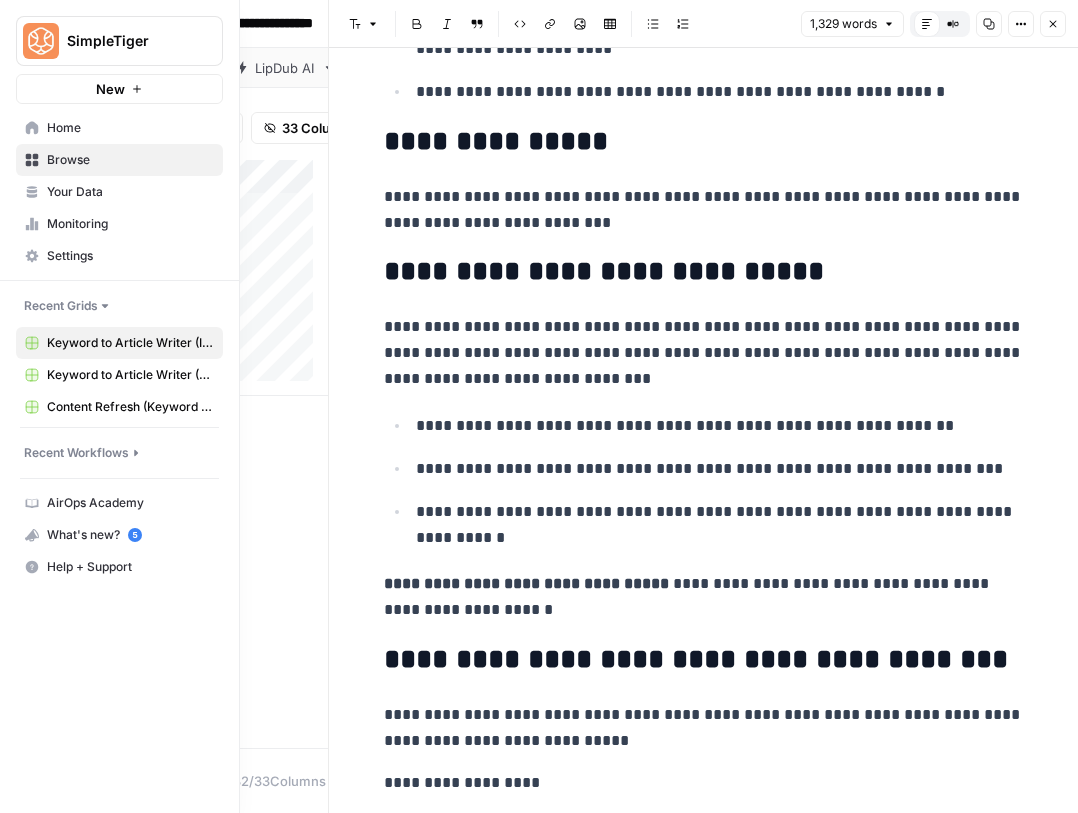 click on "Recent Grids New grid" at bounding box center [119, 306] 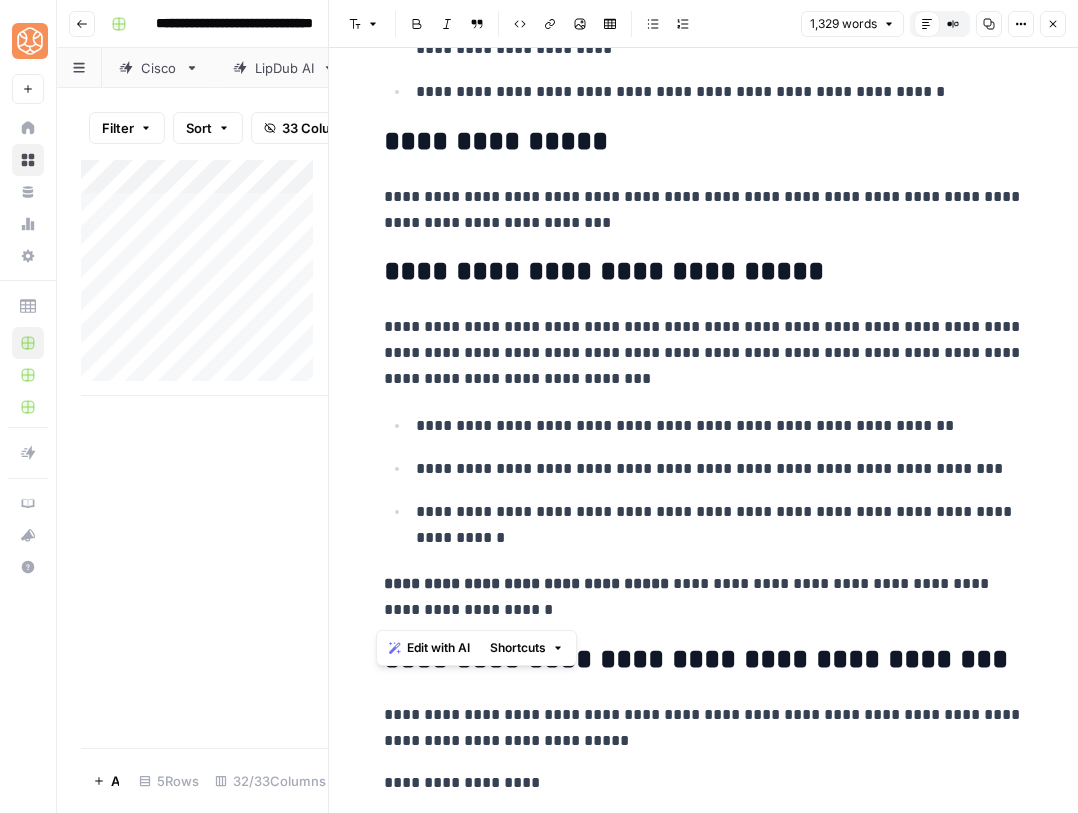 drag, startPoint x: 497, startPoint y: 580, endPoint x: 376, endPoint y: 331, distance: 276.84293 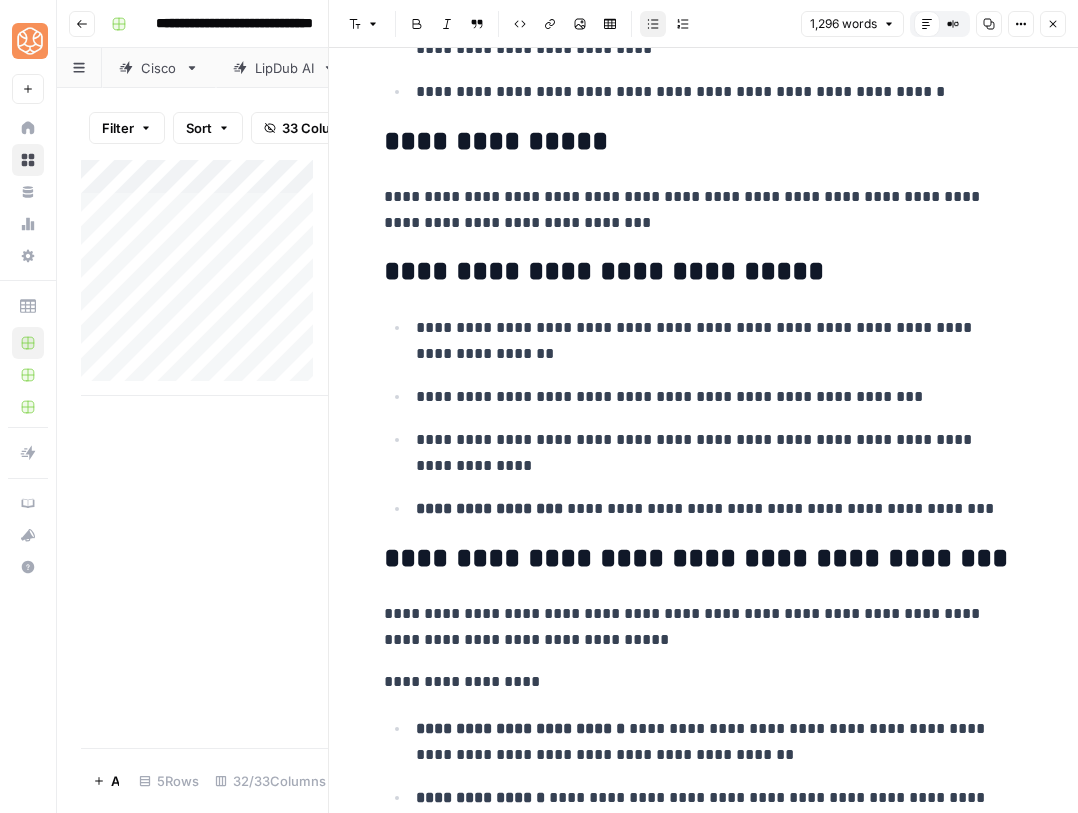 scroll, scrollTop: 656, scrollLeft: 0, axis: vertical 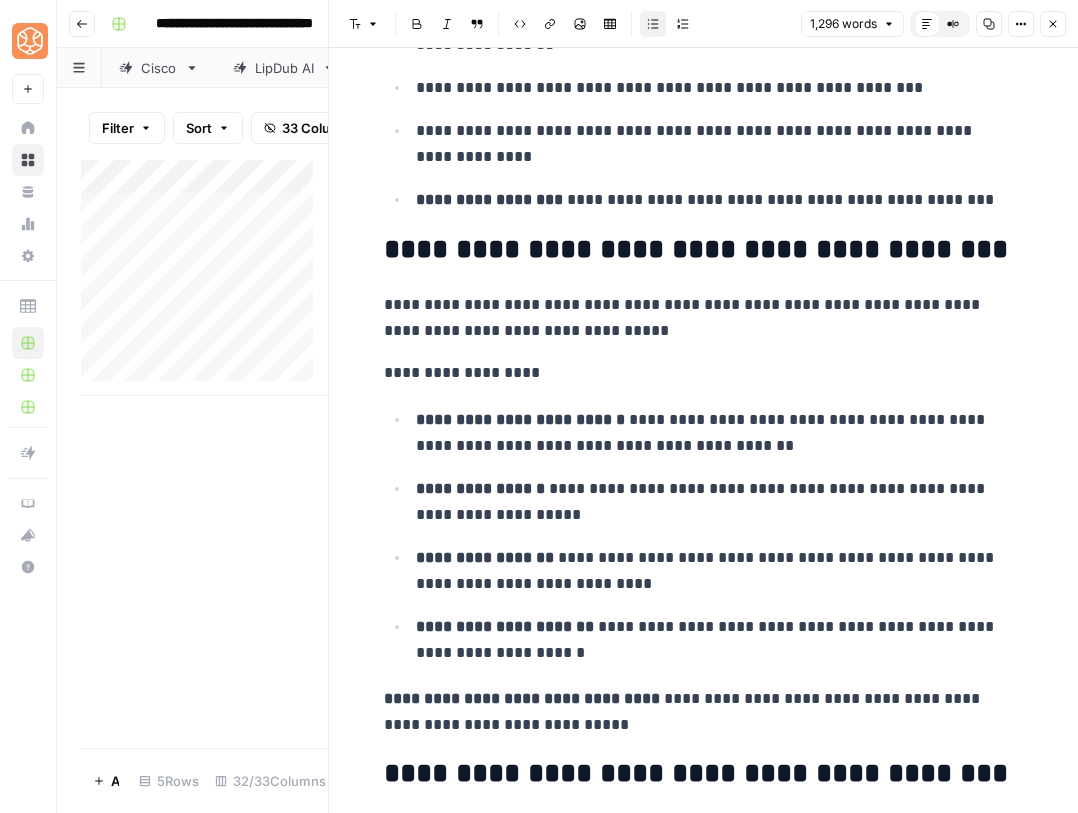 click on "**********" at bounding box center [712, 502] 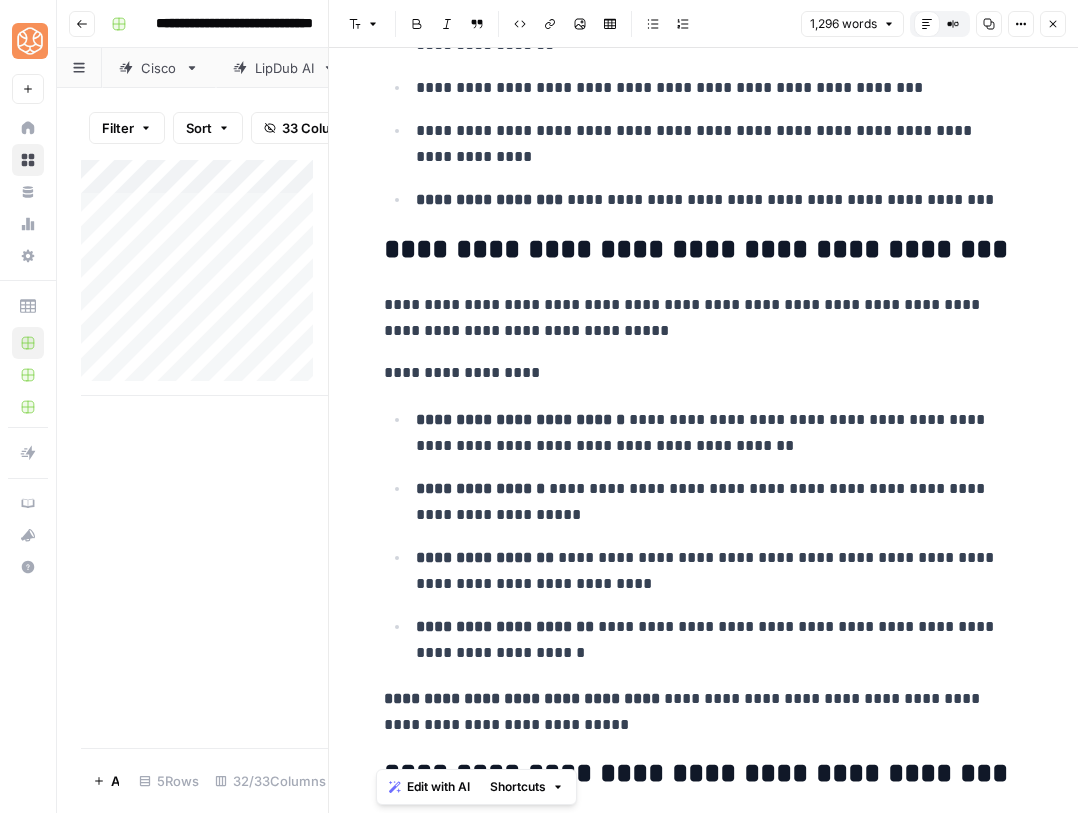 drag, startPoint x: 694, startPoint y: 737, endPoint x: 310, endPoint y: 301, distance: 580.99225 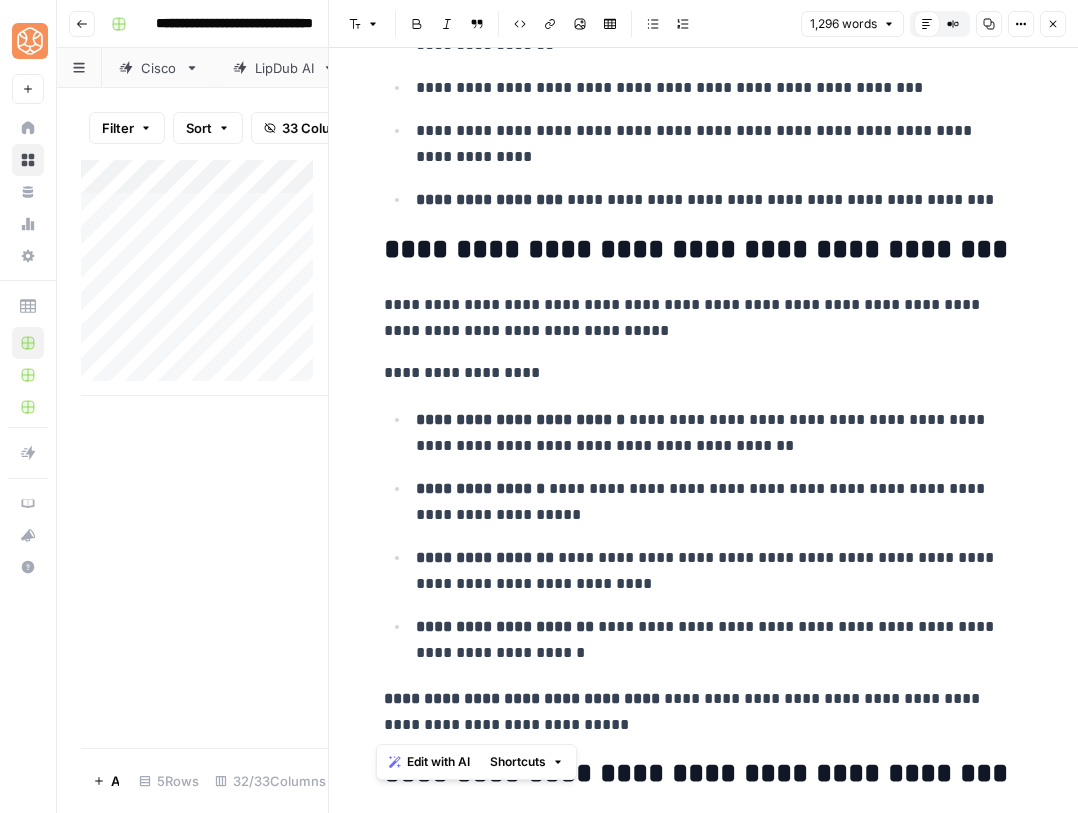 drag, startPoint x: 375, startPoint y: 297, endPoint x: 626, endPoint y: 731, distance: 501.35516 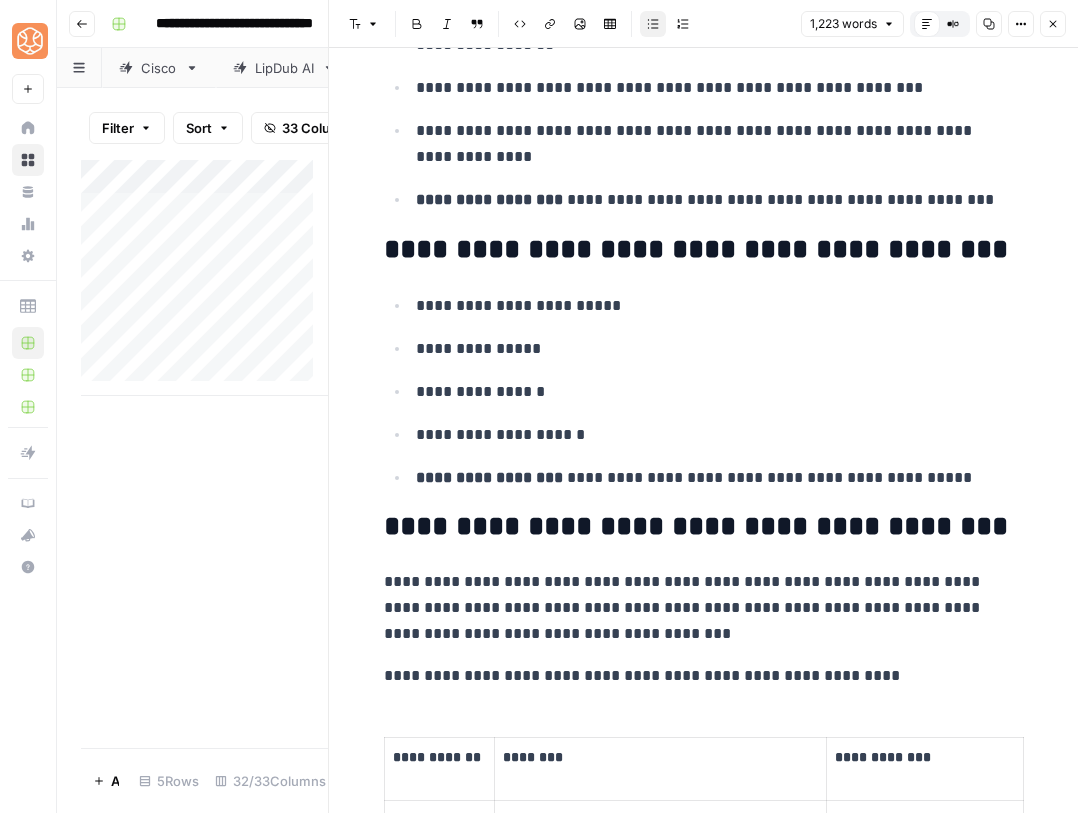 scroll, scrollTop: 746, scrollLeft: 0, axis: vertical 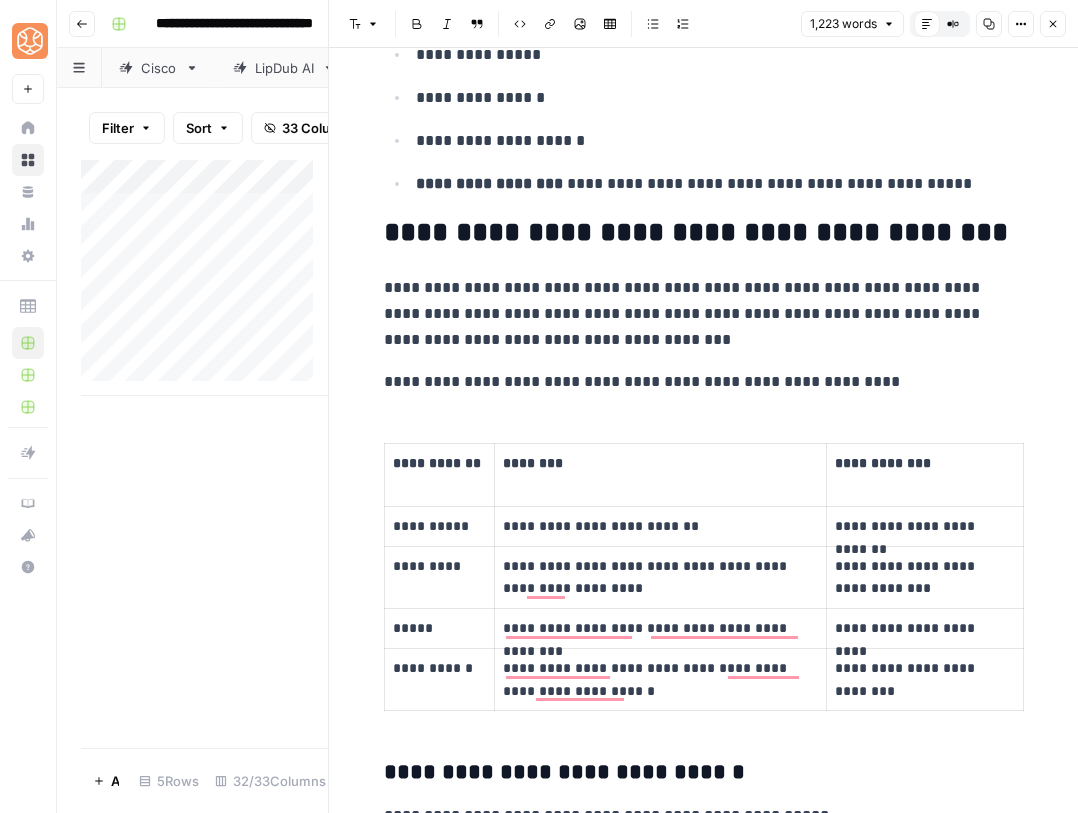 click on "**********" at bounding box center [696, 233] 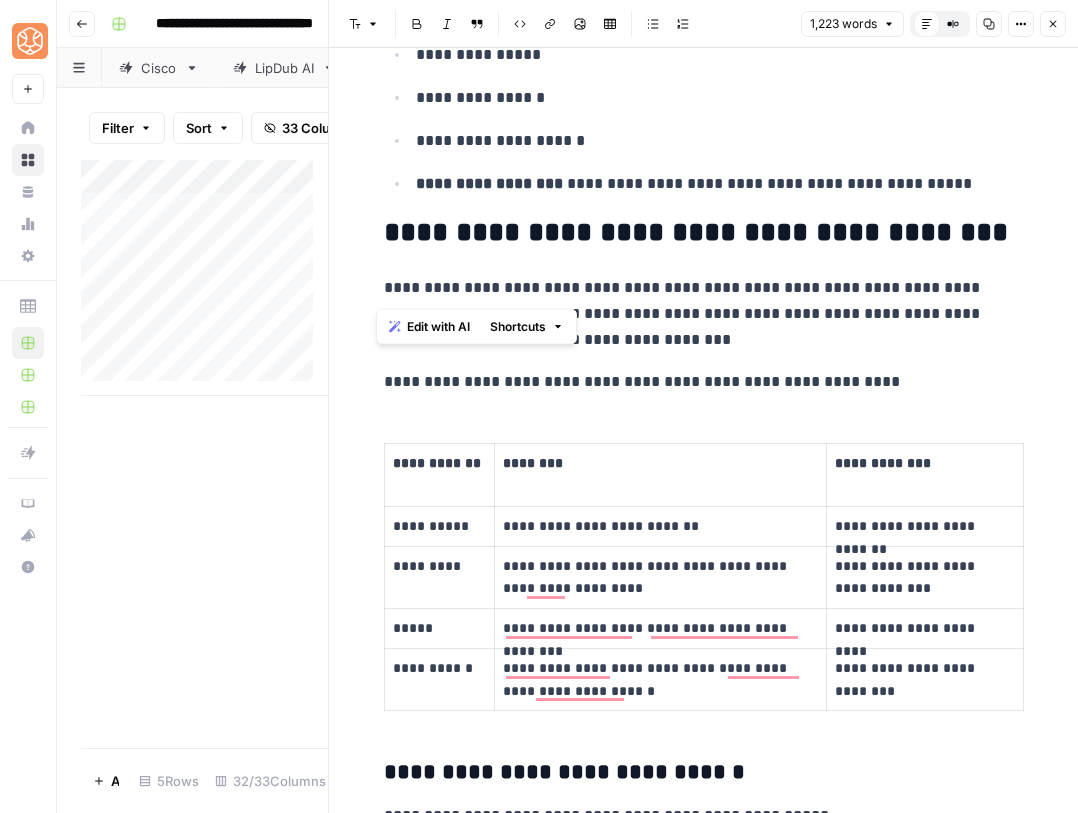 scroll, scrollTop: 945, scrollLeft: 0, axis: vertical 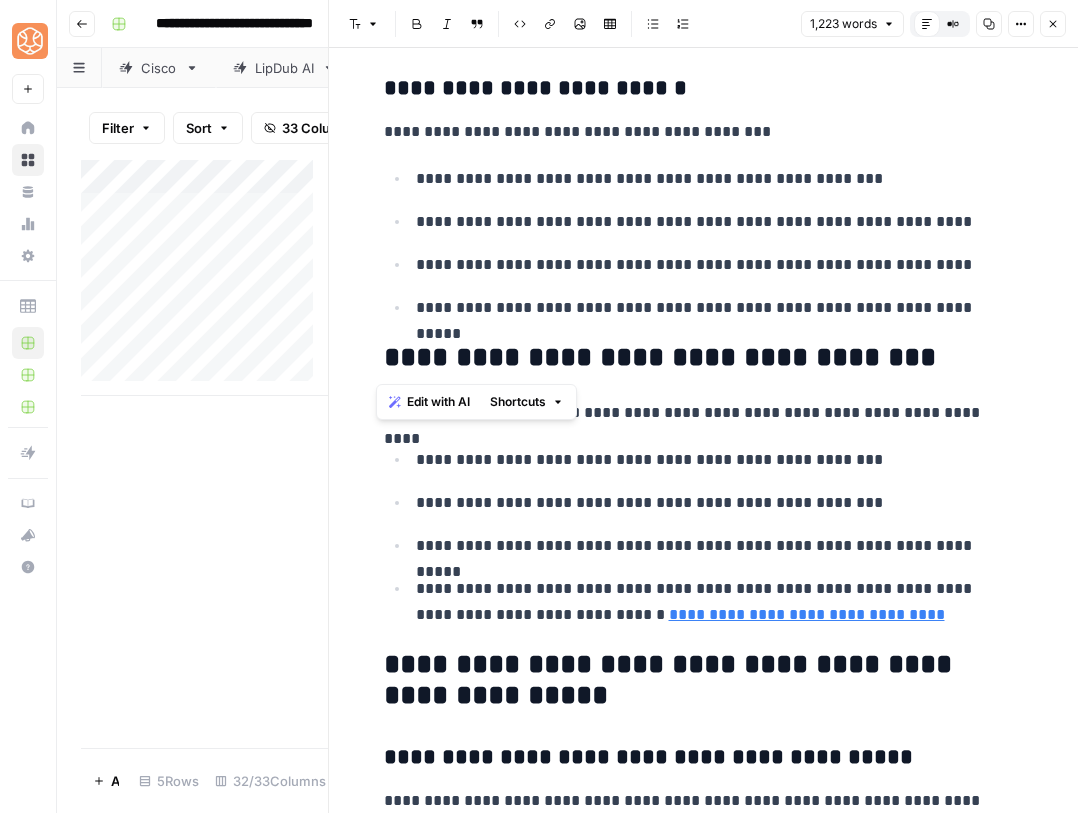 drag, startPoint x: 379, startPoint y: 223, endPoint x: 993, endPoint y: 287, distance: 617.3265 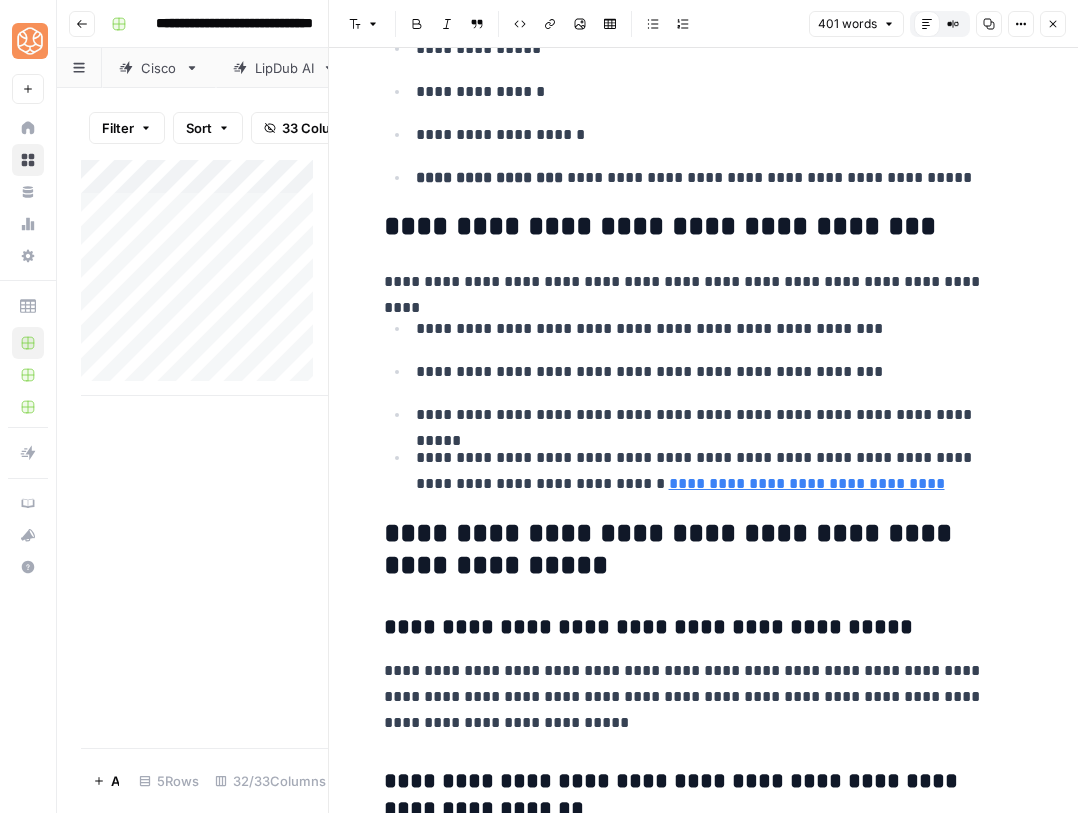 click on "**********" at bounding box center [712, 178] 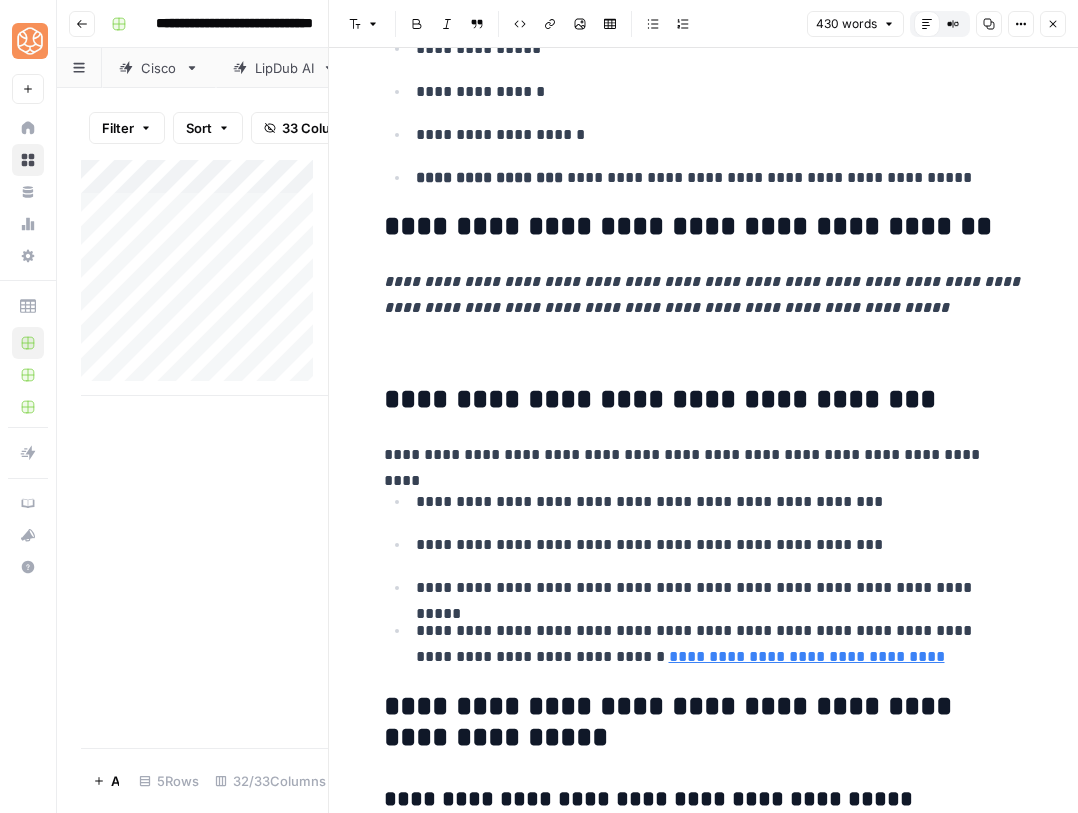 scroll, scrollTop: 820, scrollLeft: 0, axis: vertical 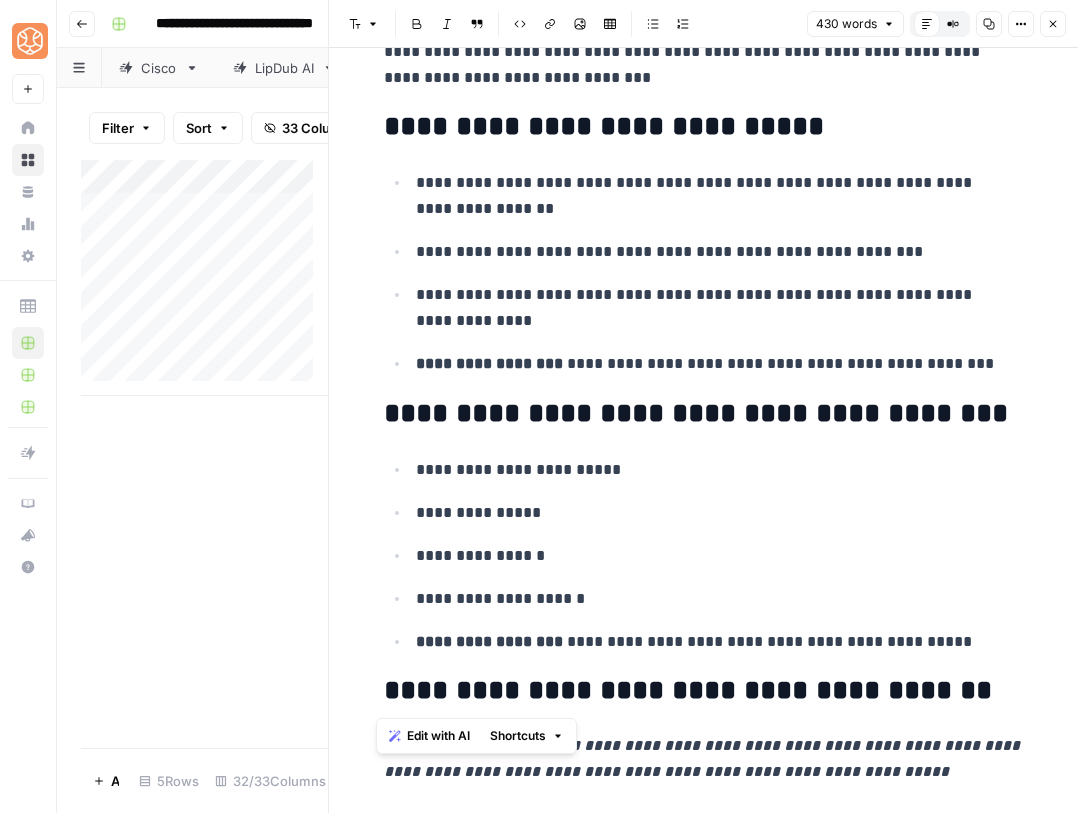 drag, startPoint x: 952, startPoint y: 656, endPoint x: 388, endPoint y: 466, distance: 595.1437 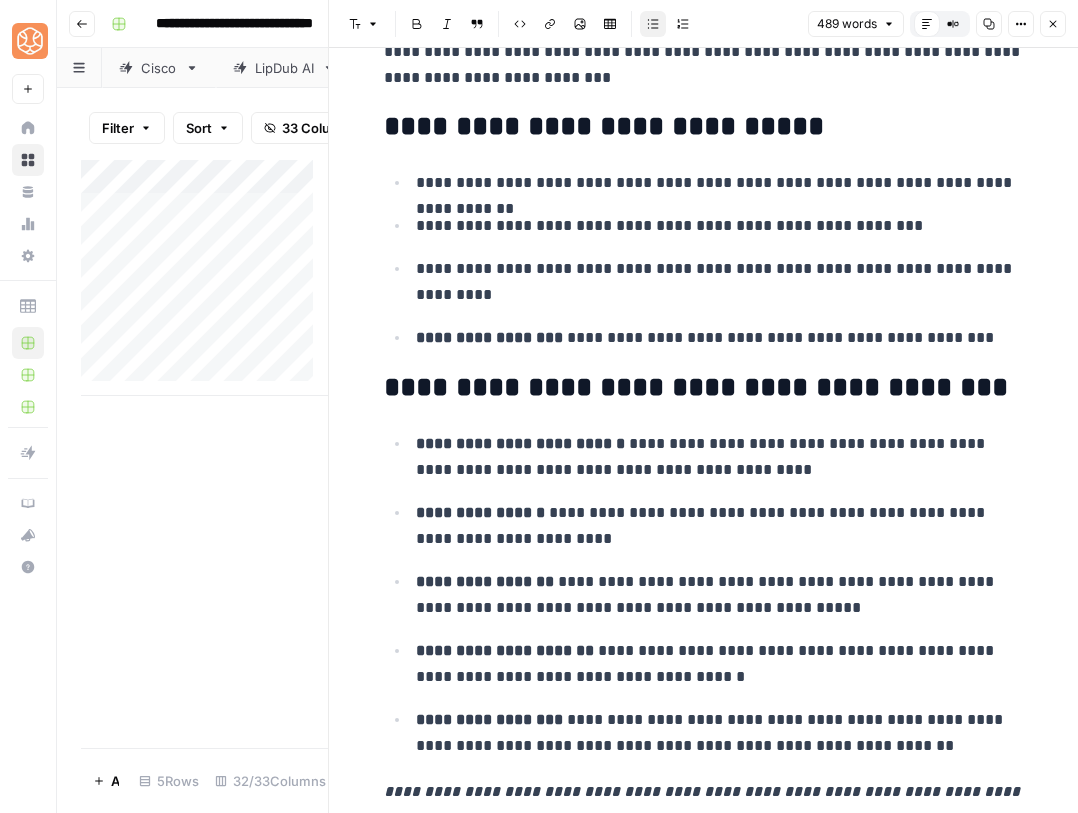 scroll, scrollTop: 496, scrollLeft: 0, axis: vertical 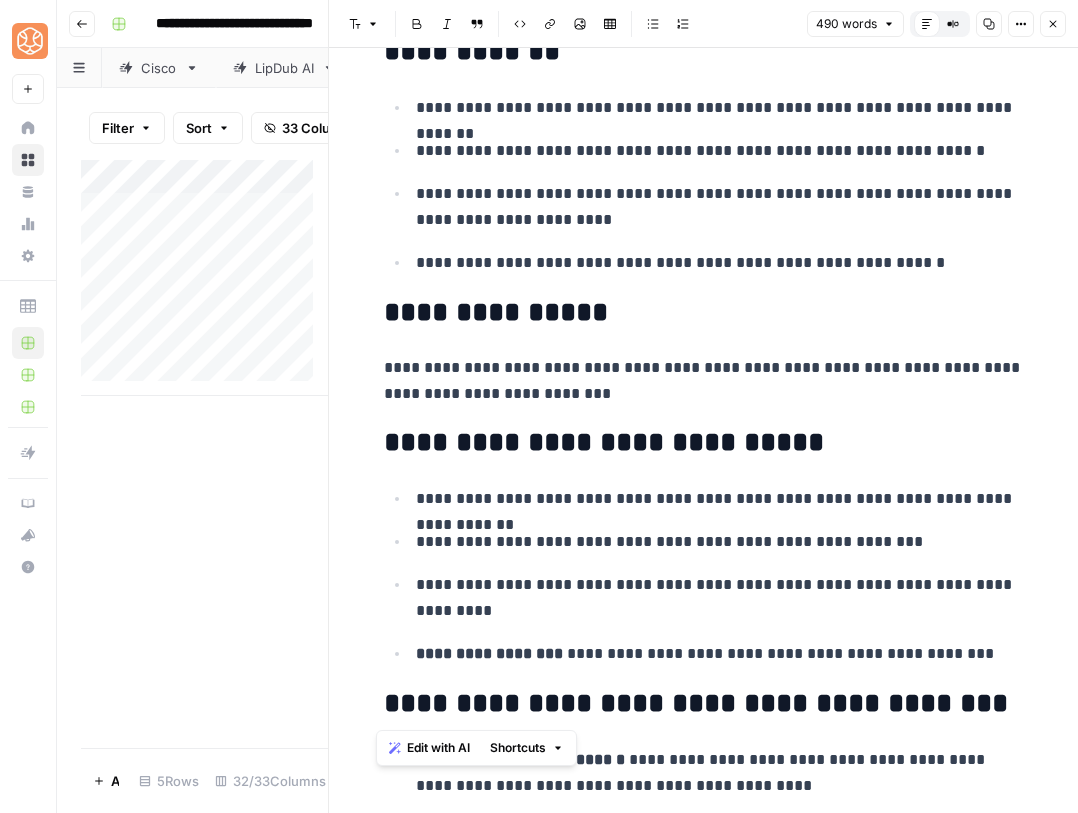 drag, startPoint x: 987, startPoint y: 667, endPoint x: 364, endPoint y: 503, distance: 644.22437 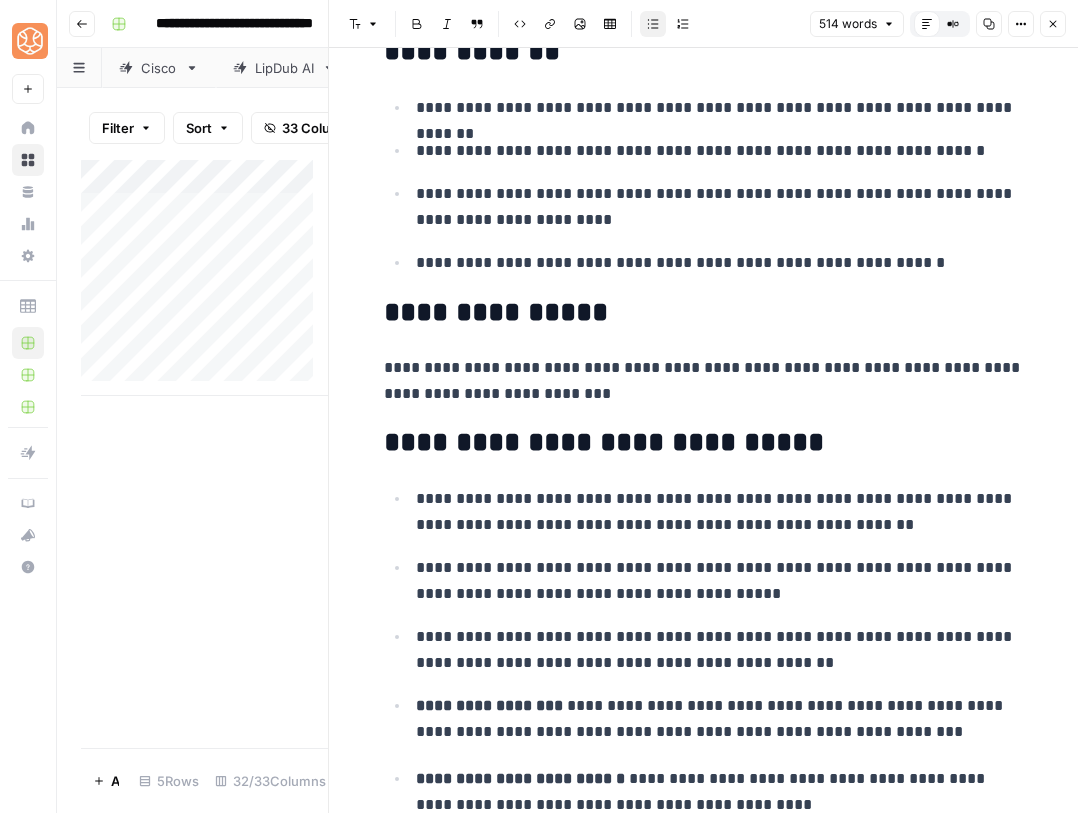 scroll, scrollTop: 229, scrollLeft: 0, axis: vertical 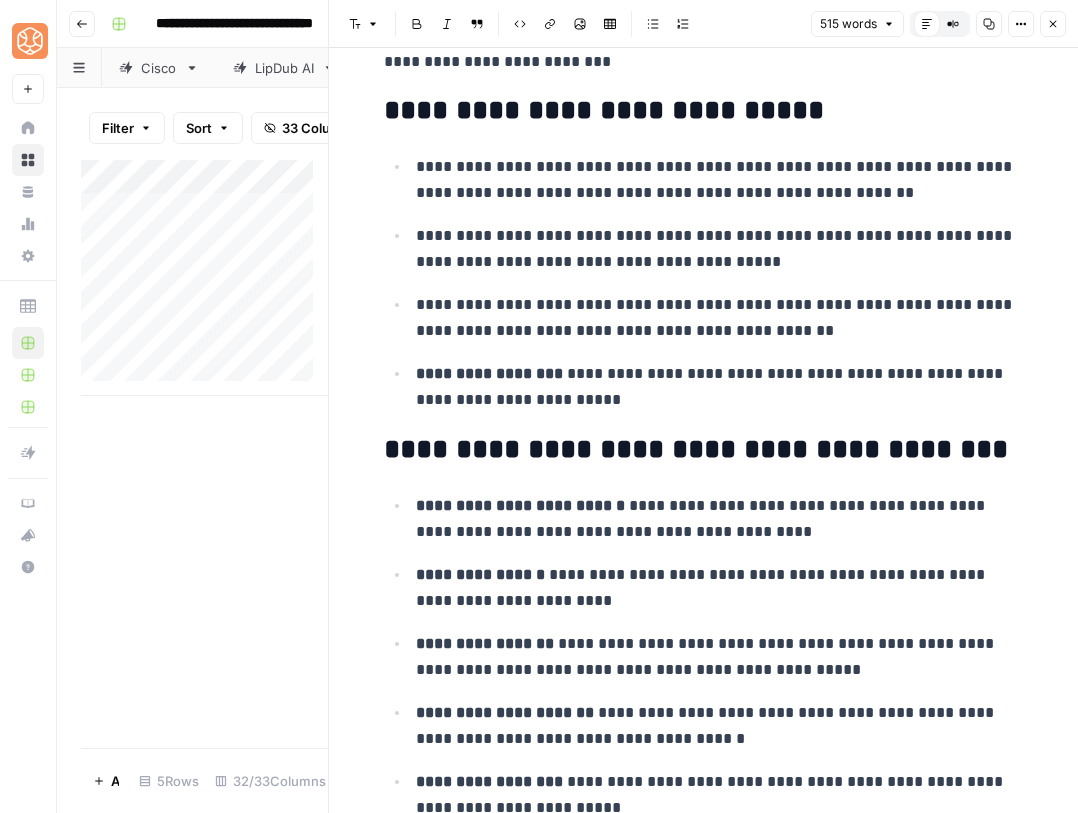 click on "**********" at bounding box center (704, 450) 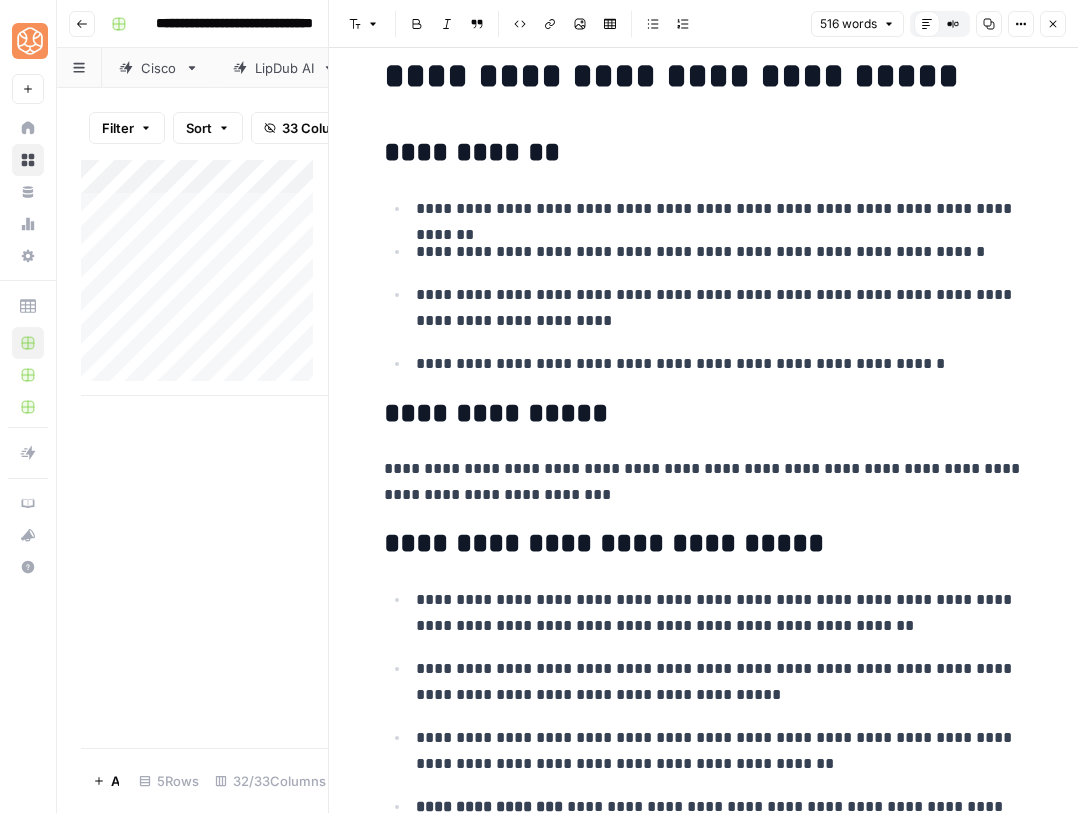 click on "**********" at bounding box center [704, 544] 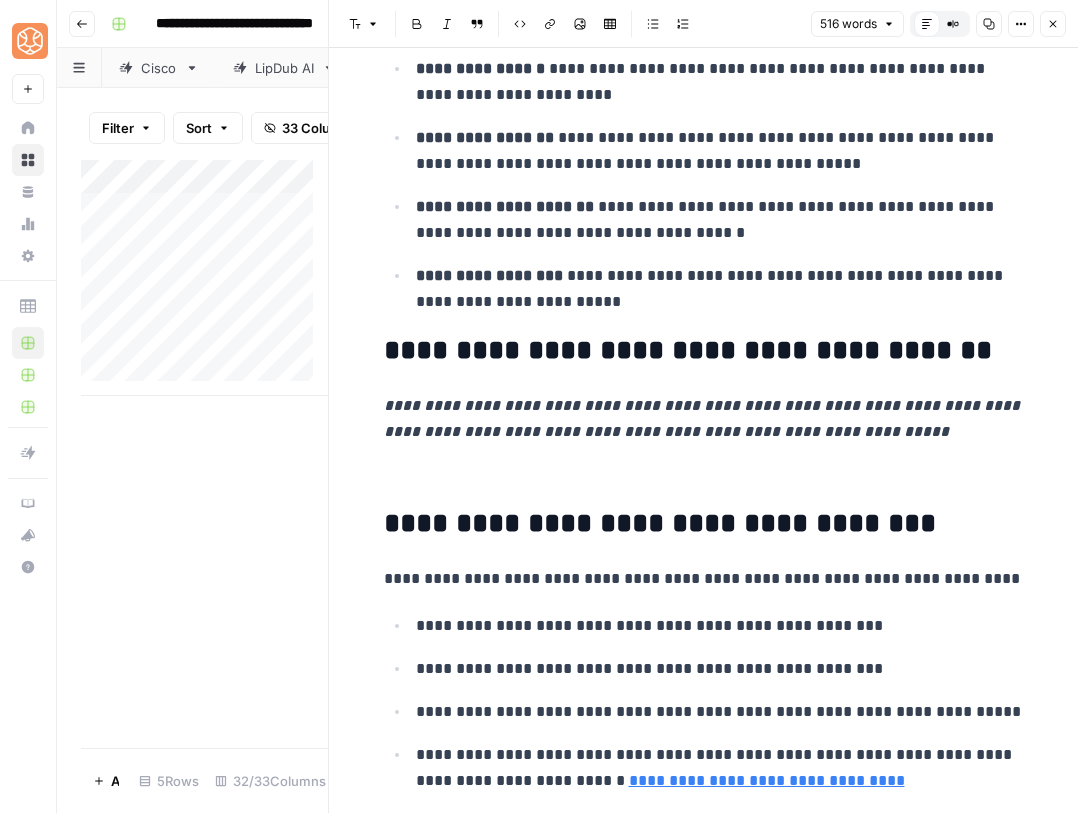scroll, scrollTop: 173, scrollLeft: 0, axis: vertical 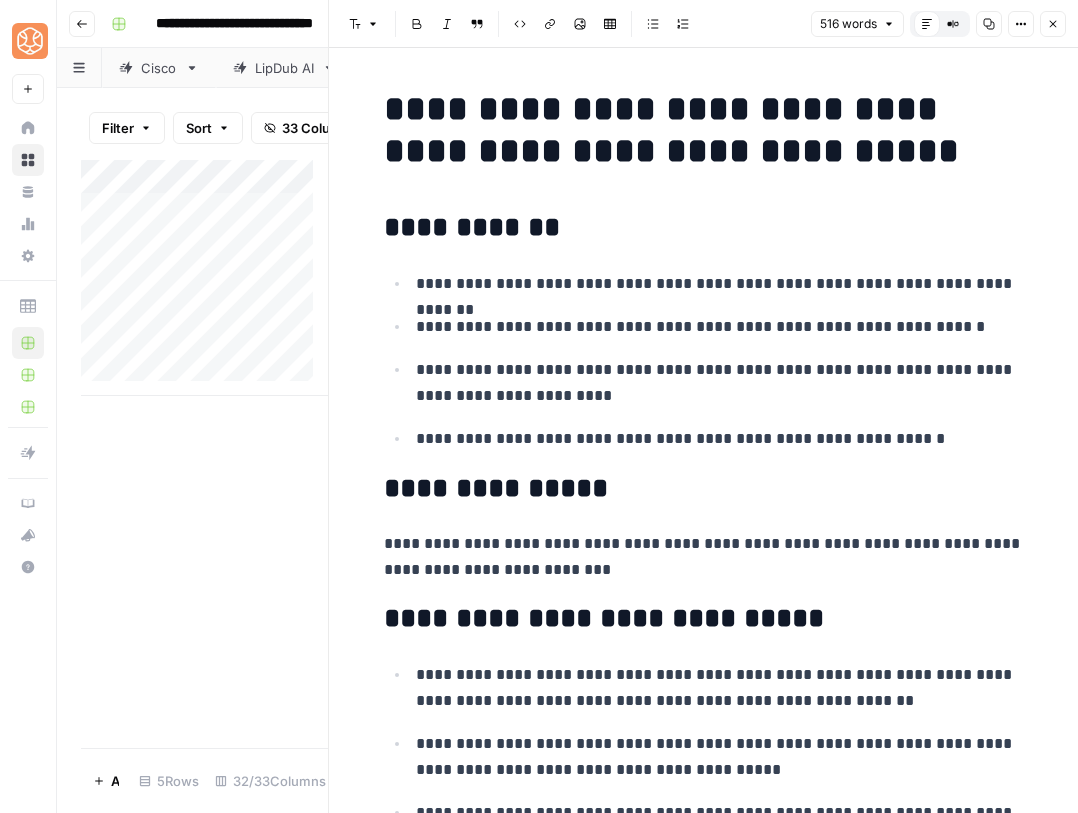 click on "**********" at bounding box center (704, 1433) 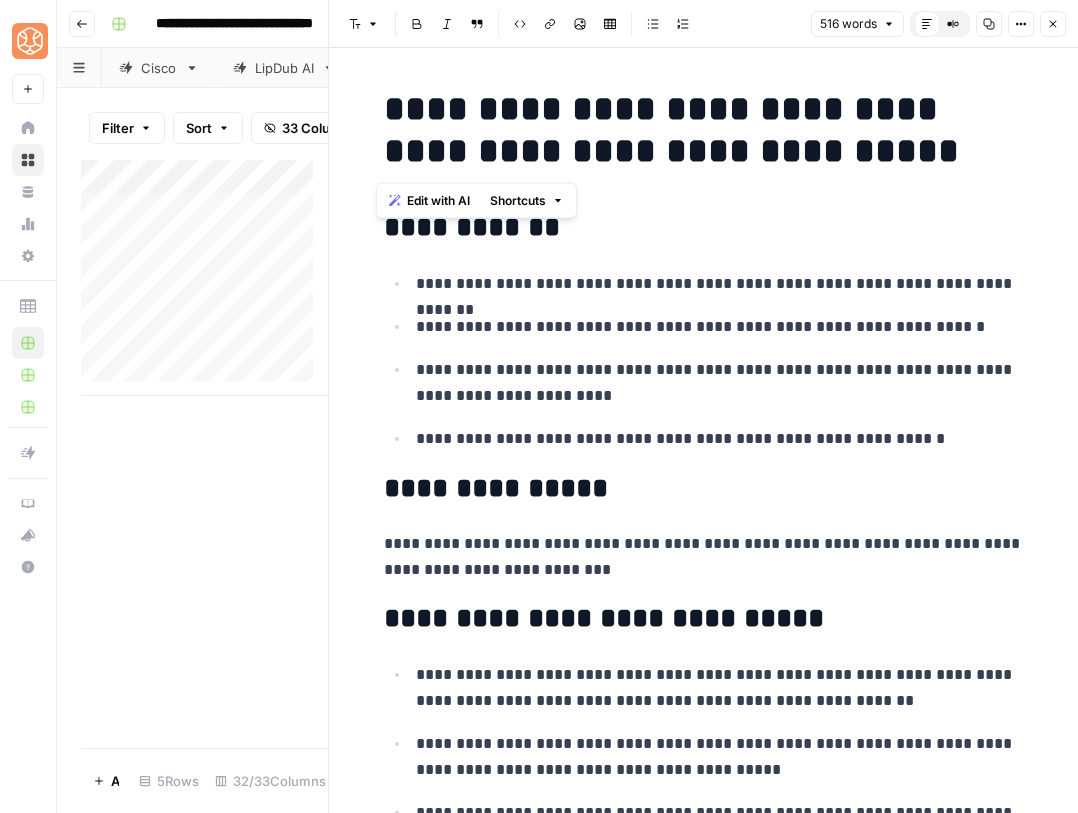 drag, startPoint x: 763, startPoint y: 156, endPoint x: 346, endPoint y: 98, distance: 421.01425 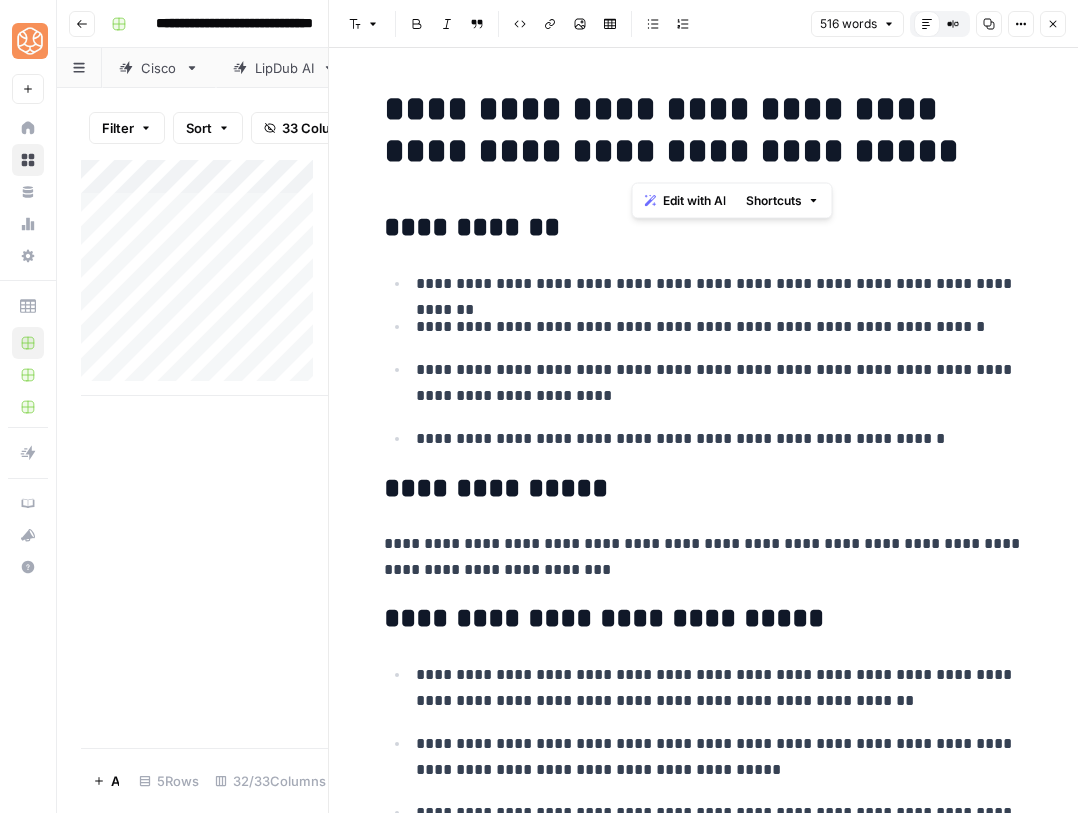 drag, startPoint x: 750, startPoint y: 144, endPoint x: 303, endPoint y: 119, distance: 447.69855 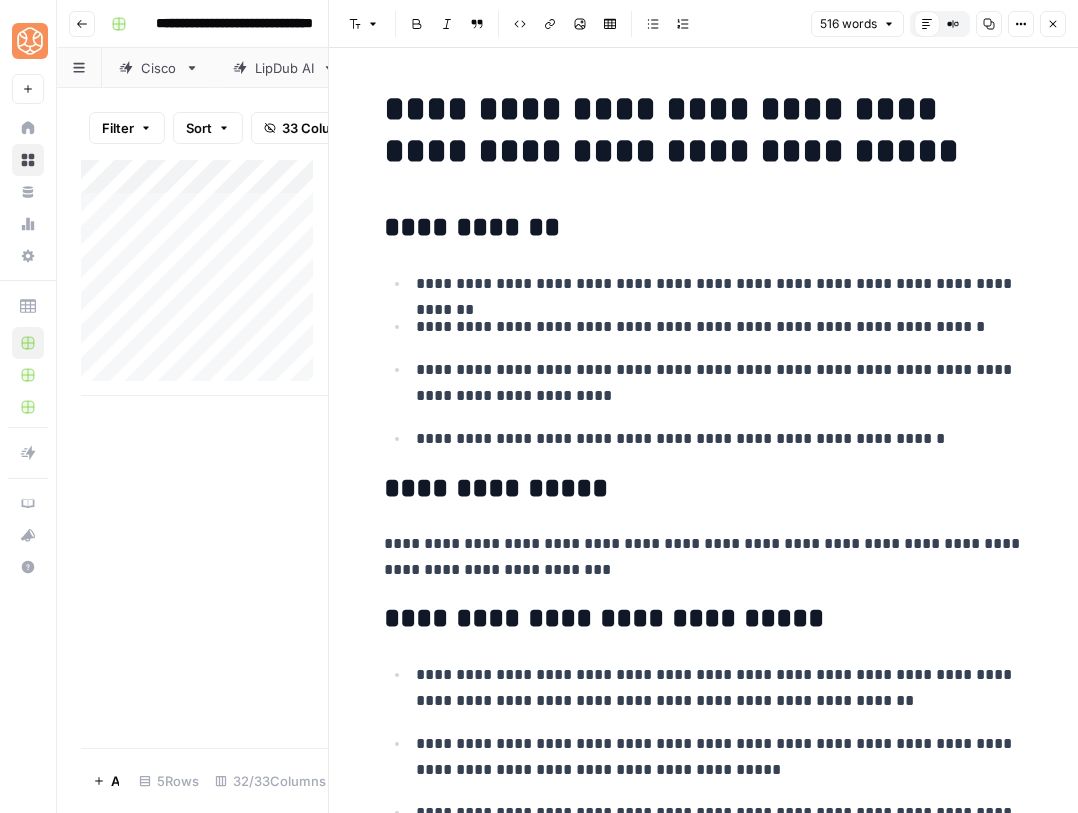 click on "**********" at bounding box center (704, 130) 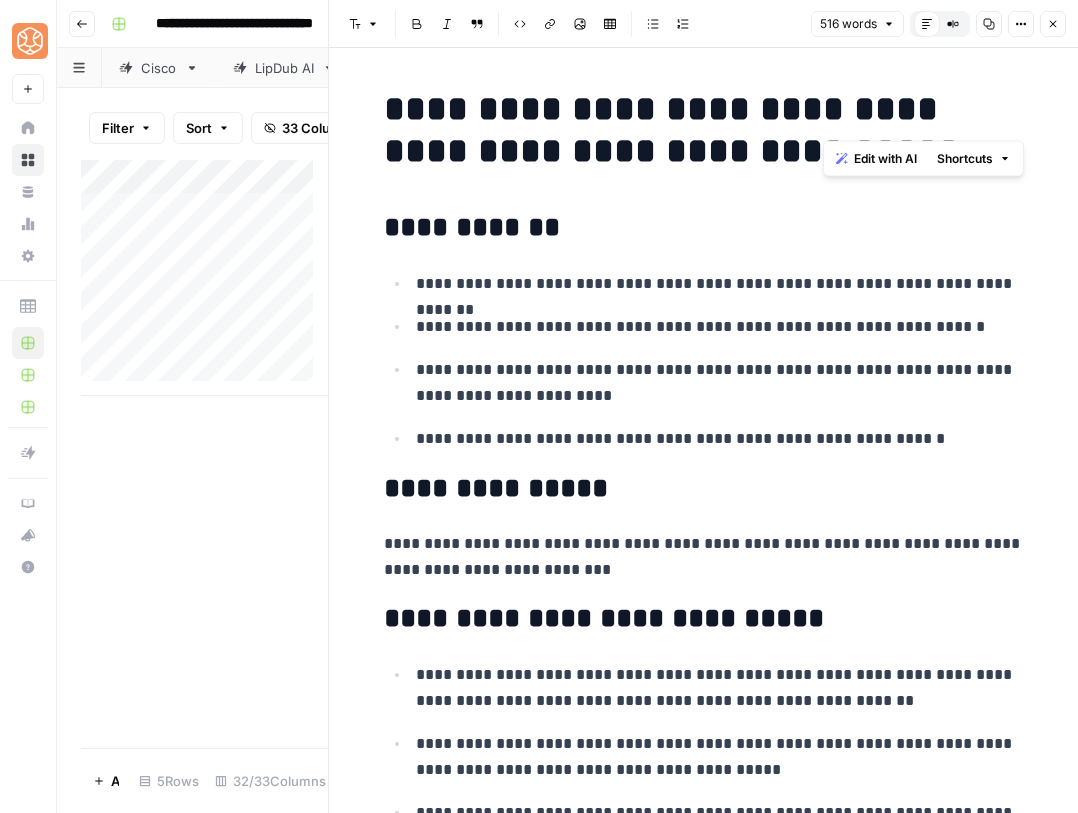 click on "**********" at bounding box center [704, 130] 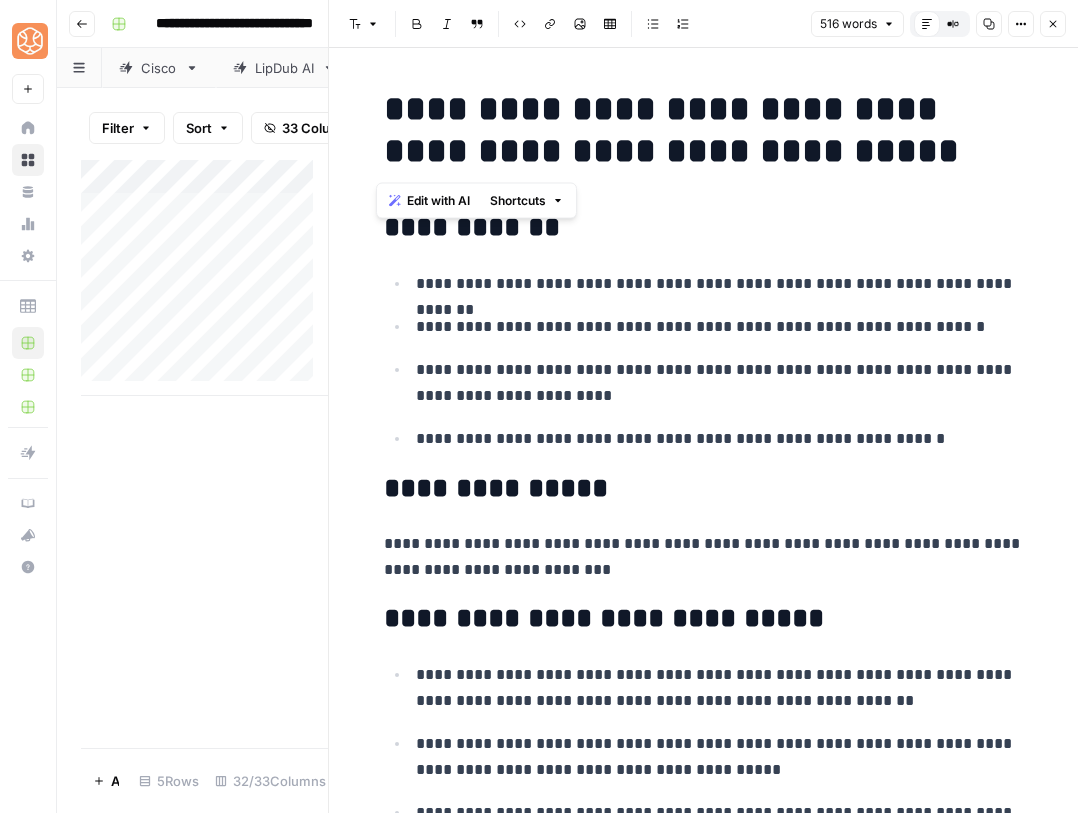 copy on "**********" 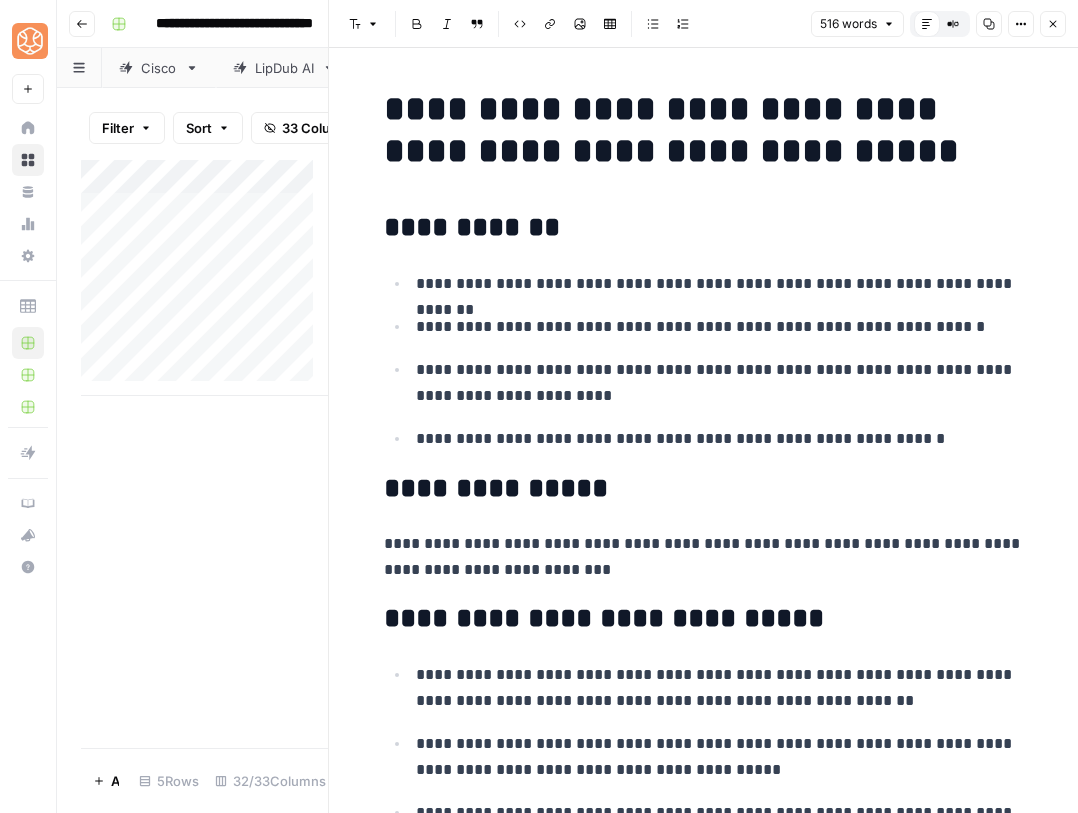 scroll, scrollTop: 828, scrollLeft: 0, axis: vertical 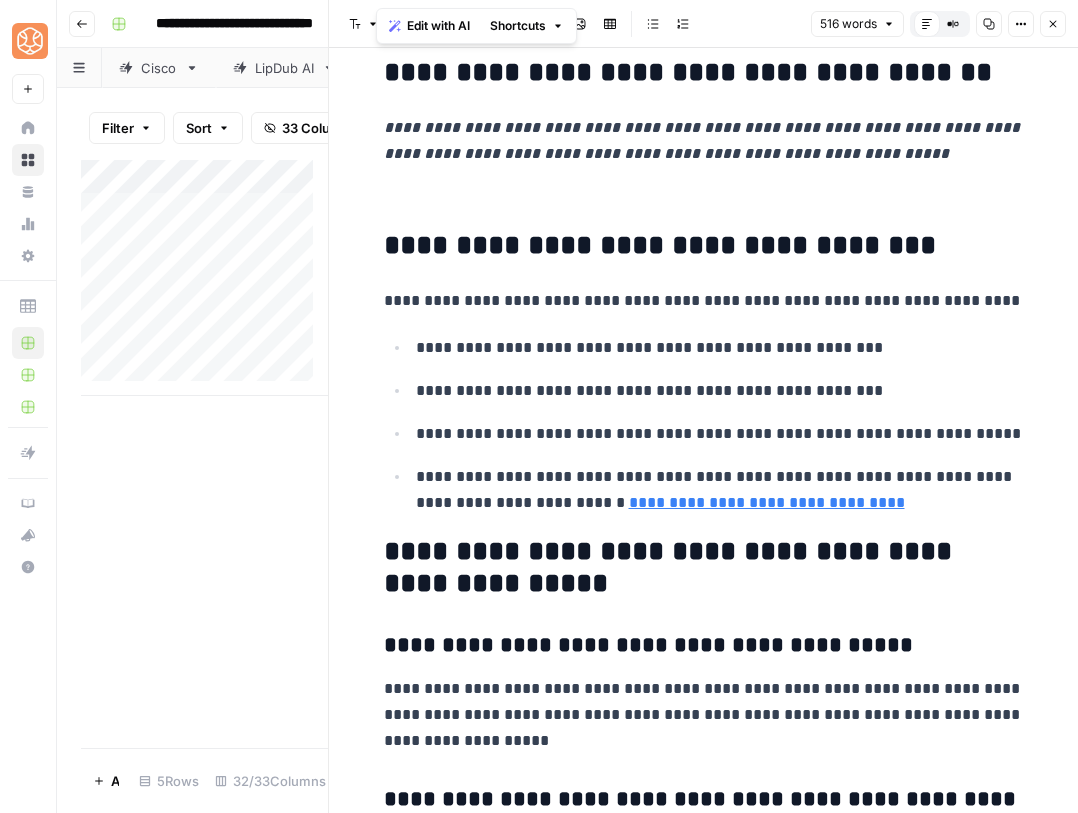 click on "**********" at bounding box center (704, 246) 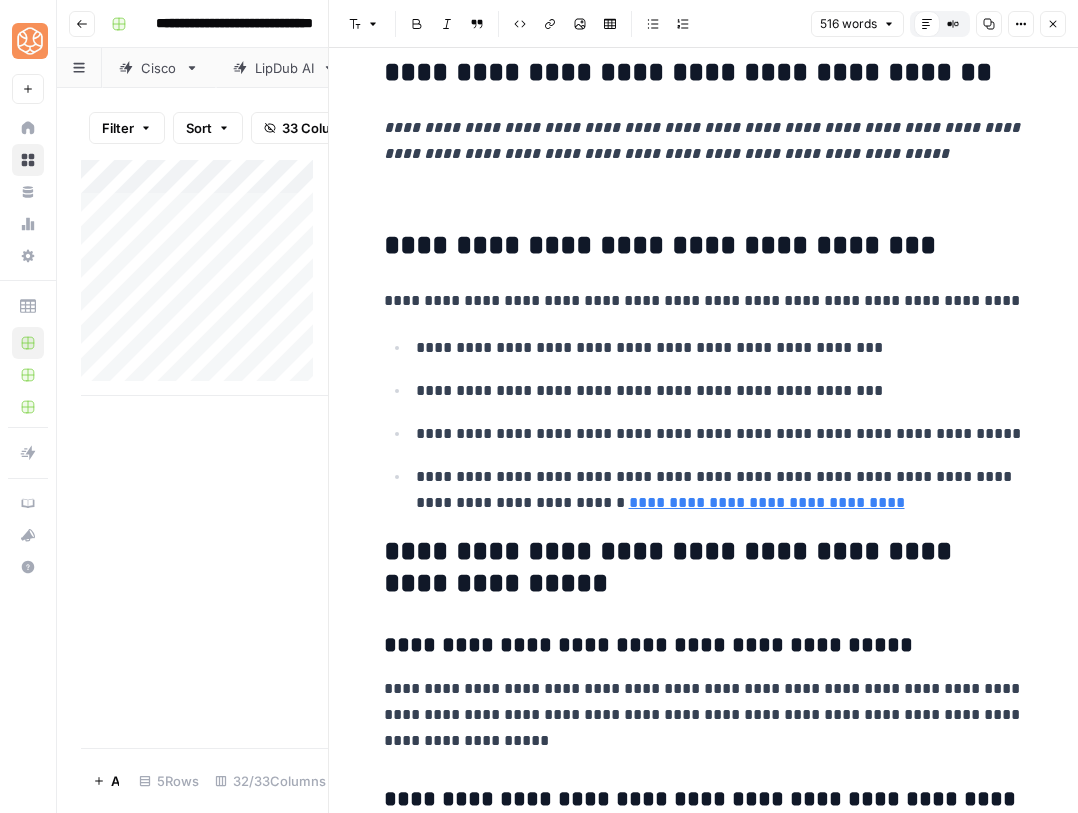 click on "**********" at bounding box center [704, 246] 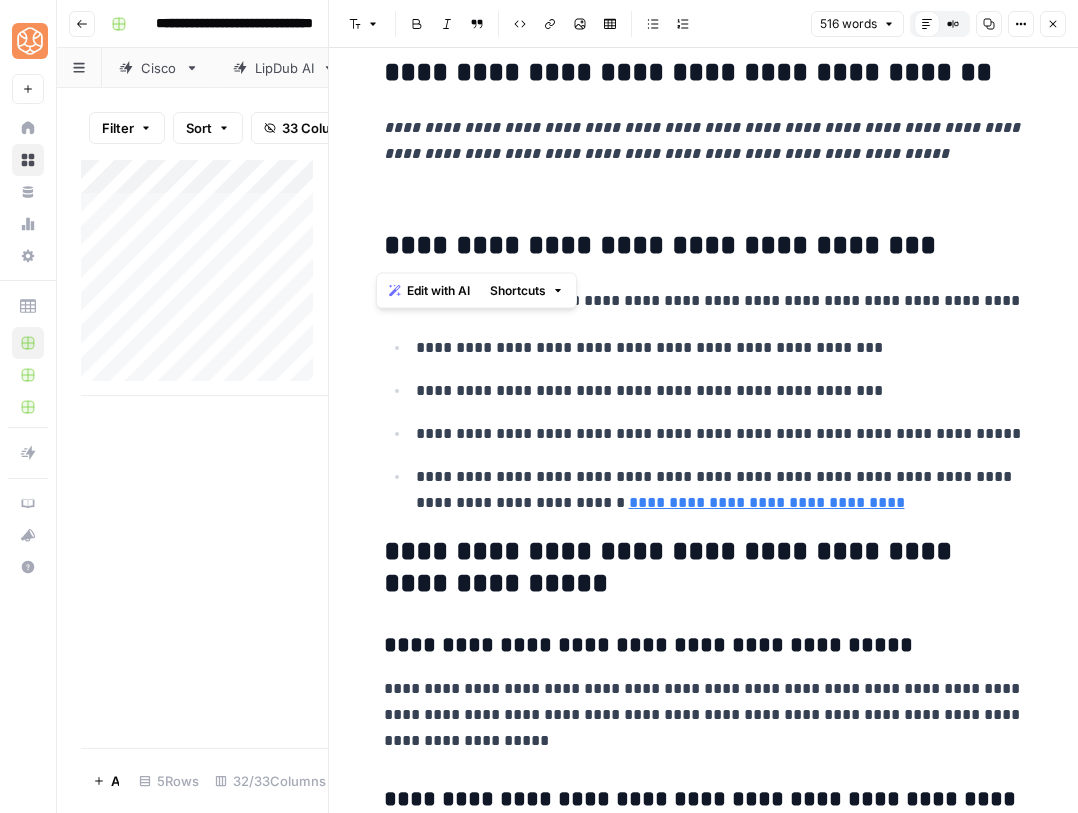 click on "**********" at bounding box center [704, 246] 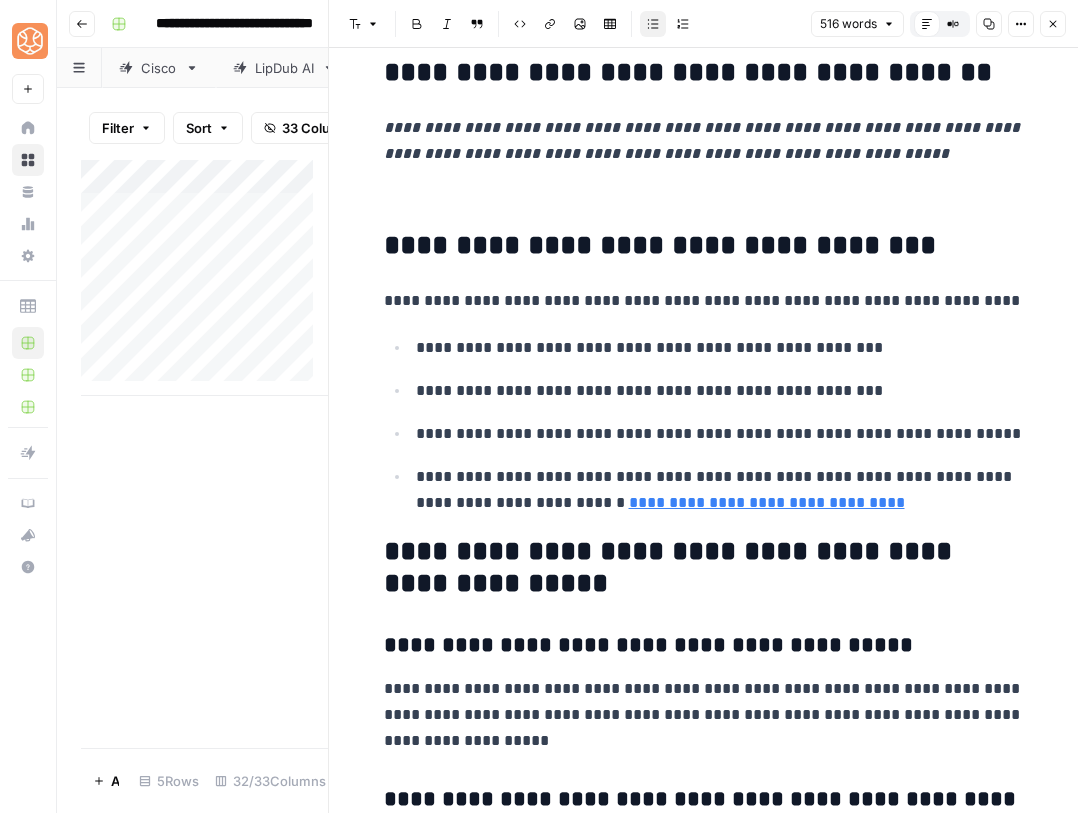 click on "**********" at bounding box center (720, 391) 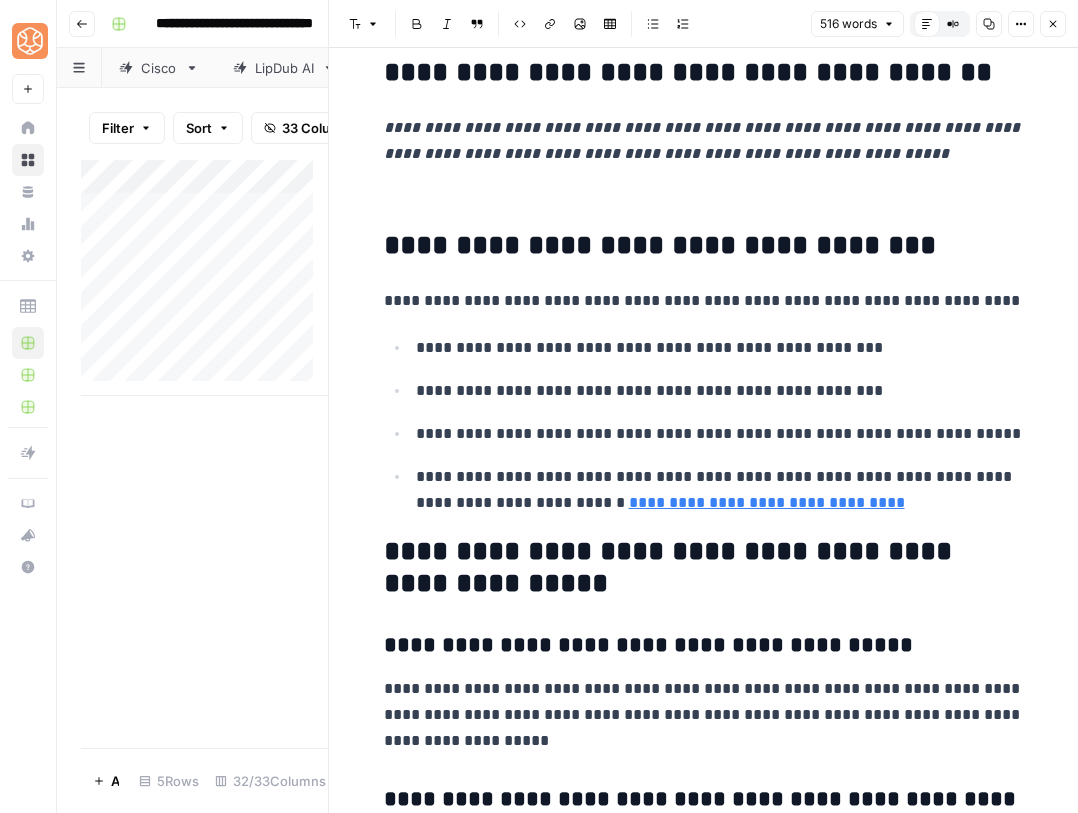 click on "**********" at bounding box center [704, 301] 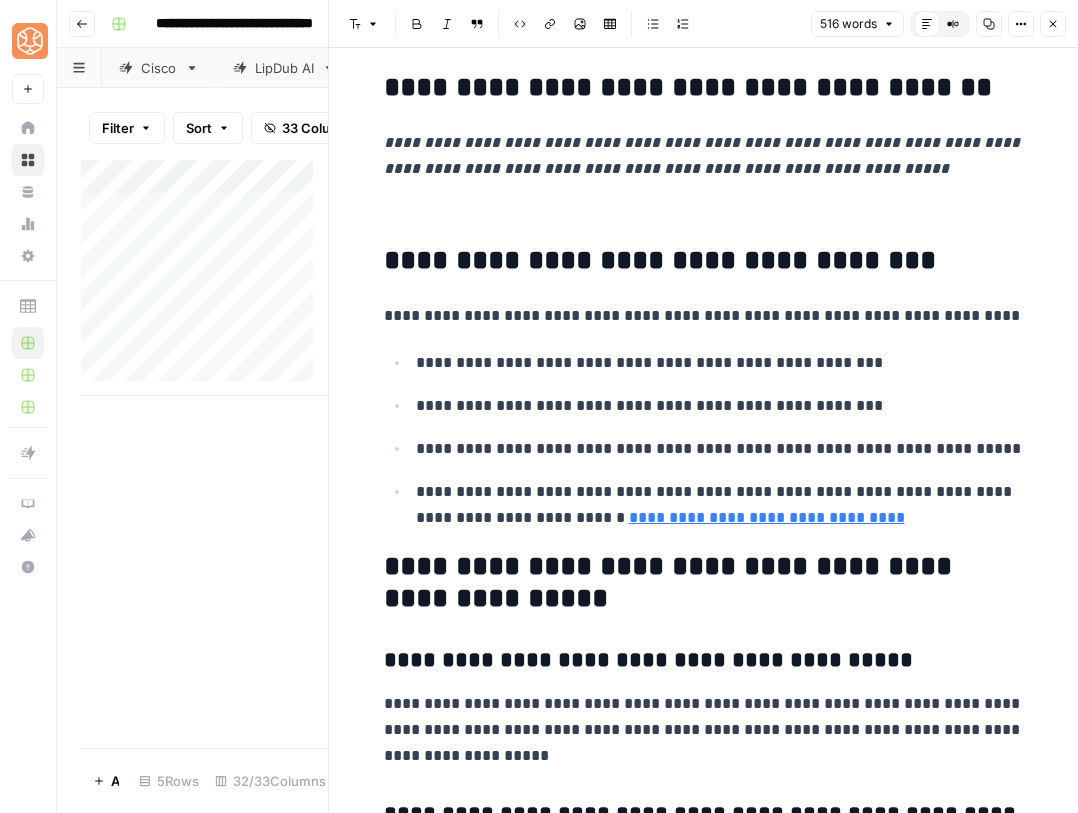 scroll, scrollTop: 1287, scrollLeft: 0, axis: vertical 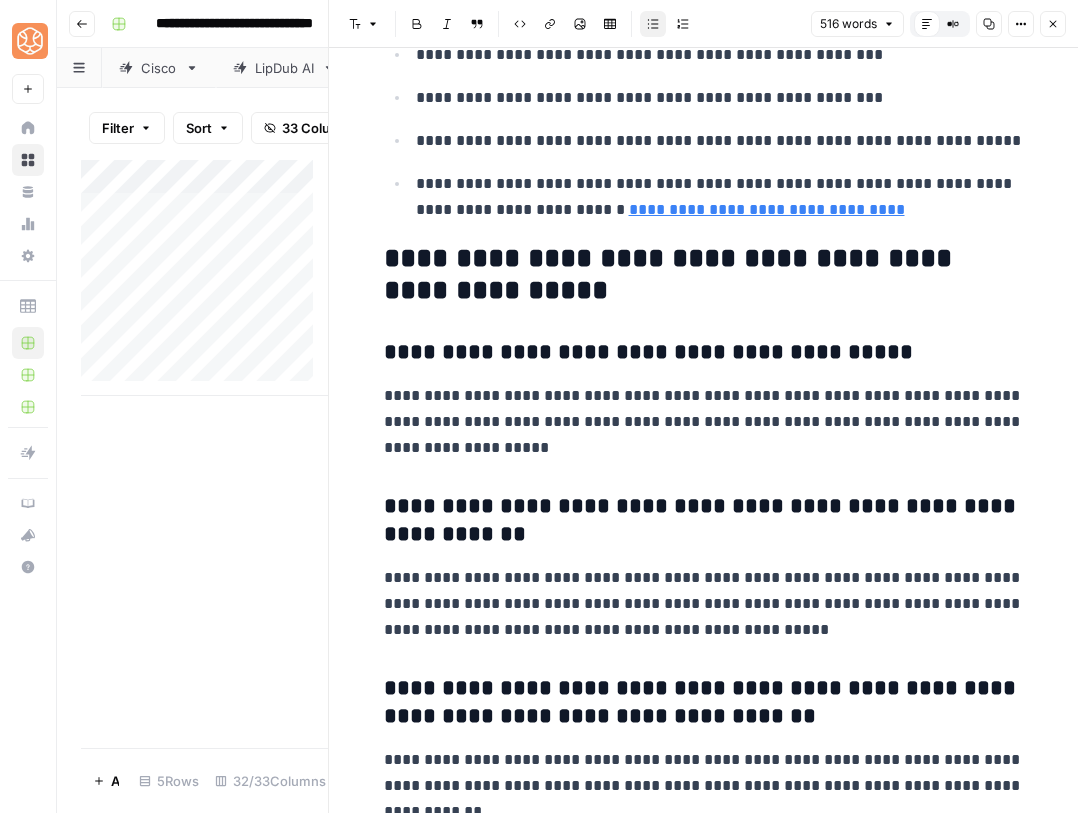 click on "**********" at bounding box center [720, 197] 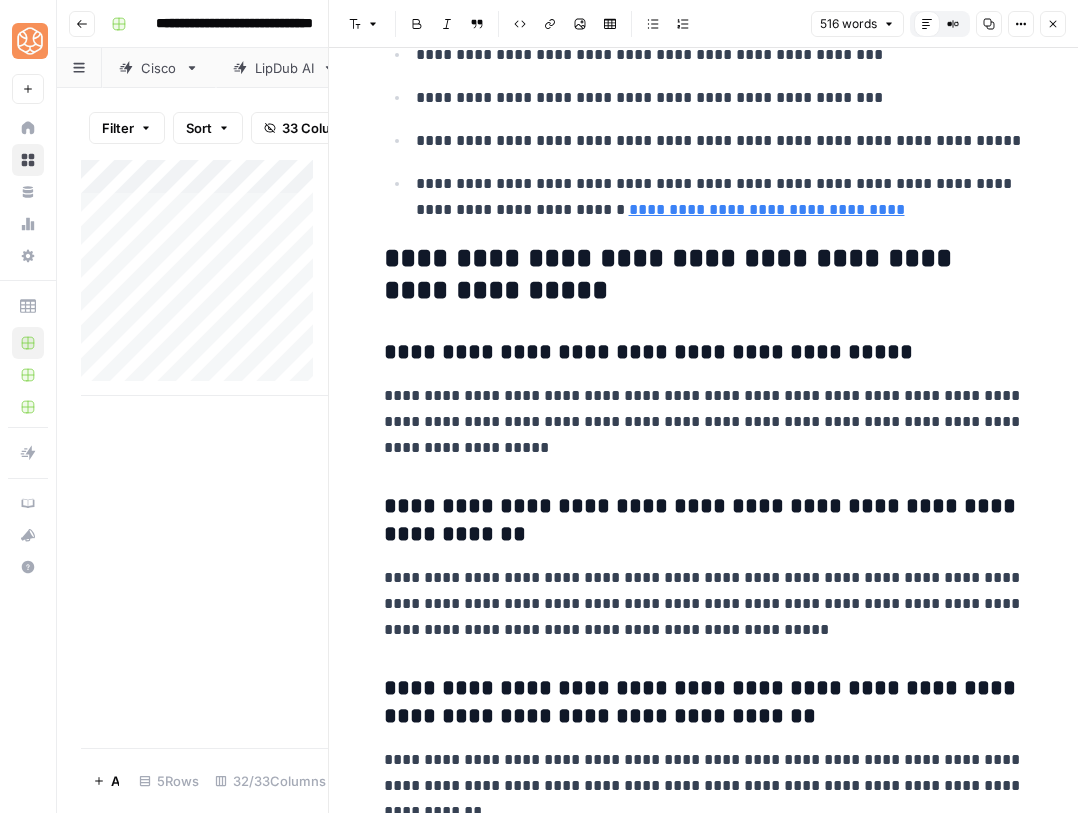click on "**********" at bounding box center [704, -184] 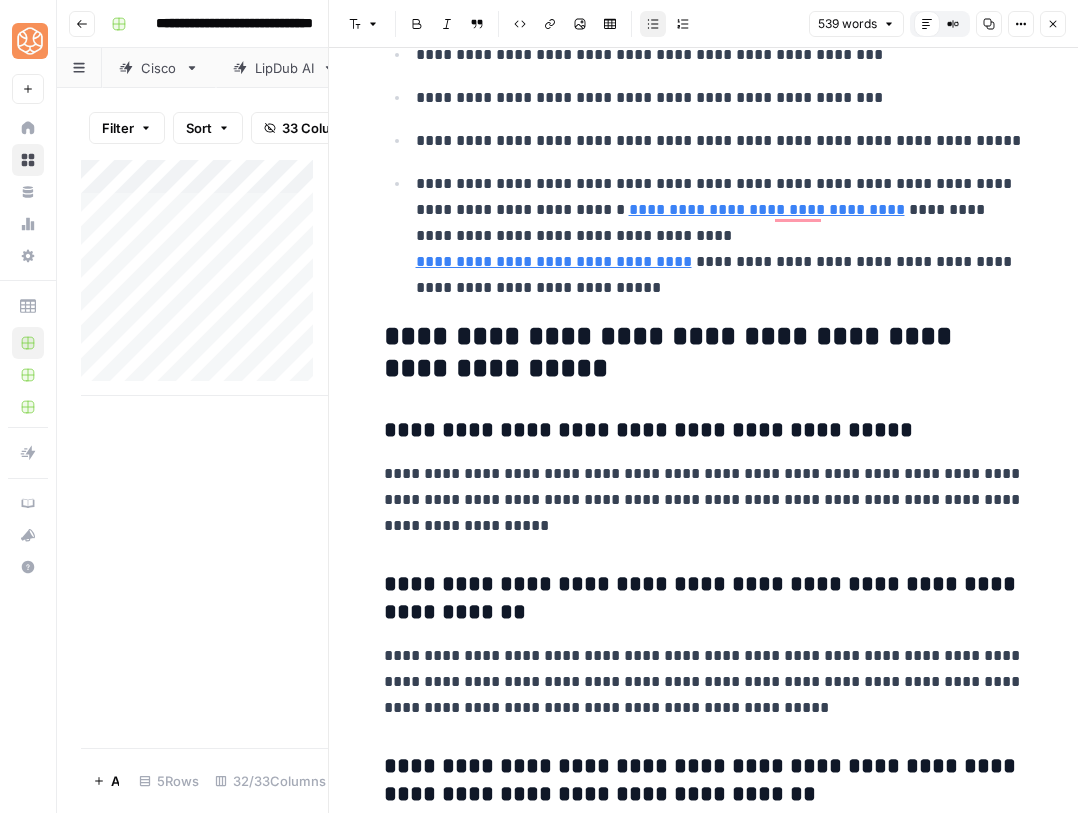 click on "**********" at bounding box center [720, 236] 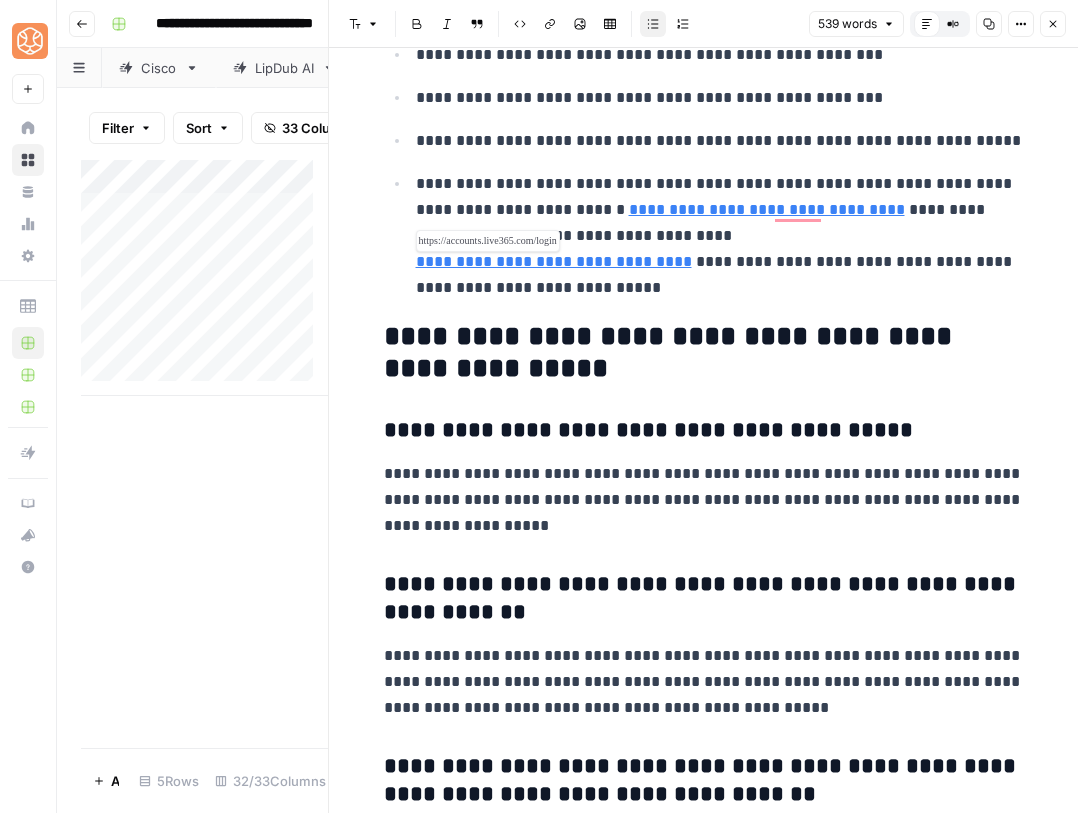 click on "**********" at bounding box center (554, 261) 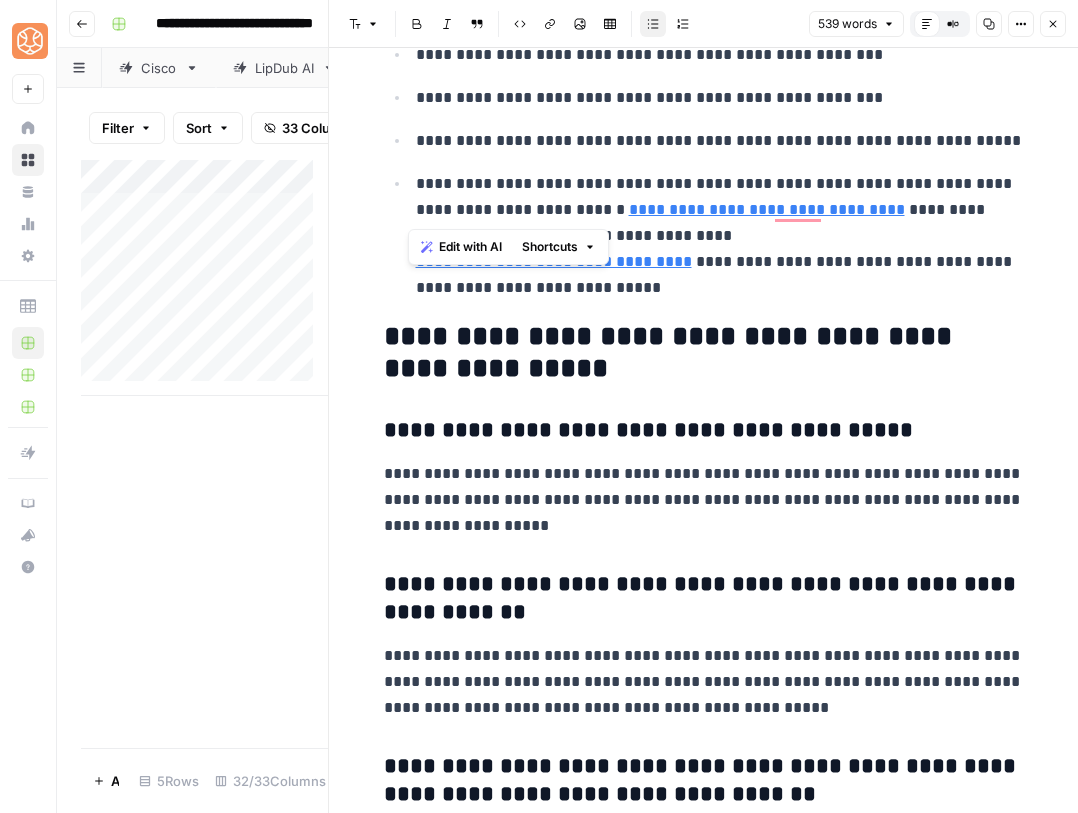 drag, startPoint x: 767, startPoint y: 206, endPoint x: 398, endPoint y: 172, distance: 370.56308 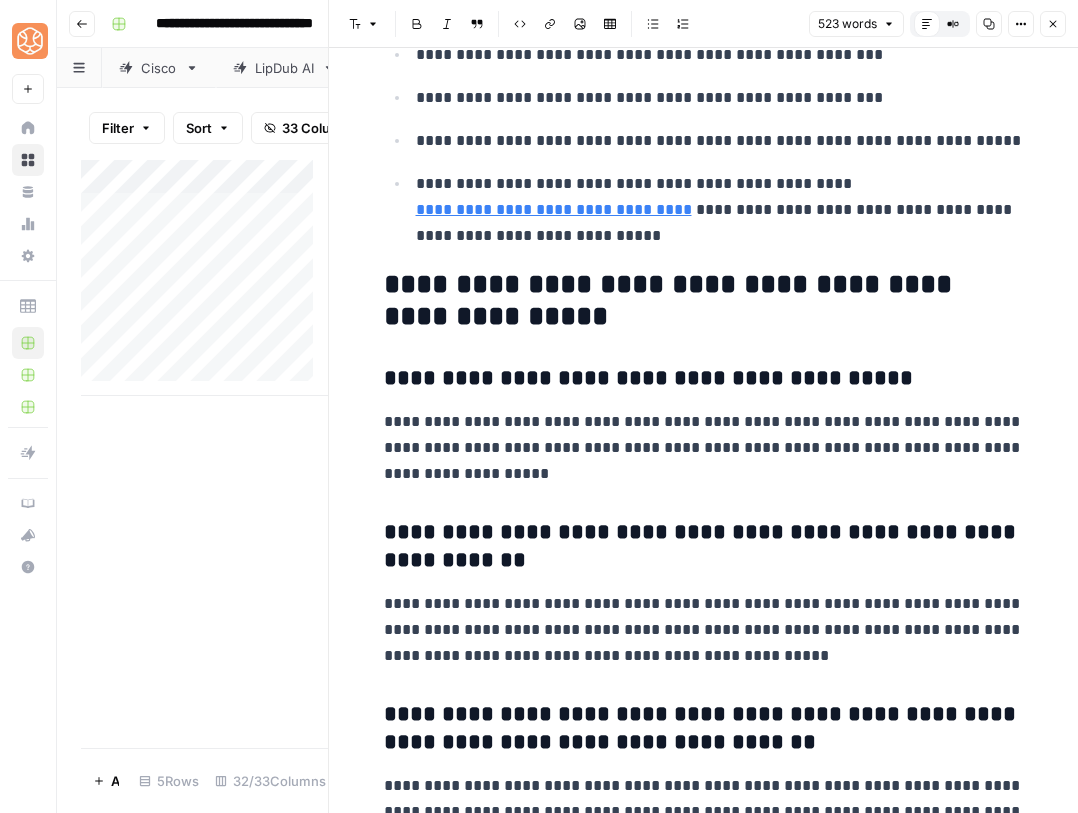 click on "**********" at bounding box center (704, 301) 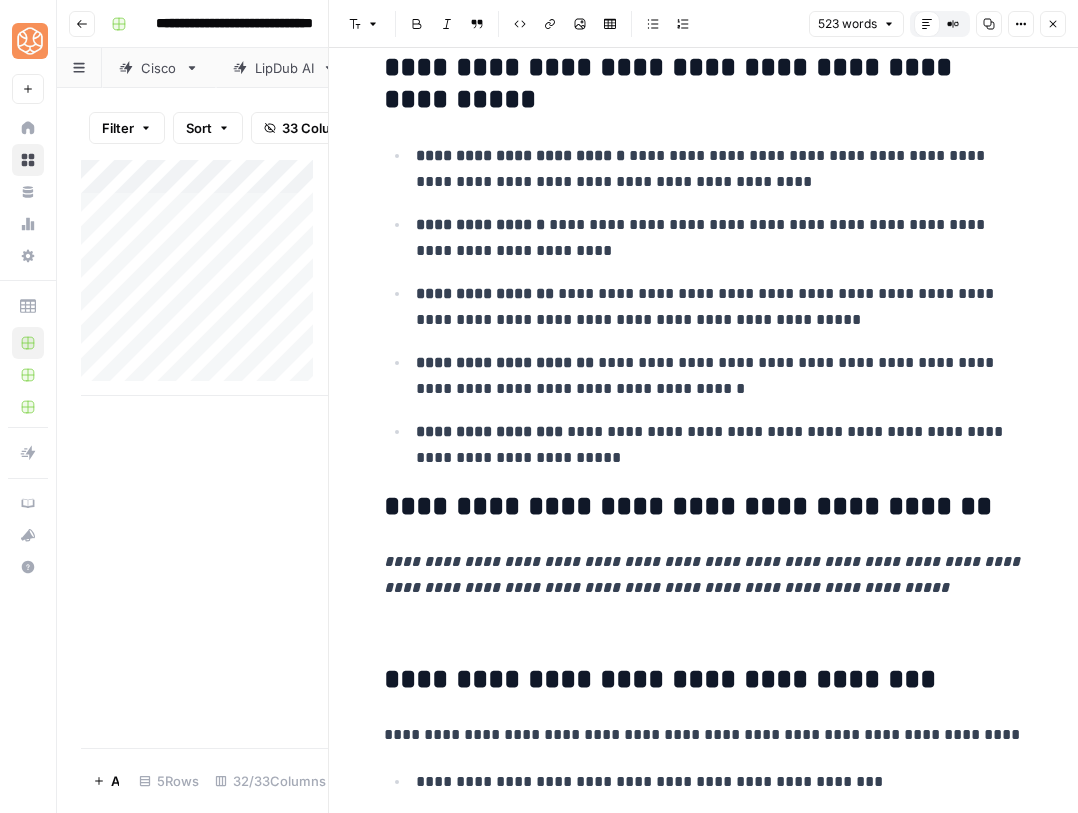 click at bounding box center (704, 630) 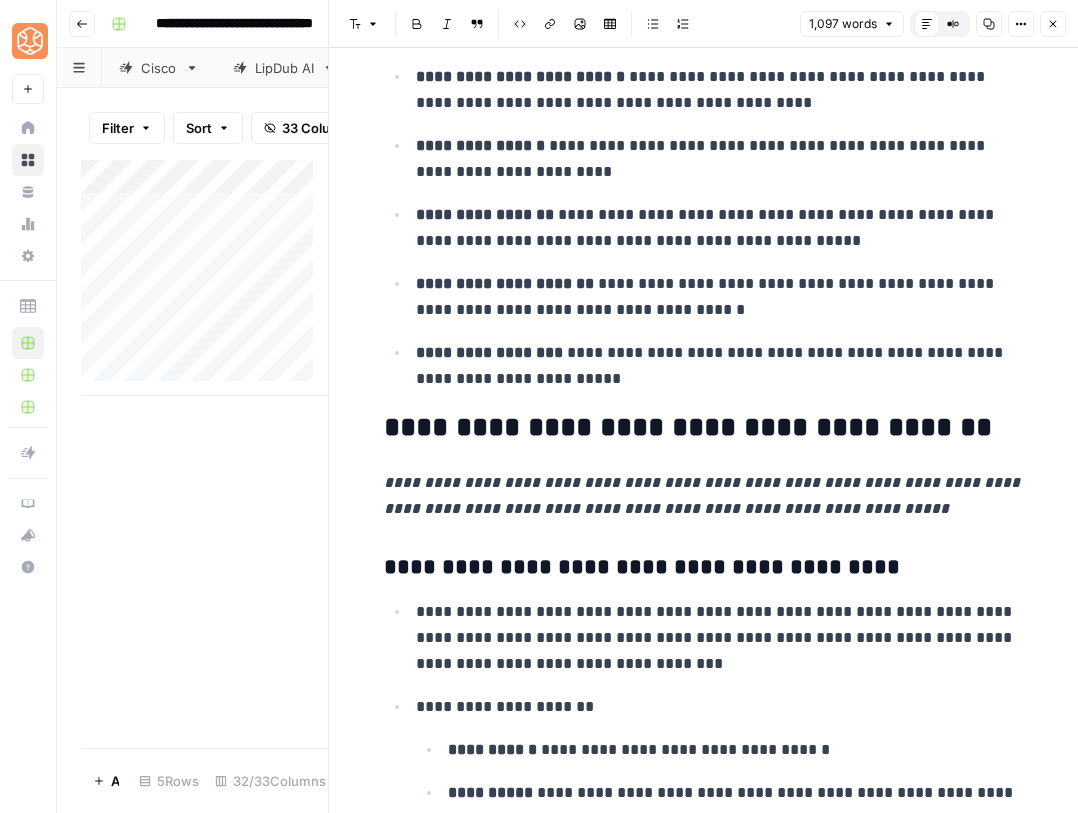 click on "**********" at bounding box center (703, 1955) 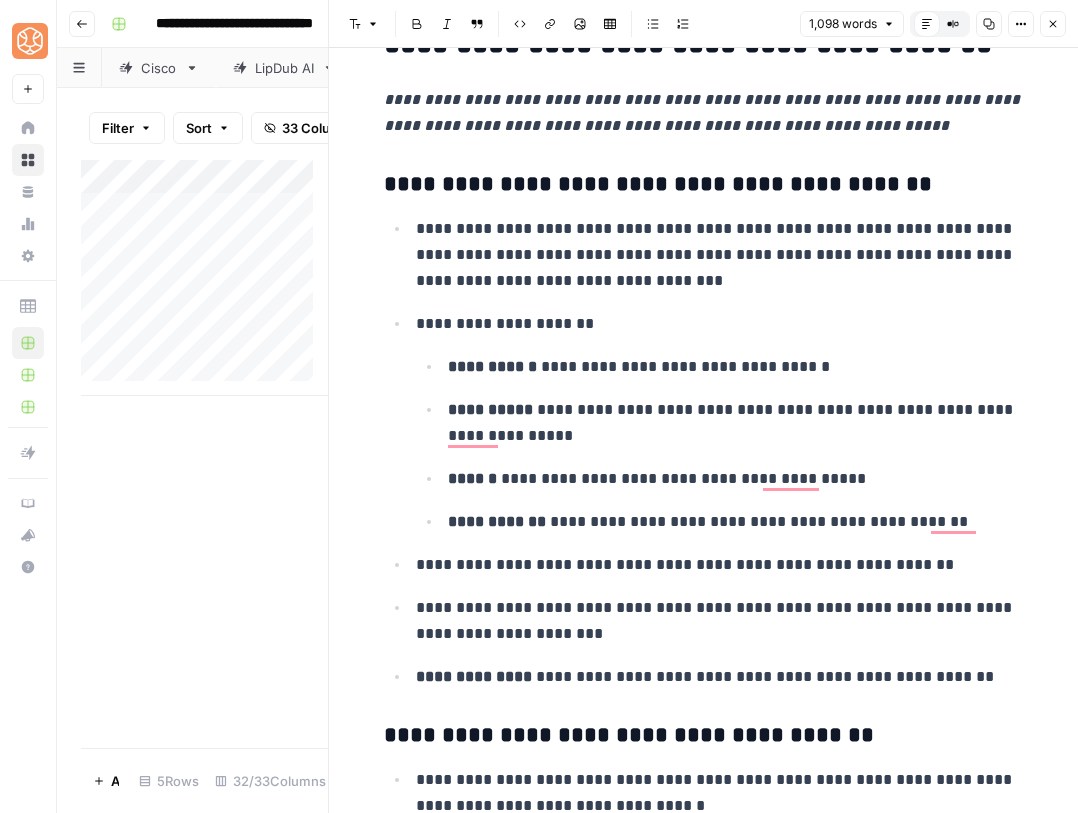 click on "**********" at bounding box center (704, 1588) 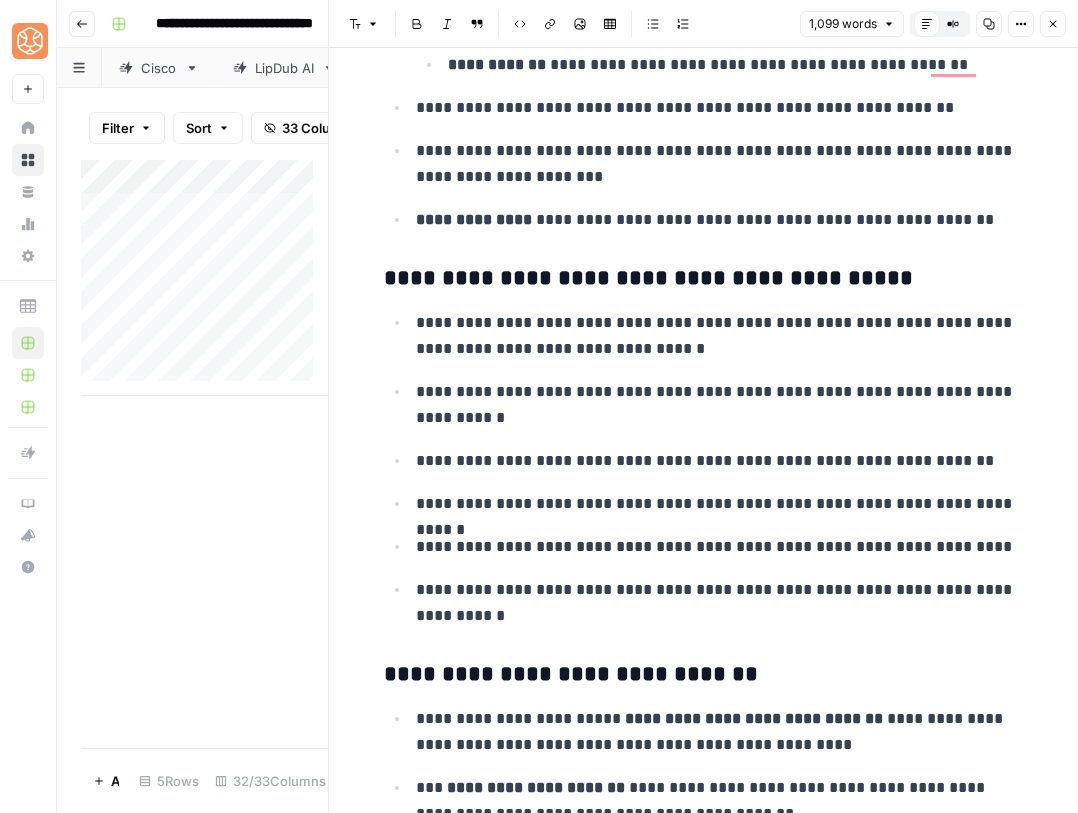 click on "**********" at bounding box center [704, 1131] 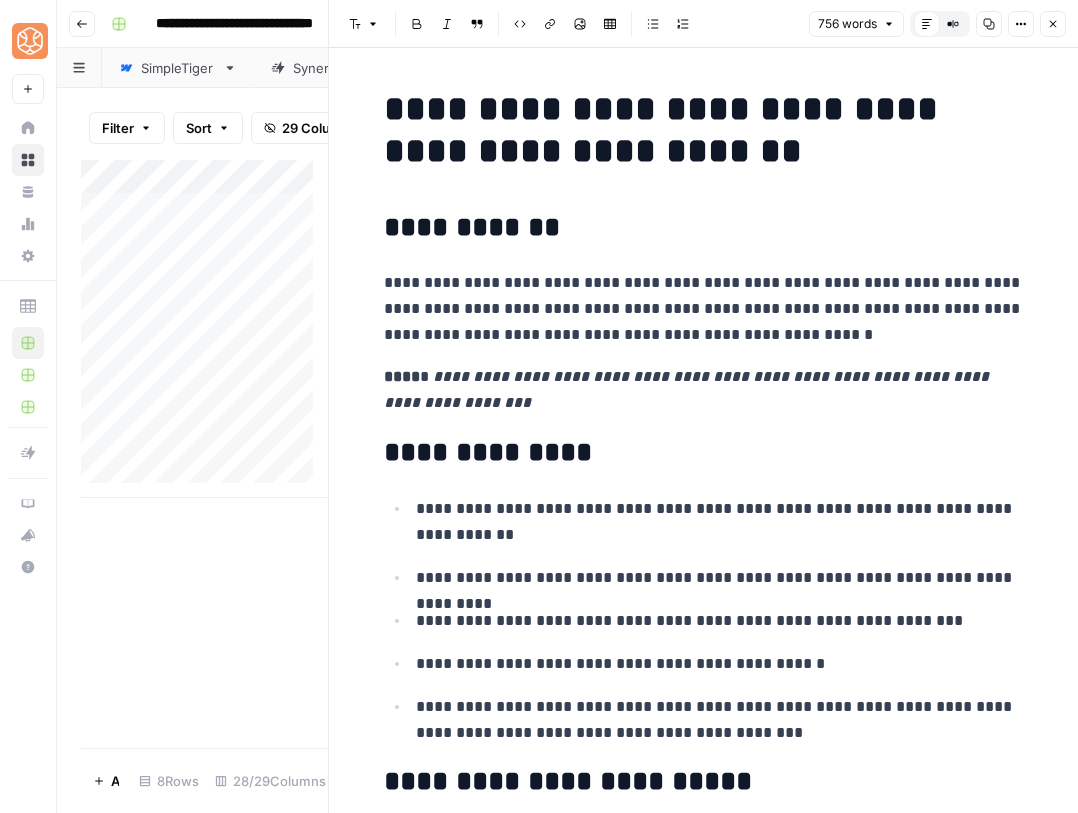 scroll, scrollTop: 0, scrollLeft: 0, axis: both 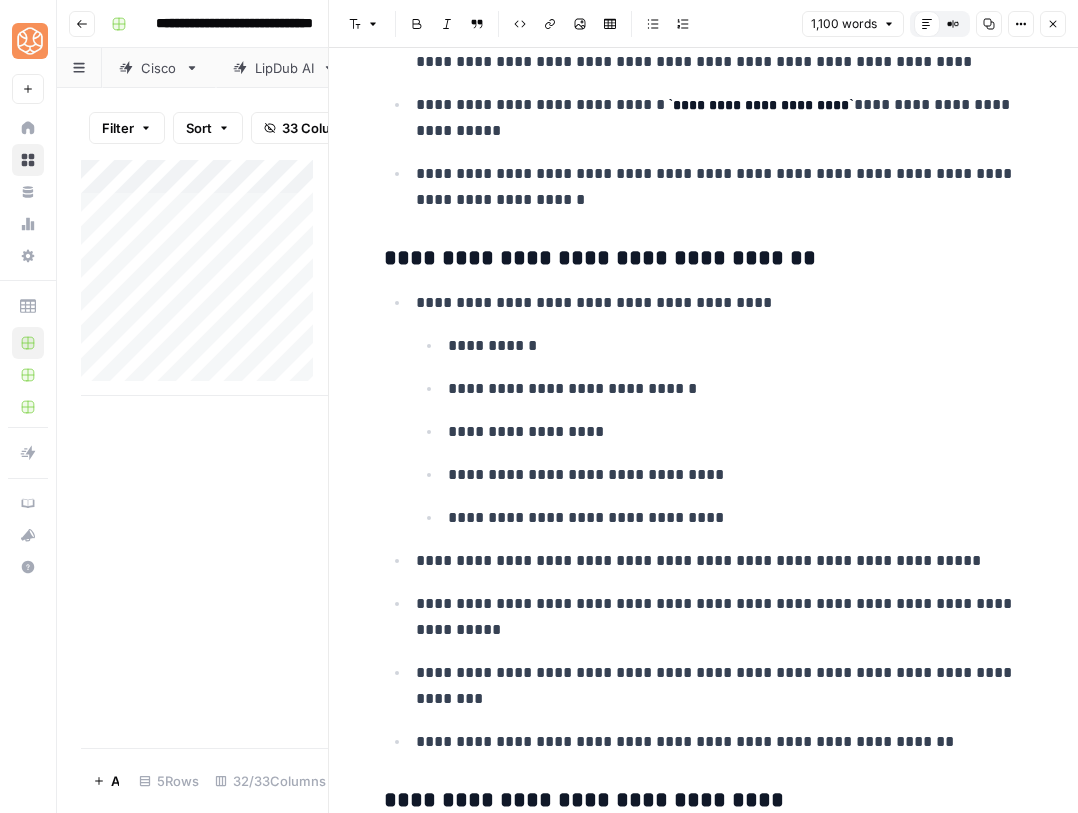 click on "**********" at bounding box center [704, 310] 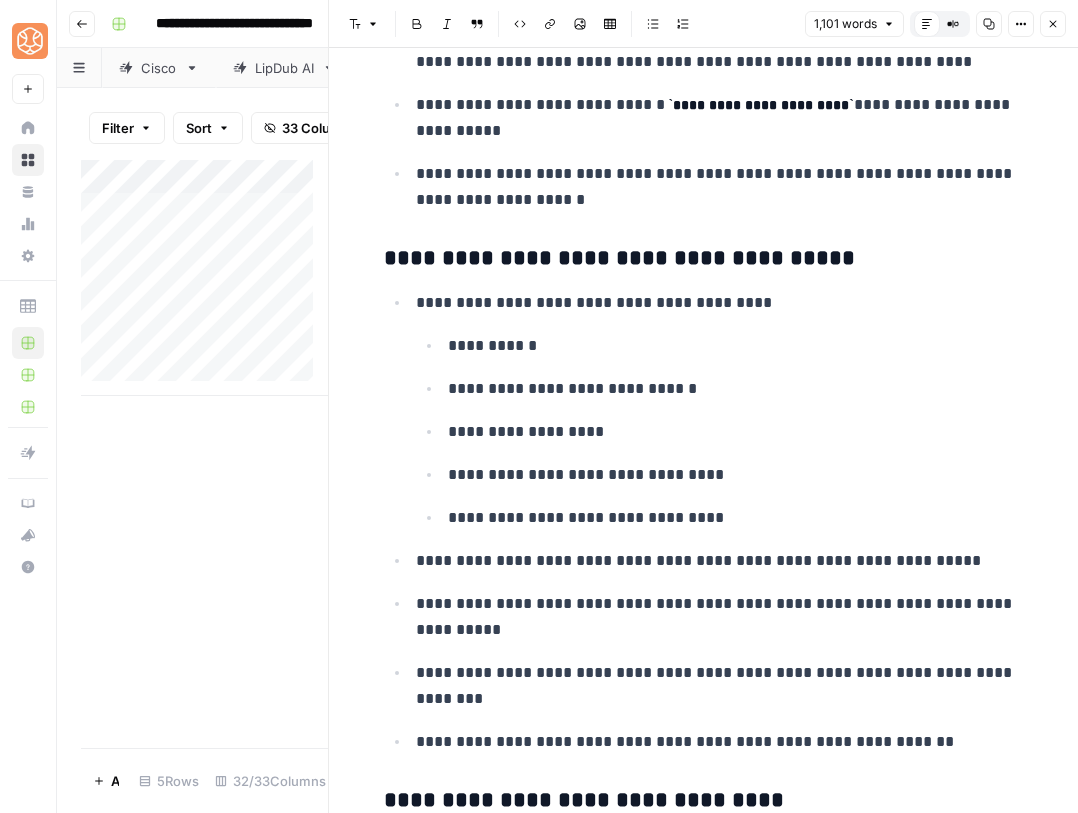 scroll, scrollTop: 2701, scrollLeft: 0, axis: vertical 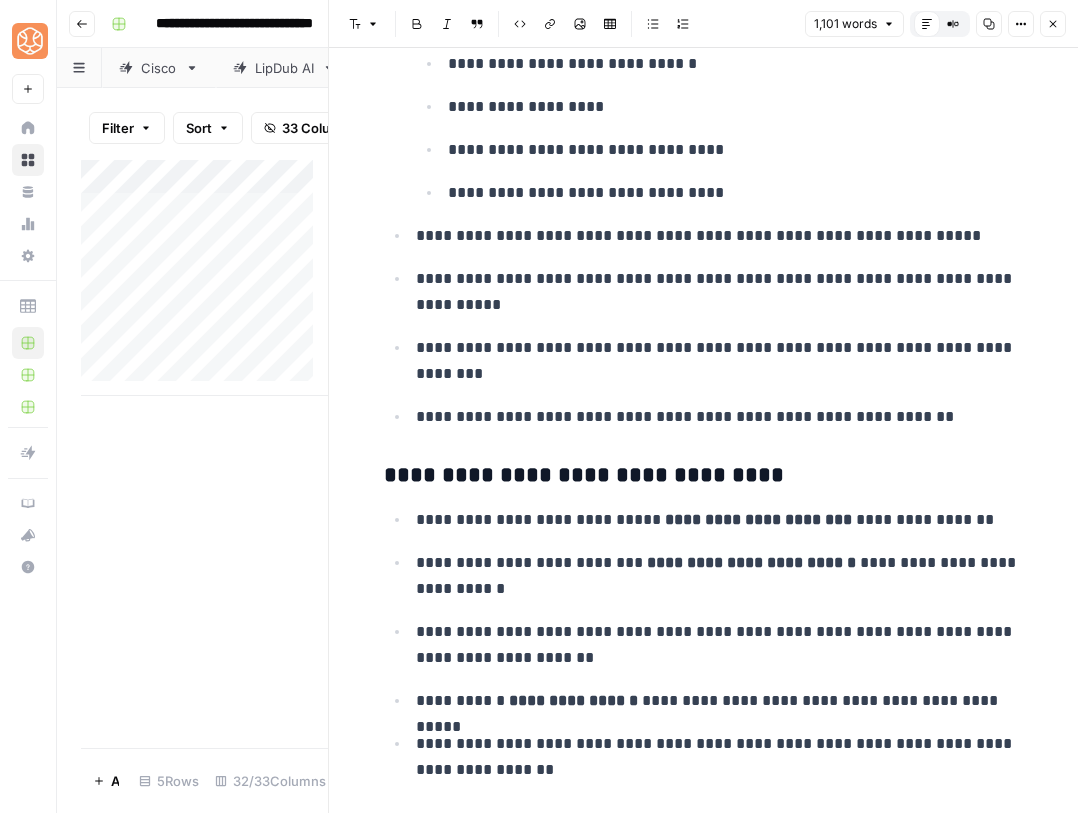 click on "**********" at bounding box center (704, 197) 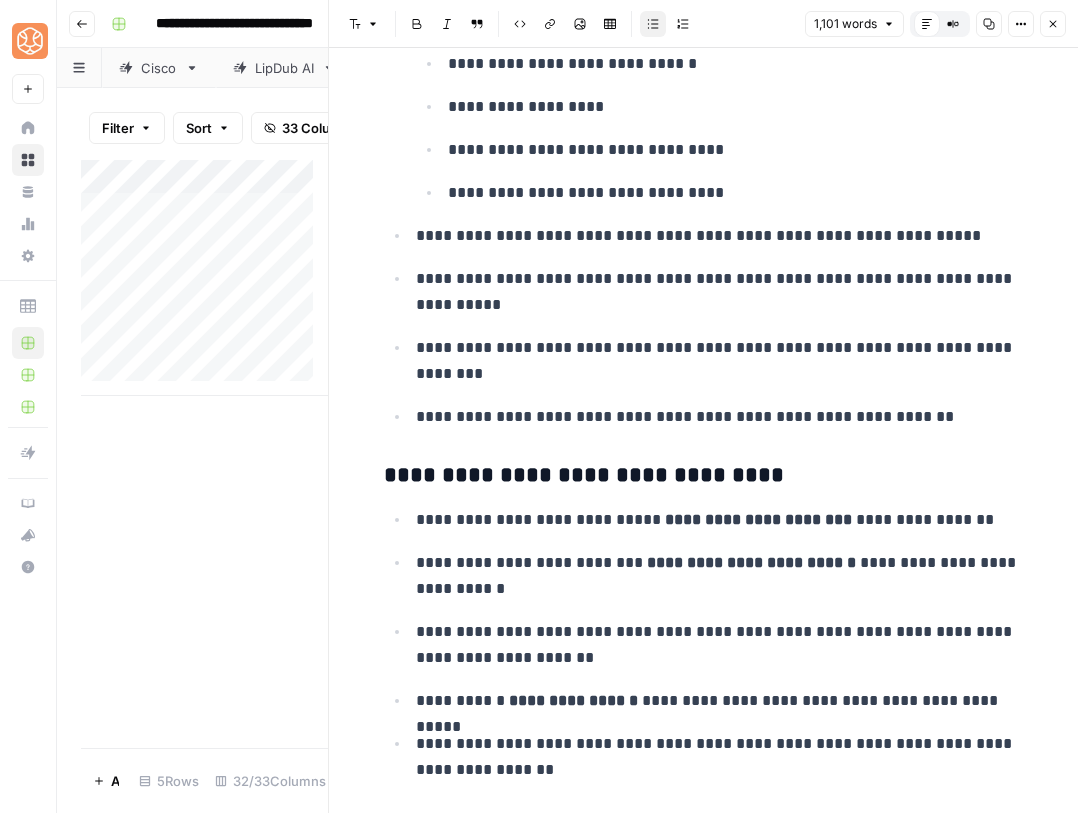 click on "**********" at bounding box center [704, -15] 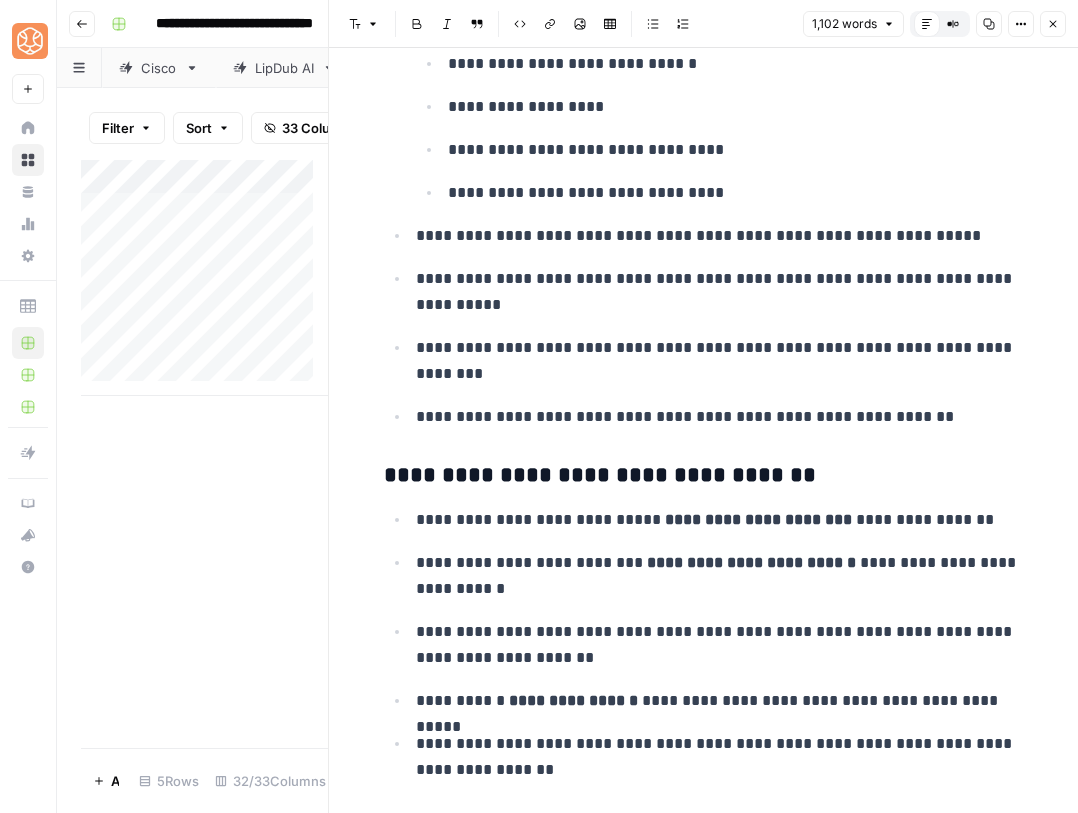 scroll, scrollTop: 3033, scrollLeft: 0, axis: vertical 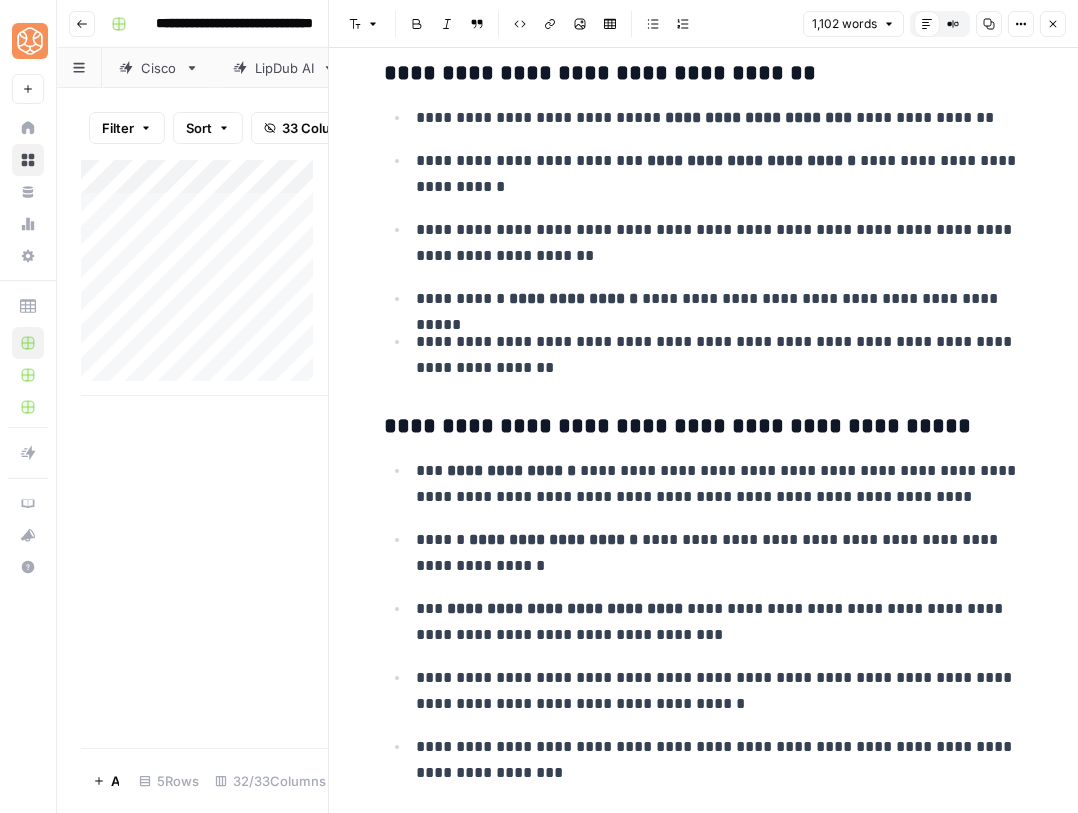 click on "**********" at bounding box center (704, -417) 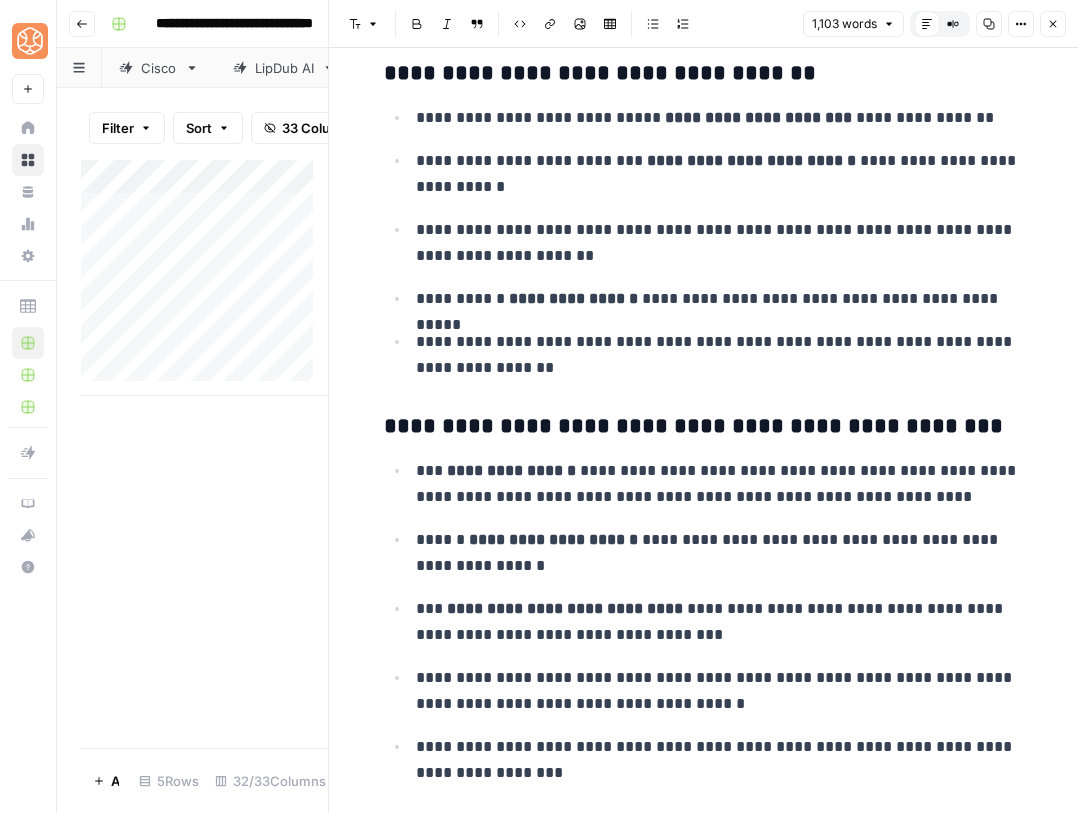 scroll, scrollTop: 3668, scrollLeft: 0, axis: vertical 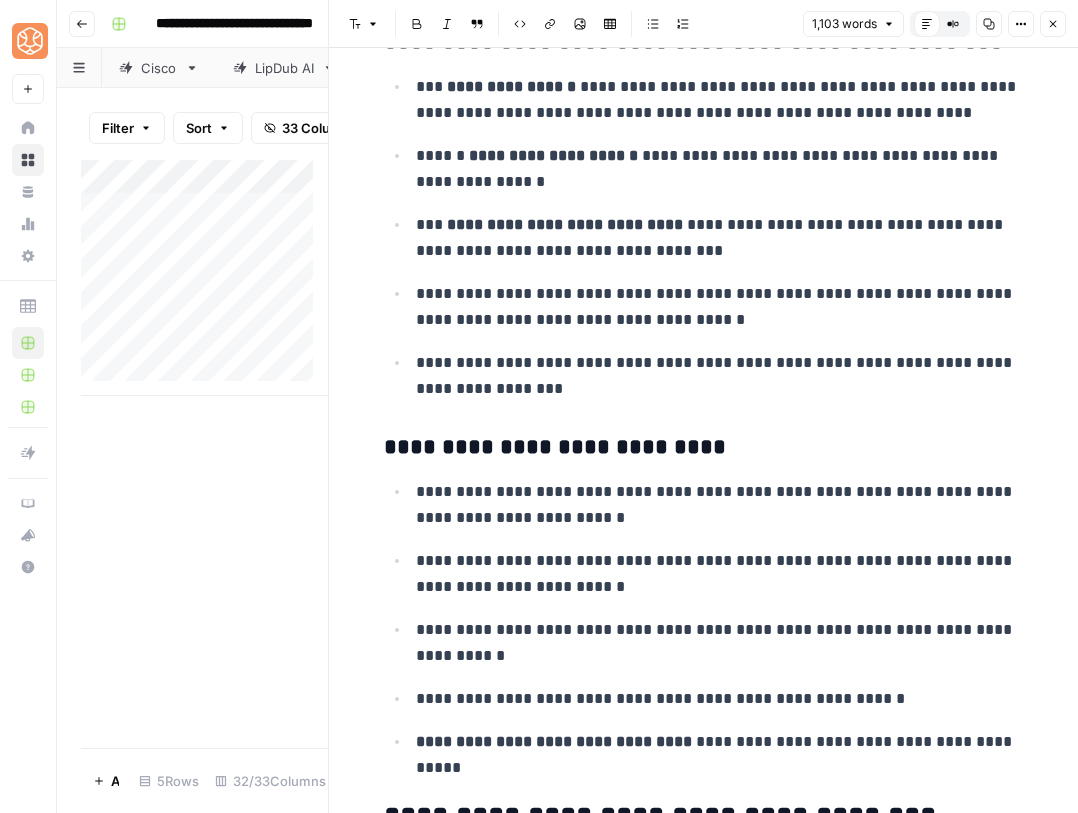 click on "**********" at bounding box center [704, -801] 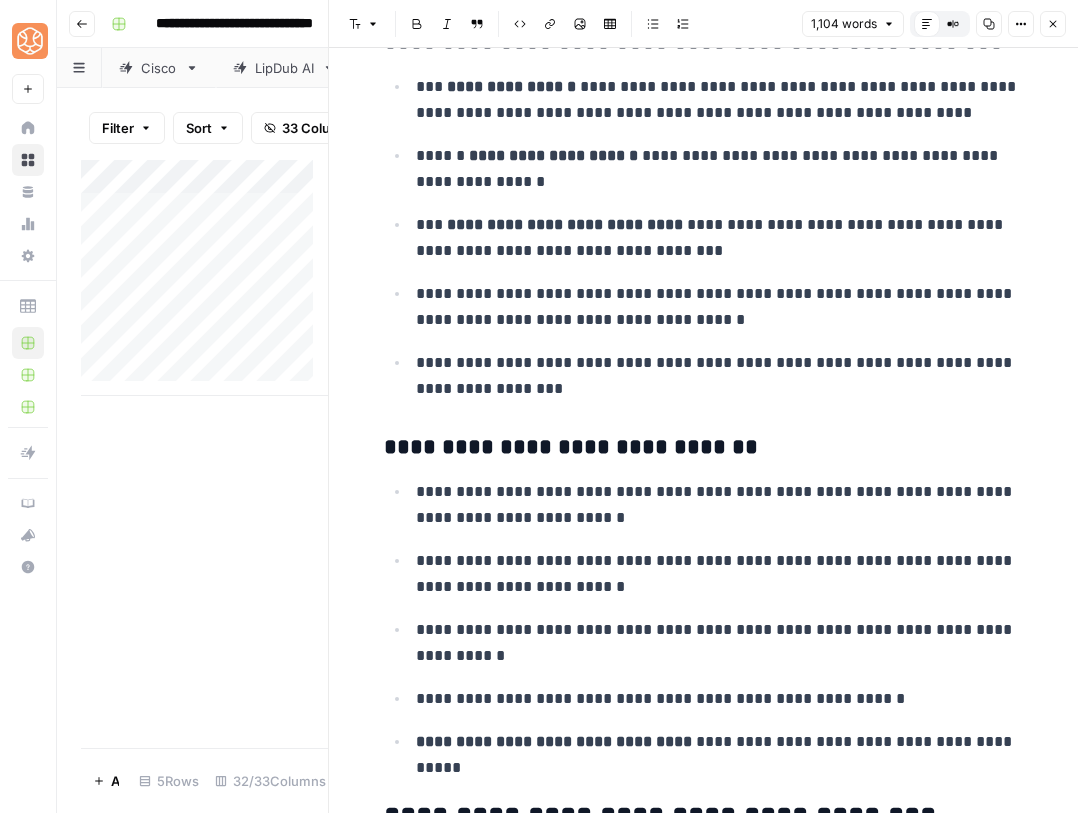 scroll, scrollTop: 3854, scrollLeft: 0, axis: vertical 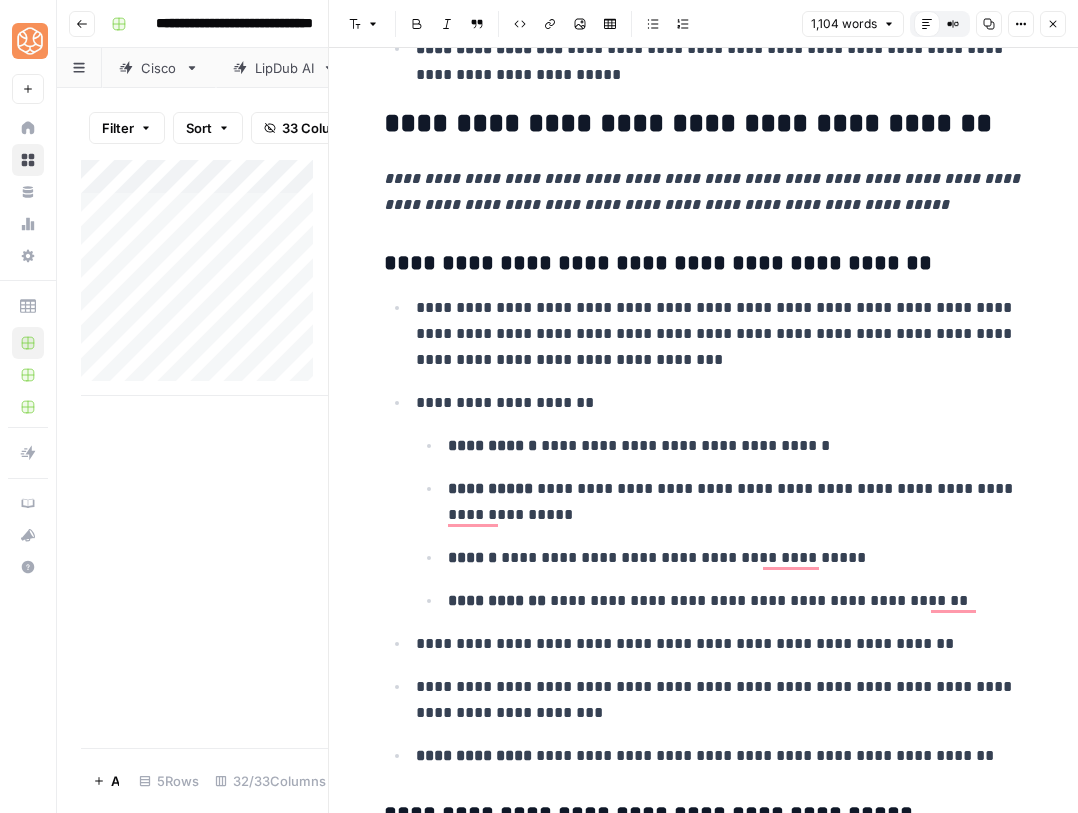 click on "**********" at bounding box center [704, 1667] 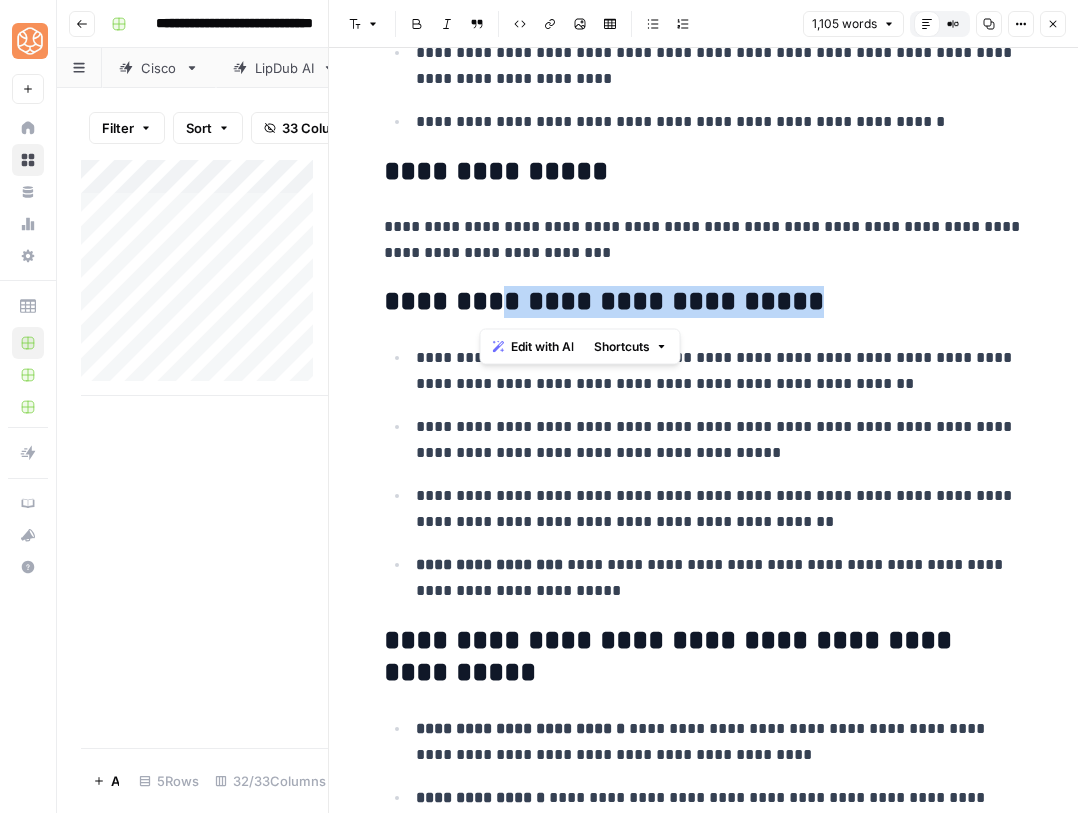 drag, startPoint x: 772, startPoint y: 313, endPoint x: 482, endPoint y: 295, distance: 290.55807 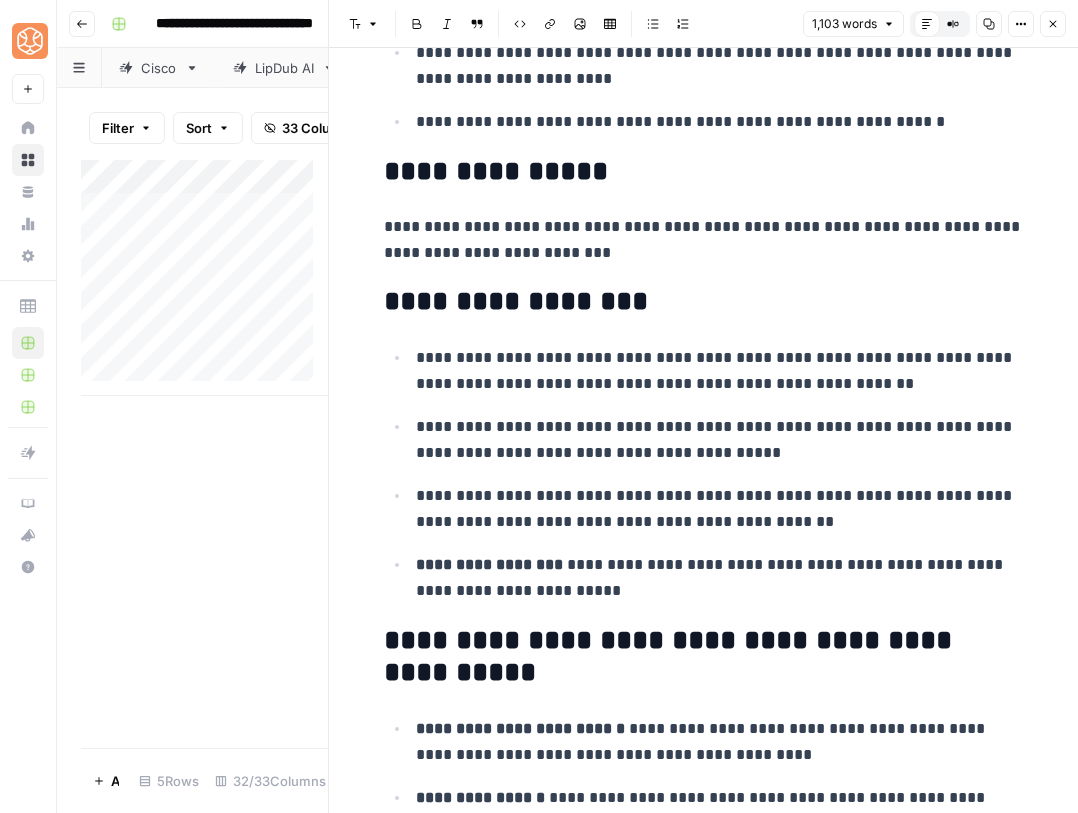 click 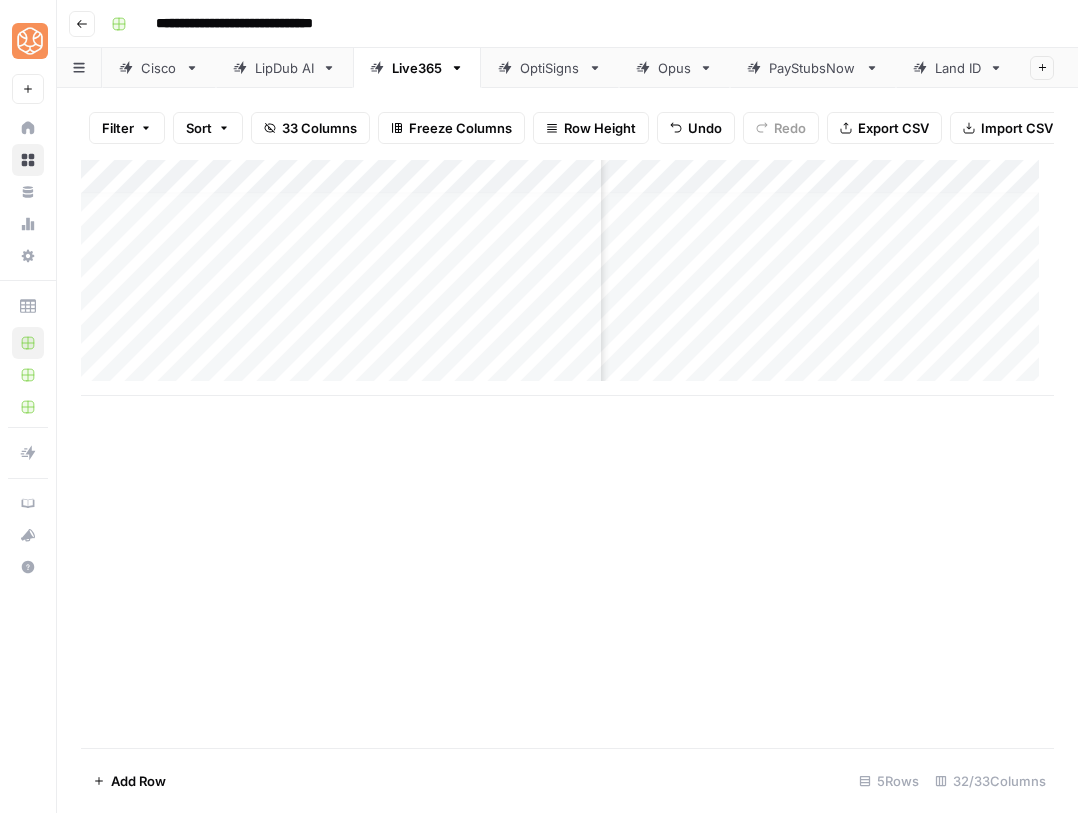 scroll, scrollTop: 12, scrollLeft: 1993, axis: both 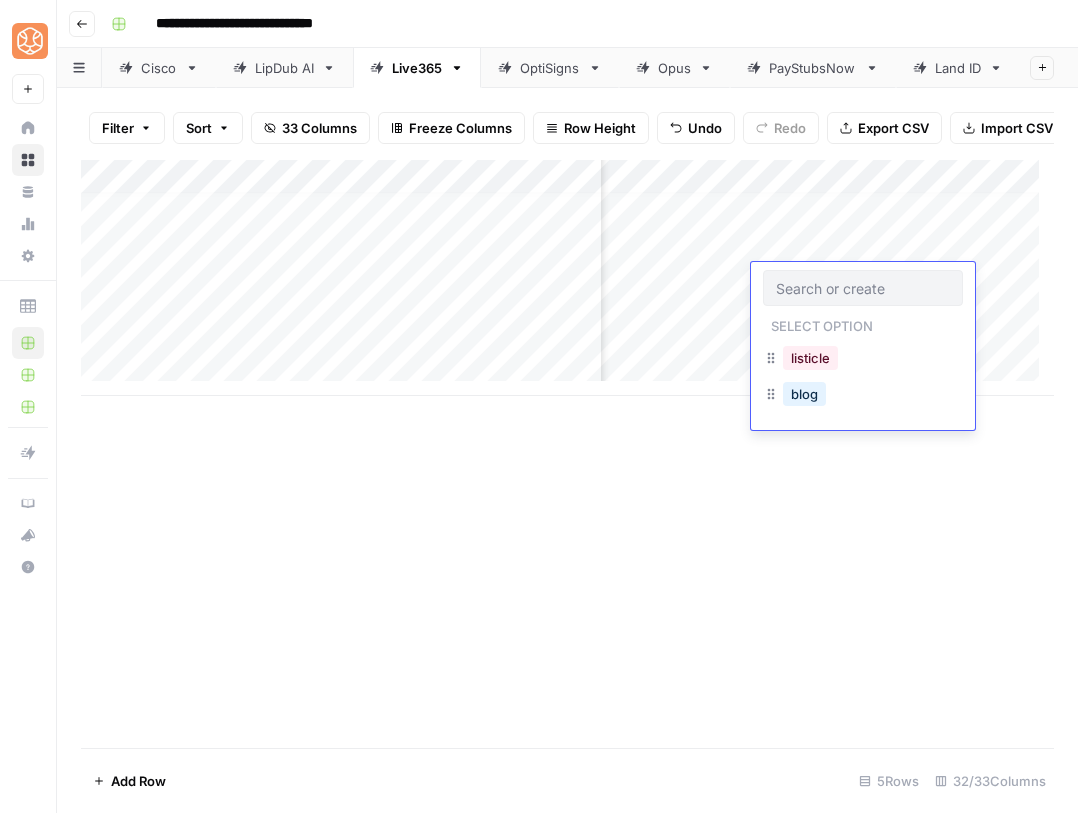 drag, startPoint x: 810, startPoint y: 418, endPoint x: 812, endPoint y: 432, distance: 14.142136 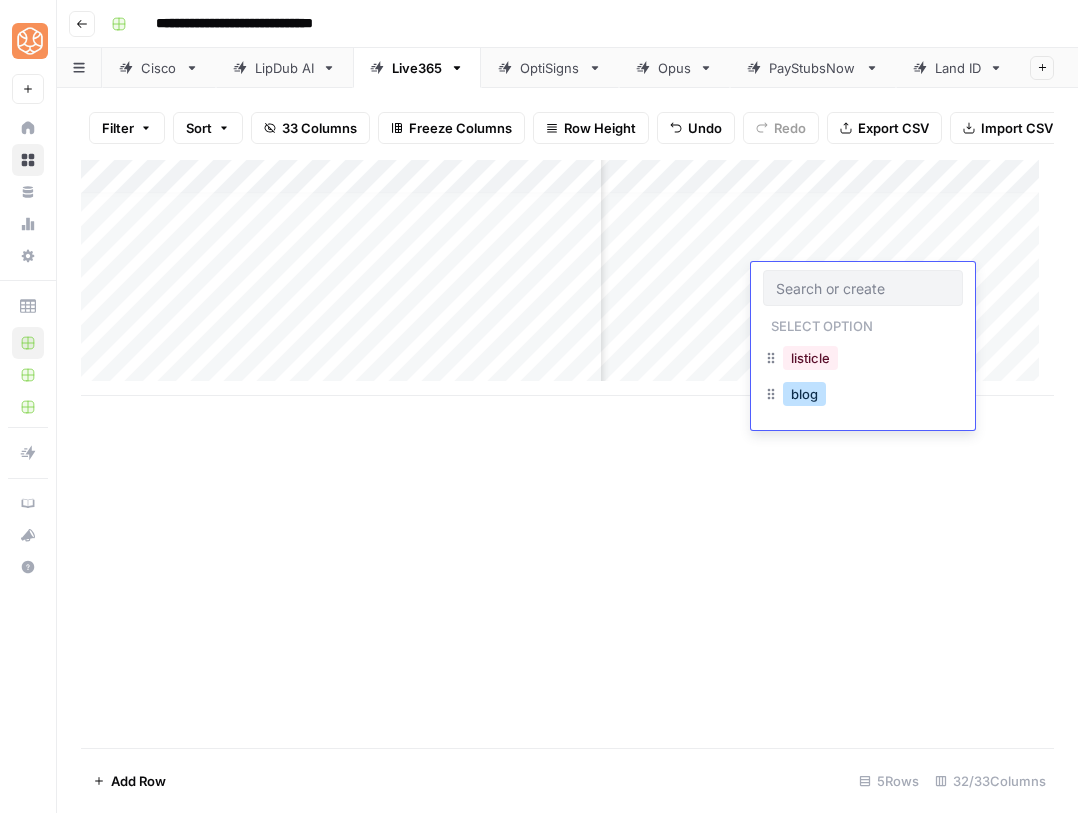 click on "blog" at bounding box center (804, 394) 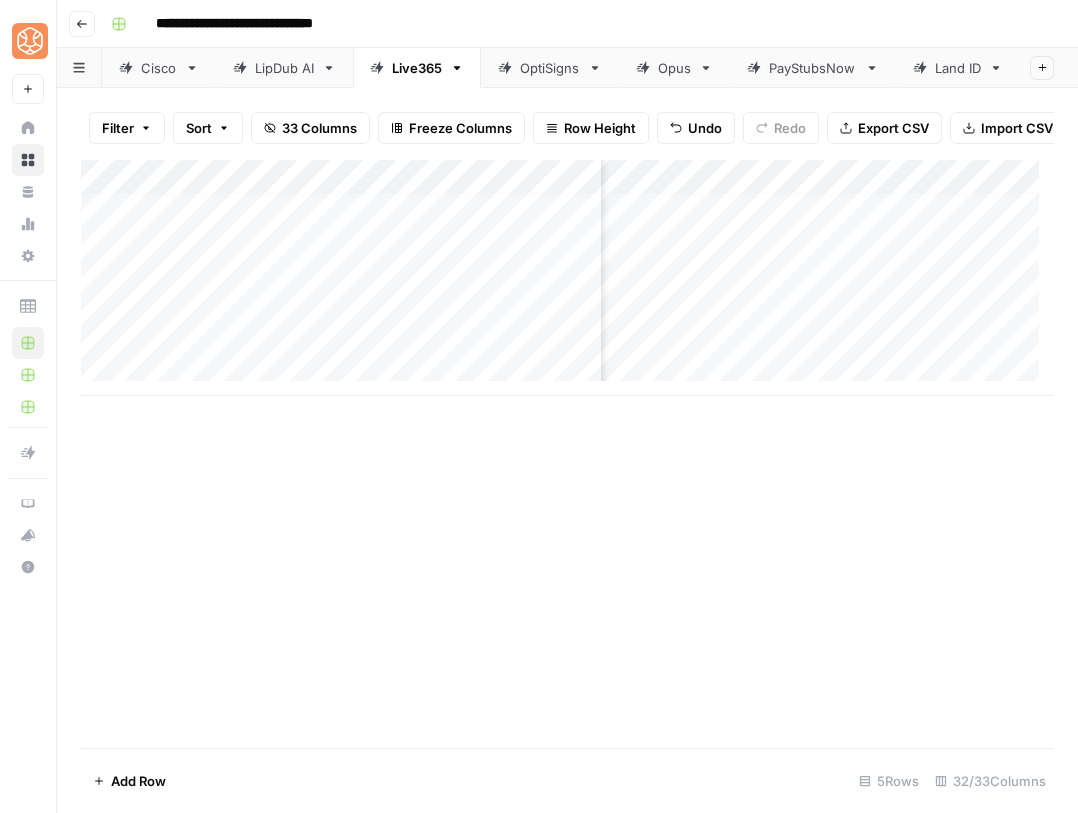 click on "Add Column" at bounding box center (567, 278) 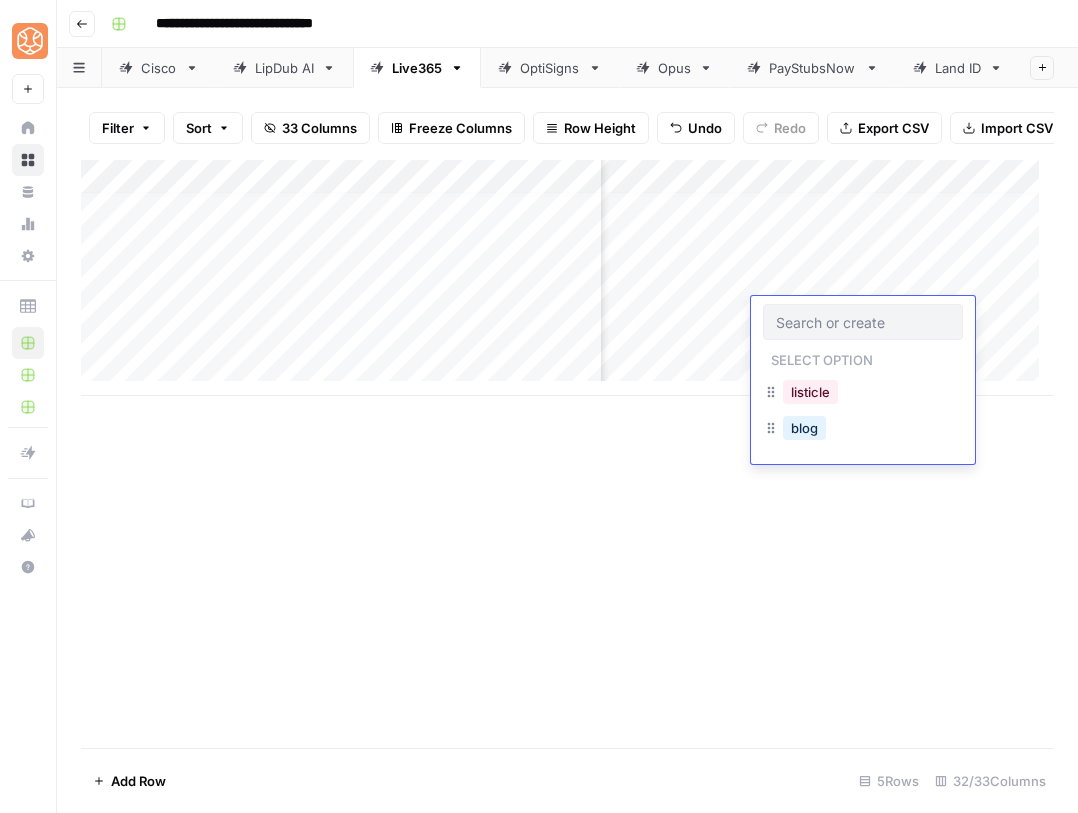 click on "blog" at bounding box center [863, 430] 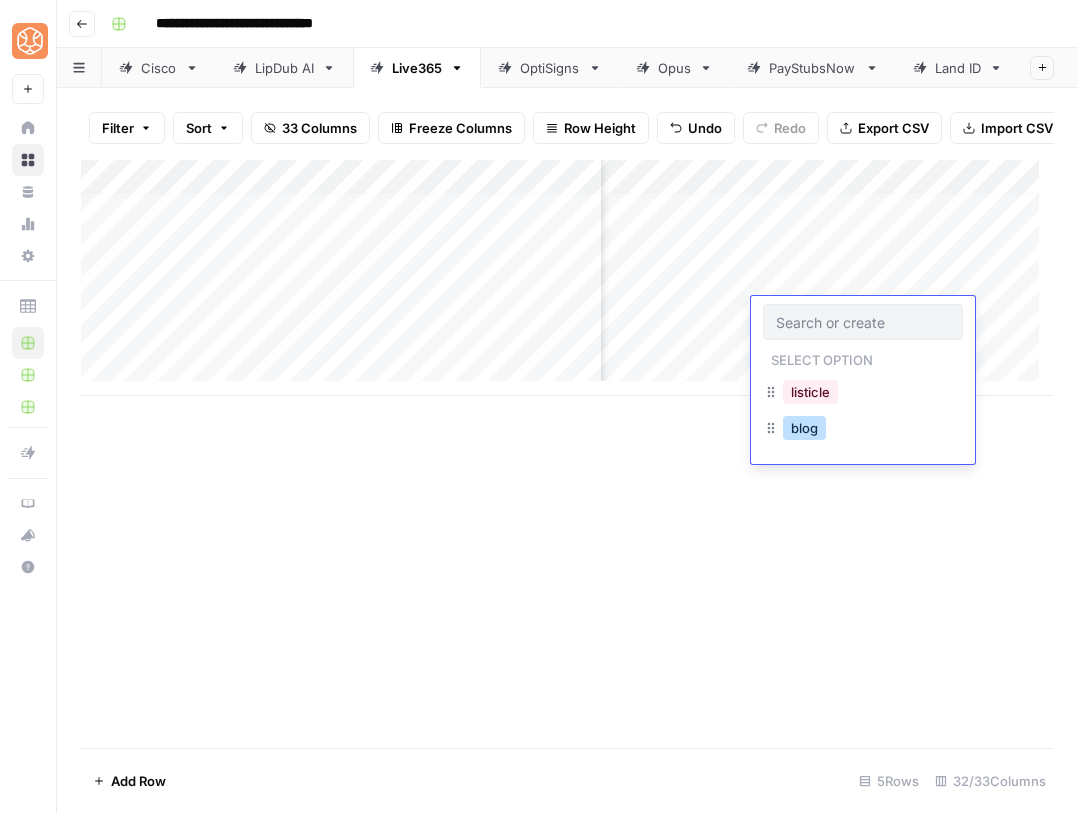 click on "blog" at bounding box center [804, 428] 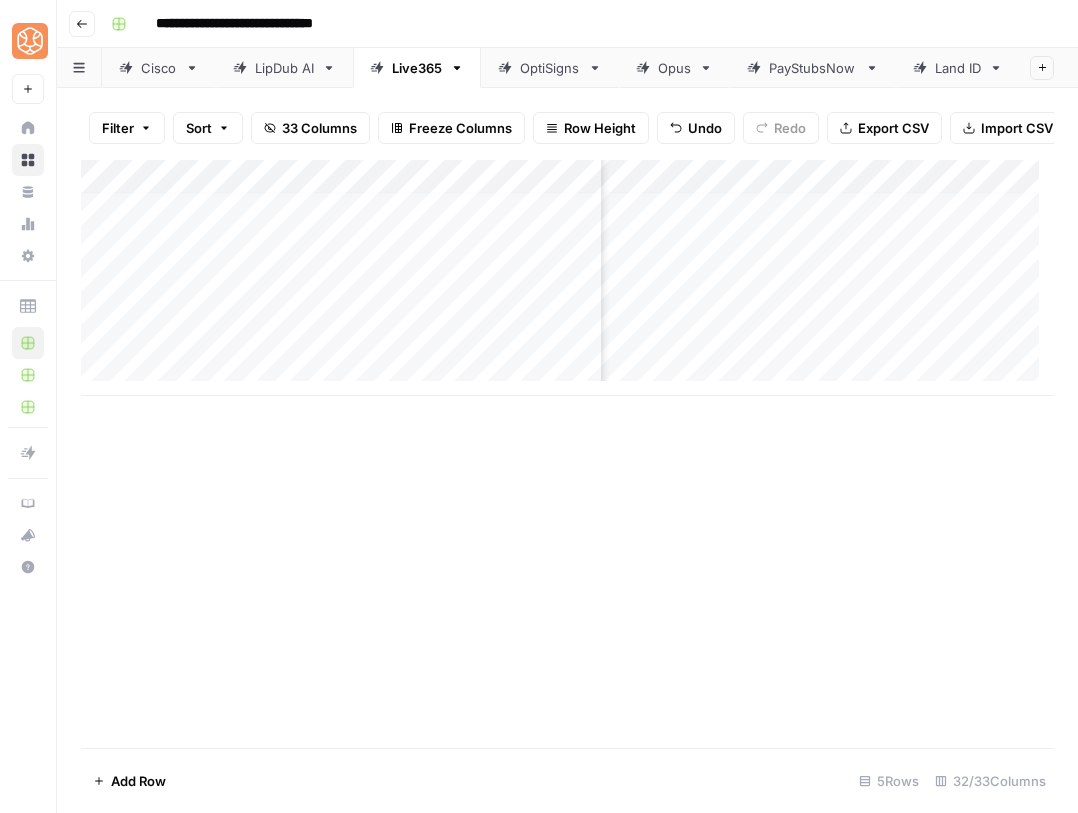 click on "Add Column" at bounding box center (567, 278) 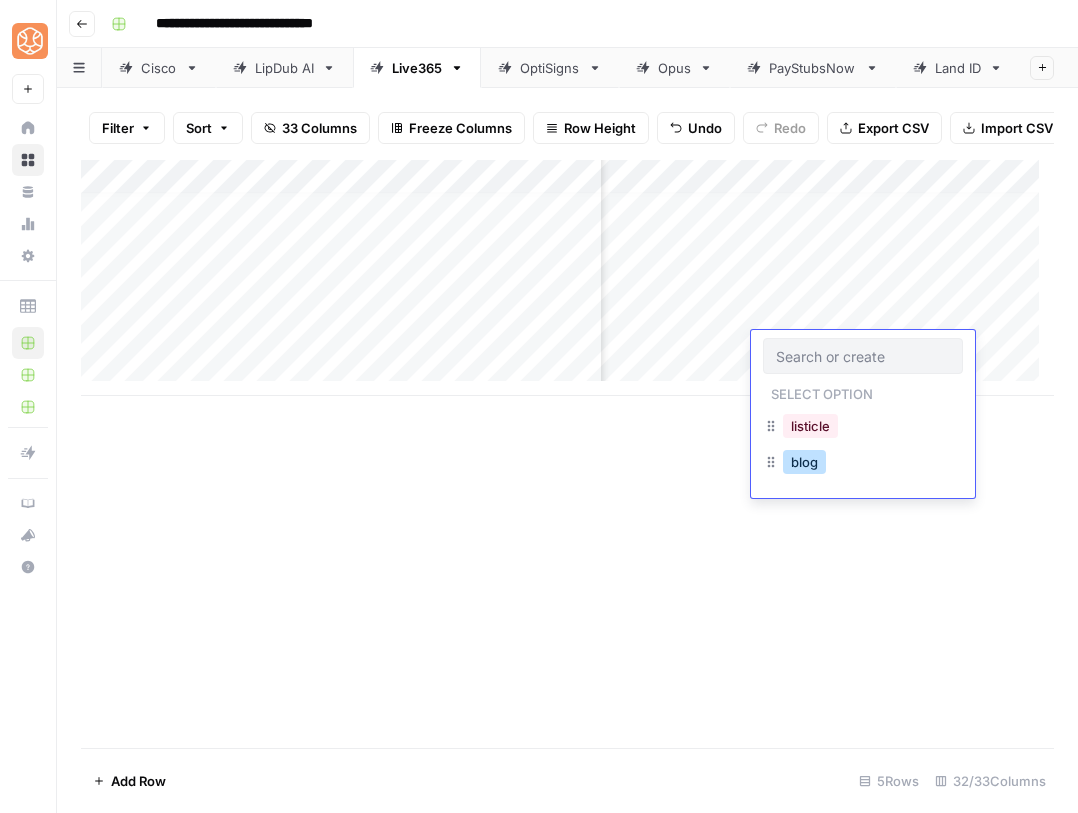 click on "blog" at bounding box center (804, 462) 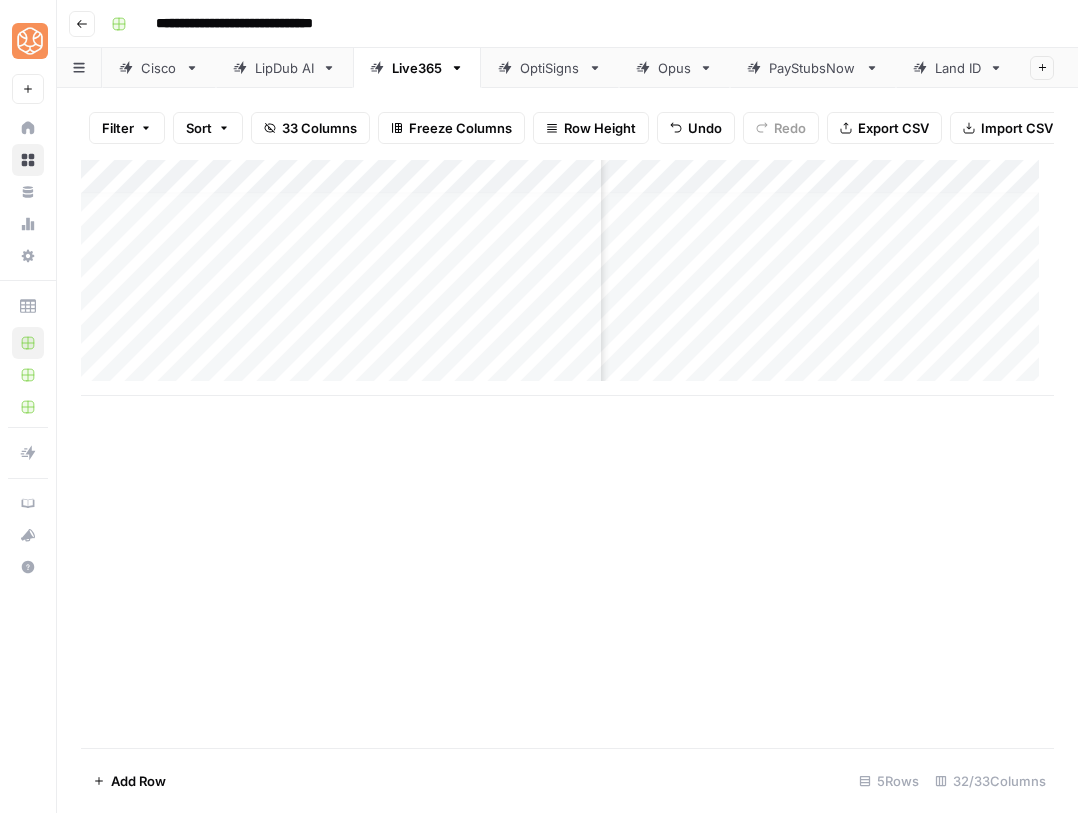 scroll, scrollTop: 12, scrollLeft: 2411, axis: both 